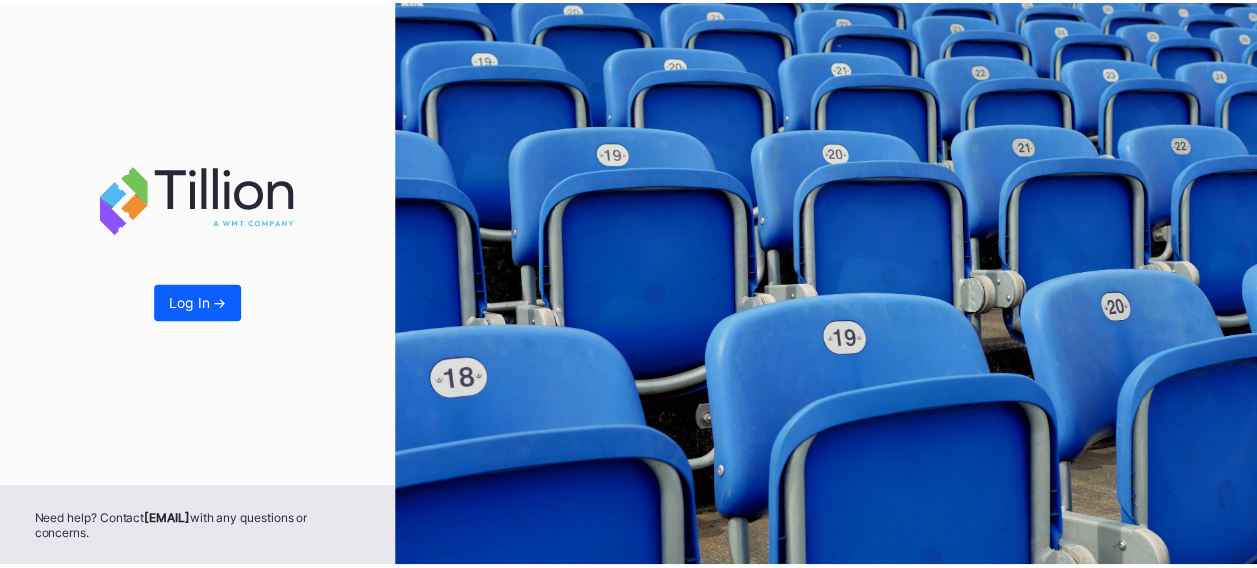 scroll, scrollTop: 0, scrollLeft: 0, axis: both 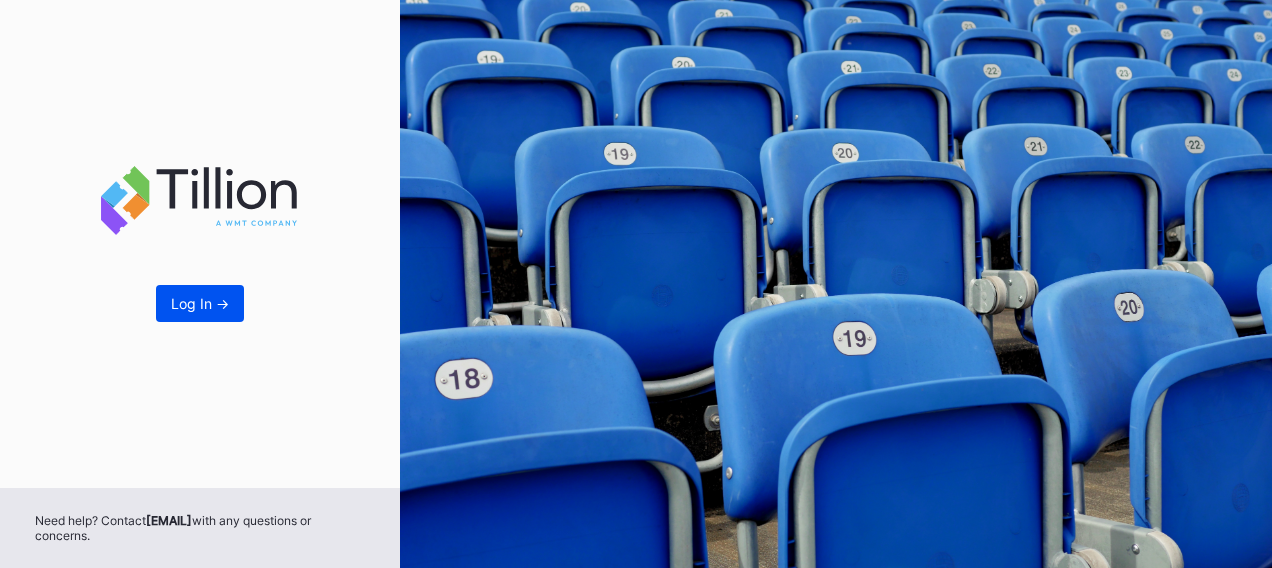 click on "Log In ->" at bounding box center (200, 303) 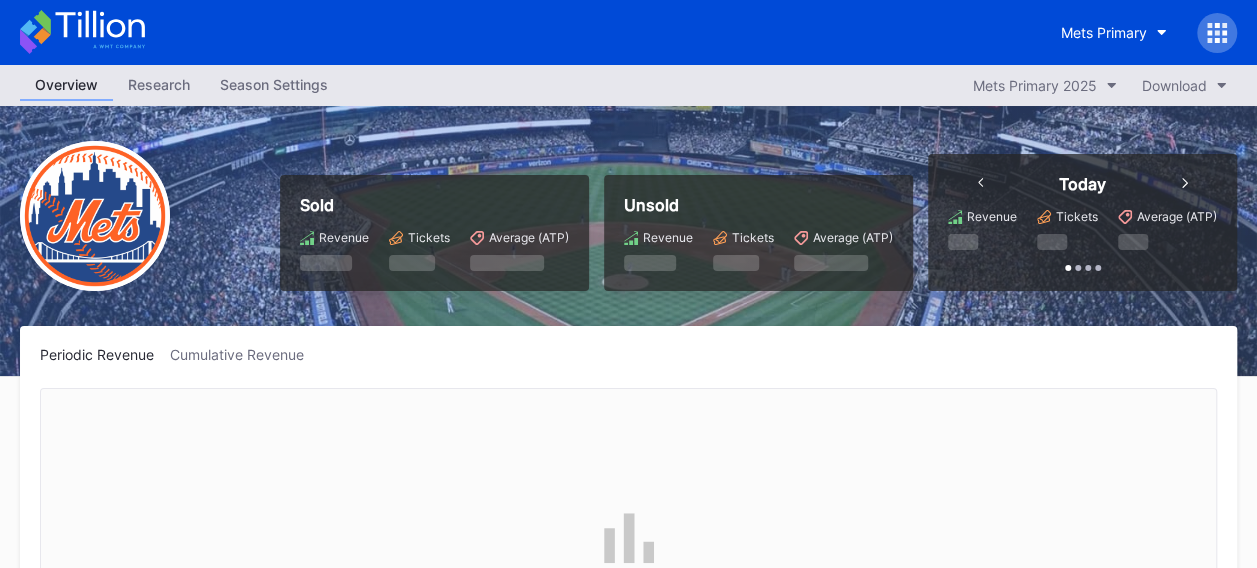 click on "Season Settings" at bounding box center [274, 84] 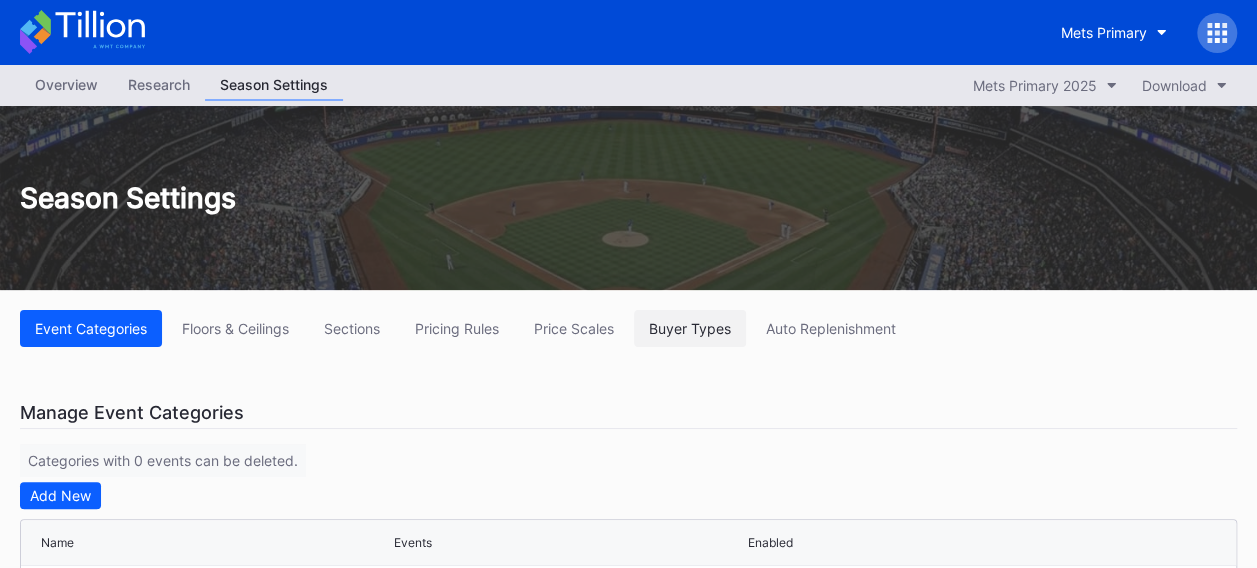 click on "Buyer Types" at bounding box center [690, 328] 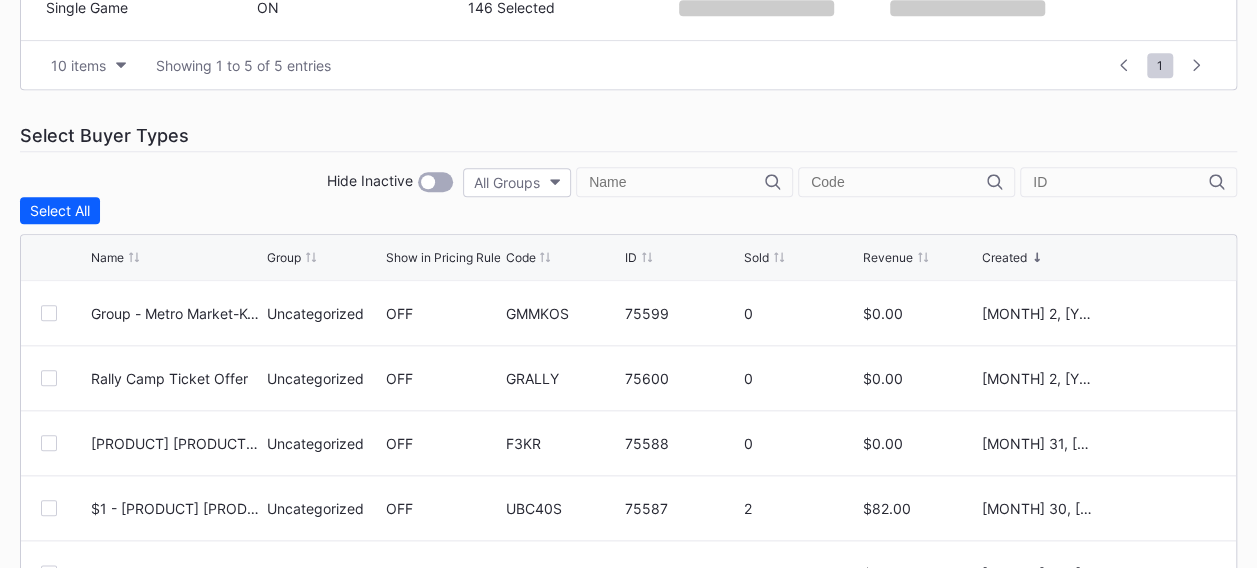 scroll, scrollTop: 800, scrollLeft: 0, axis: vertical 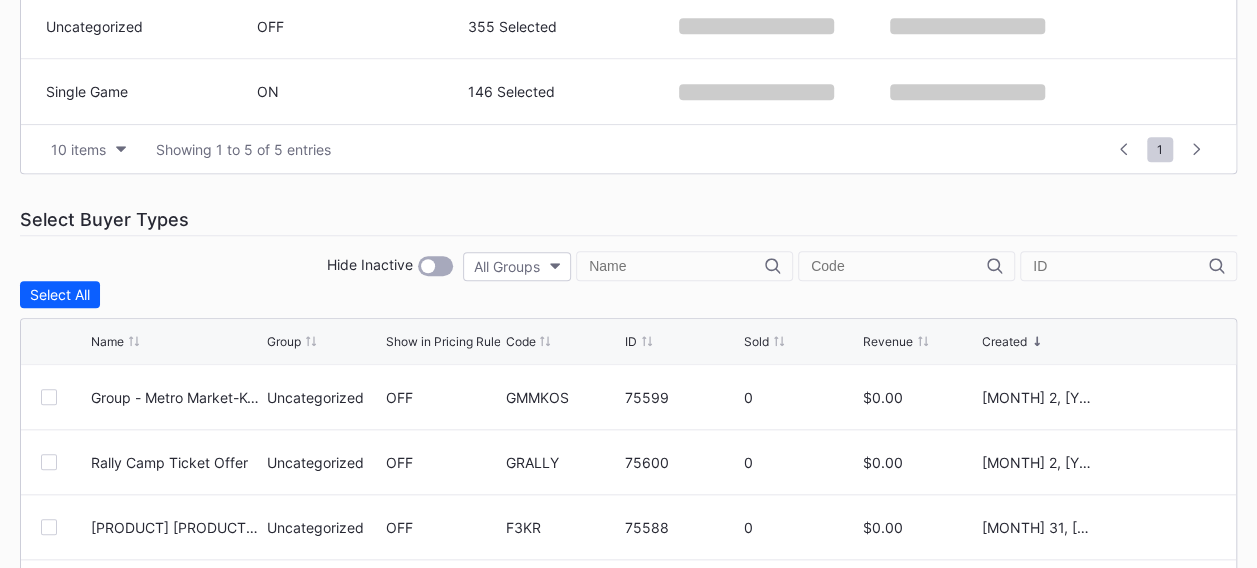 click at bounding box center [677, 266] 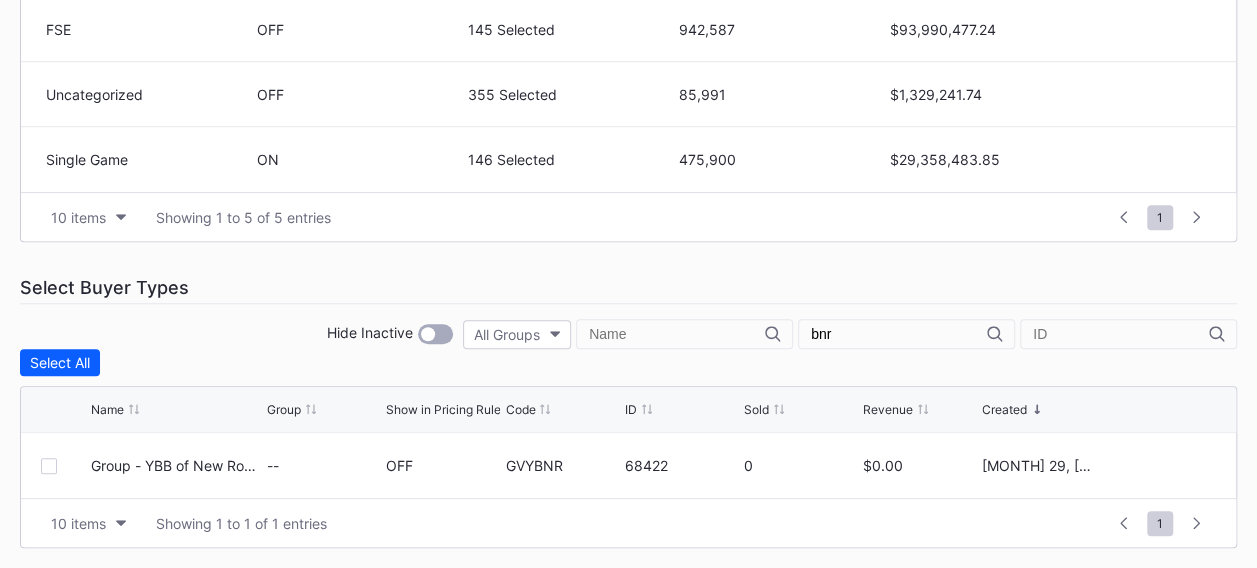 scroll, scrollTop: 725, scrollLeft: 0, axis: vertical 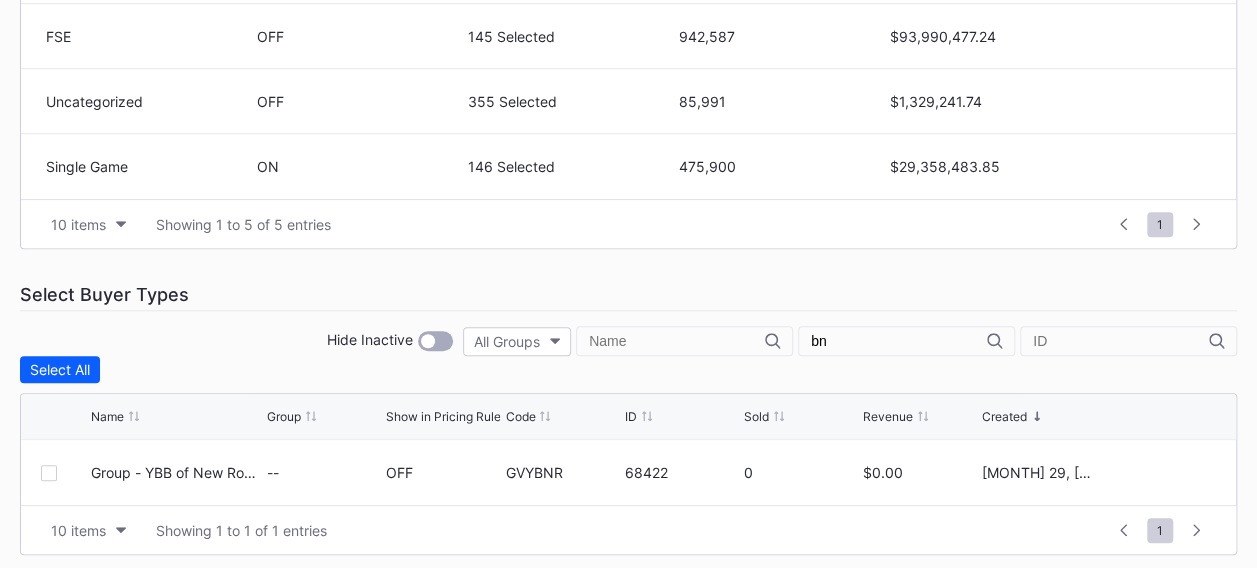 type on "b" 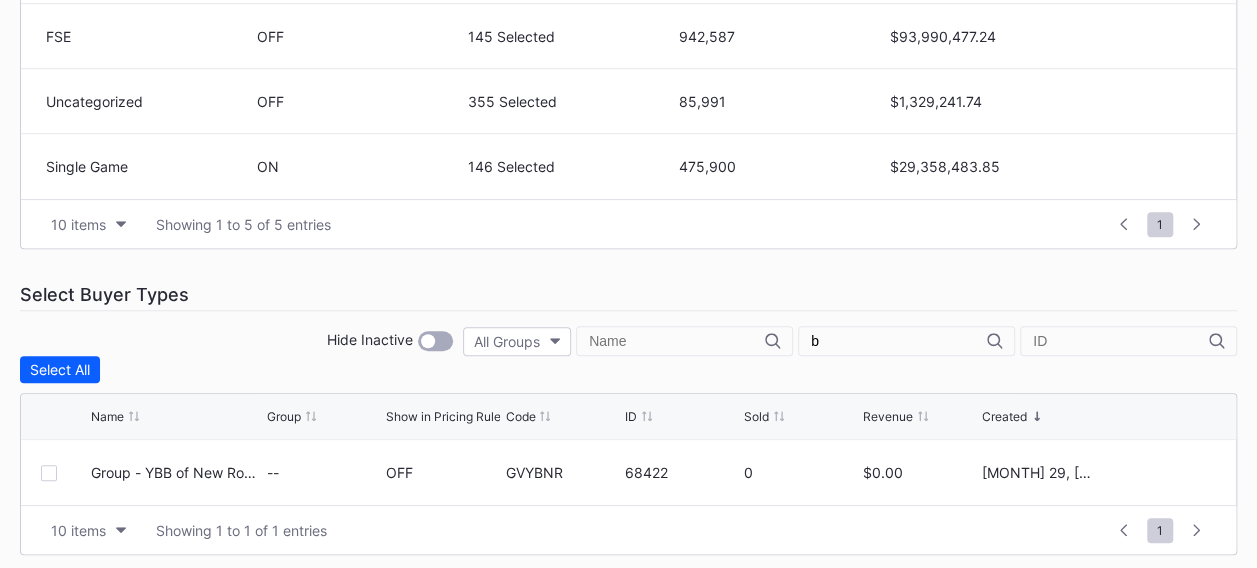 type 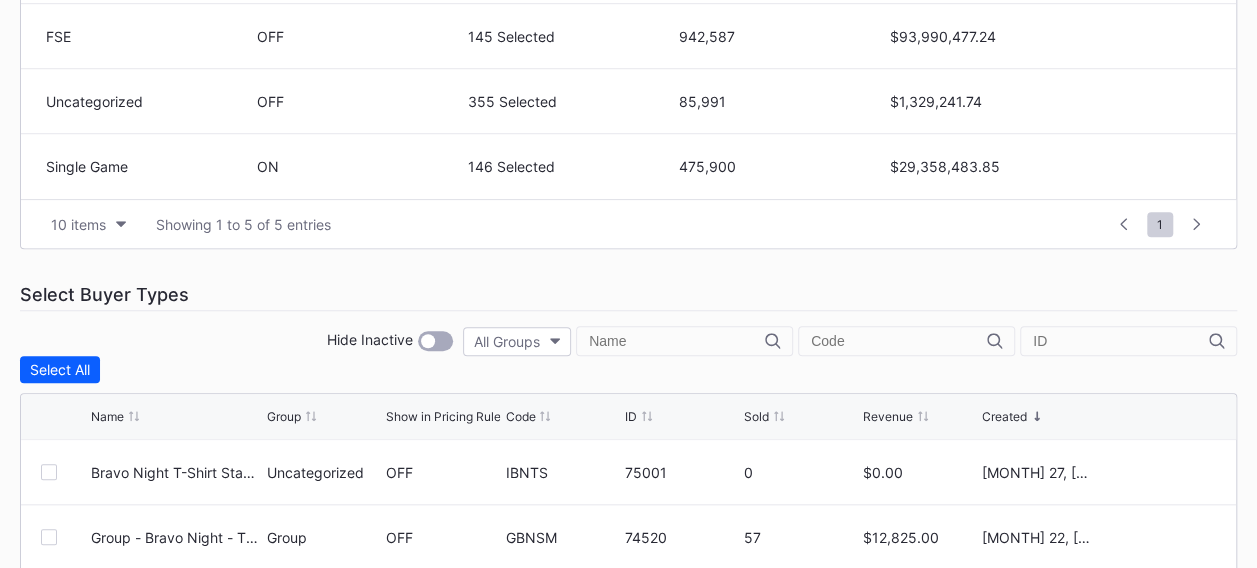 scroll, scrollTop: 800, scrollLeft: 0, axis: vertical 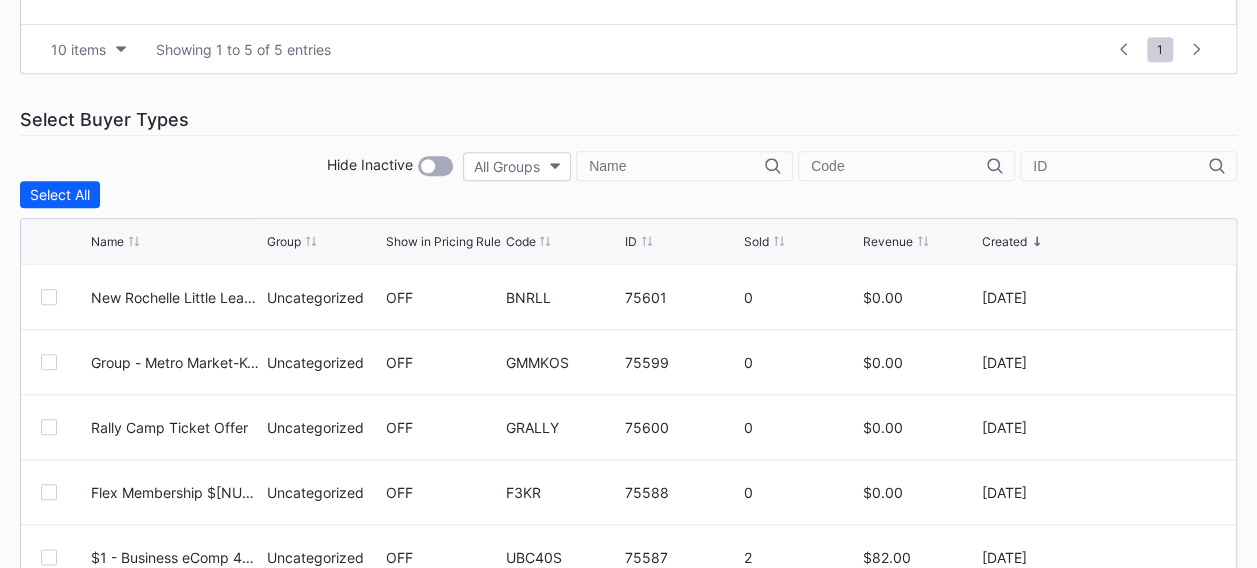 click at bounding box center [899, 166] 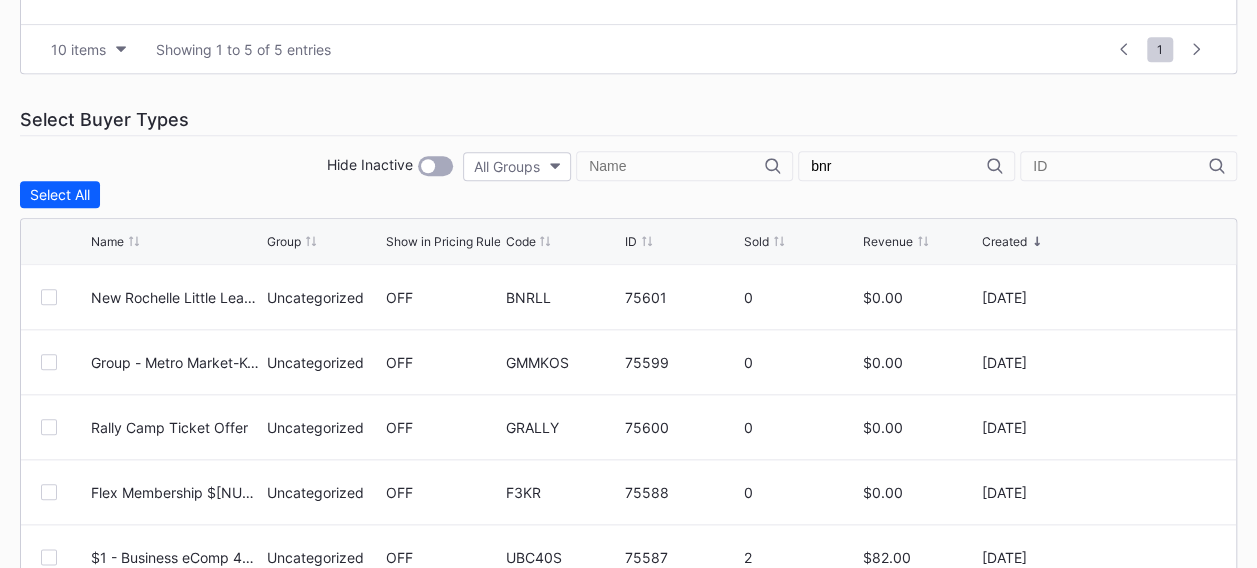 scroll, scrollTop: 790, scrollLeft: 0, axis: vertical 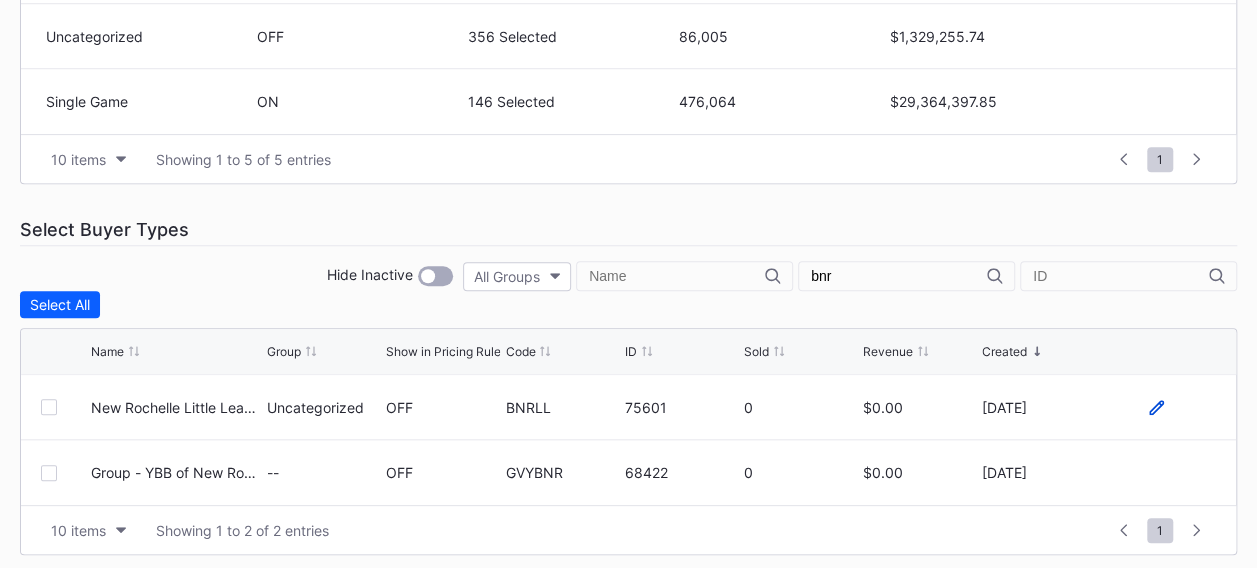 type on "bnr" 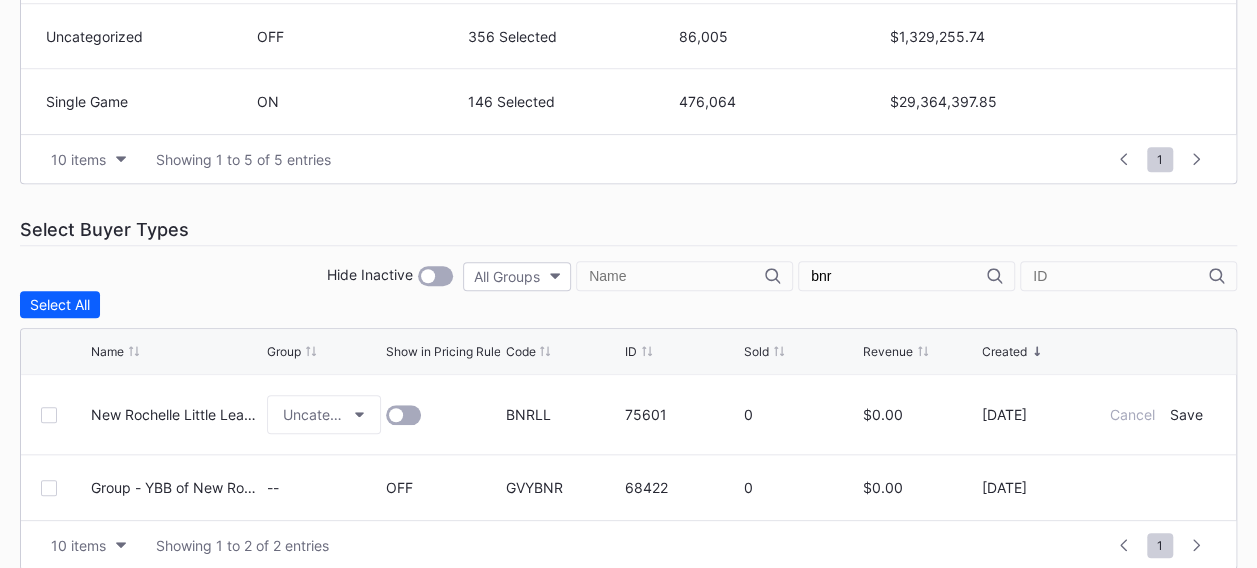 click at bounding box center (396, 415) 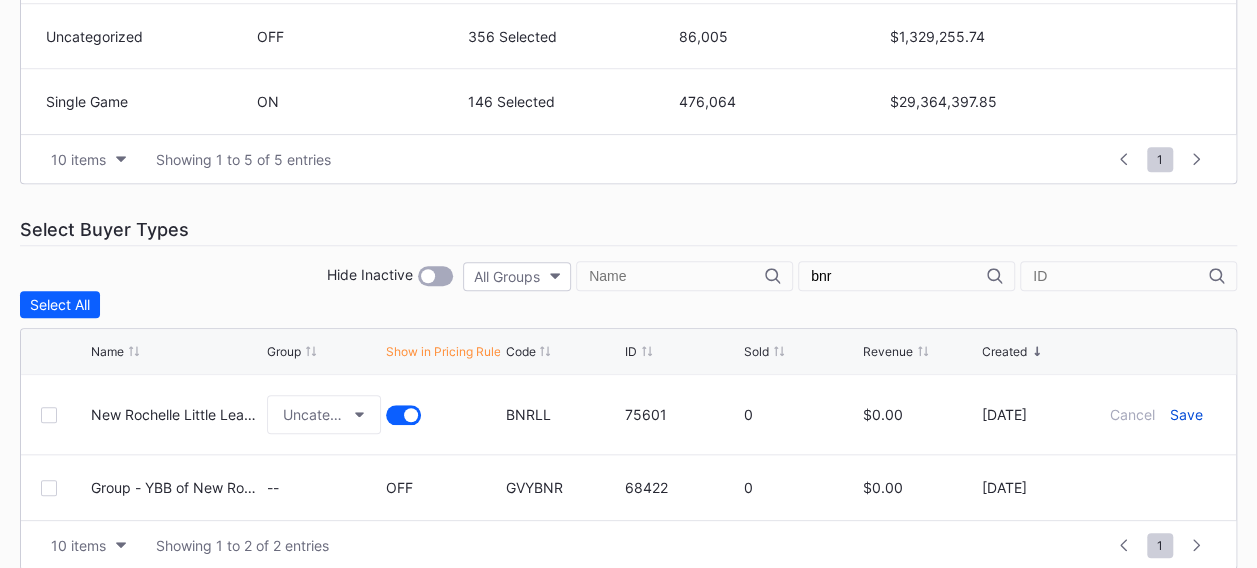 click on "Save" at bounding box center [1186, 414] 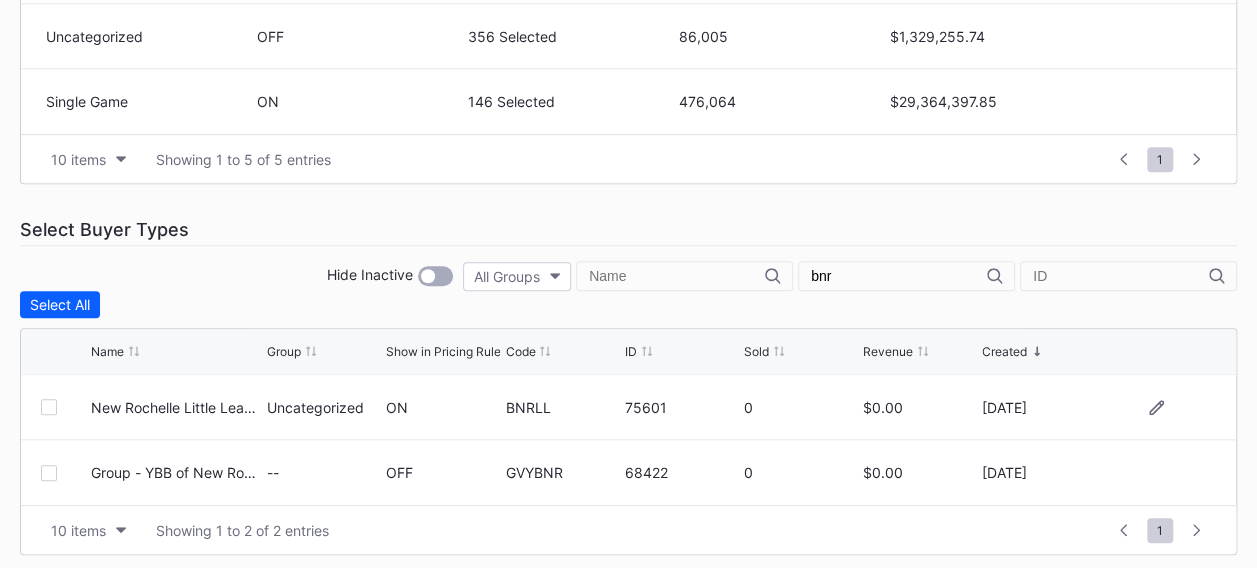 scroll, scrollTop: 190, scrollLeft: 0, axis: vertical 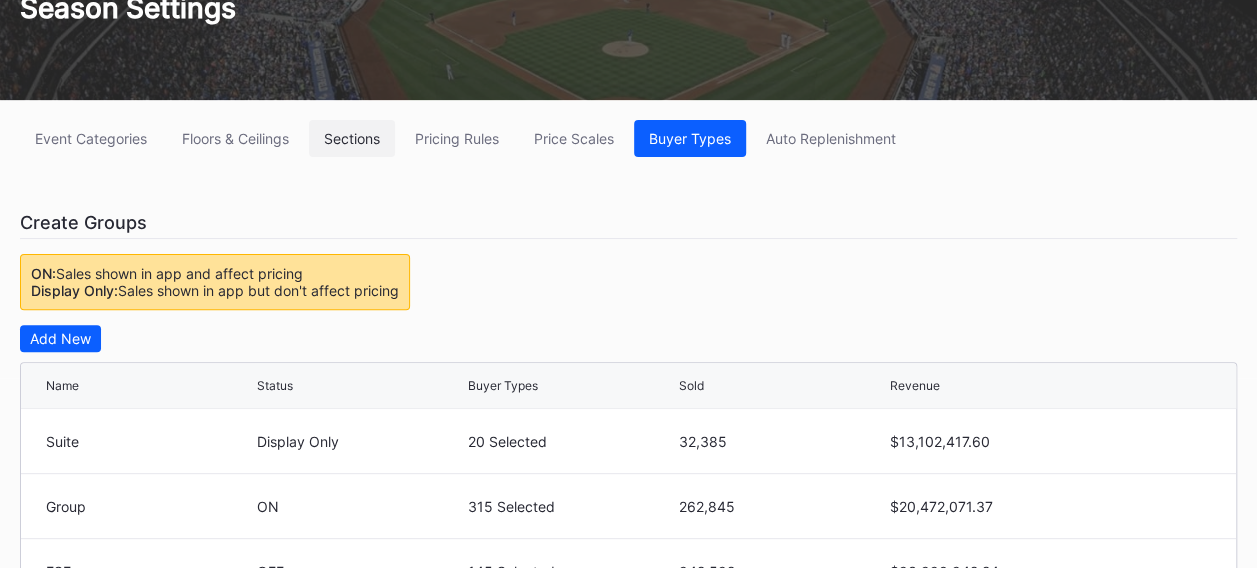 click on "Sections" at bounding box center [352, 138] 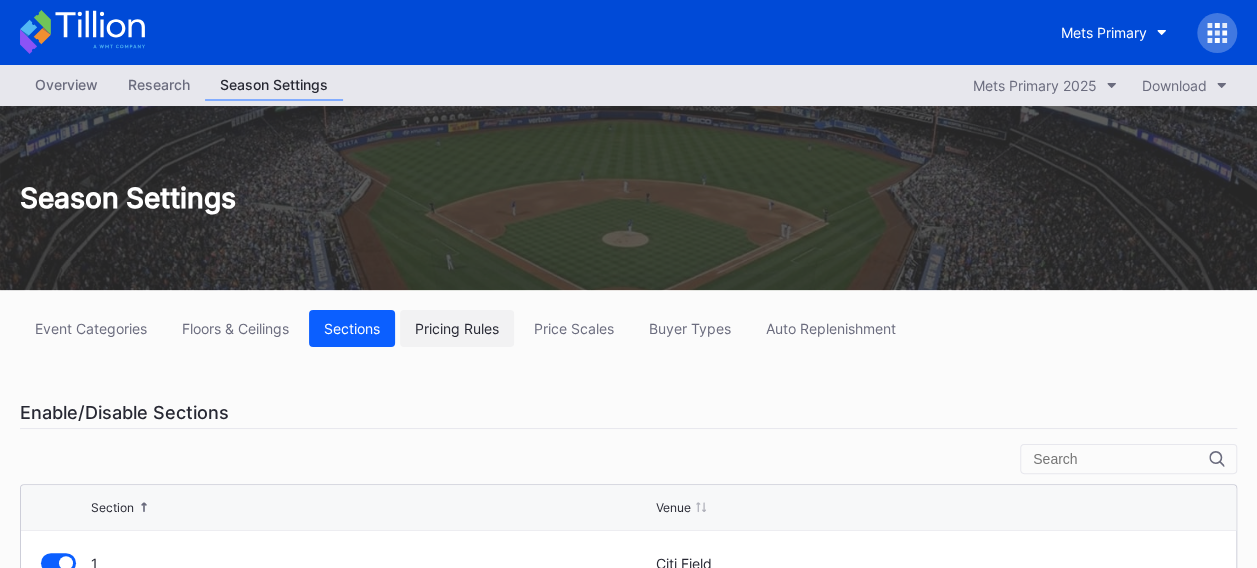 click on "Pricing Rules" at bounding box center (457, 328) 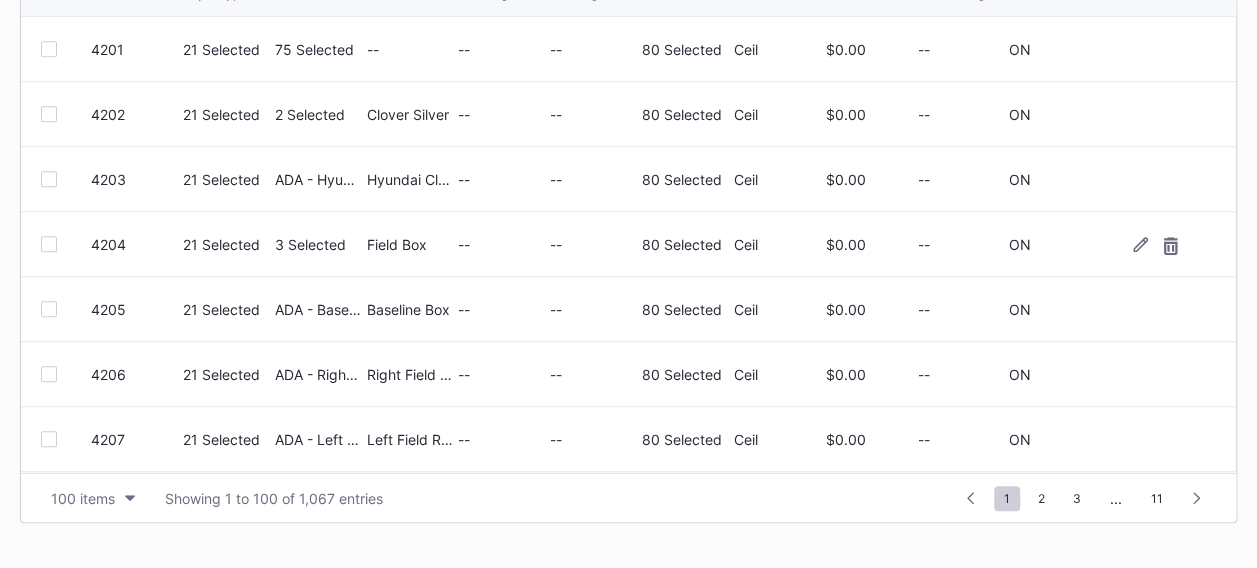 scroll, scrollTop: 583, scrollLeft: 0, axis: vertical 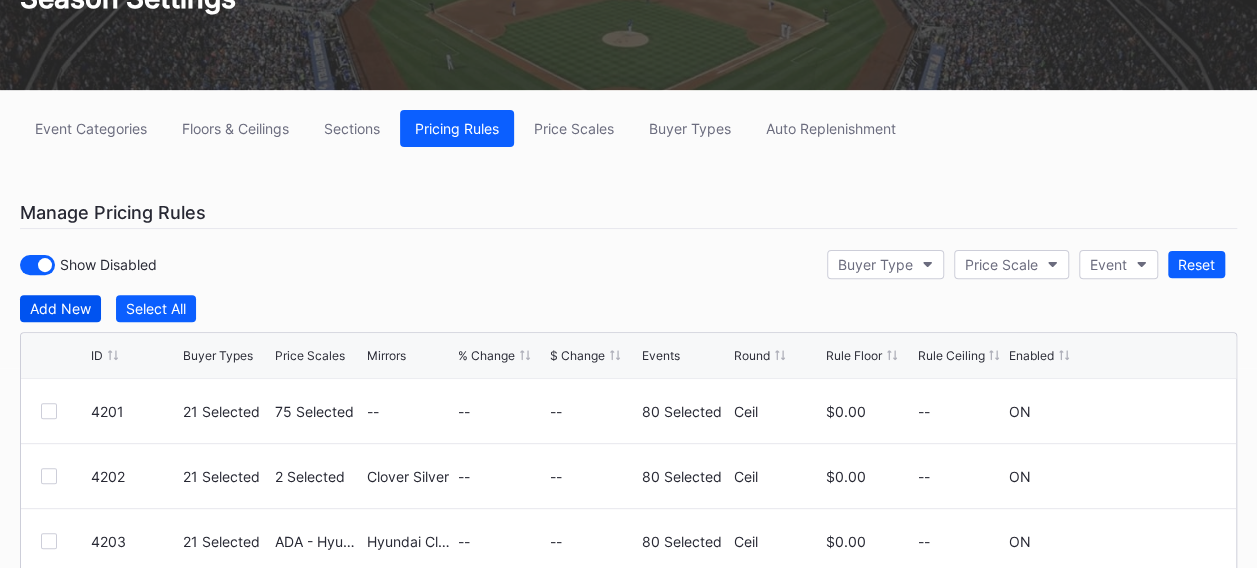 click on "Add New" at bounding box center (60, 308) 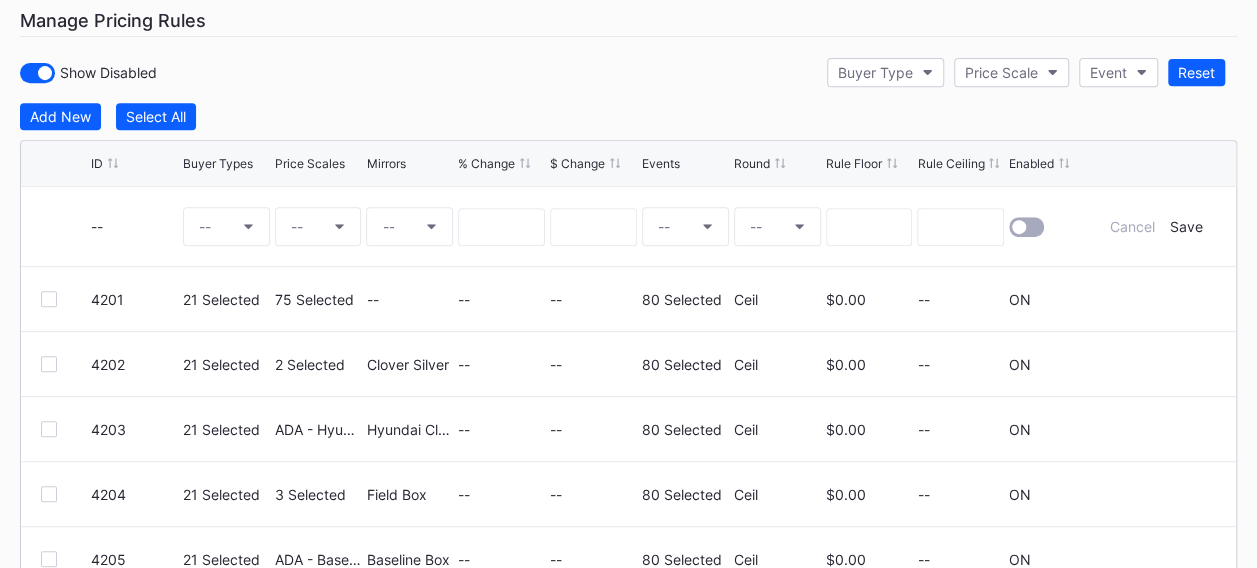 scroll, scrollTop: 400, scrollLeft: 0, axis: vertical 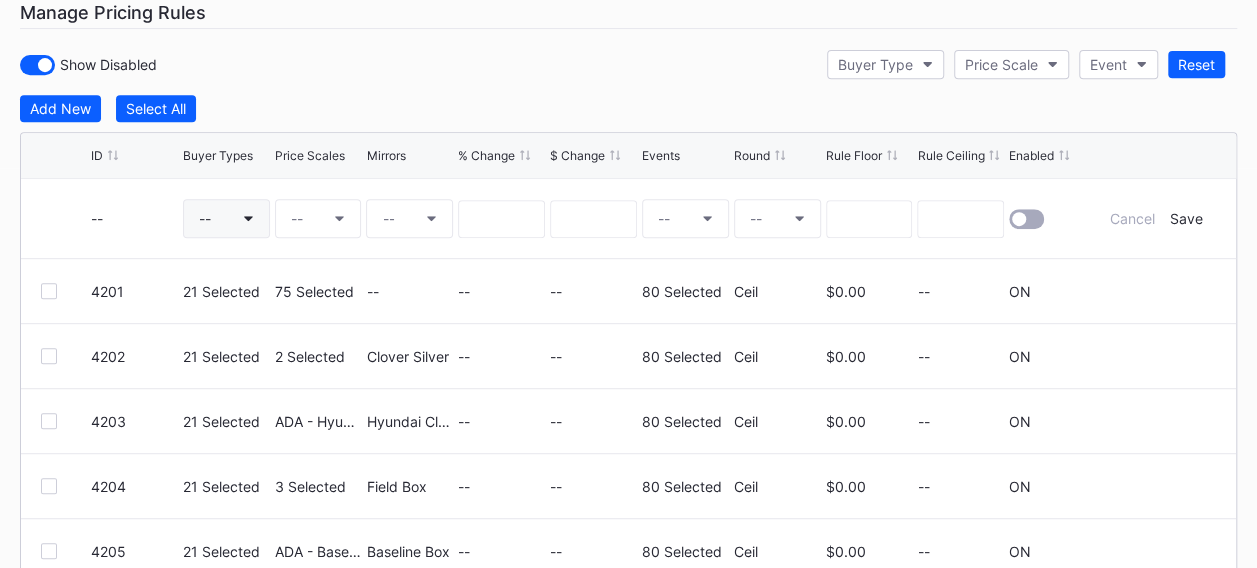 click on "--" at bounding box center (226, 218) 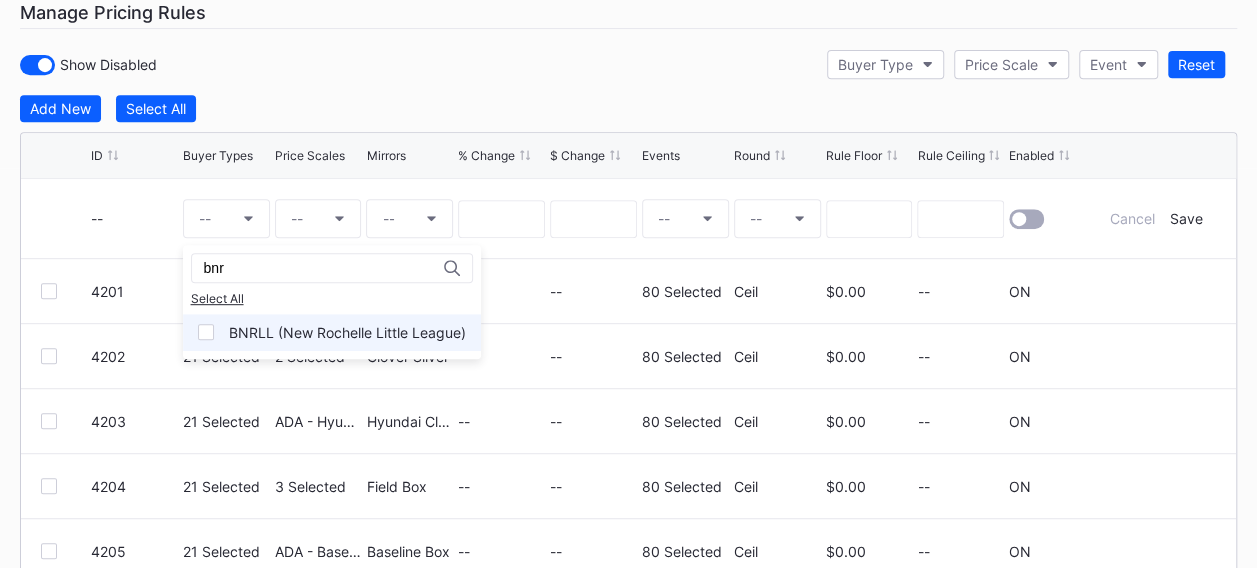 type on "bnr" 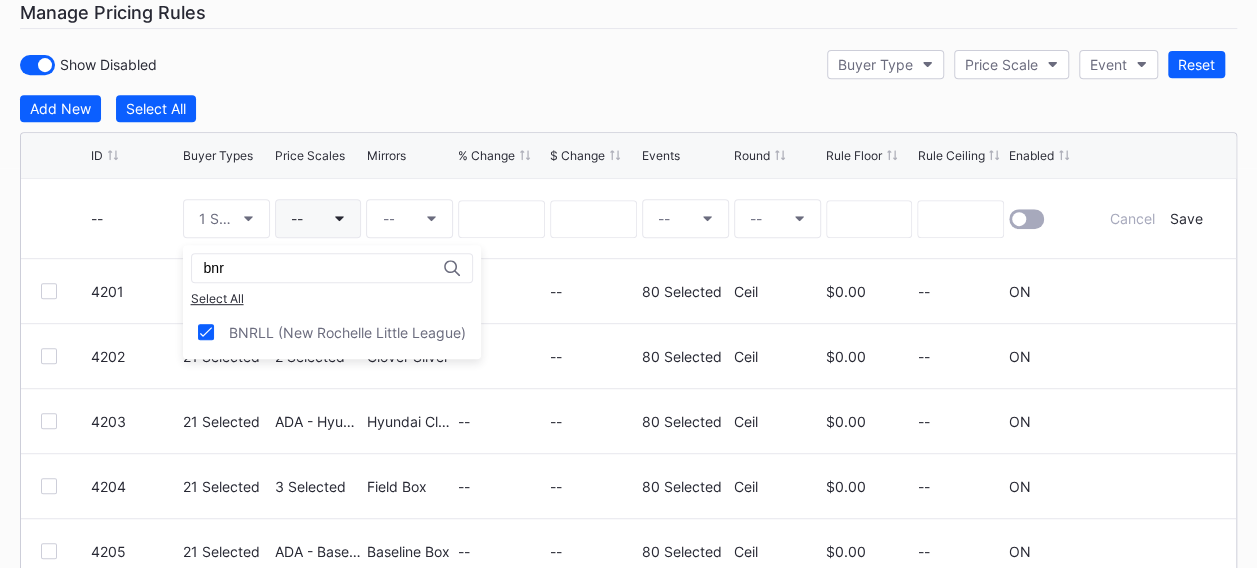 click on "--" at bounding box center [318, 218] 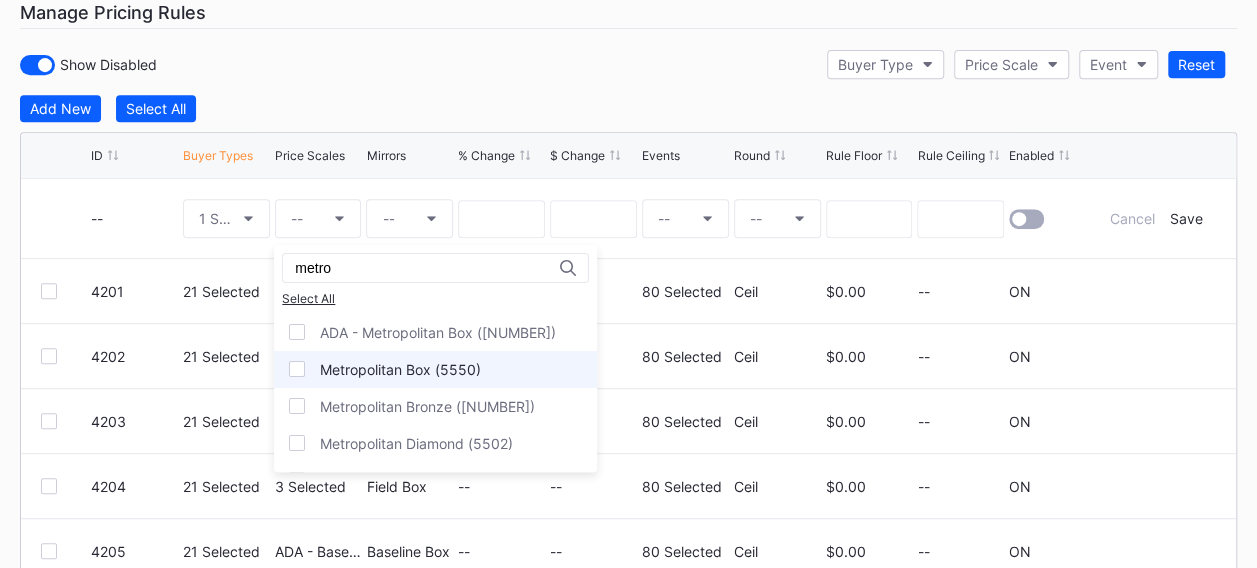 click at bounding box center [297, 369] 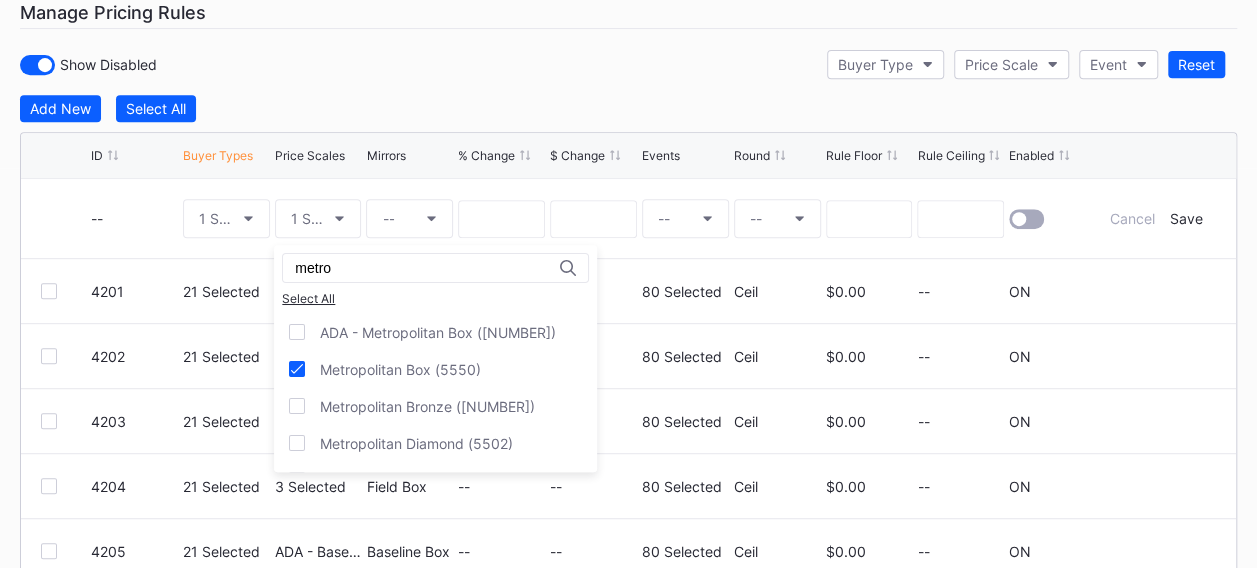 click on "metro" at bounding box center (382, 268) 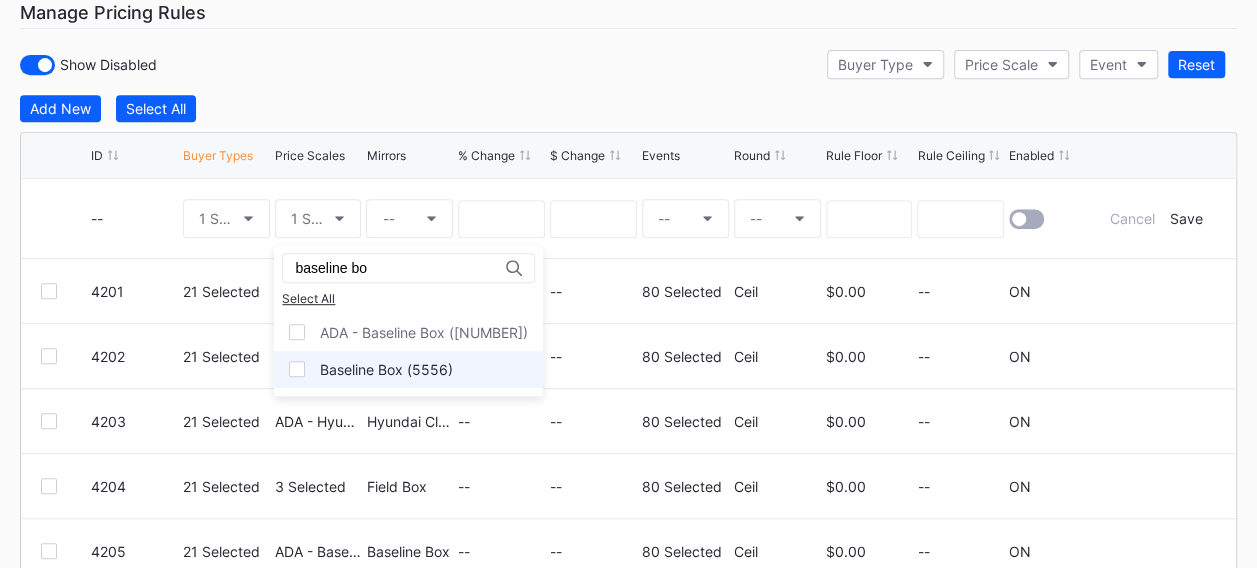 click at bounding box center [297, 369] 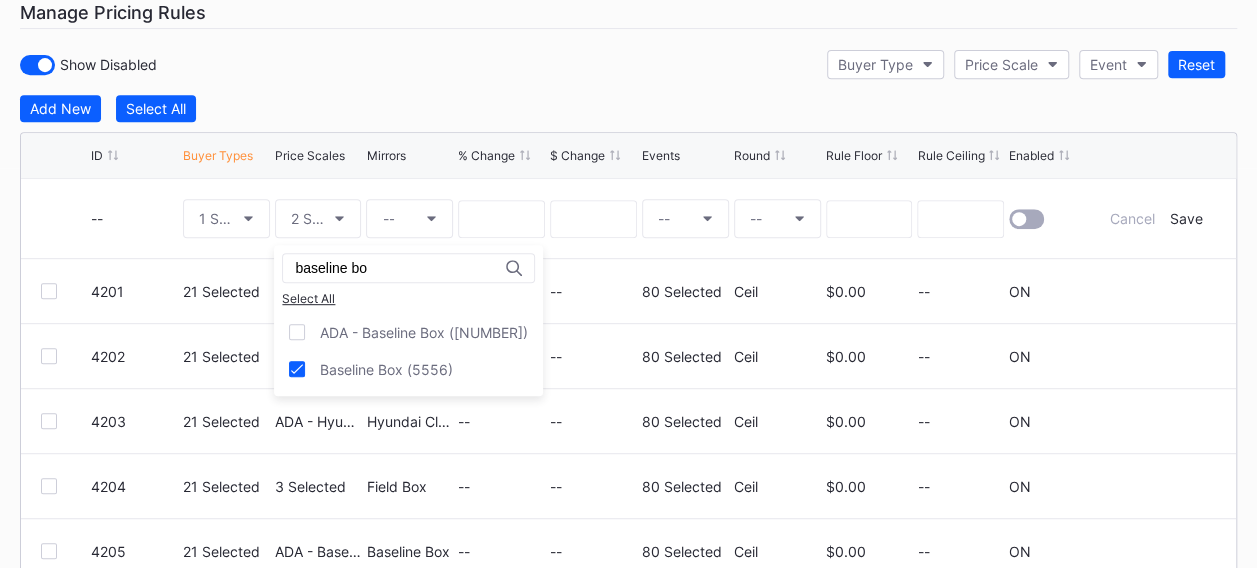 click on "baseline bo" at bounding box center (382, 268) 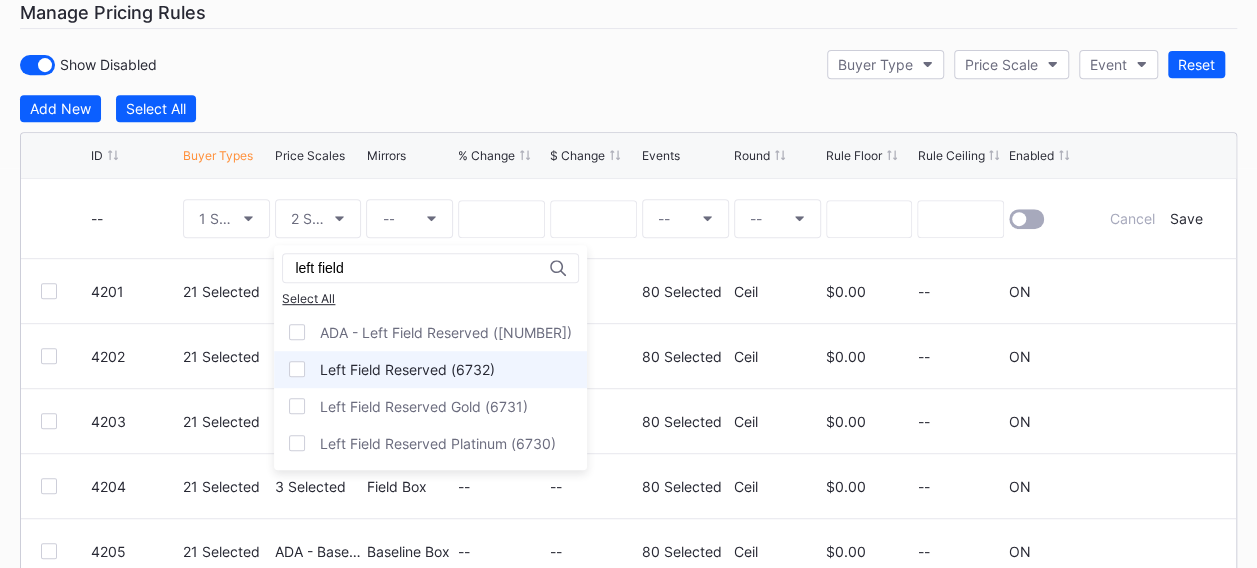 click at bounding box center (297, 369) 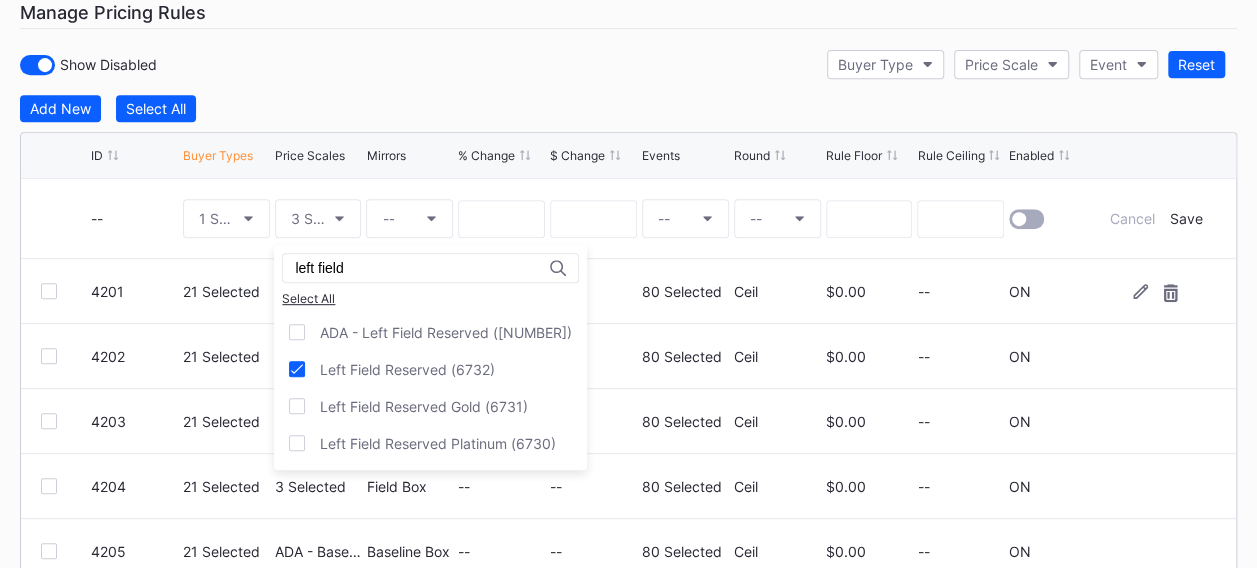 click on "Mets Primary Overview Research Season Settings Mets Primary 2025 Download Season Settings Event Categories Floors & Ceilings Sections Pricing Rules Price Scales Buyer Types Auto Replenishment Manage Pricing Rules  Show Disabled Buyer Type Price Scale Event Reset Add New Select All ID Buyer Types Price Scales Mirrors % Change $ Change Events Round Rule Floor Rule Ceiling Enabled -- [NUMBER] Selected [NUMBER] Selected -- -- -- Cancel Save [NUMBER] [NUMBER] Selected [NUMBER] Selected -- -- -- [NUMBER] Selected Ceil $[NUMBER] -- ON [NUMBER] [NUMBER] Selected [NUMBER] Selected Clover Silver -- -- [NUMBER] Selected Ceil $[NUMBER] -- ON [NUMBER] [NUMBER] Selected ADA - Hyundai Club ([NUMBER]) Hyundai Club -- -- [NUMBER] Selected Ceil $[NUMBER] -- ON [NUMBER] [NUMBER] Selected [NUMBER] Selected Field Box -- -- [NUMBER] Selected Ceil $[NUMBER] -- ON [NUMBER] [NUMBER] Selected ADA - Baseline Box ([NUMBER]) Baseline Box -- -- [NUMBER] Selected Ceil $[NUMBER] -- ON [NUMBER] [NUMBER] Selected ADA - Right Field Reserved ([NUMBER]) Right Field Reserved -- -- [NUMBER] Selected Ceil $[NUMBER] -- ON [NUMBER] [NUMBER] Selected ADA - Left Field Reserved ([NUMBER]) Left Field Reserved -- -- [NUMBER] Selected --" at bounding box center (628, 217) 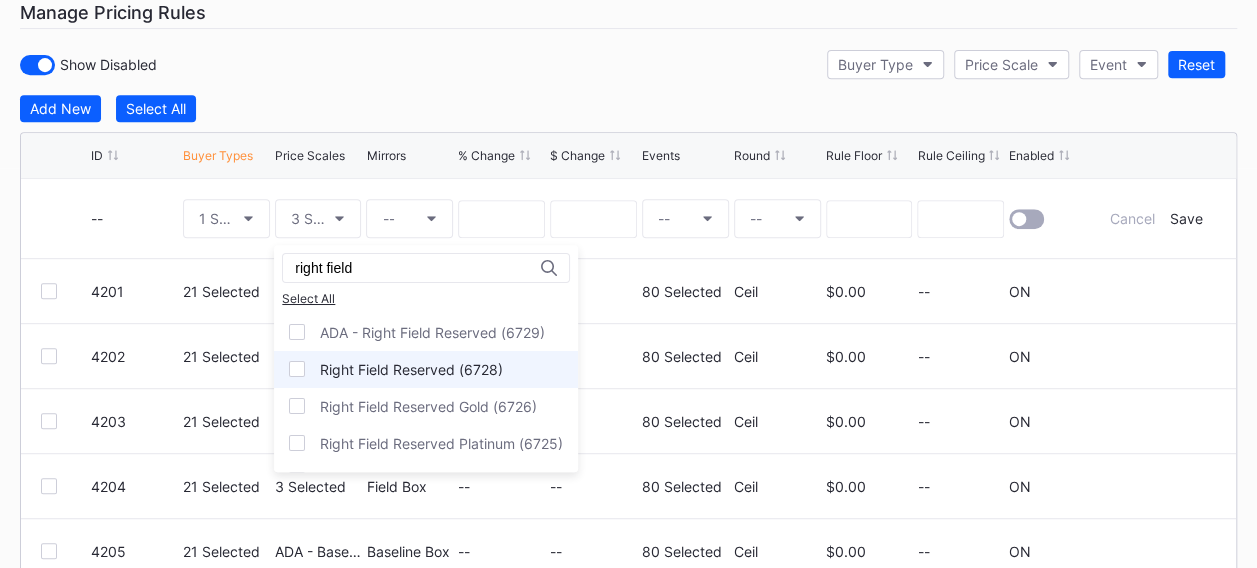 click at bounding box center (297, 369) 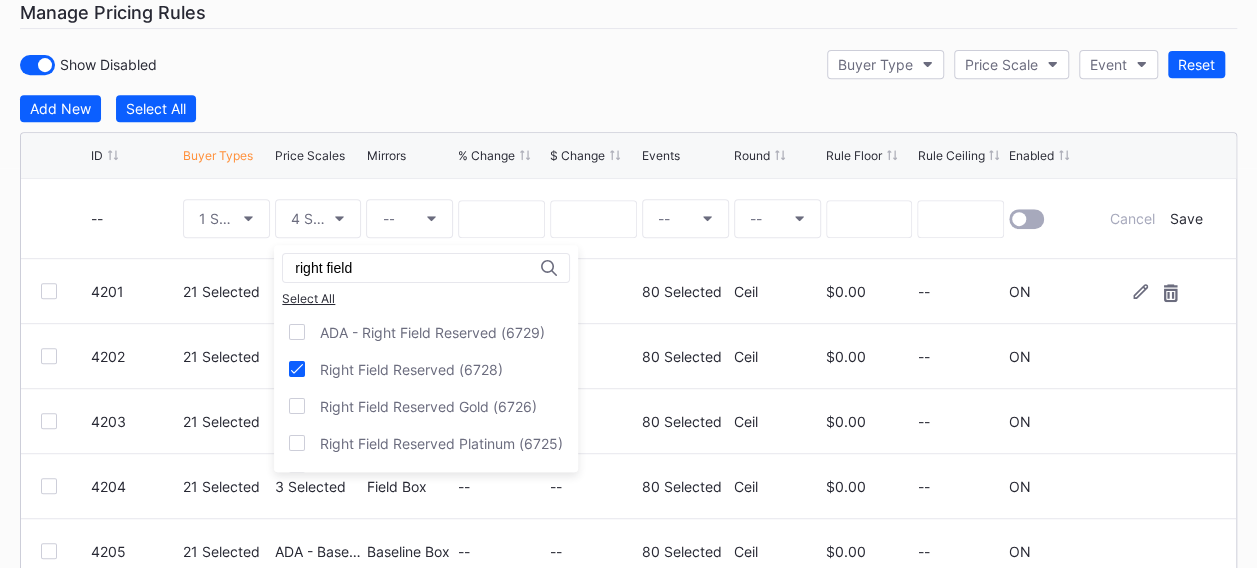 drag, startPoint x: 321, startPoint y: 264, endPoint x: 248, endPoint y: 256, distance: 73.43705 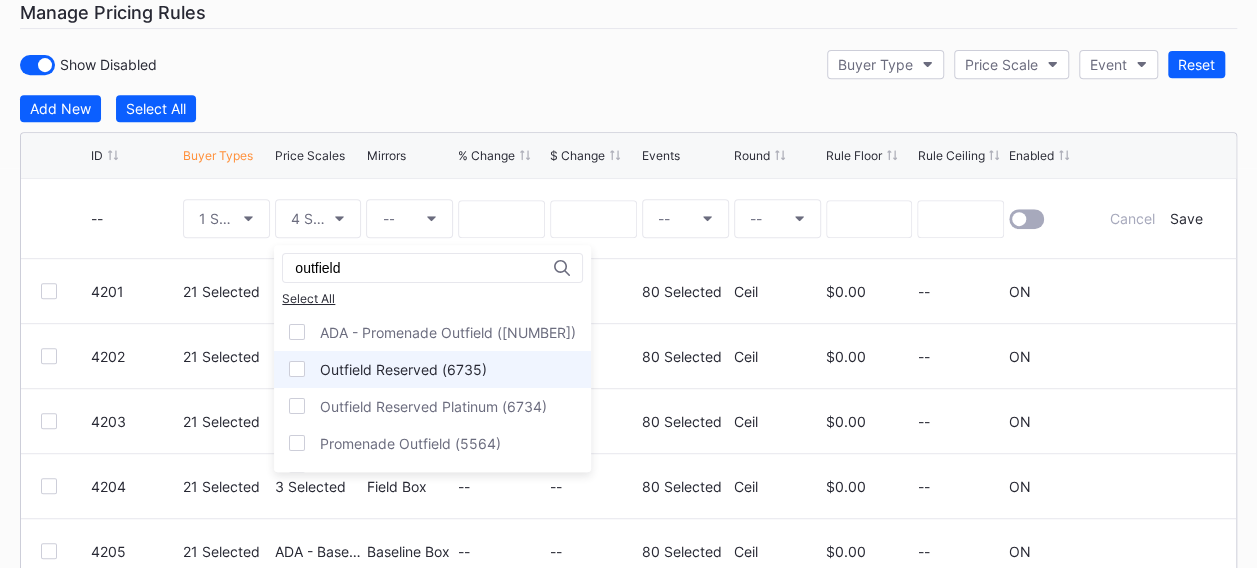 click at bounding box center (297, 369) 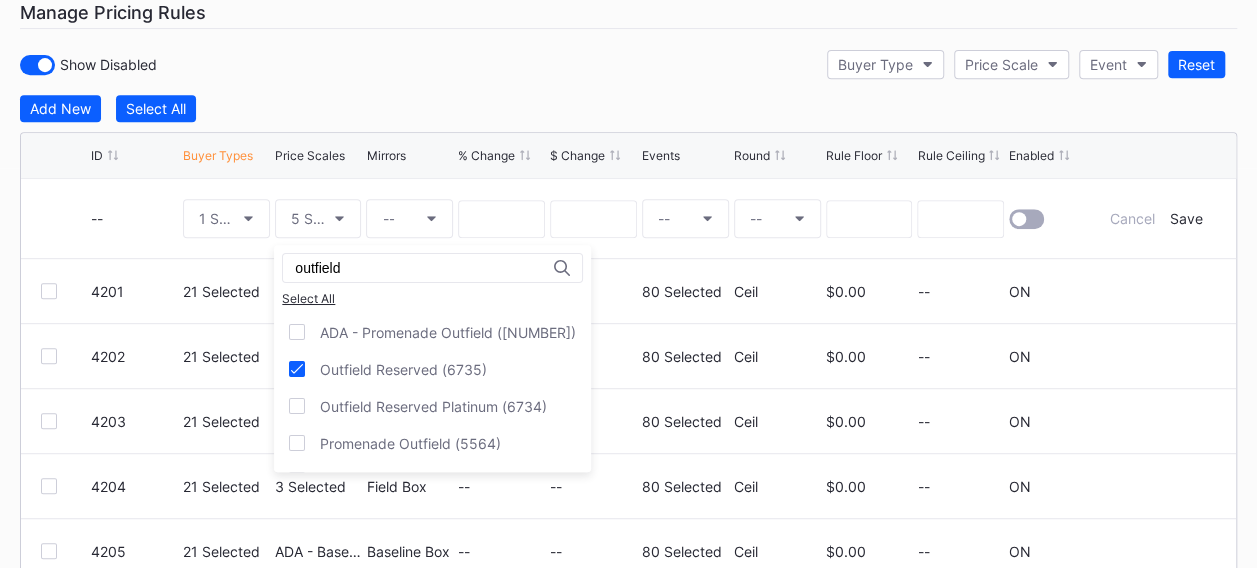 drag, startPoint x: 339, startPoint y: 265, endPoint x: 292, endPoint y: 264, distance: 47.010635 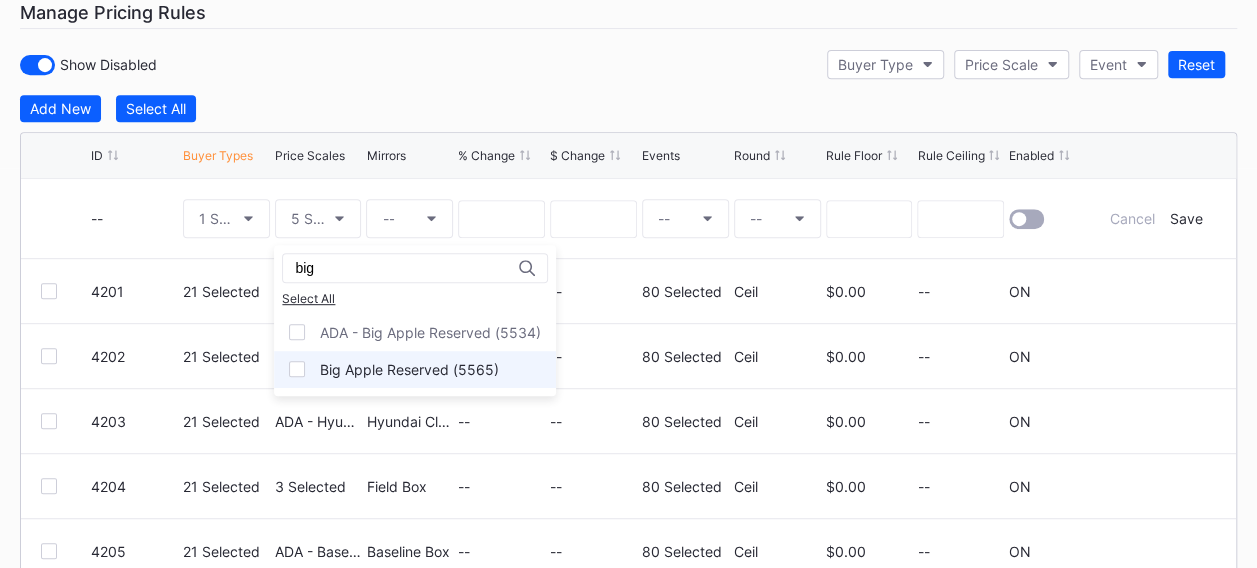 click at bounding box center [297, 369] 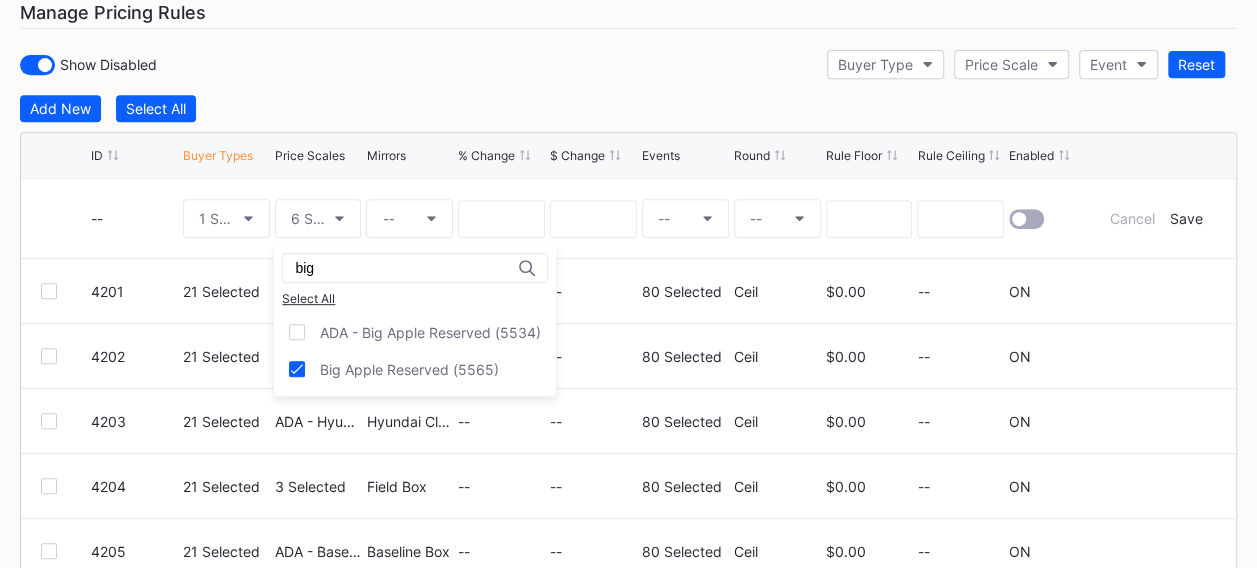 click on "big" at bounding box center [382, 268] 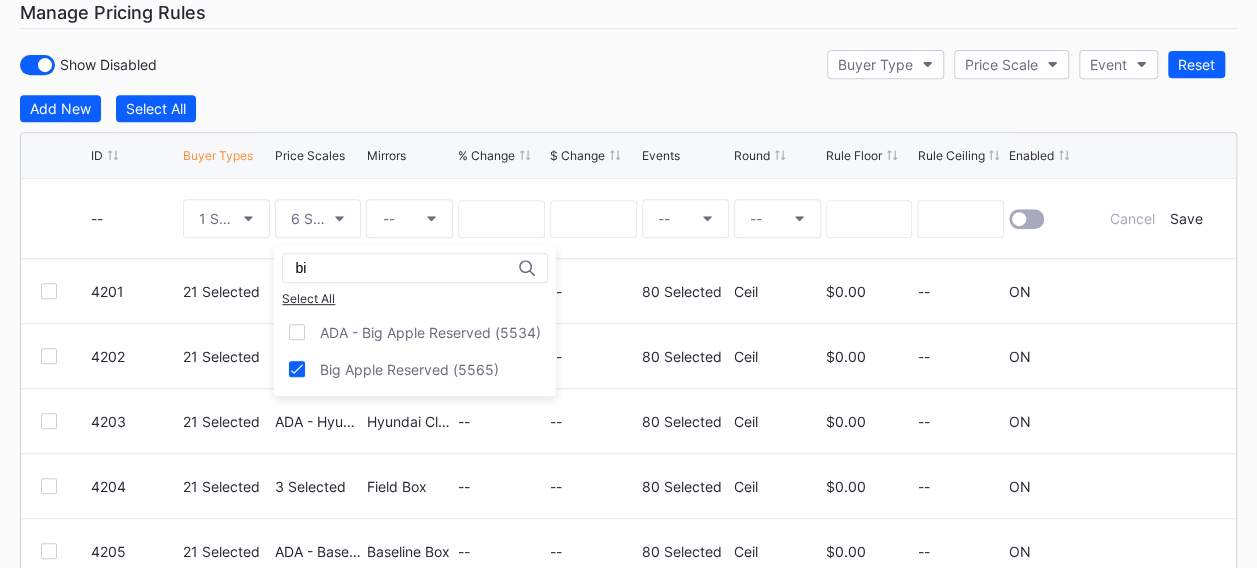 type on "b" 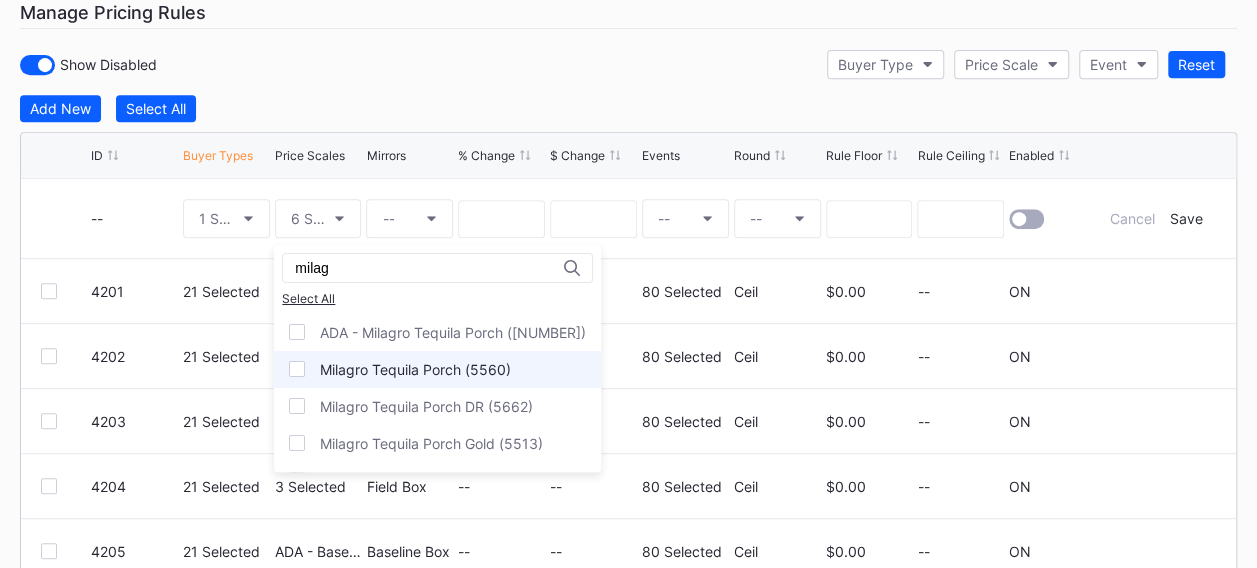 click on "Milagro Tequila Porch (5560)" at bounding box center (437, 369) 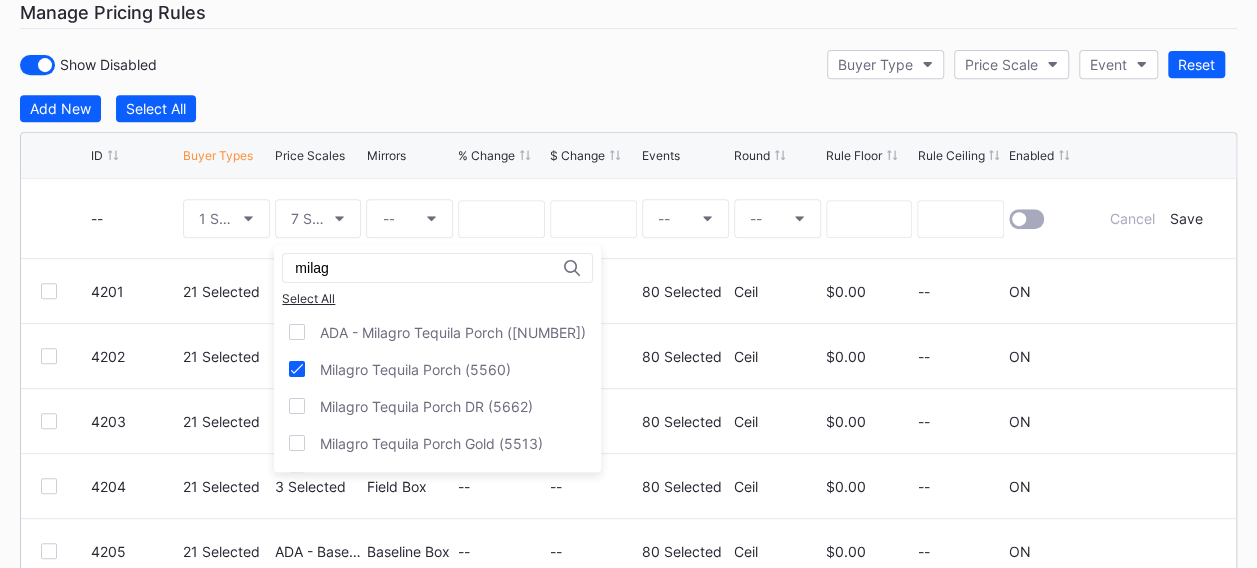 click on "milag" at bounding box center [382, 268] 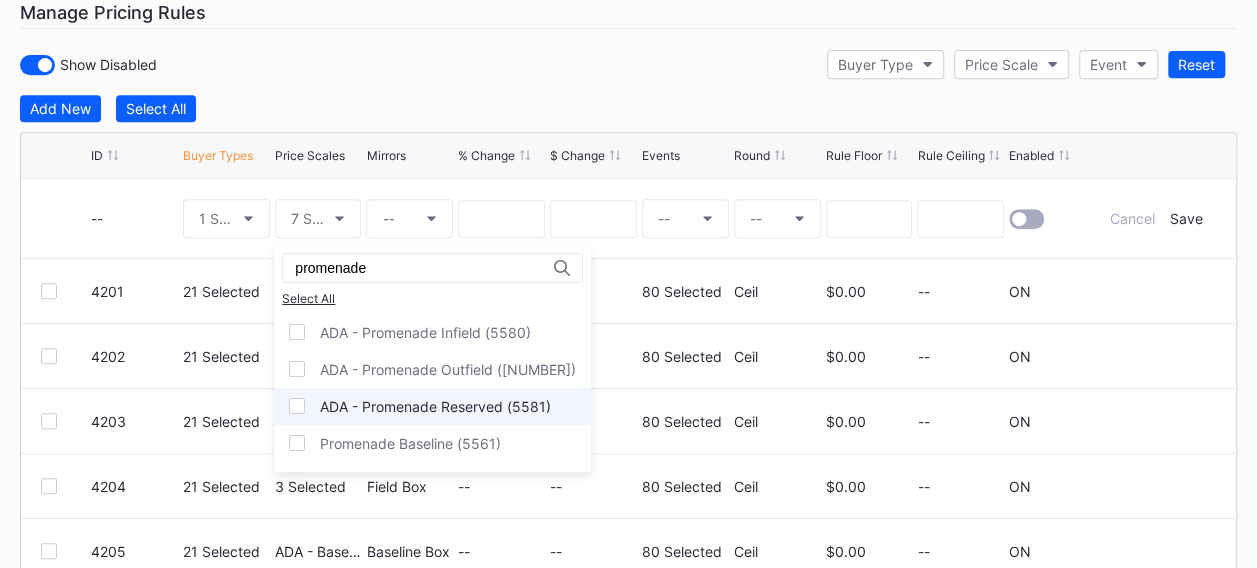 scroll, scrollTop: 100, scrollLeft: 0, axis: vertical 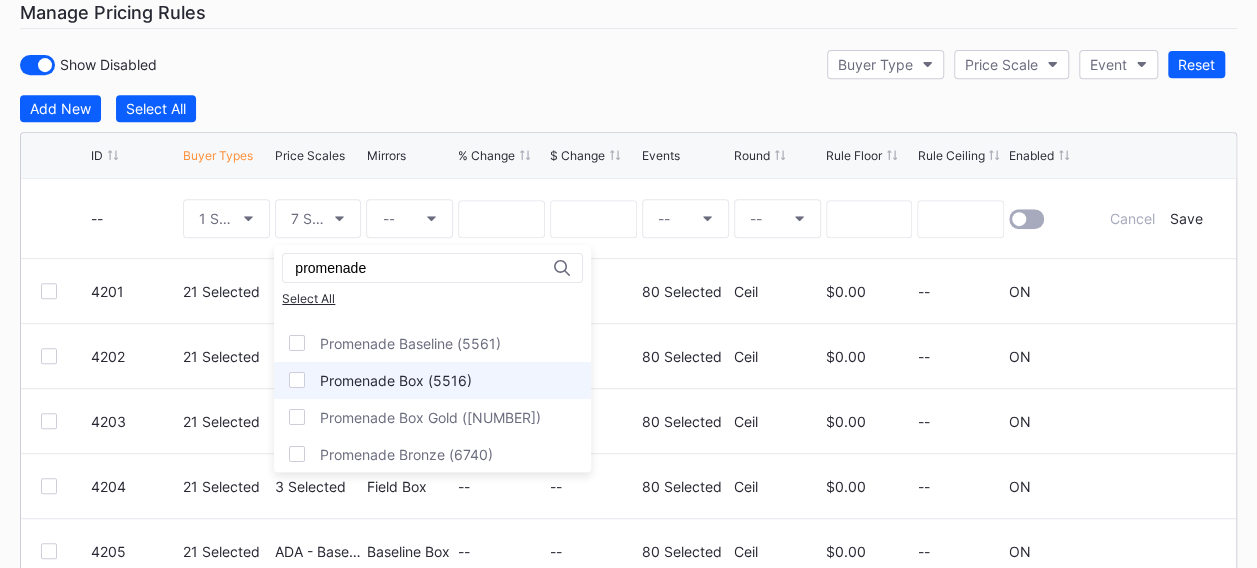 type on "promenade" 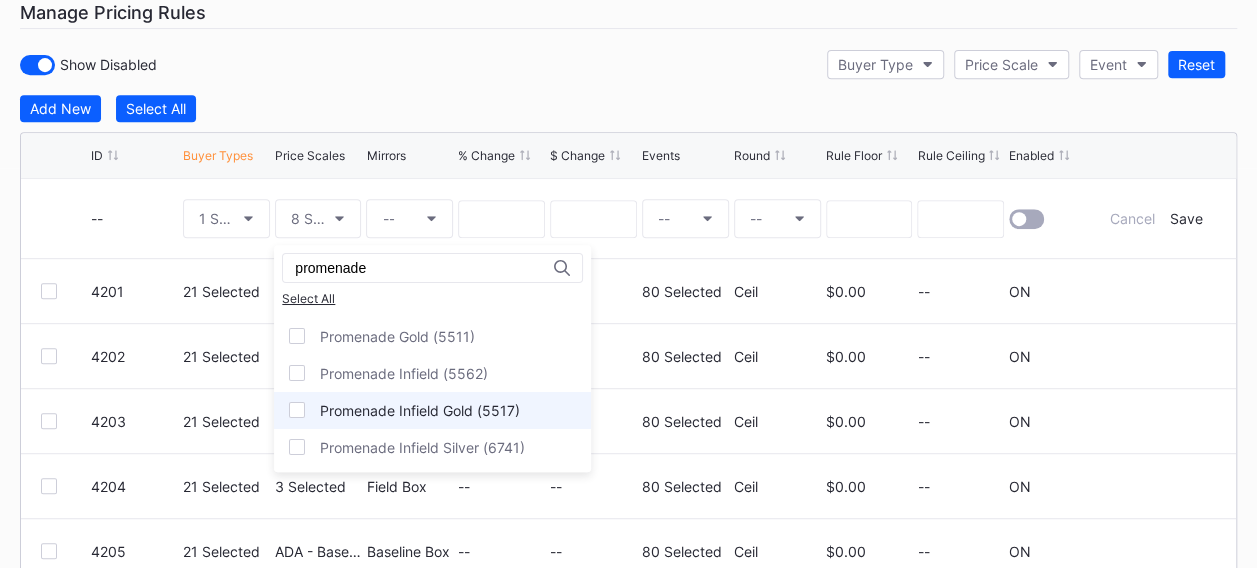 scroll, scrollTop: 300, scrollLeft: 0, axis: vertical 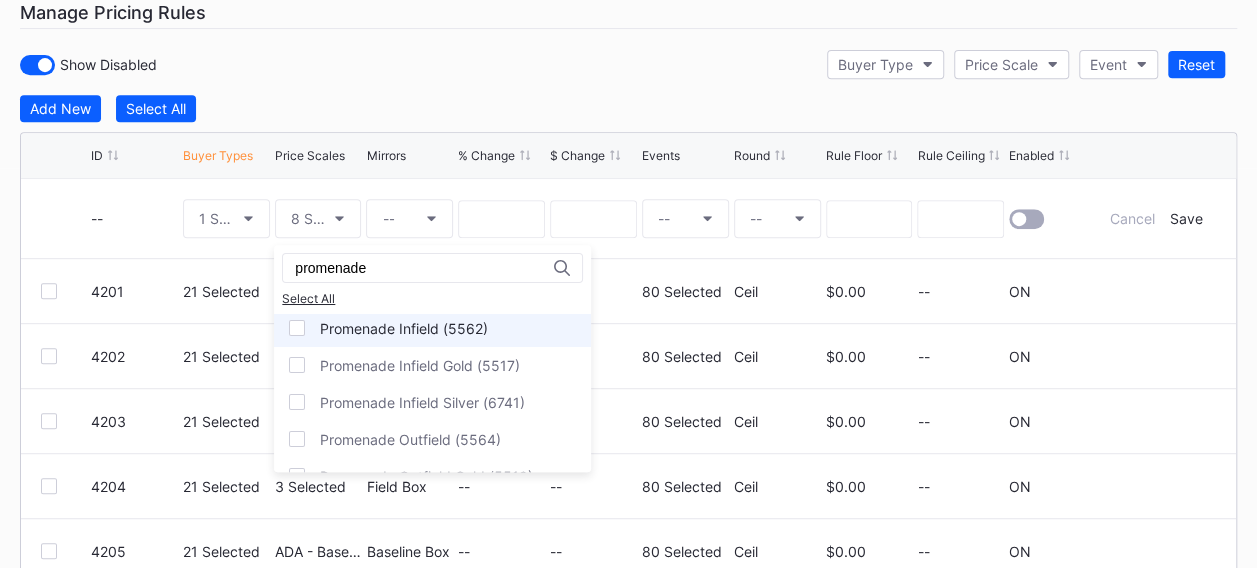 click at bounding box center [297, 328] 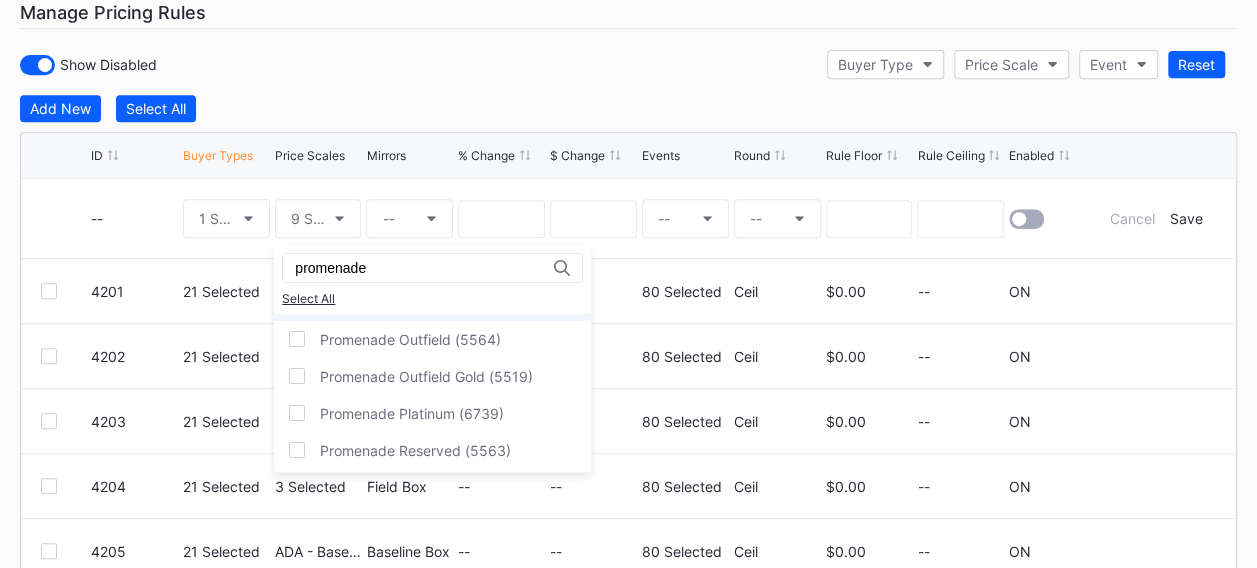 scroll, scrollTop: 452, scrollLeft: 0, axis: vertical 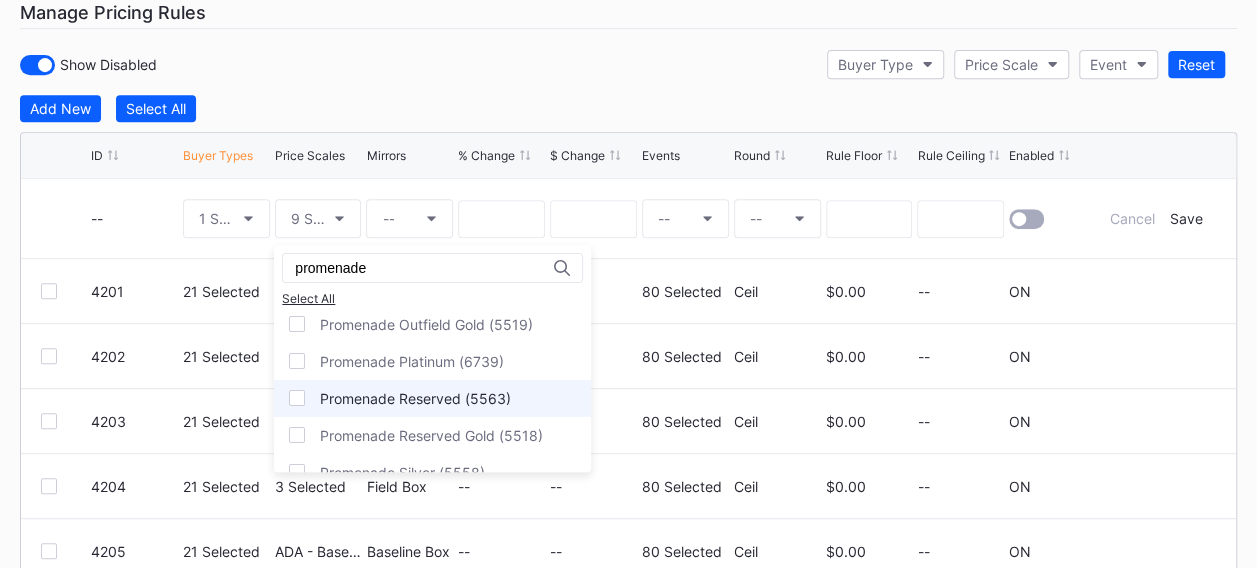 click at bounding box center [297, 398] 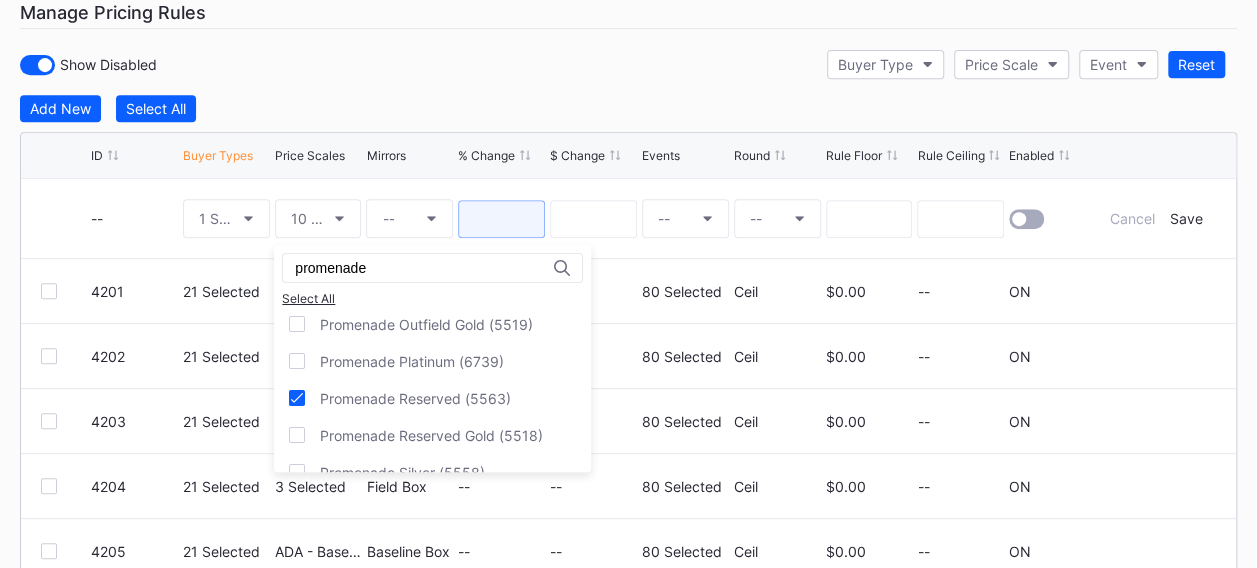 click at bounding box center [501, 219] 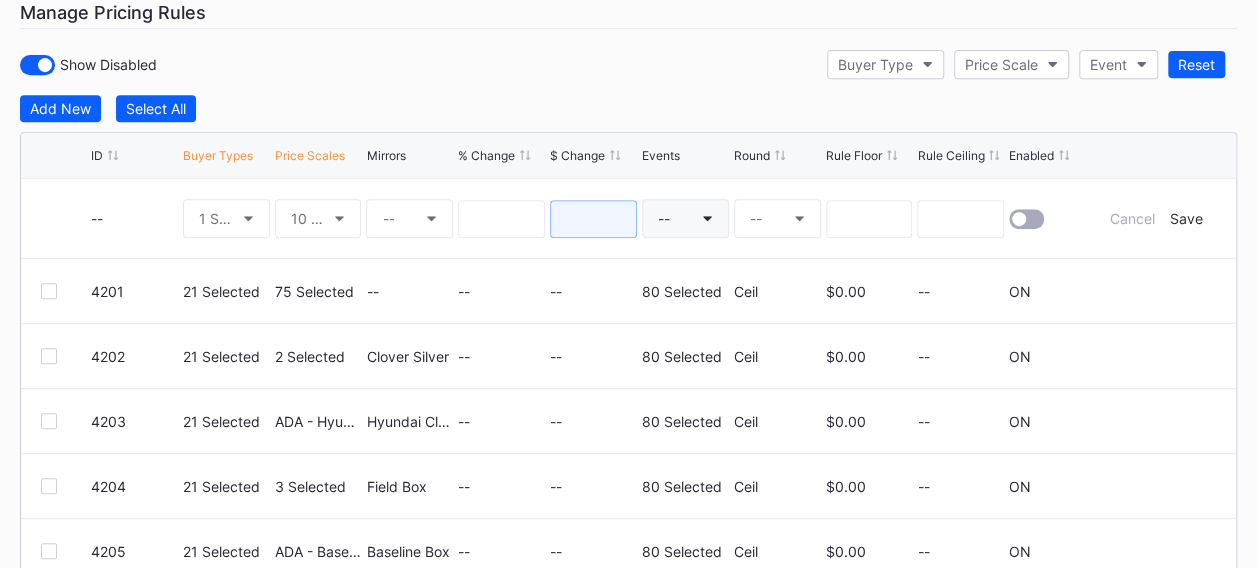 click at bounding box center (593, 219) 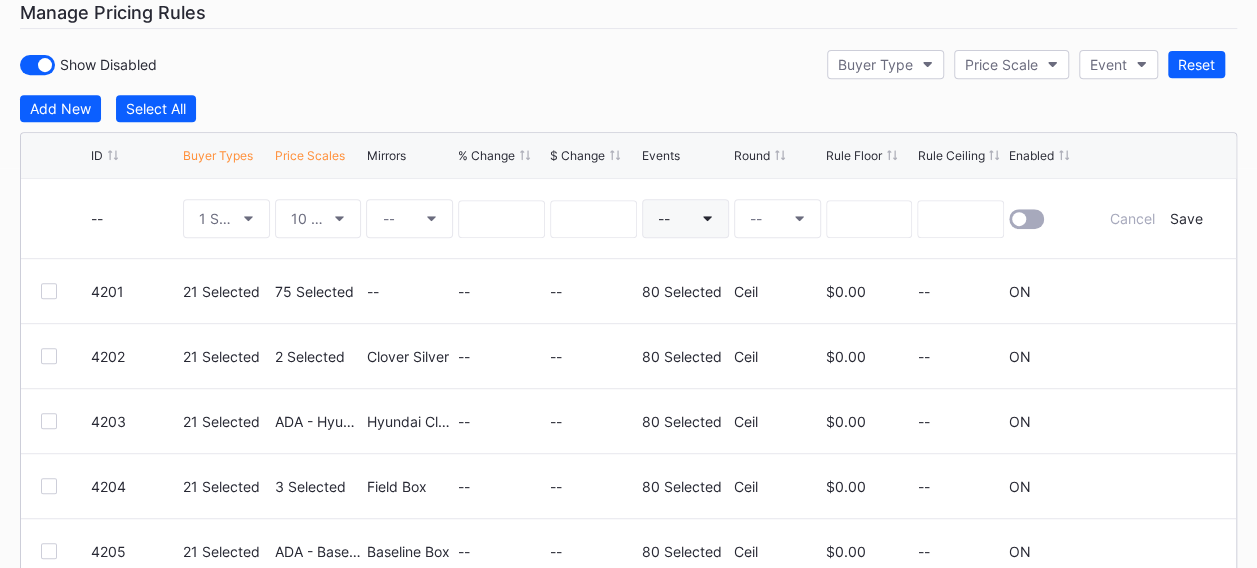 click on "--" at bounding box center [685, 218] 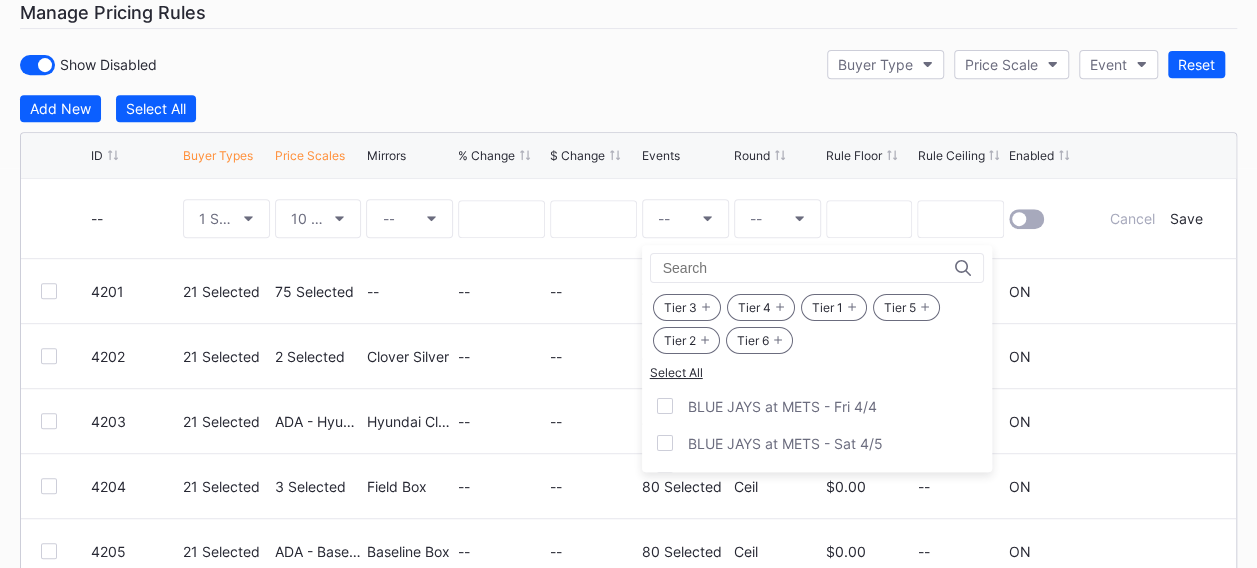 scroll, scrollTop: 1800, scrollLeft: 0, axis: vertical 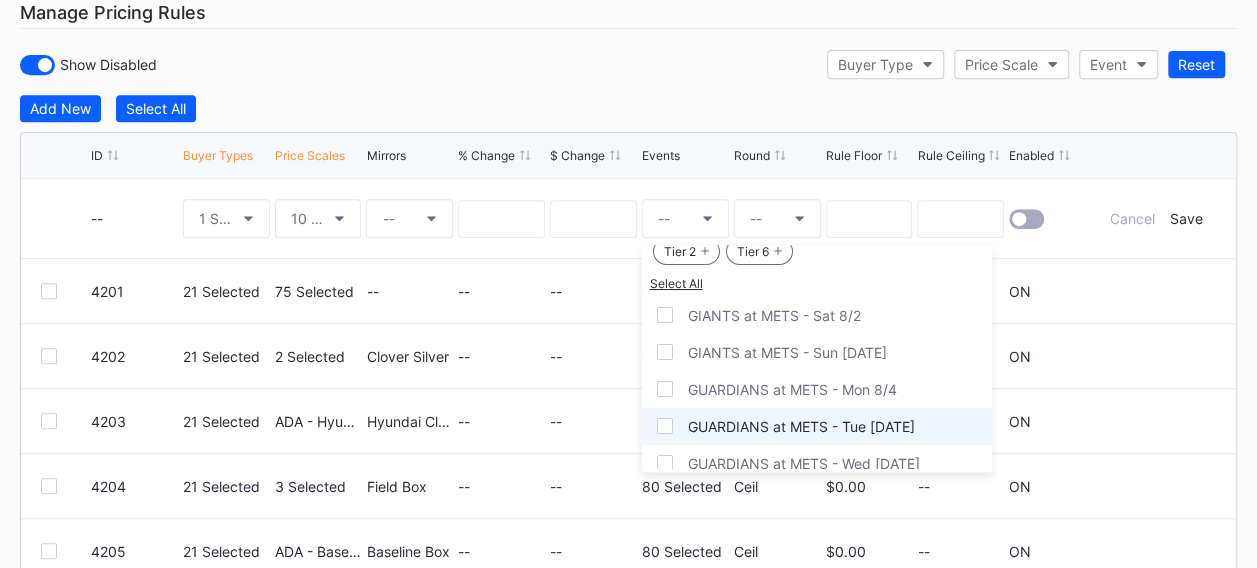 click at bounding box center [665, 389] 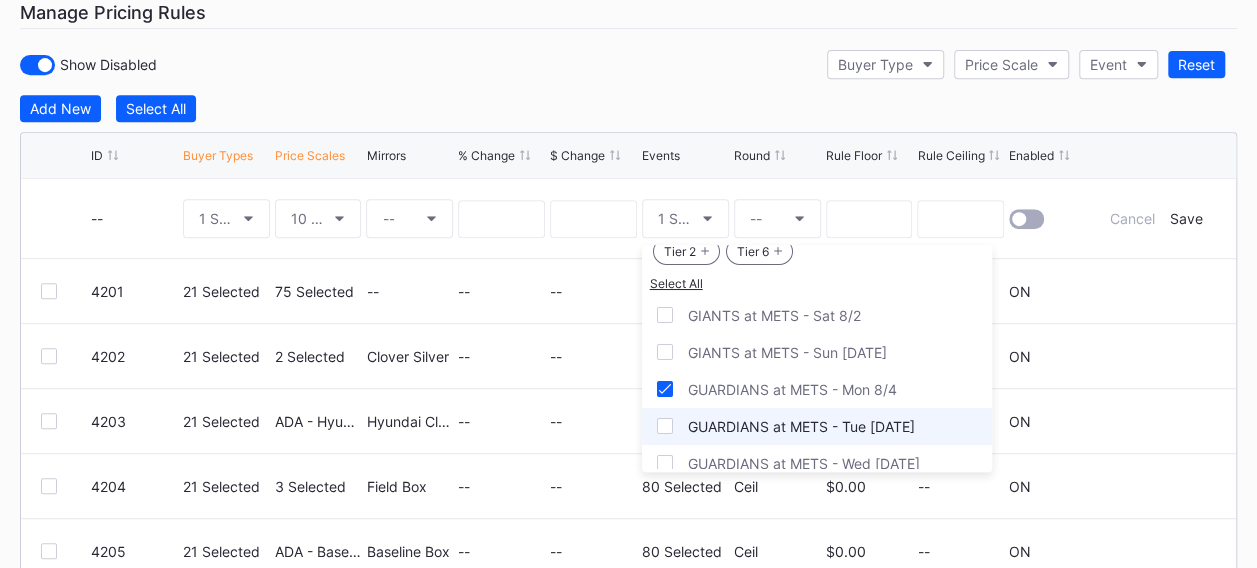 click at bounding box center [665, 426] 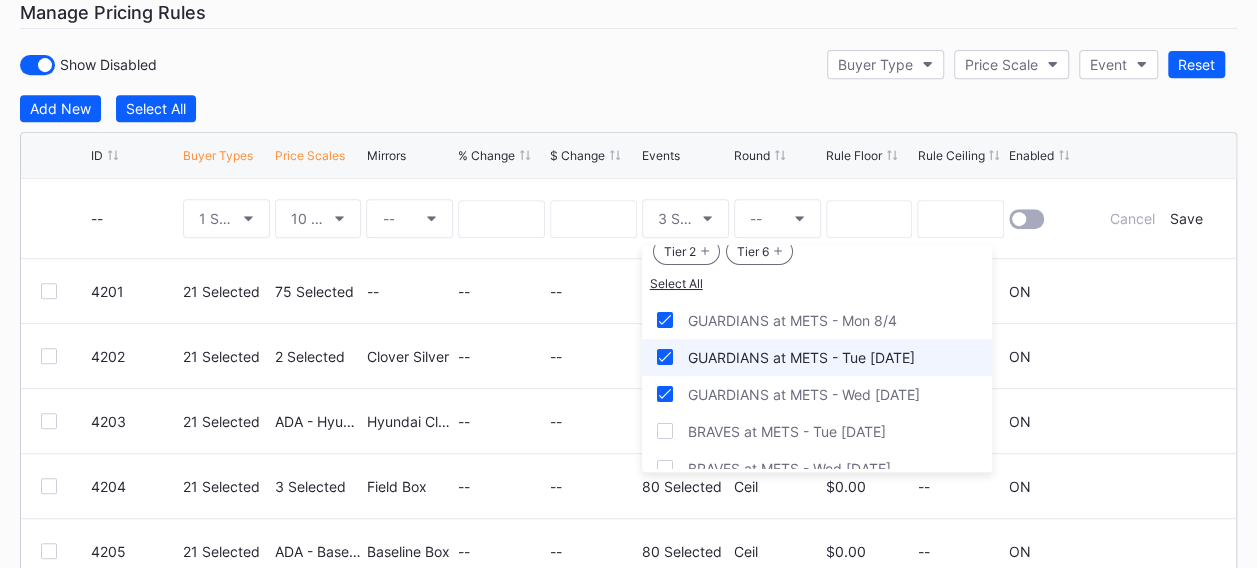 scroll, scrollTop: 2100, scrollLeft: 0, axis: vertical 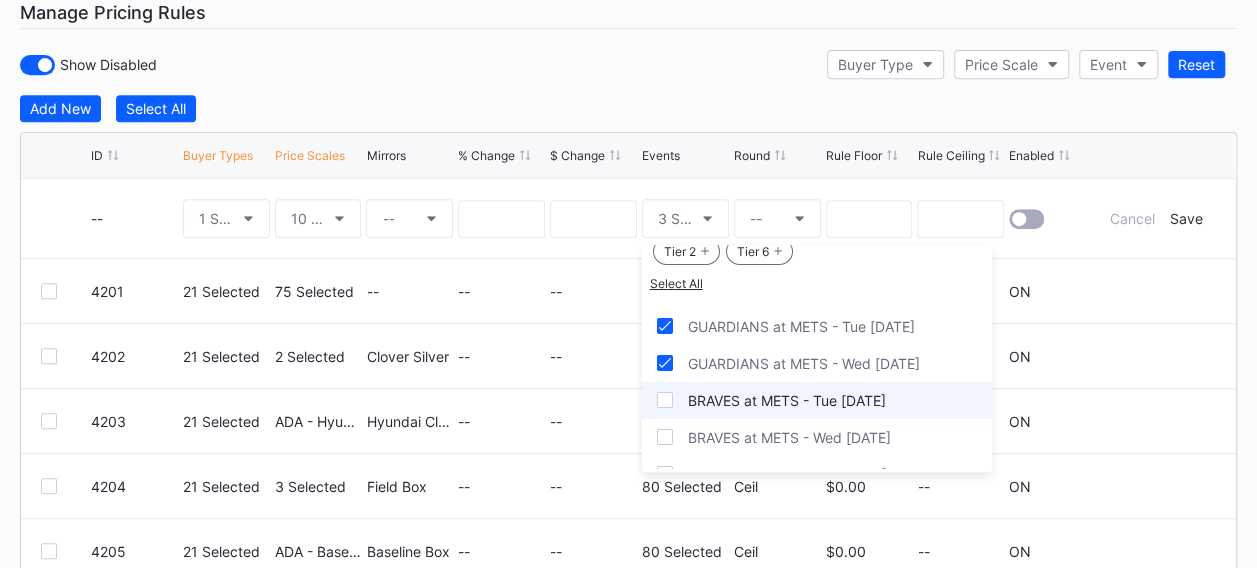 click at bounding box center (665, 400) 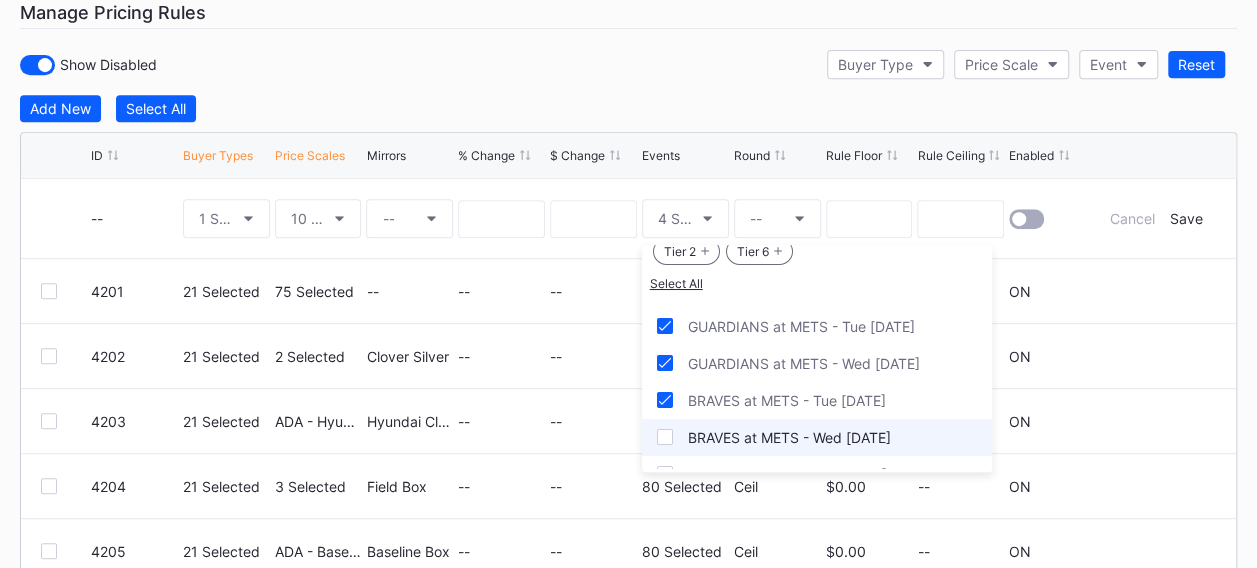 click at bounding box center [665, 437] 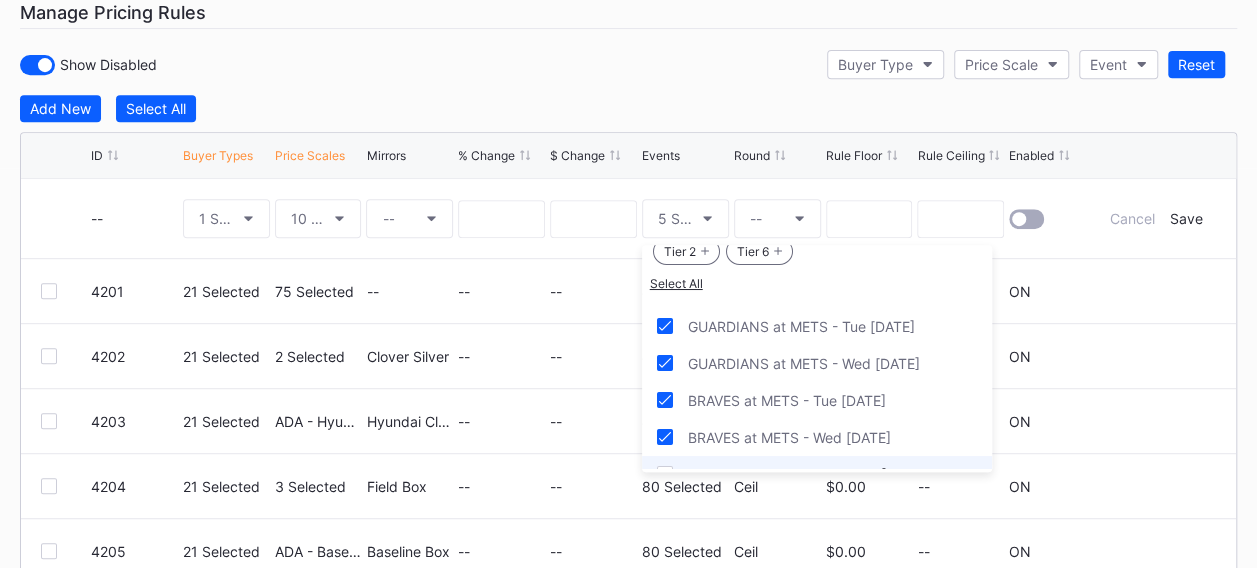 click at bounding box center [665, 474] 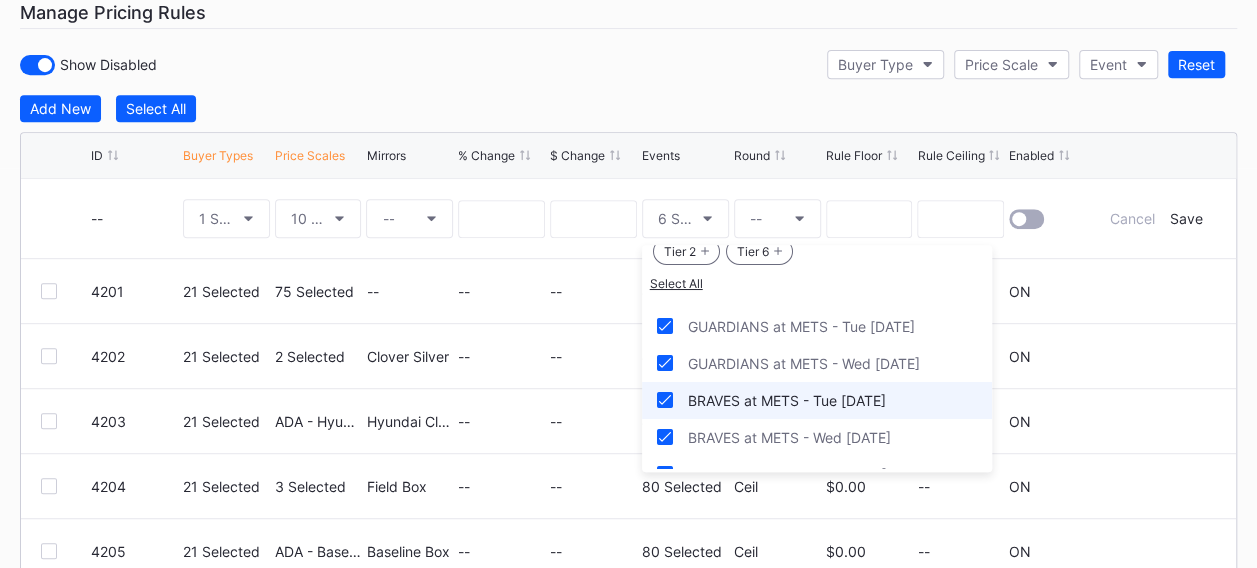 scroll, scrollTop: 2200, scrollLeft: 0, axis: vertical 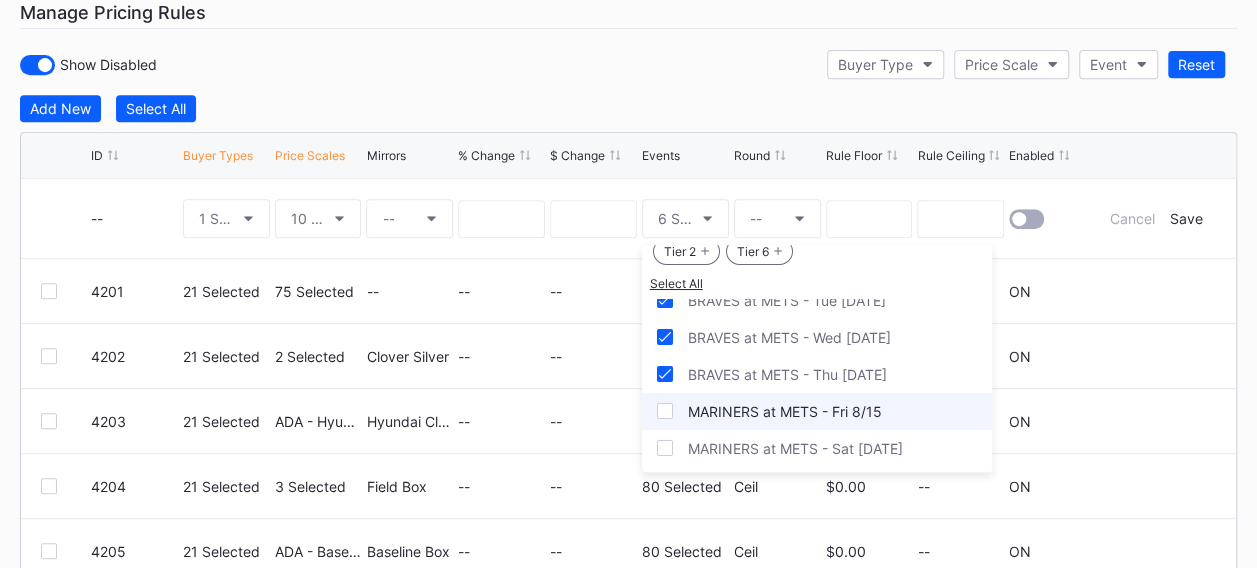 click on "MARINERS at METS - Fri 8/15" at bounding box center (817, 411) 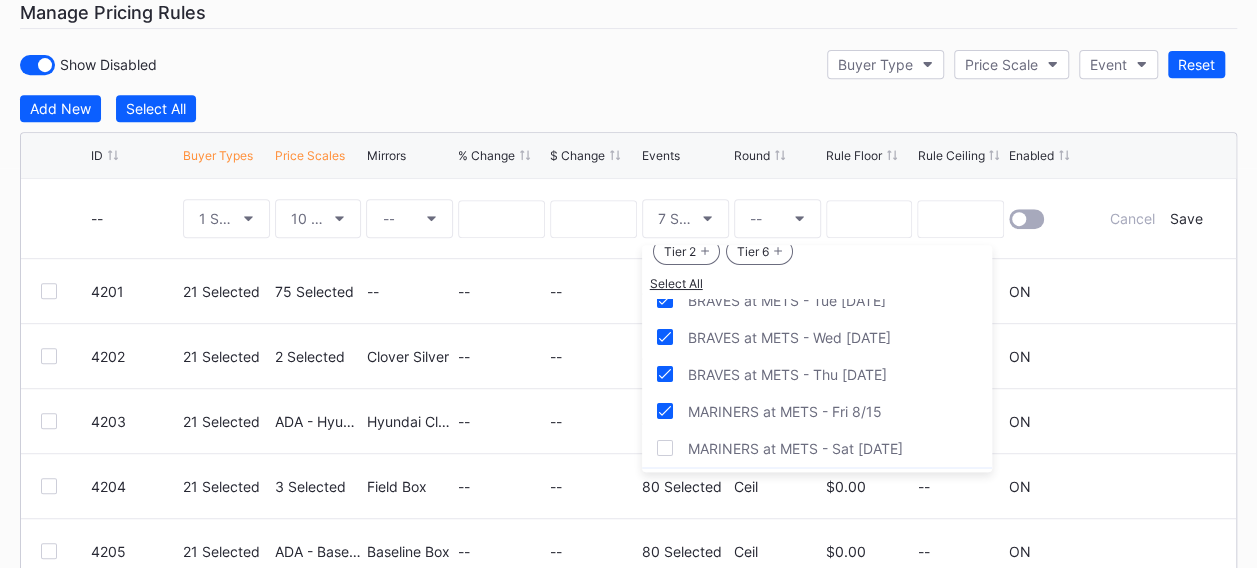 click at bounding box center [665, 485] 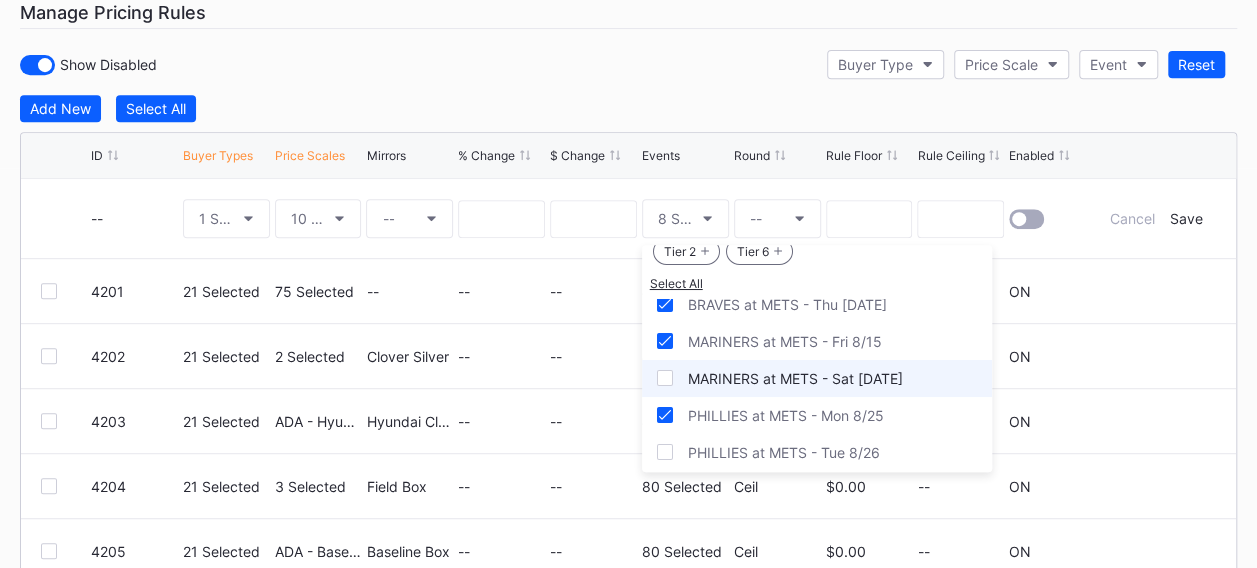 scroll, scrollTop: 2300, scrollLeft: 0, axis: vertical 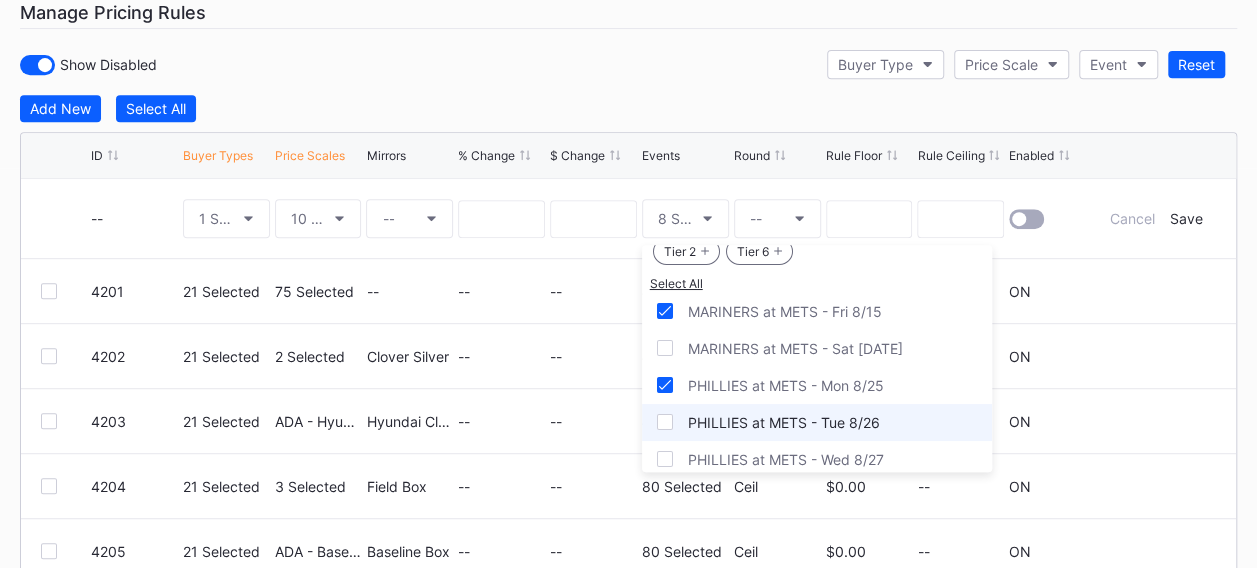 click on "PHILLIES at METS - Tue 8/26" at bounding box center (817, 422) 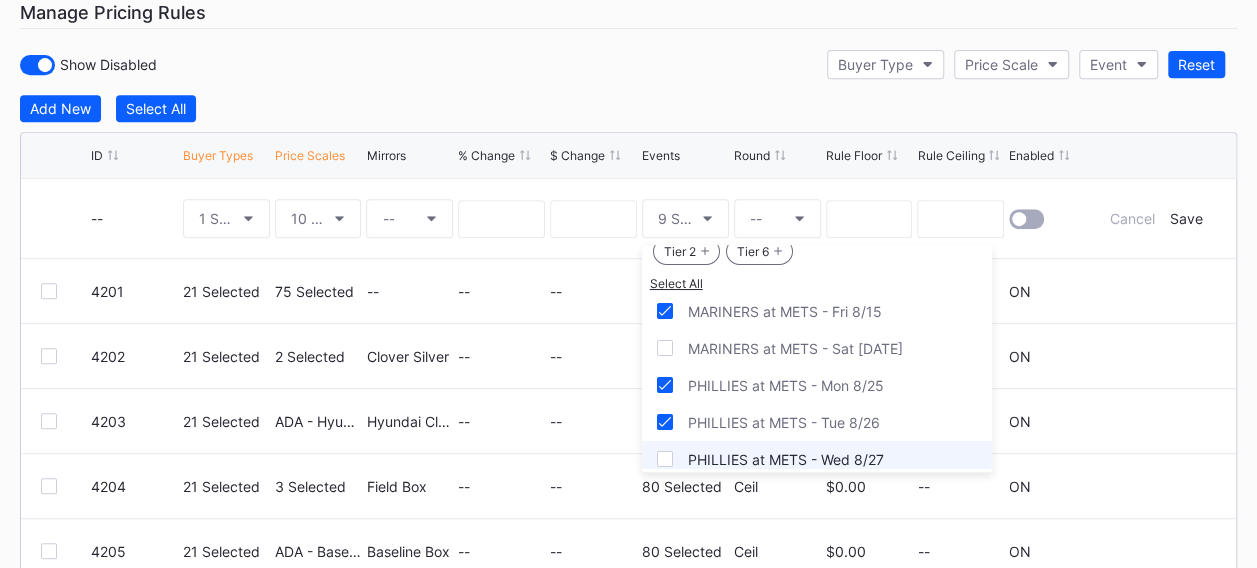 drag, startPoint x: 668, startPoint y: 426, endPoint x: 672, endPoint y: 415, distance: 11.7046995 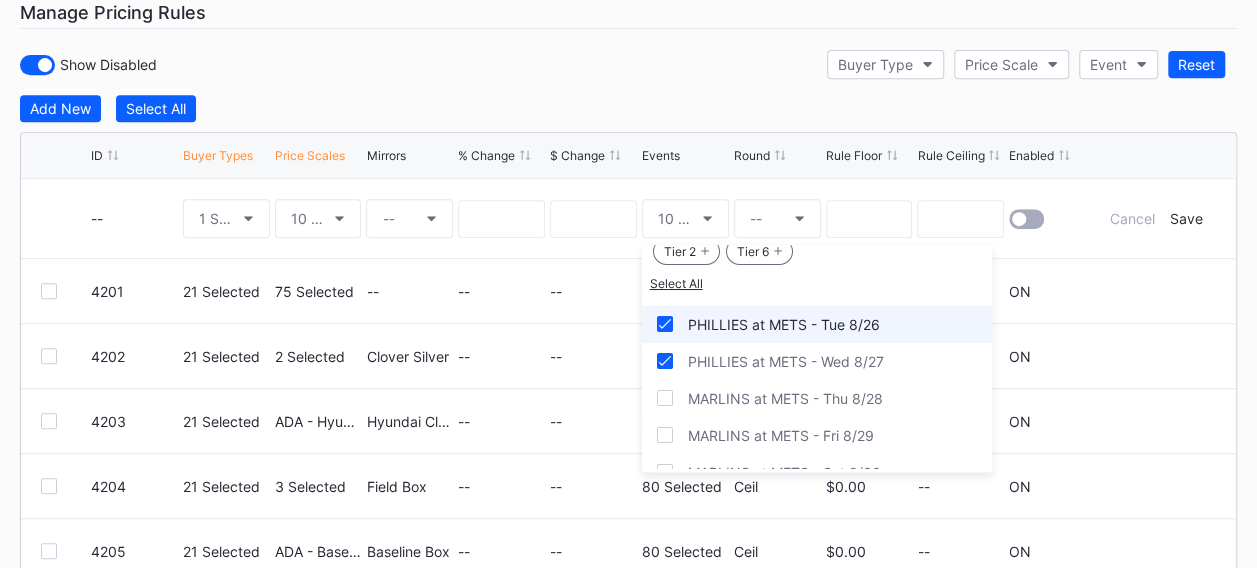 scroll, scrollTop: 2400, scrollLeft: 0, axis: vertical 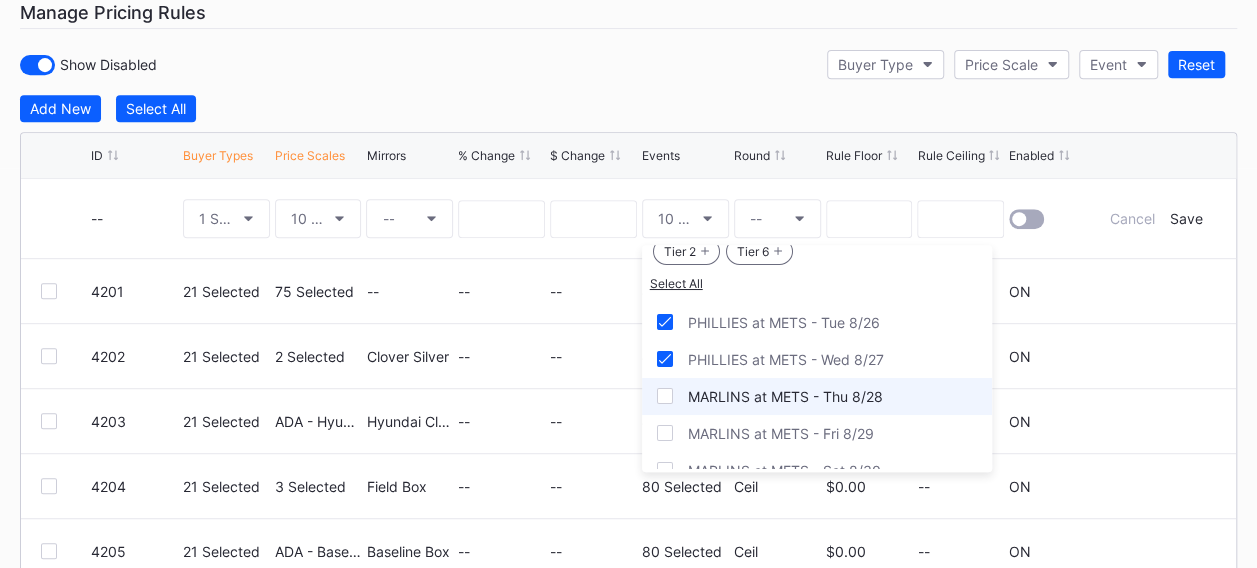 click on "MARLINS at METS - Thu 8/28" at bounding box center [817, 396] 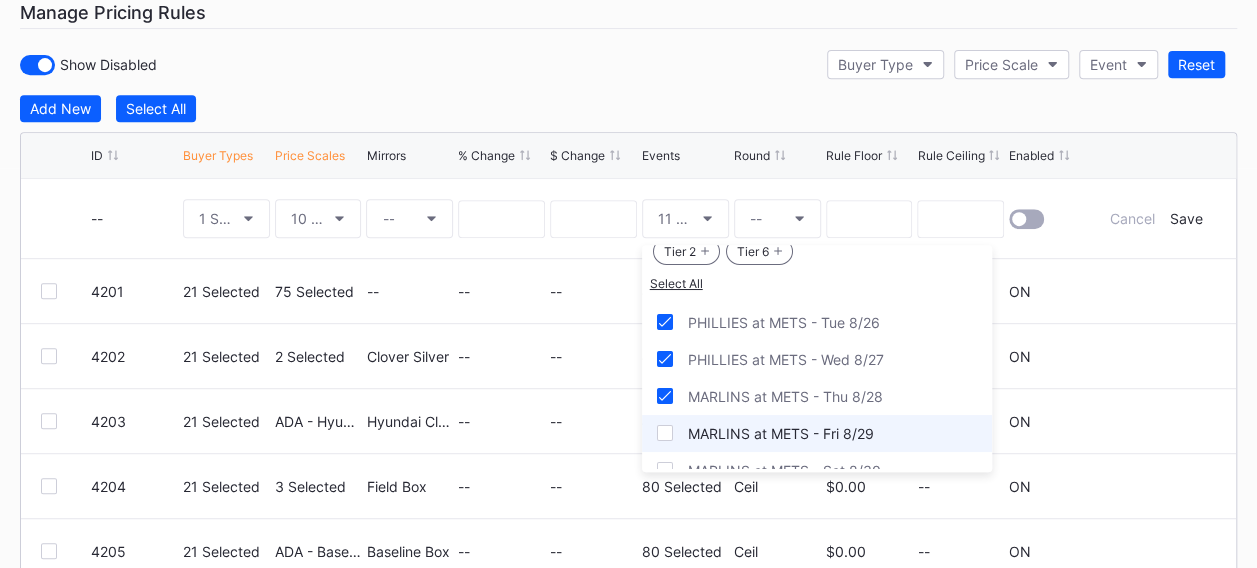 click on "MARLINS at METS - Fri 8/29" at bounding box center (817, 433) 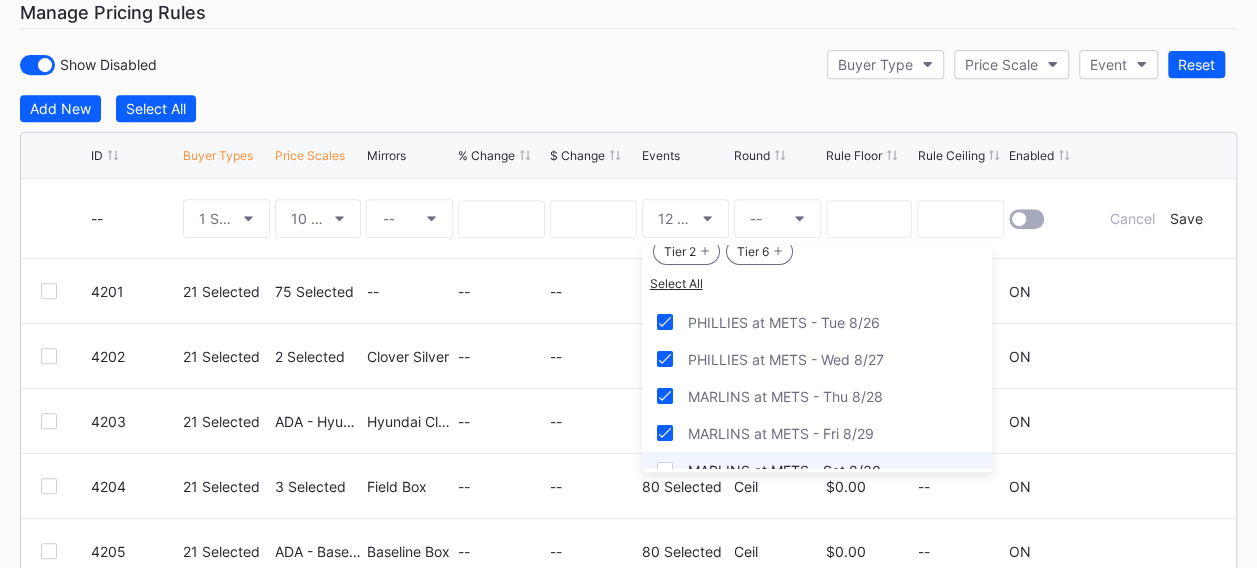 scroll, scrollTop: 2500, scrollLeft: 0, axis: vertical 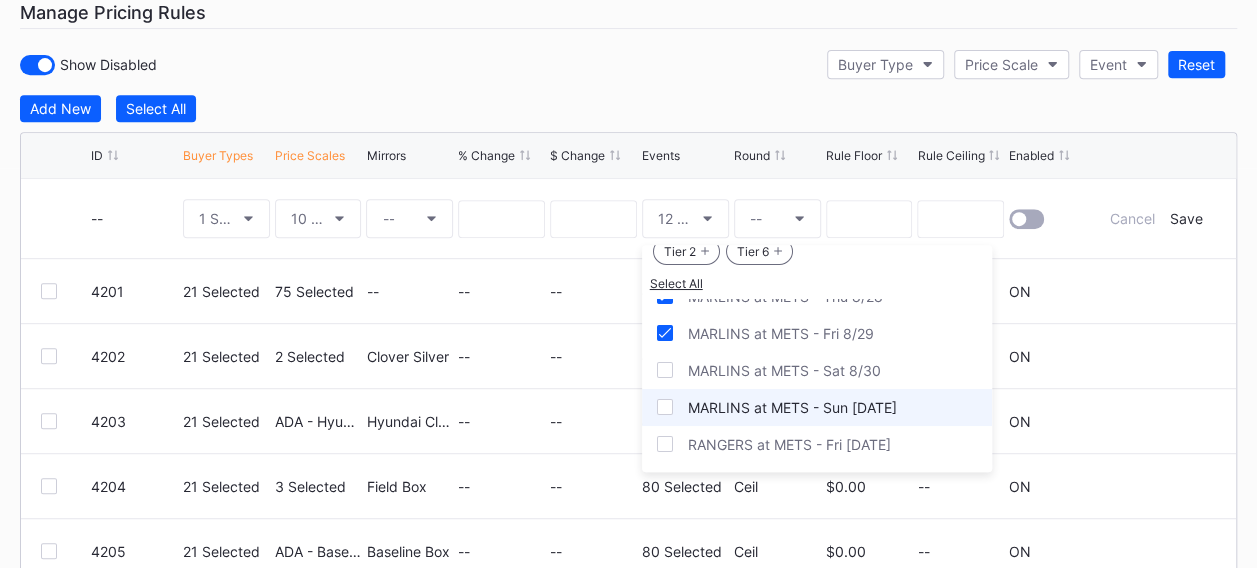 click at bounding box center (665, 407) 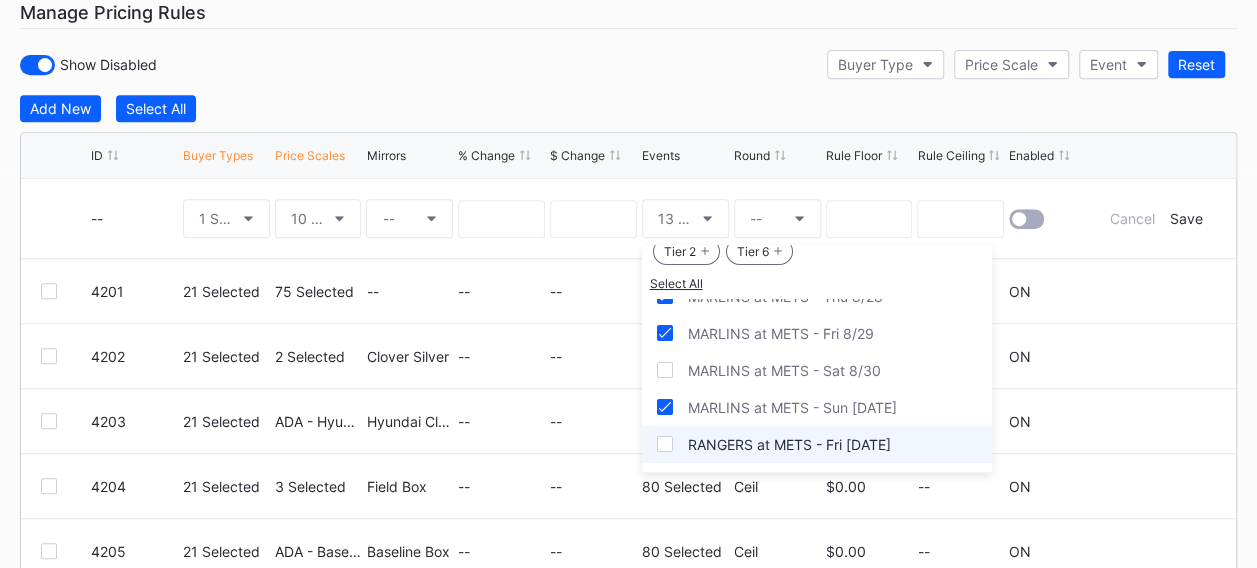 click at bounding box center (665, 444) 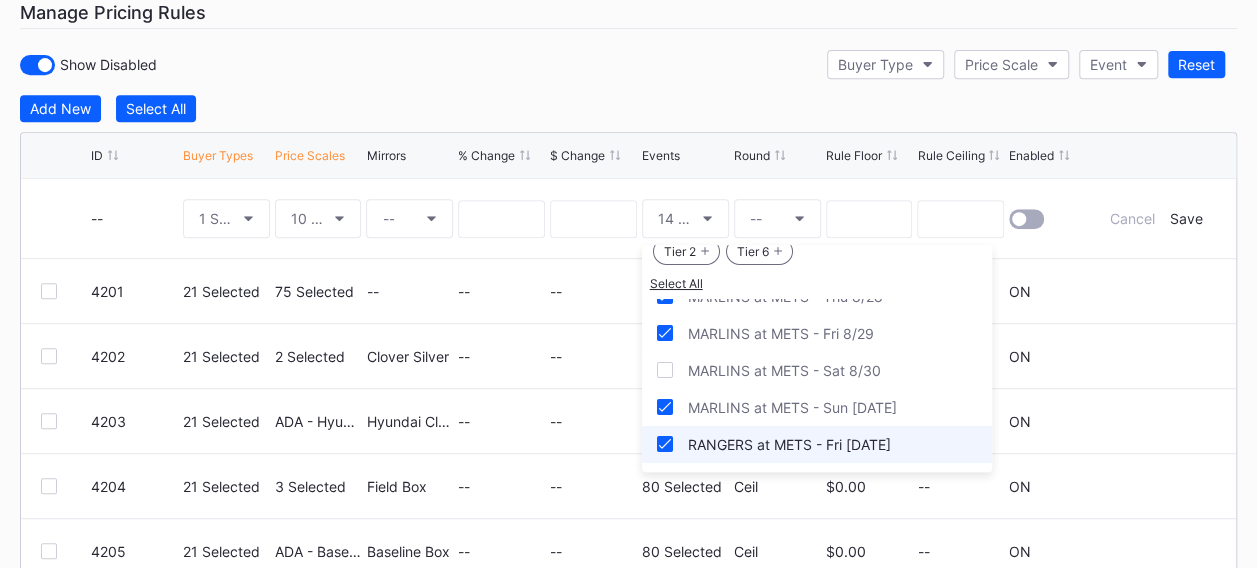 scroll, scrollTop: 2600, scrollLeft: 0, axis: vertical 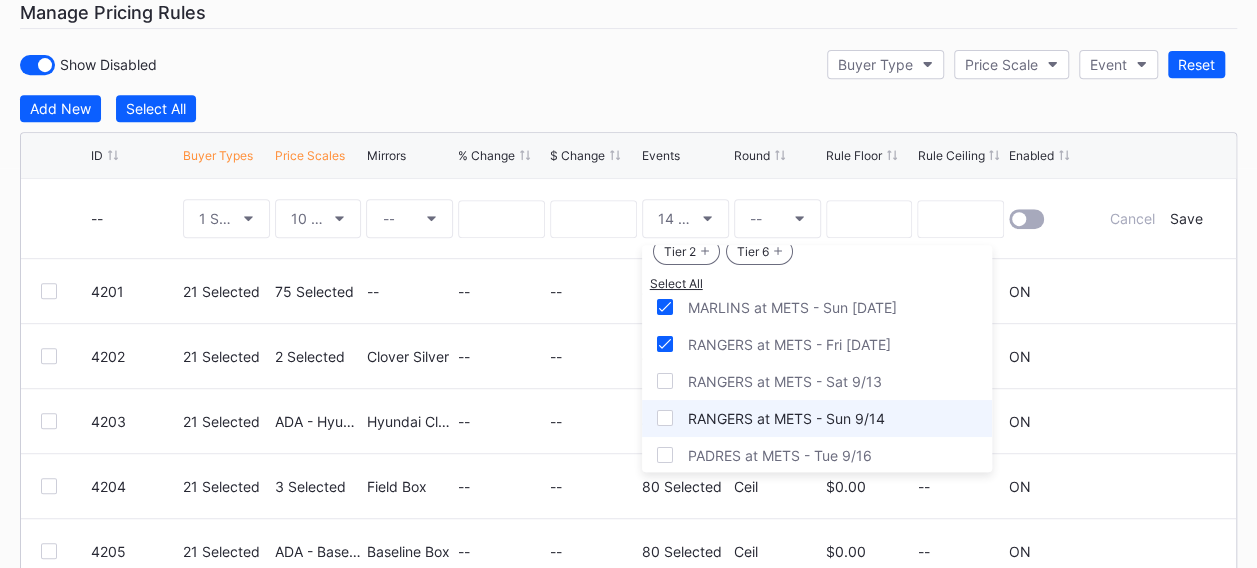 click on "RANGERS at METS - Sun 9/14" at bounding box center [817, 418] 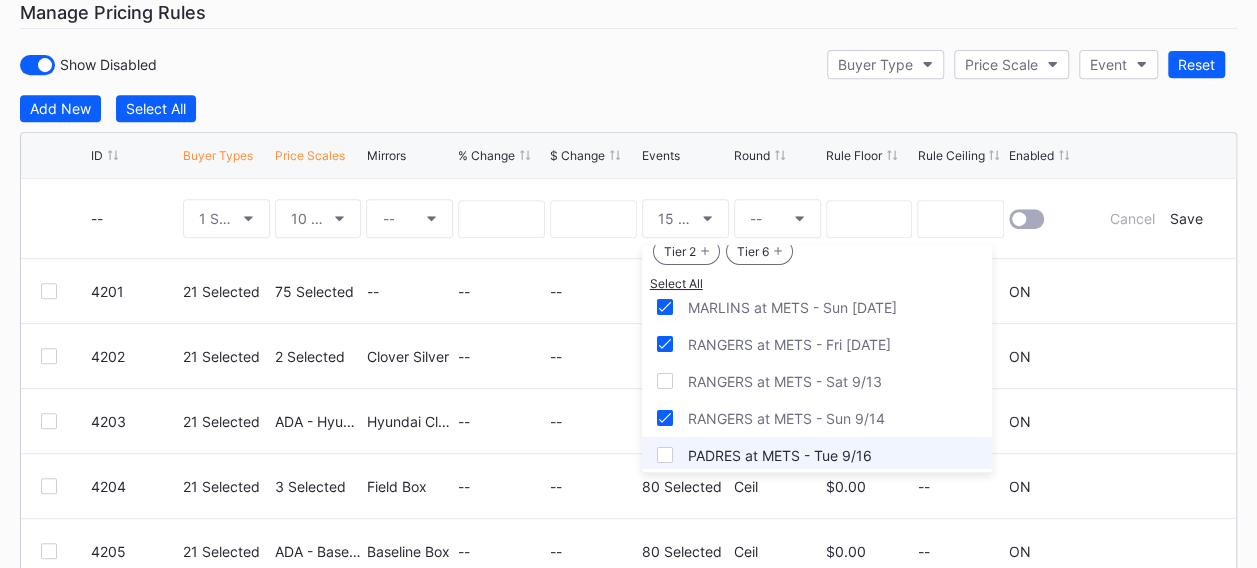 click on "PADRES at METS - Tue 9/16" at bounding box center [817, 455] 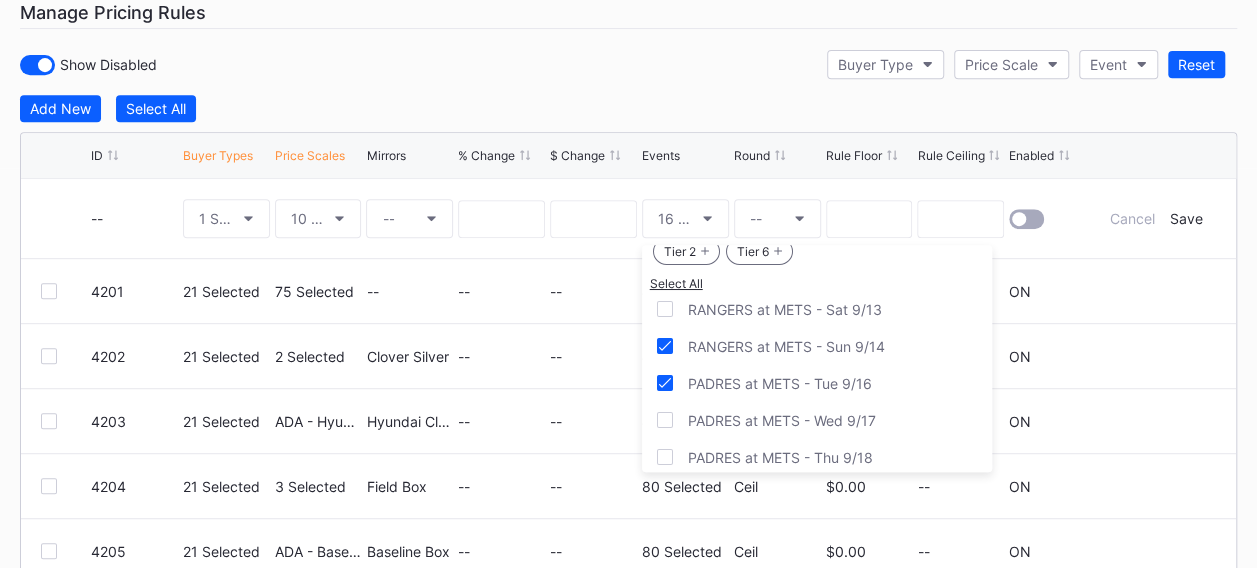 scroll, scrollTop: 2700, scrollLeft: 0, axis: vertical 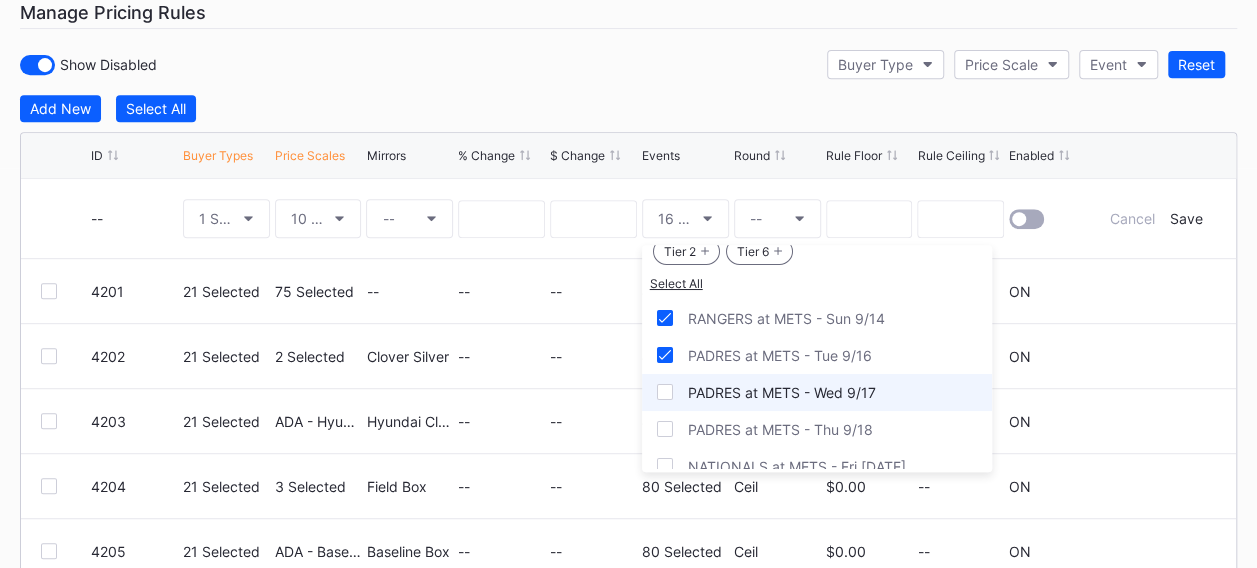 click on "PADRES at METS - Wed 9/17" at bounding box center (817, 392) 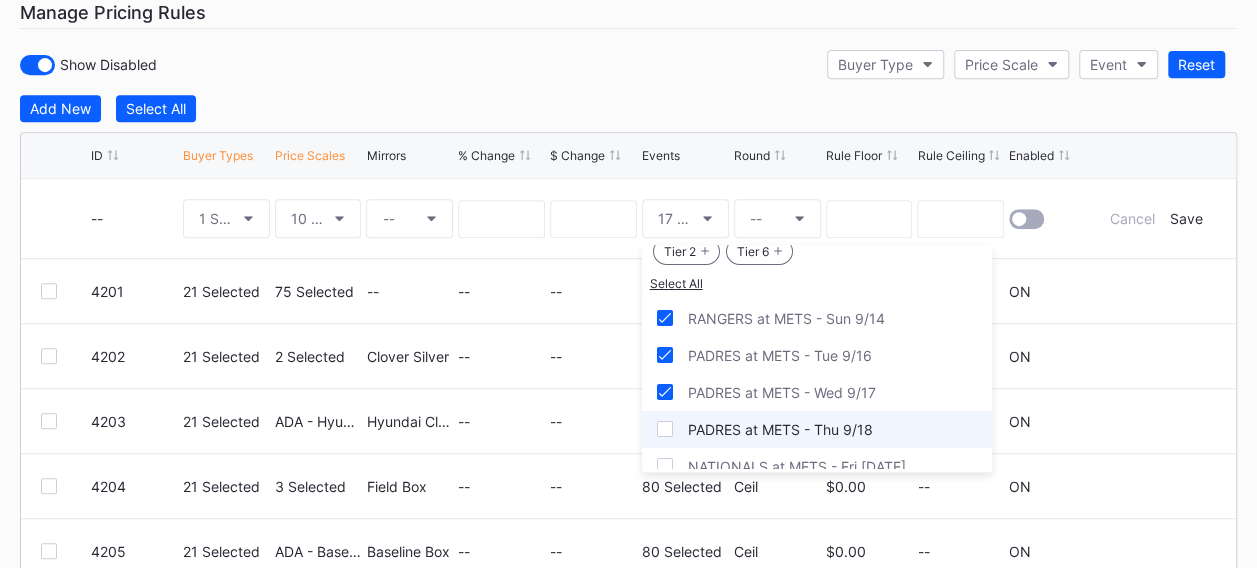 click on "PADRES at METS - Thu 9/18" at bounding box center [780, 429] 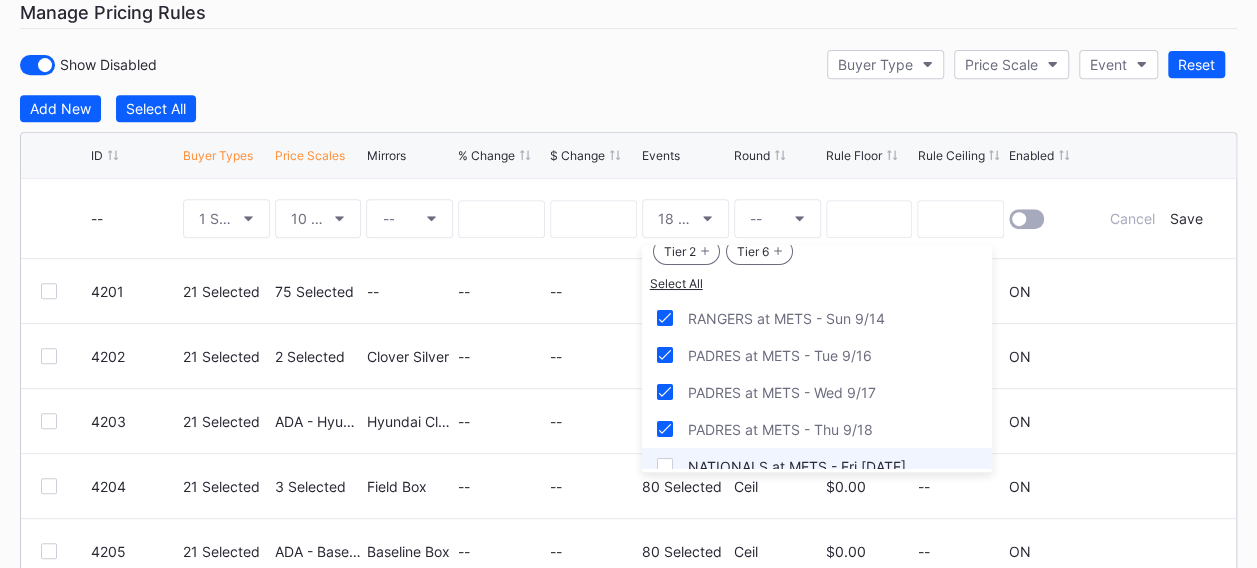 click on "NATIONALS at METS - Fri [DATE]" at bounding box center [797, 466] 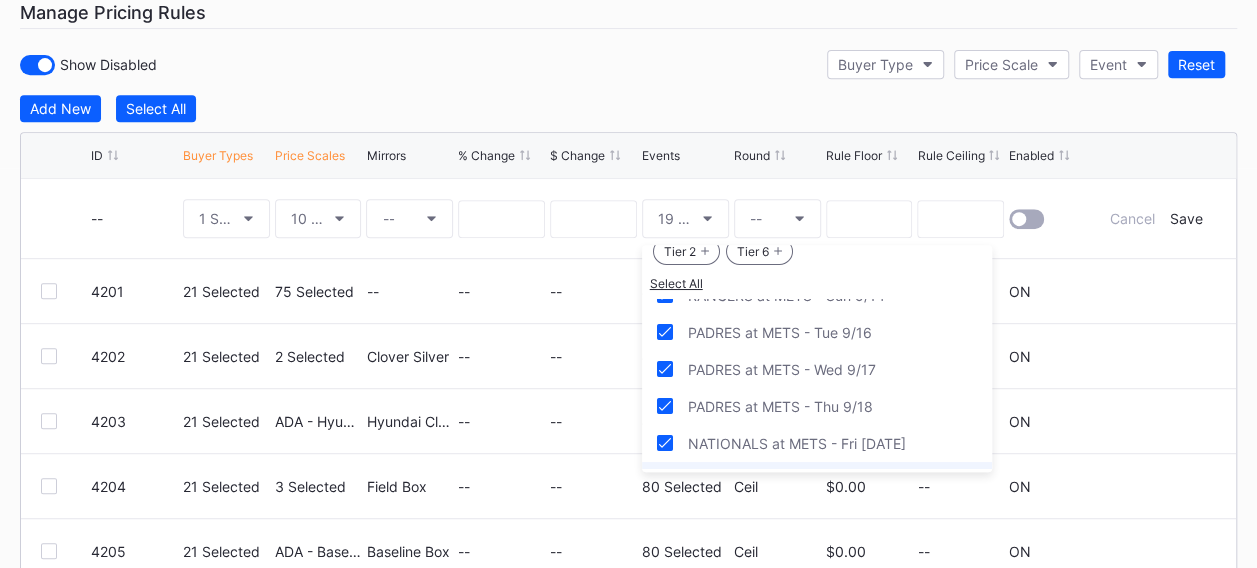 scroll, scrollTop: 2762, scrollLeft: 0, axis: vertical 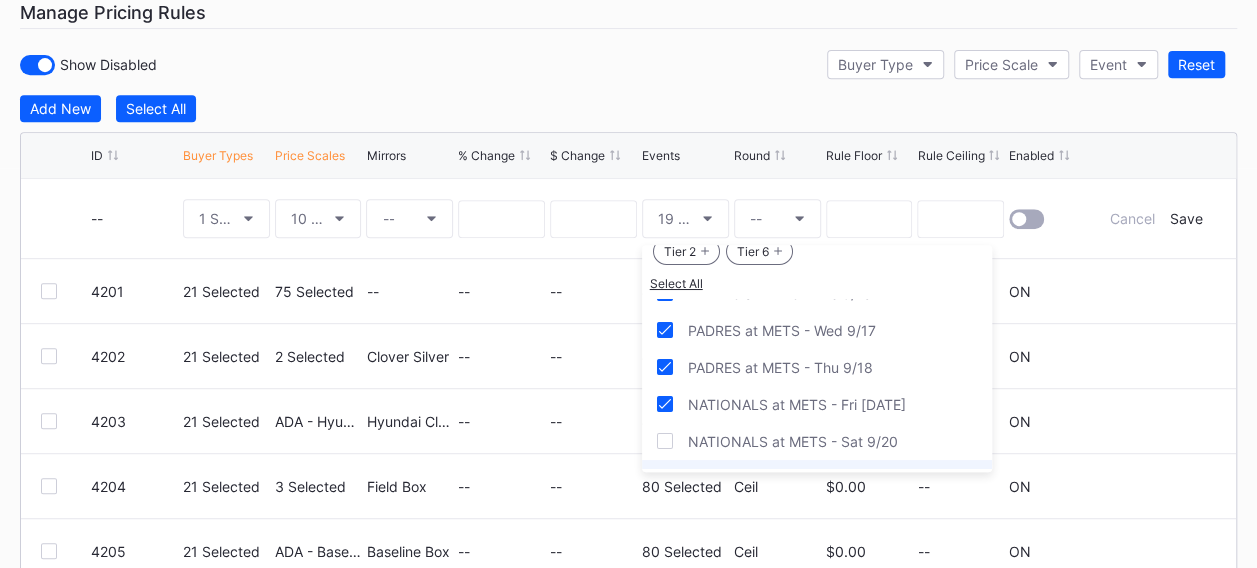 click on "NATIONALS at METS - Sun [DATE]" at bounding box center (801, 478) 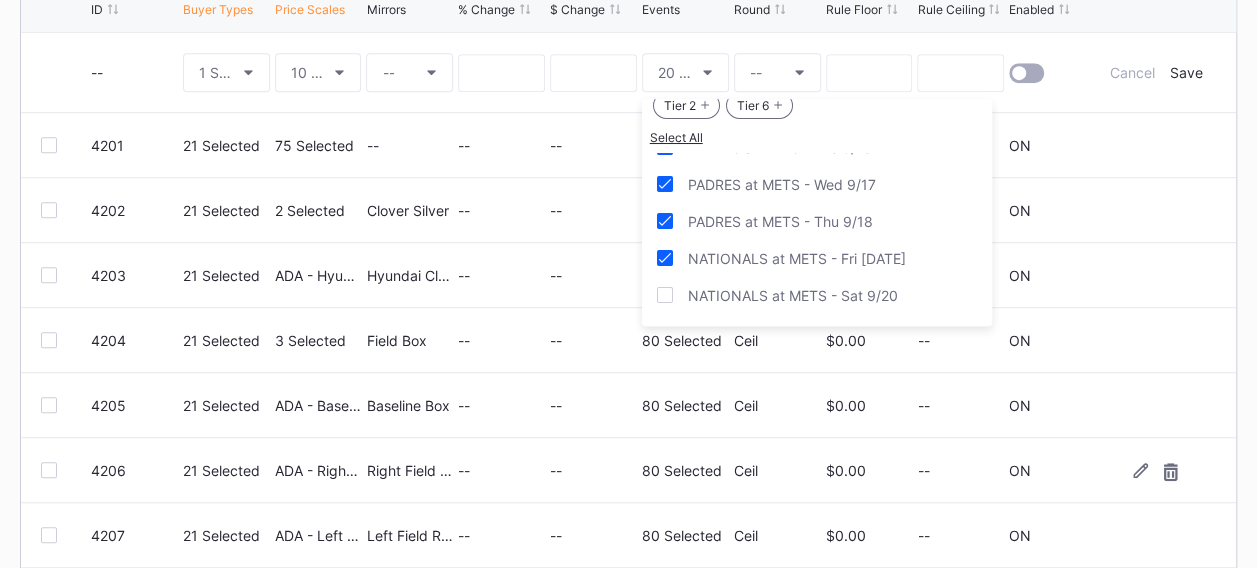 scroll, scrollTop: 400, scrollLeft: 0, axis: vertical 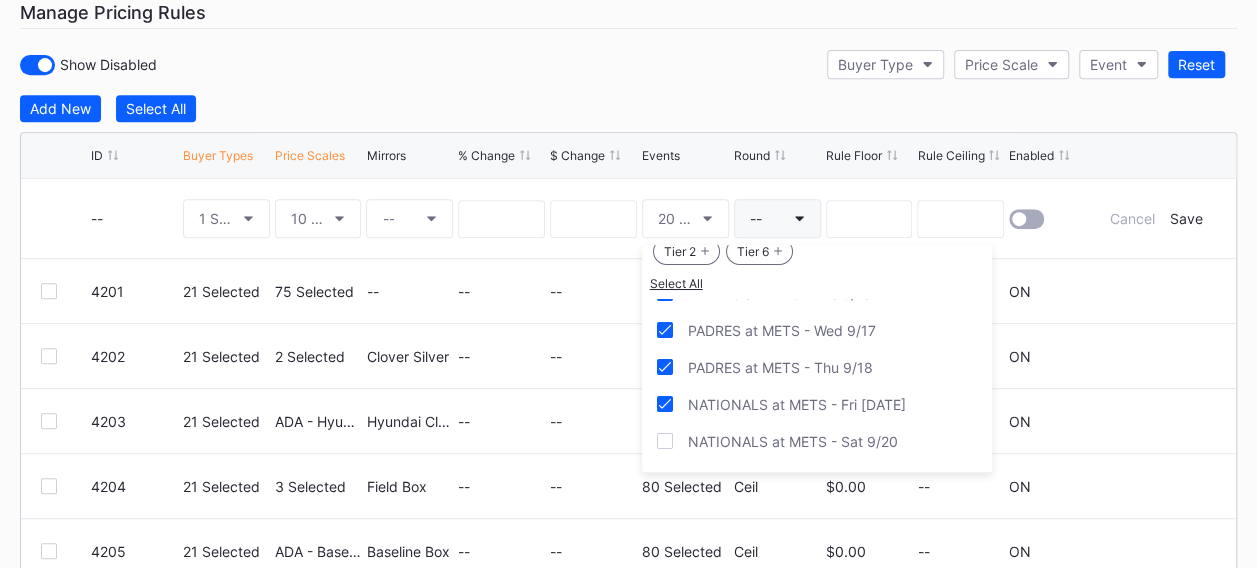 click on "--" at bounding box center (777, 218) 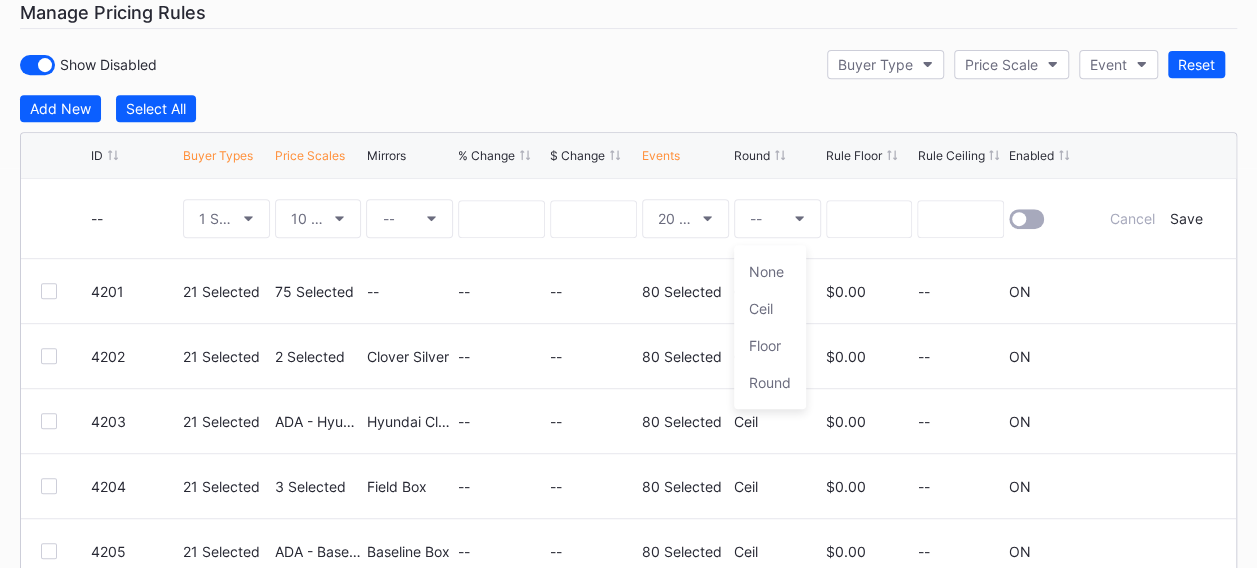 click on "None" at bounding box center (766, 271) 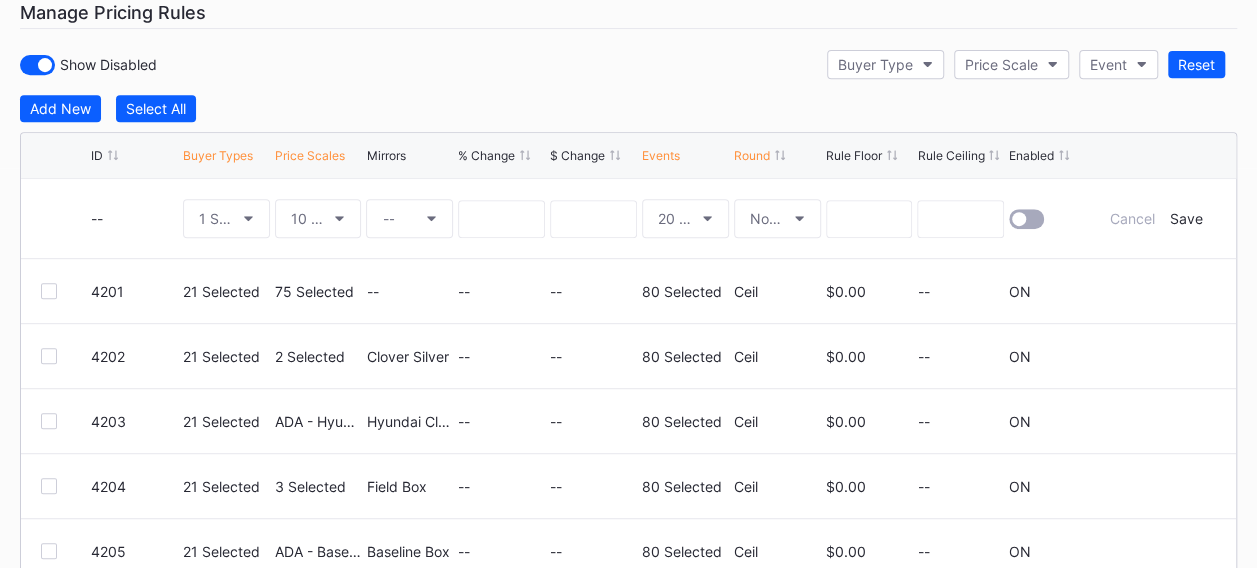 click at bounding box center [1019, 219] 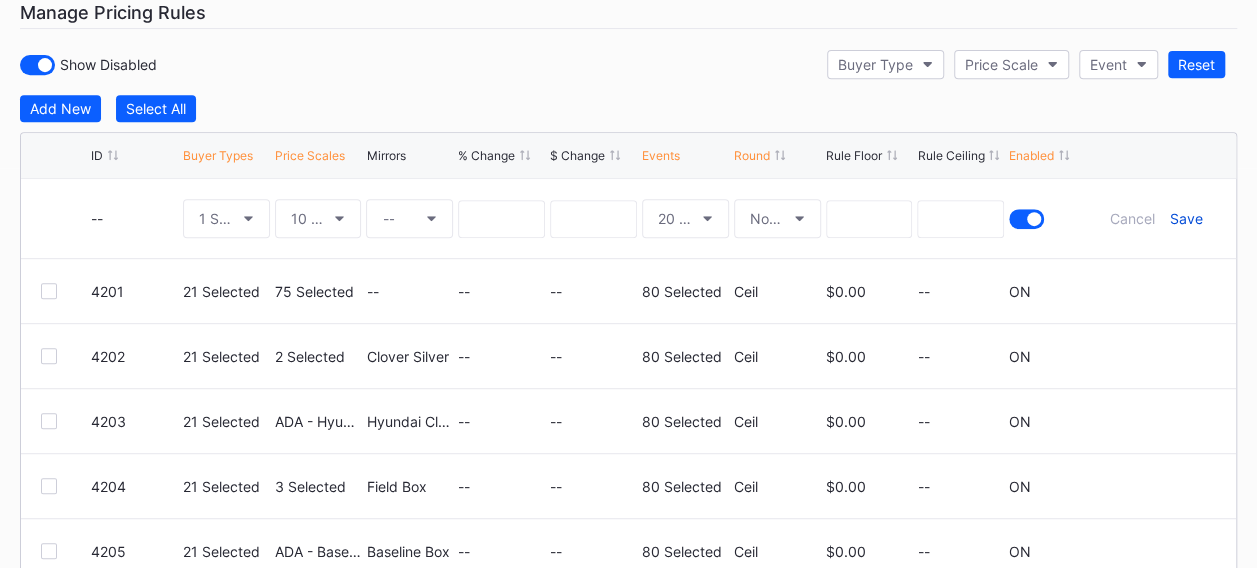 click on "Save" at bounding box center (1185, 218) 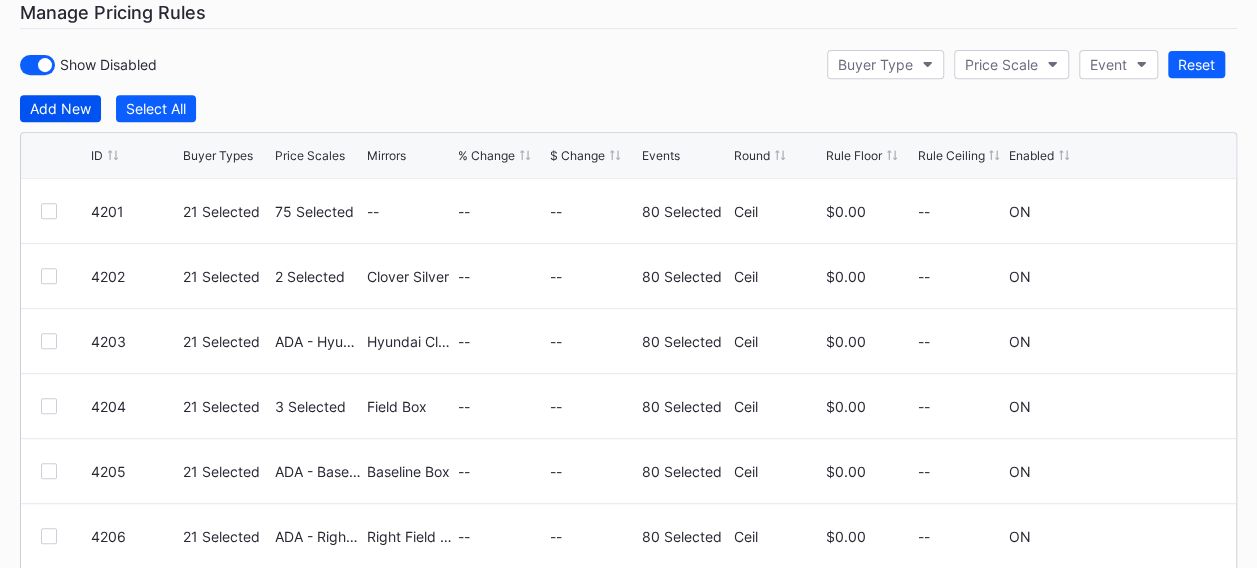 click on "Add New" at bounding box center [60, 108] 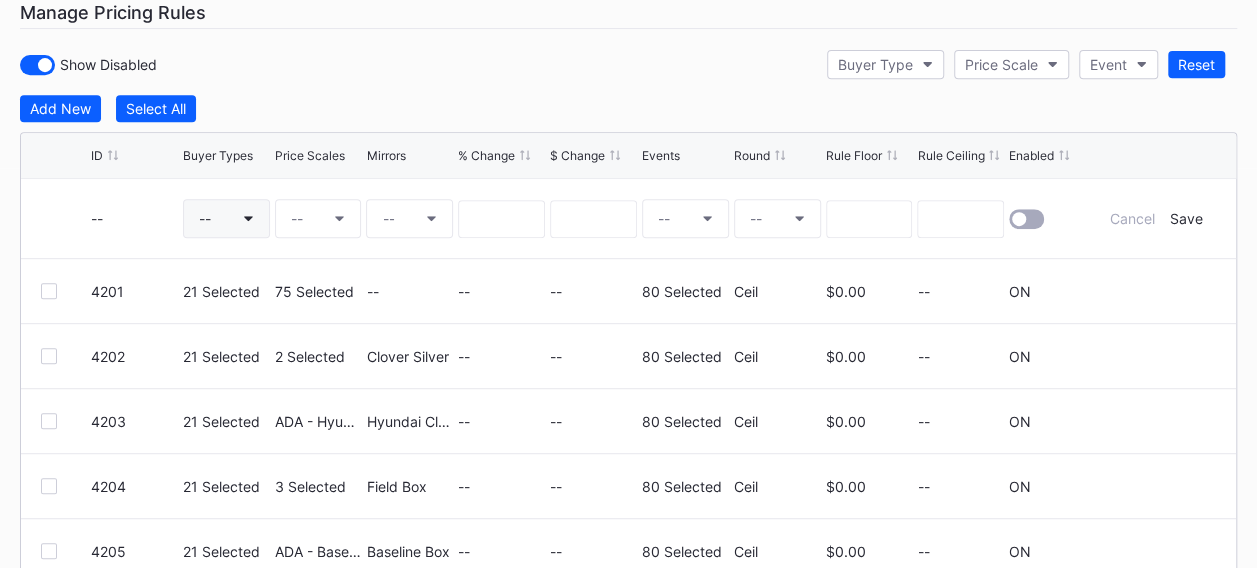 click on "--" at bounding box center [226, 218] 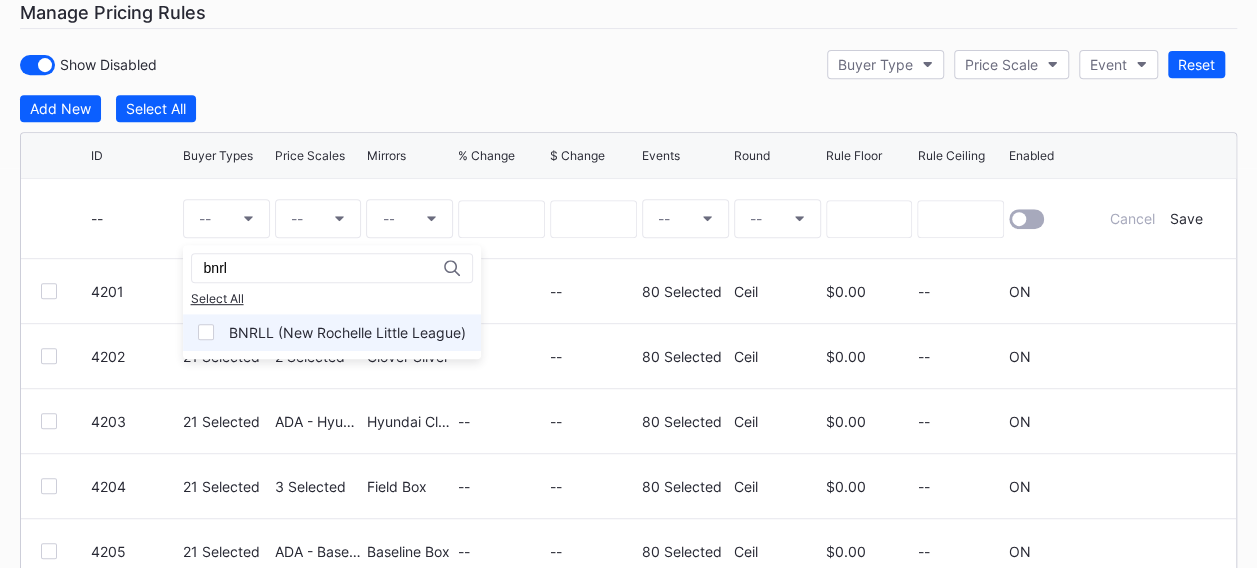 type on "bnrl" 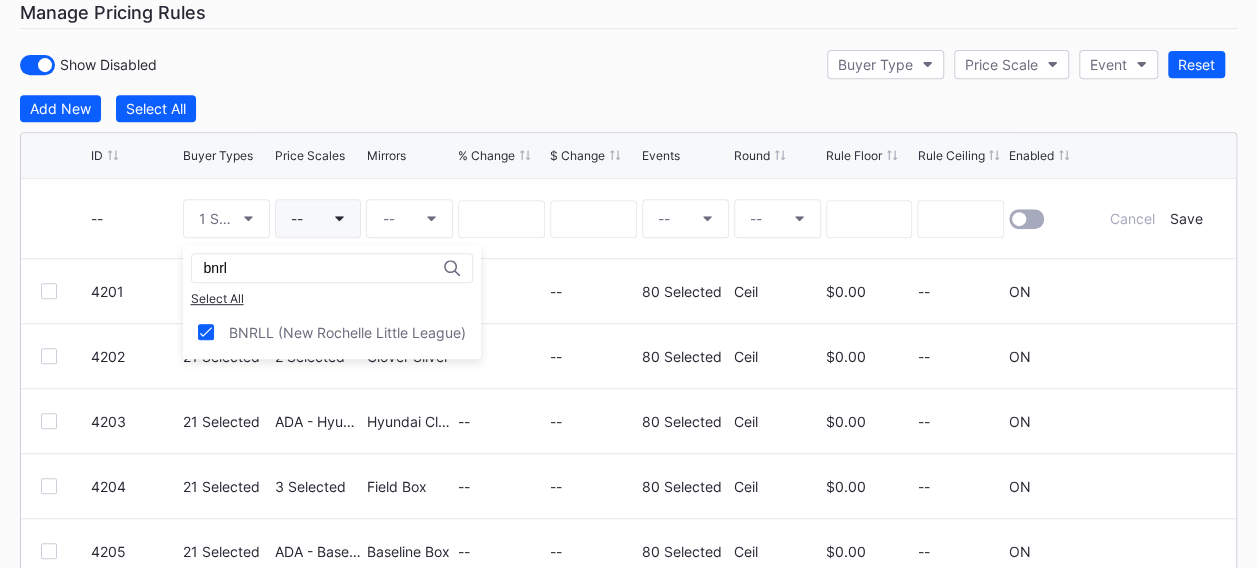 click on "--" at bounding box center (318, 218) 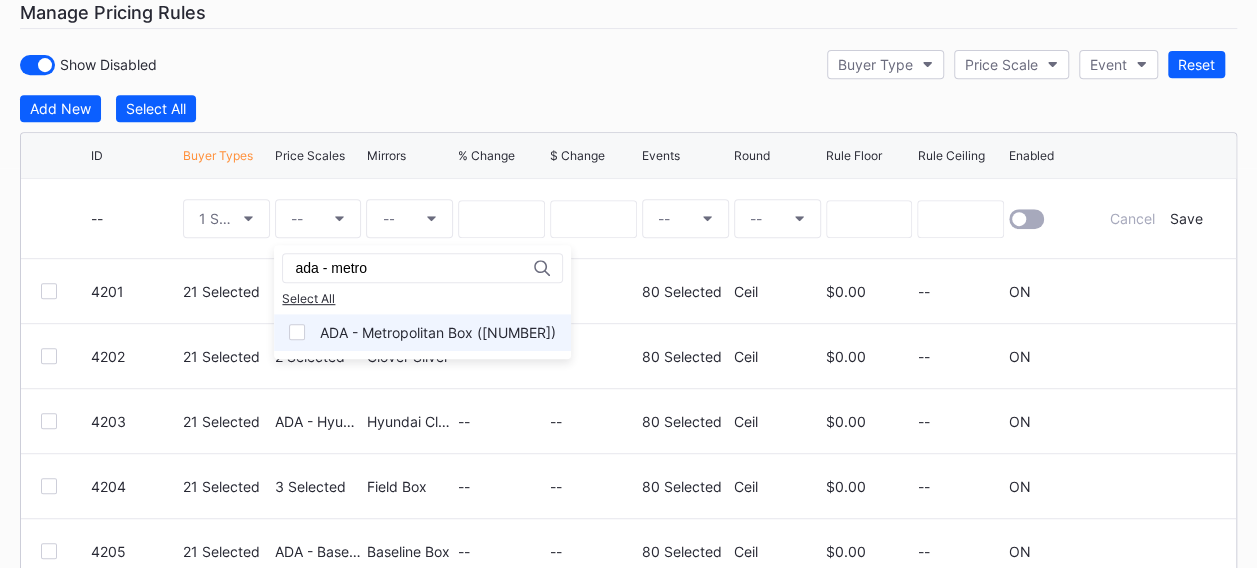 type on "ada - metro" 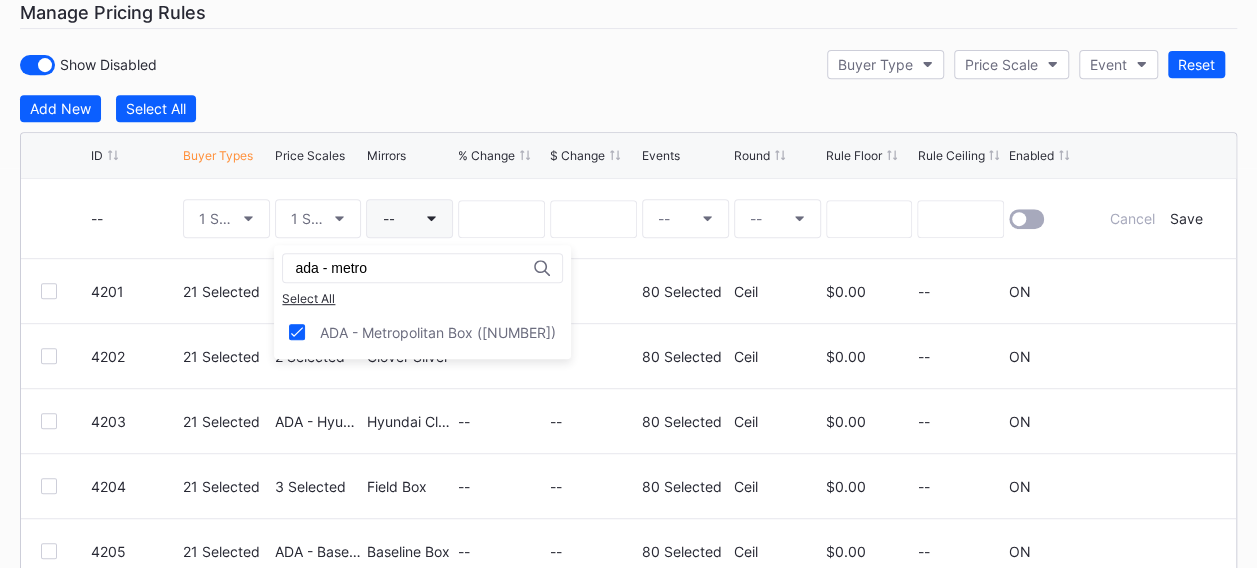 click on "--" at bounding box center (409, 218) 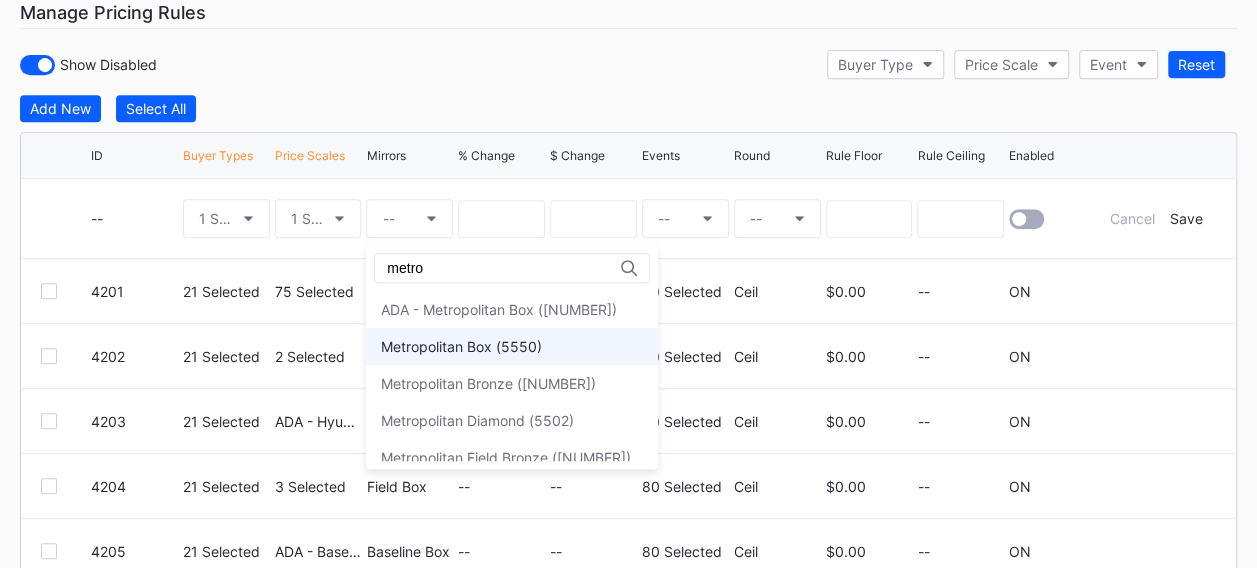 type on "metro" 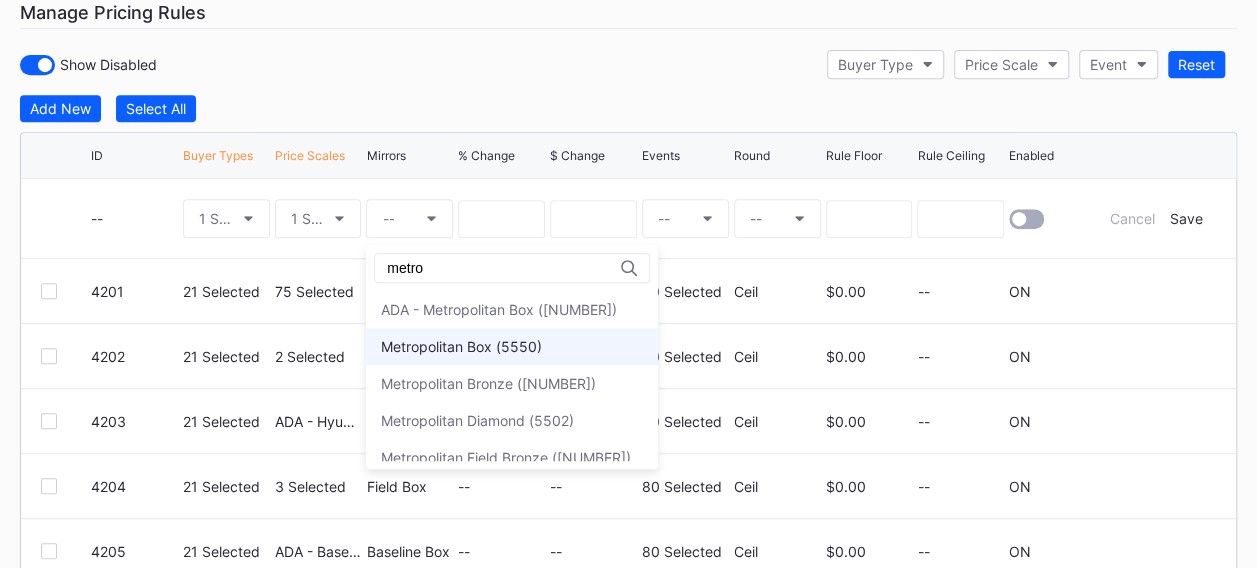 click on "Metropolitan Box (5550)" at bounding box center (512, 346) 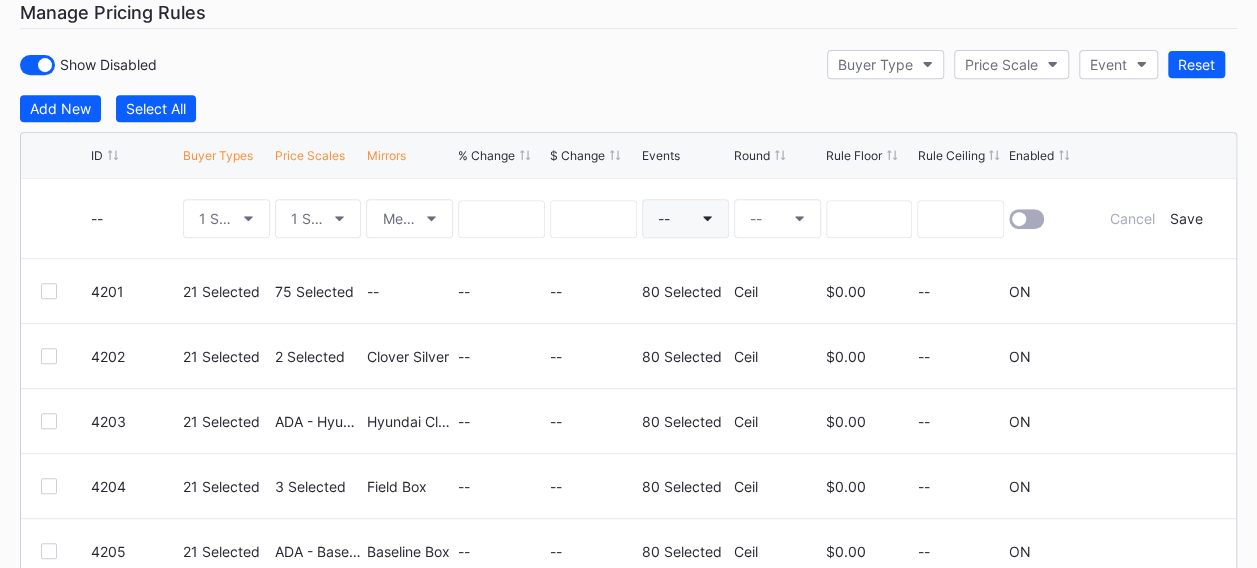 click on "--" at bounding box center [685, 218] 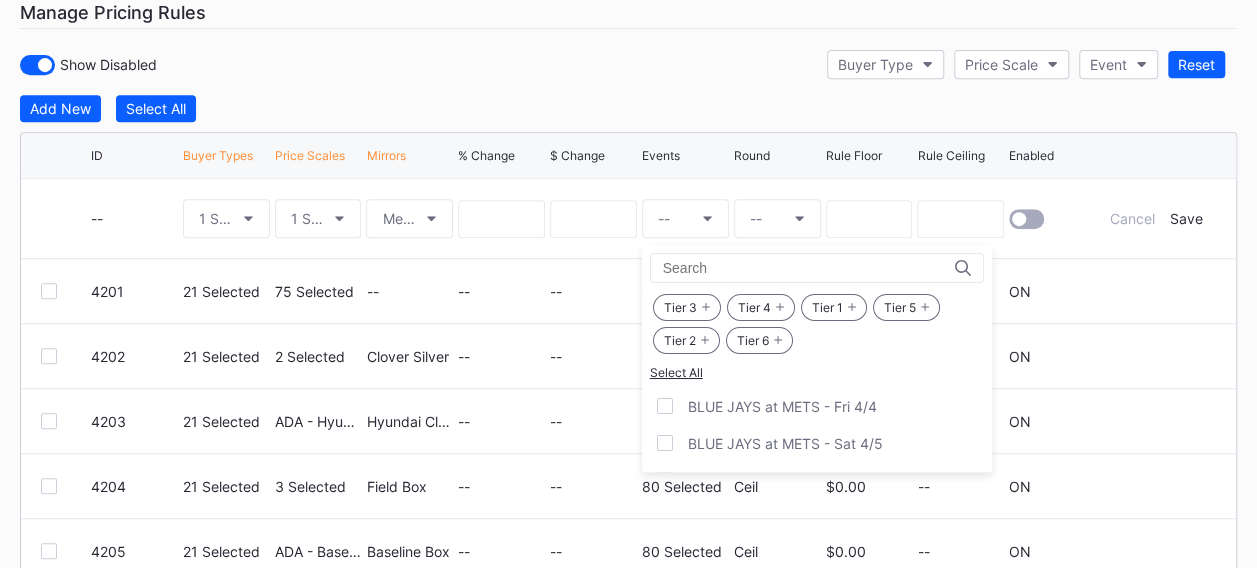 scroll, scrollTop: 89, scrollLeft: 0, axis: vertical 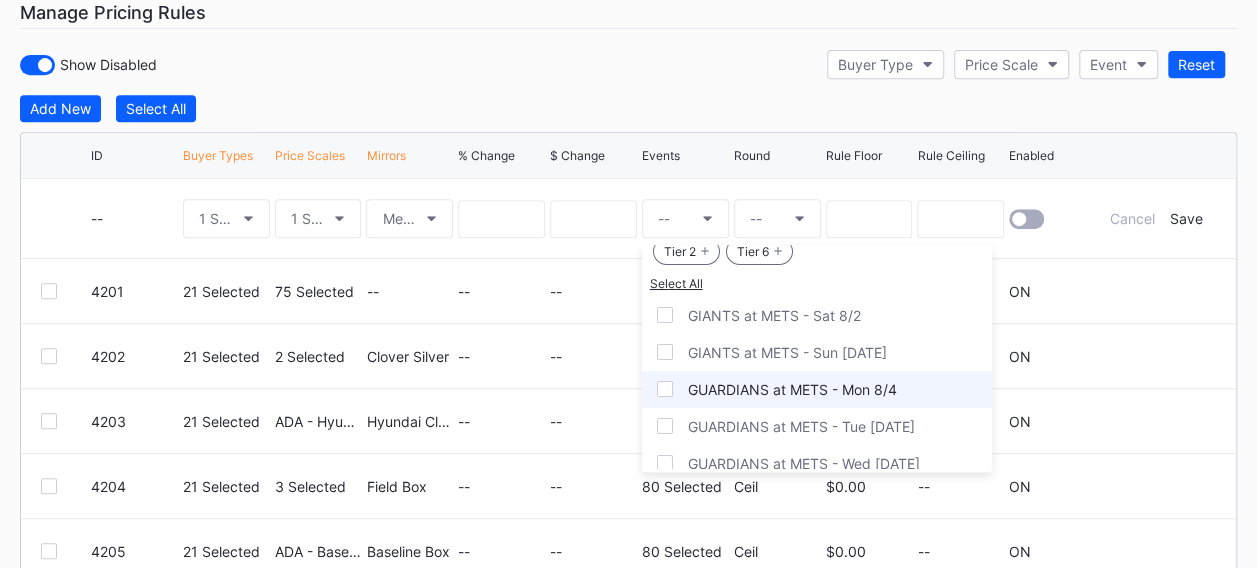 click at bounding box center [665, 389] 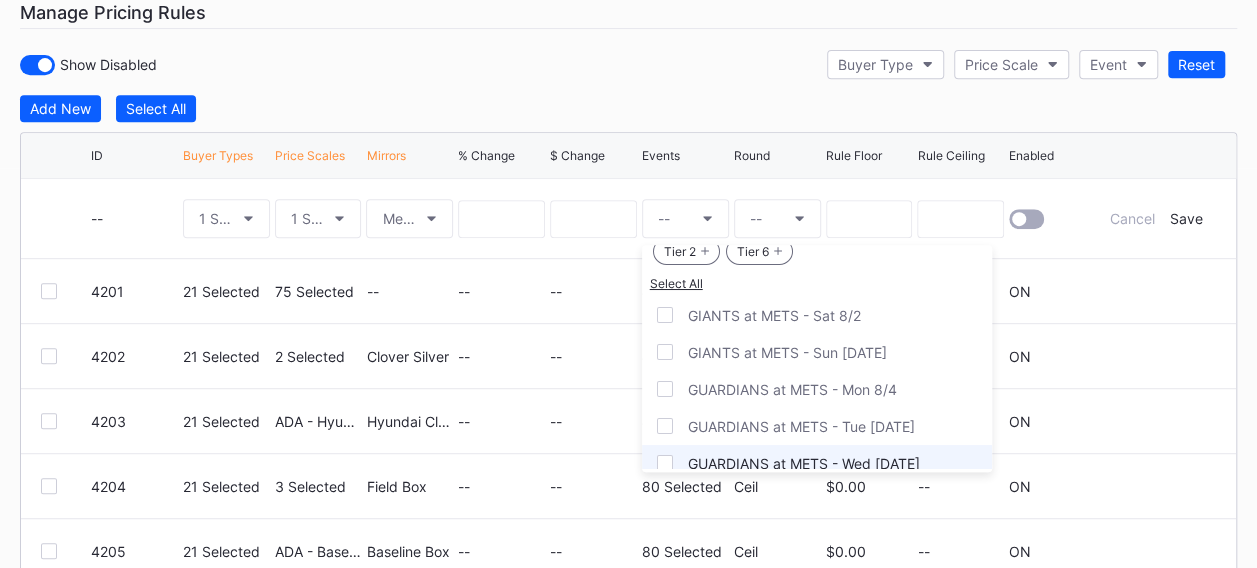 click at bounding box center [665, 426] 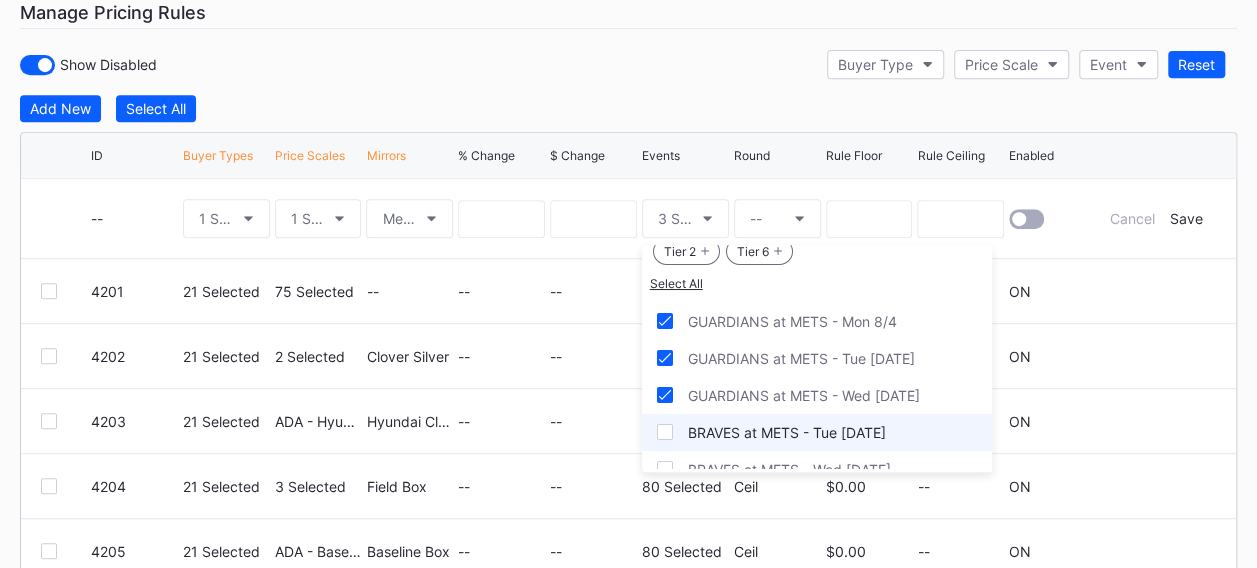 scroll, scrollTop: 2100, scrollLeft: 0, axis: vertical 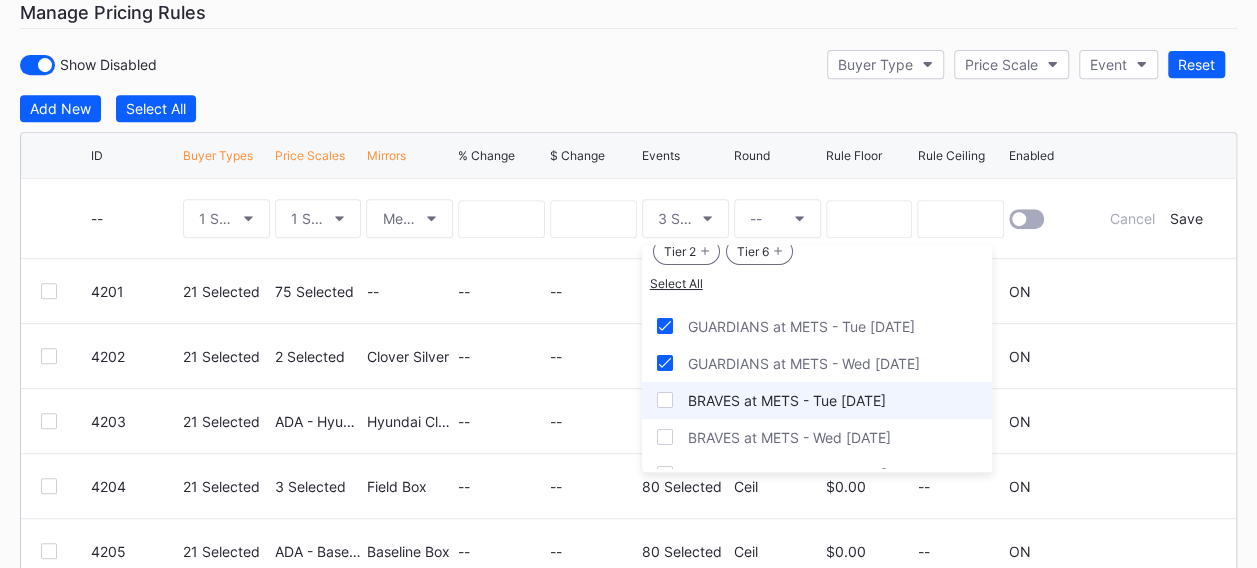 click on "BRAVES at METS - Tue [DATE]" at bounding box center (817, 400) 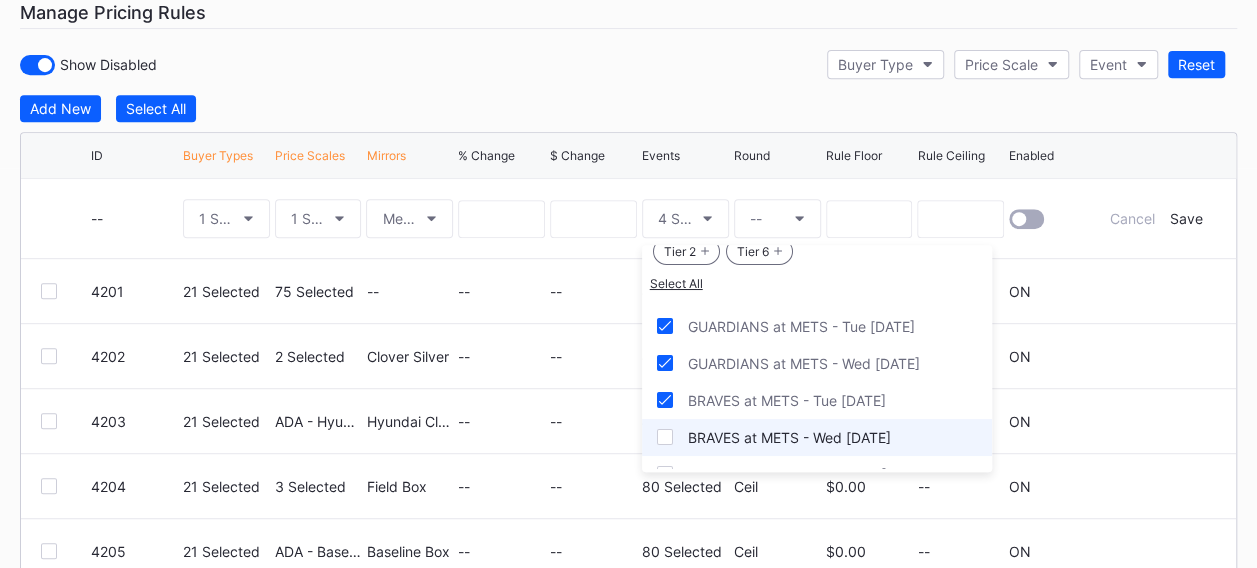 click on "BRAVES at METS - Wed [DATE]" at bounding box center (817, 437) 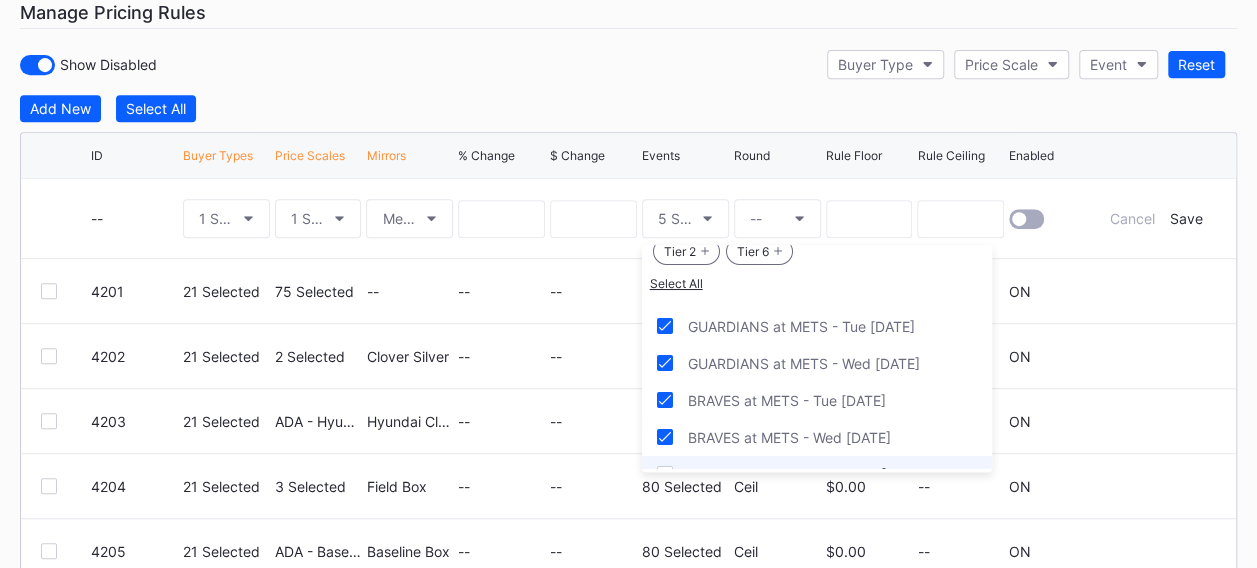 click on "BRAVES at METS - Thu [DATE]" at bounding box center (817, 474) 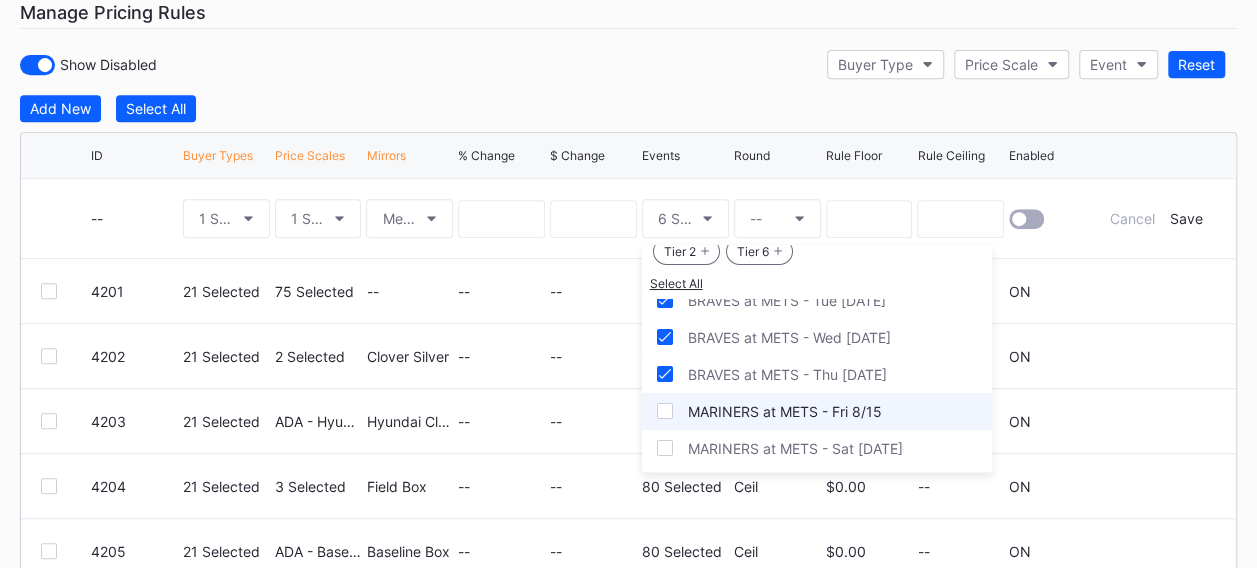 click on "MARINERS at METS - Fri 8/15" at bounding box center (817, 411) 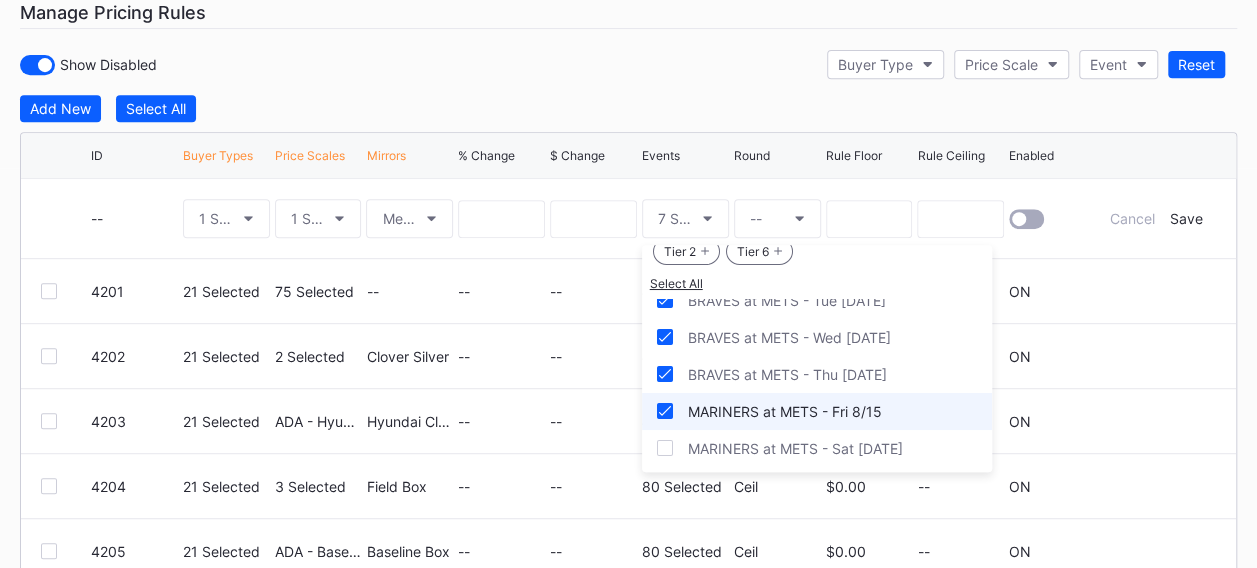 scroll, scrollTop: 2300, scrollLeft: 0, axis: vertical 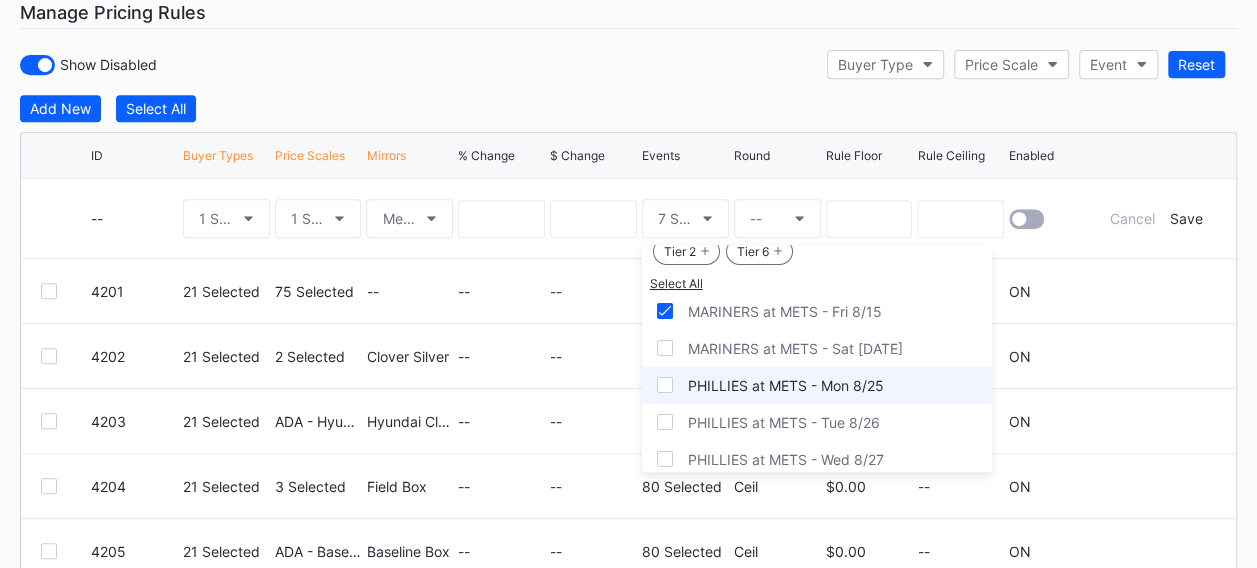 click on "PHILLIES at METS - Mon 8/25" at bounding box center (786, 385) 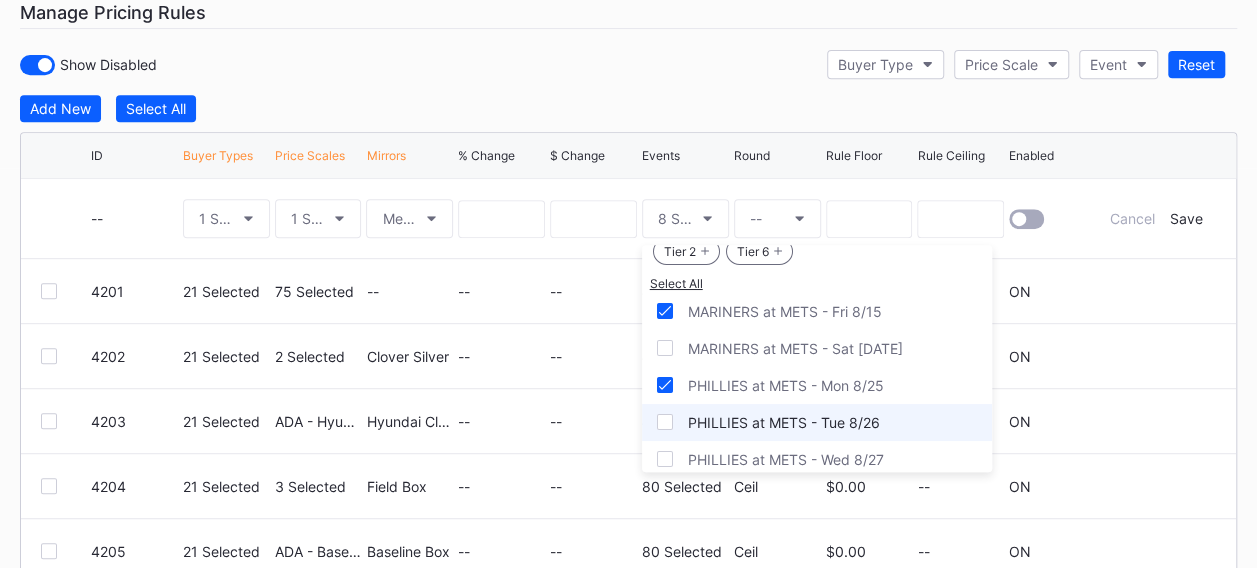 click on "PHILLIES at METS - Tue 8/26" at bounding box center [784, 422] 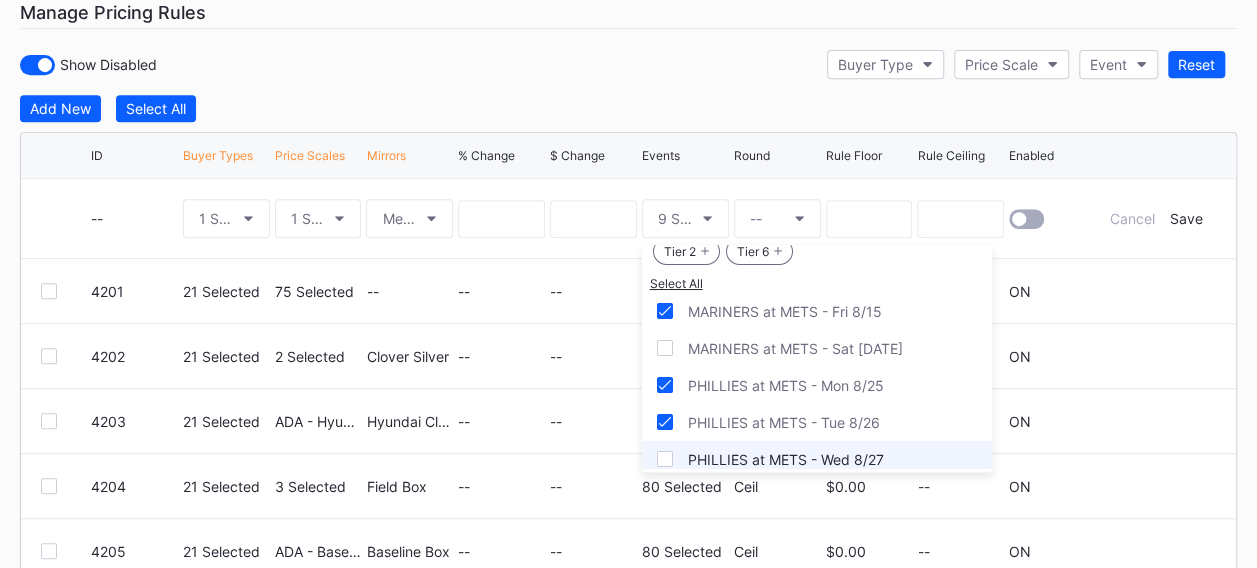 click on "PHILLIES at METS - Wed 8/27" at bounding box center [817, 459] 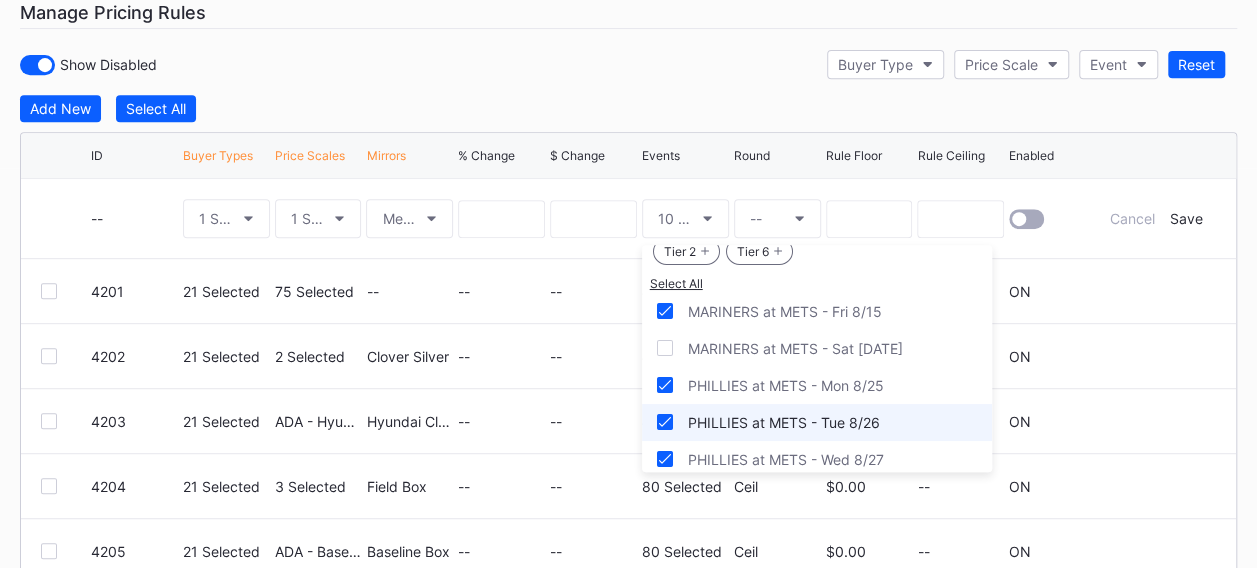 scroll, scrollTop: 2400, scrollLeft: 0, axis: vertical 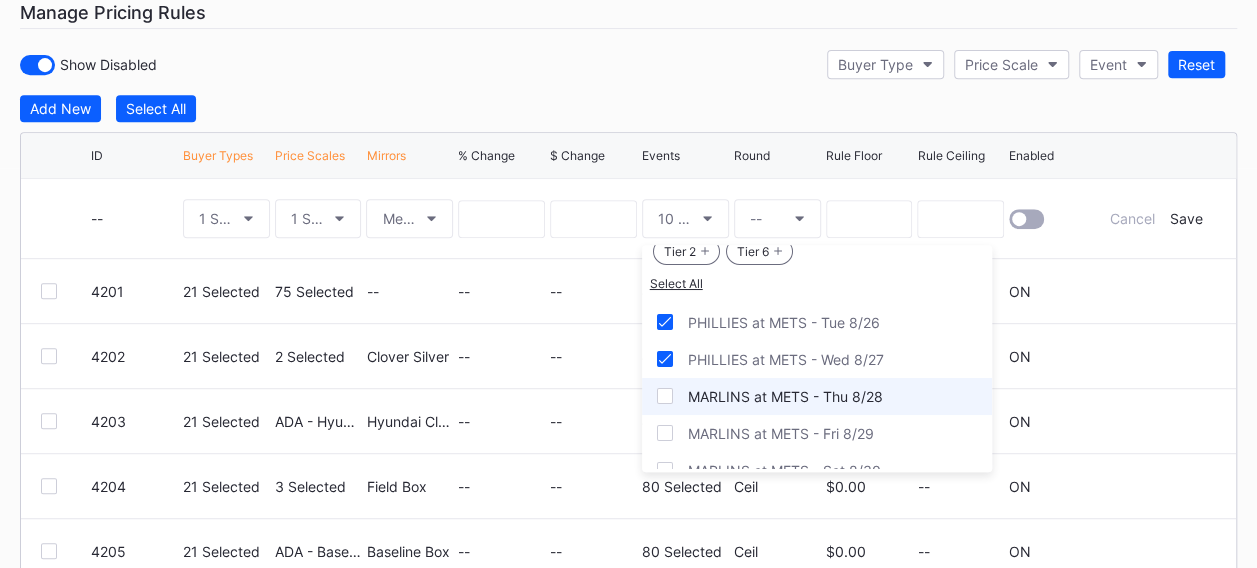 click on "MARLINS at METS - Thu 8/28" at bounding box center (785, 396) 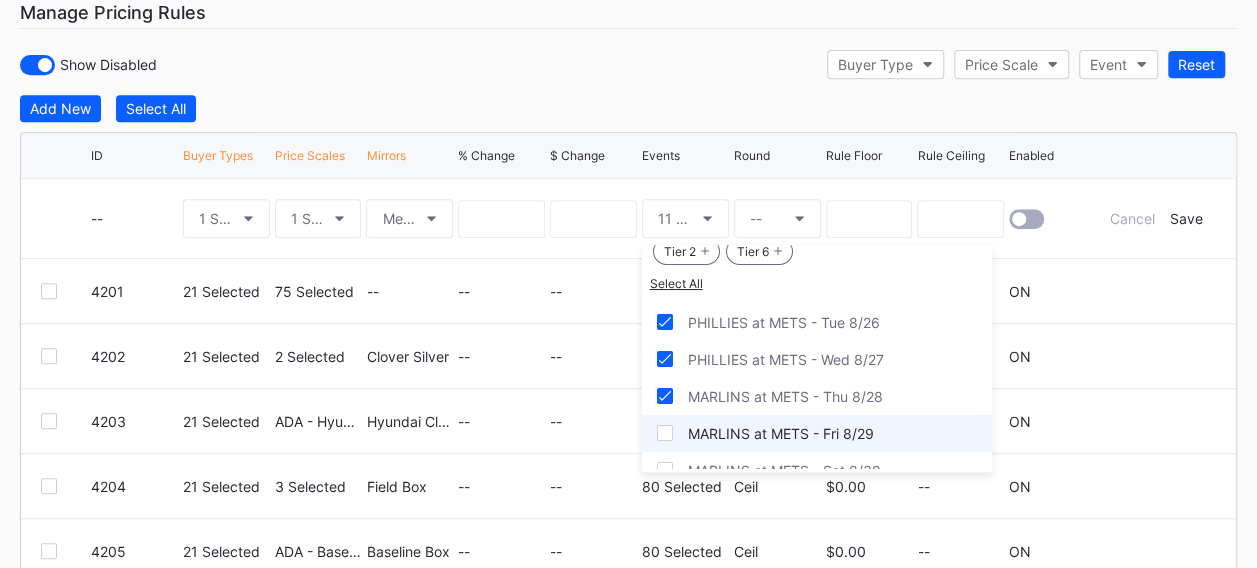 click on "MARLINS at METS - Fri 8/29" at bounding box center [781, 433] 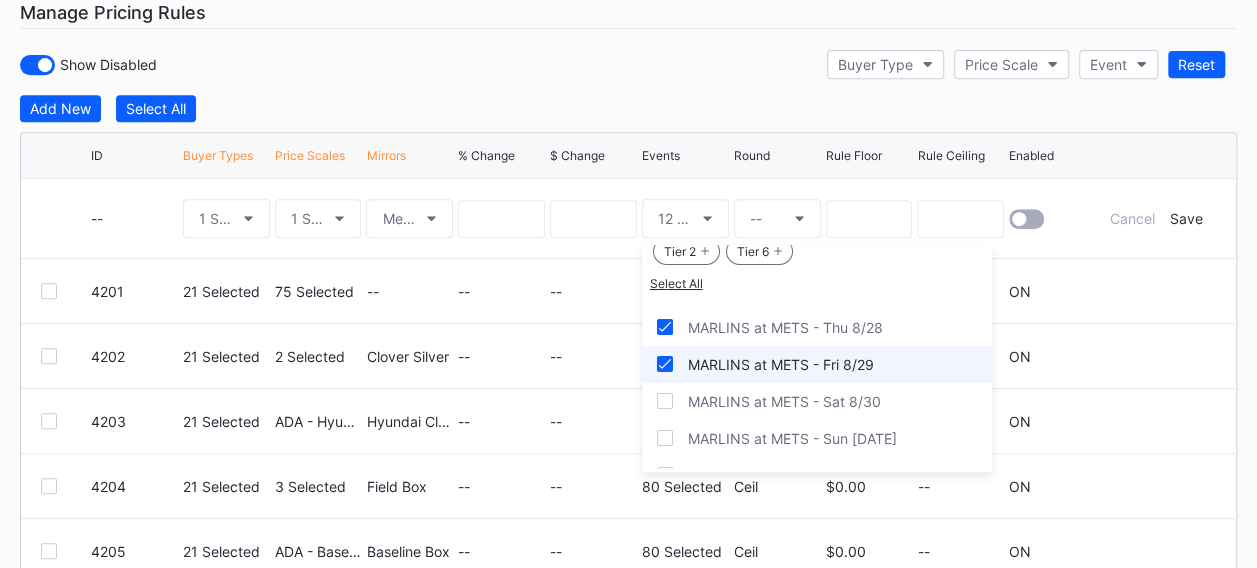 scroll, scrollTop: 2500, scrollLeft: 0, axis: vertical 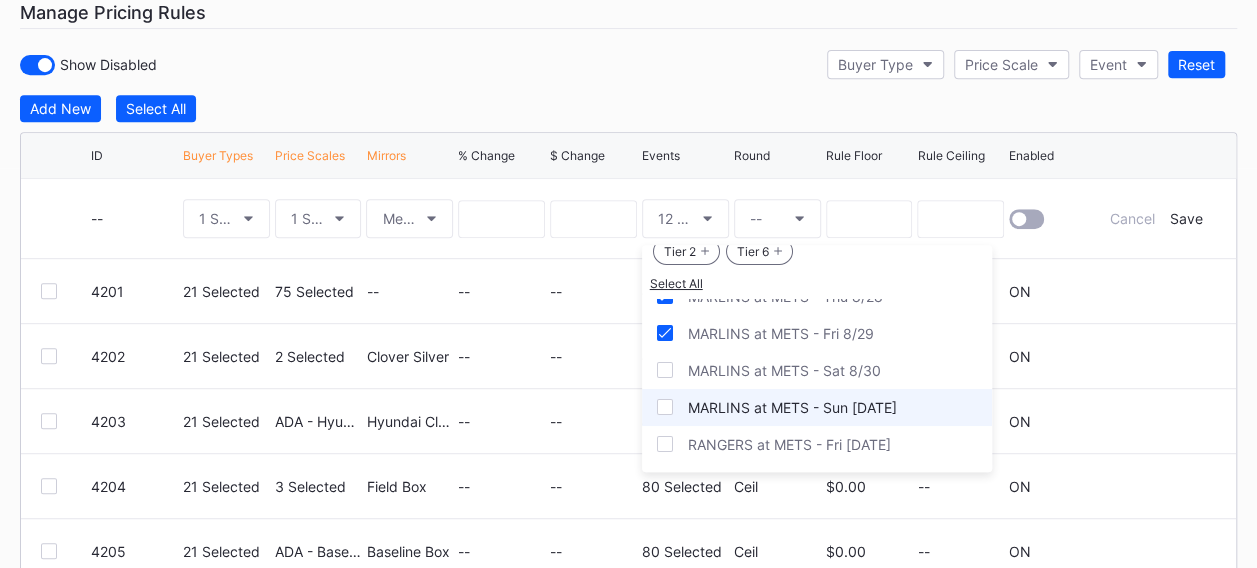 click on "MARLINS at METS - Sun [DATE]" at bounding box center [817, 407] 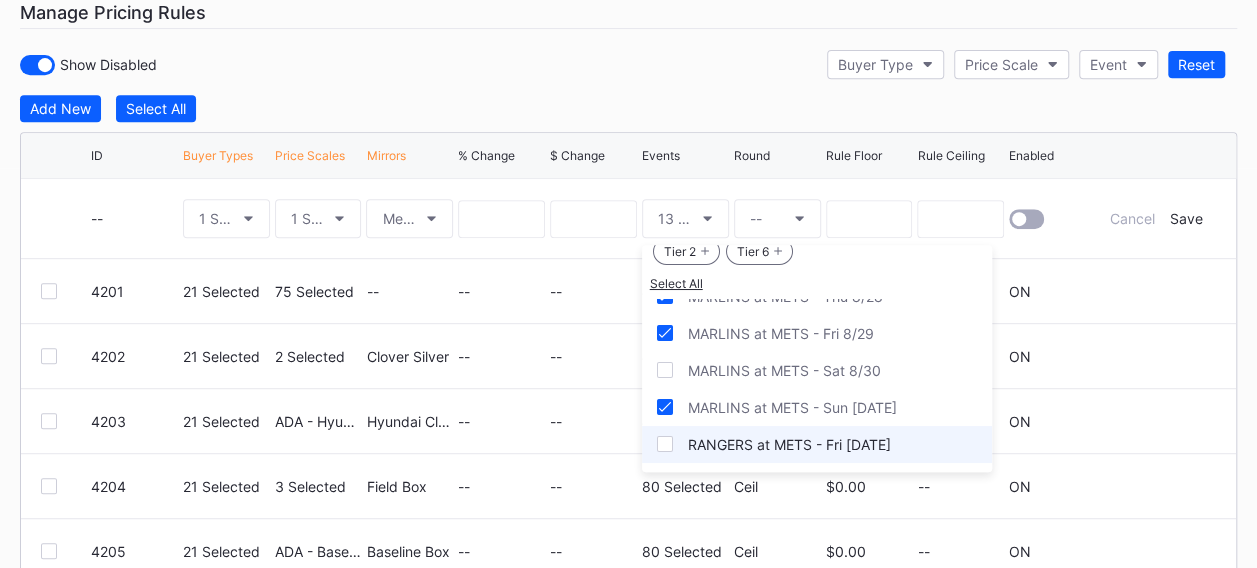 click on "RANGERS at METS - Fri [DATE]" at bounding box center [789, 444] 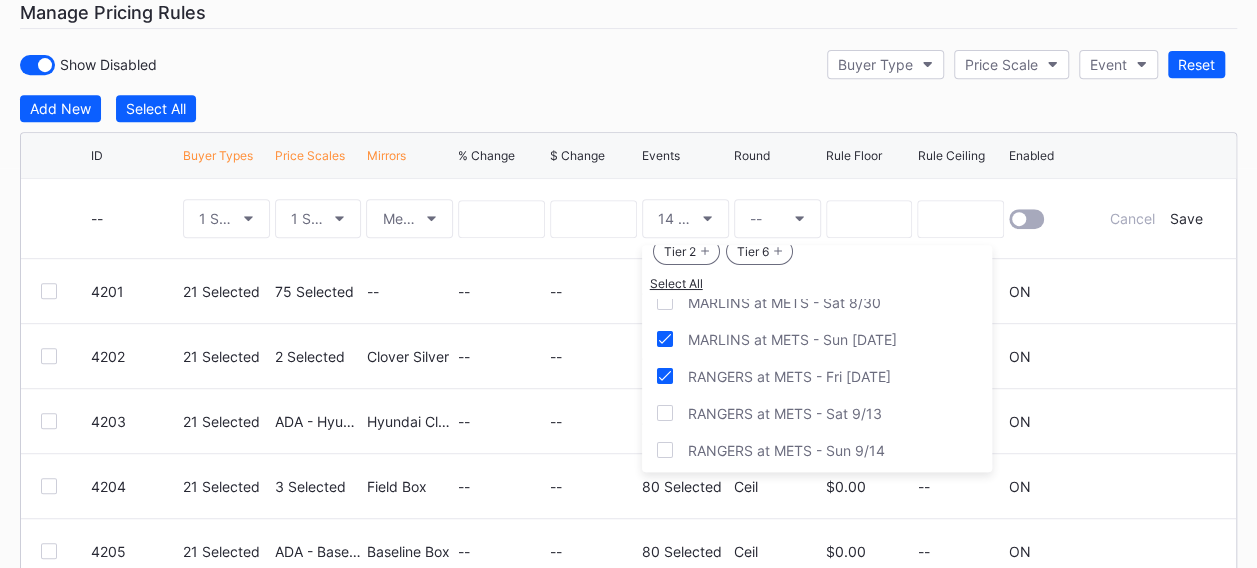 scroll, scrollTop: 2600, scrollLeft: 0, axis: vertical 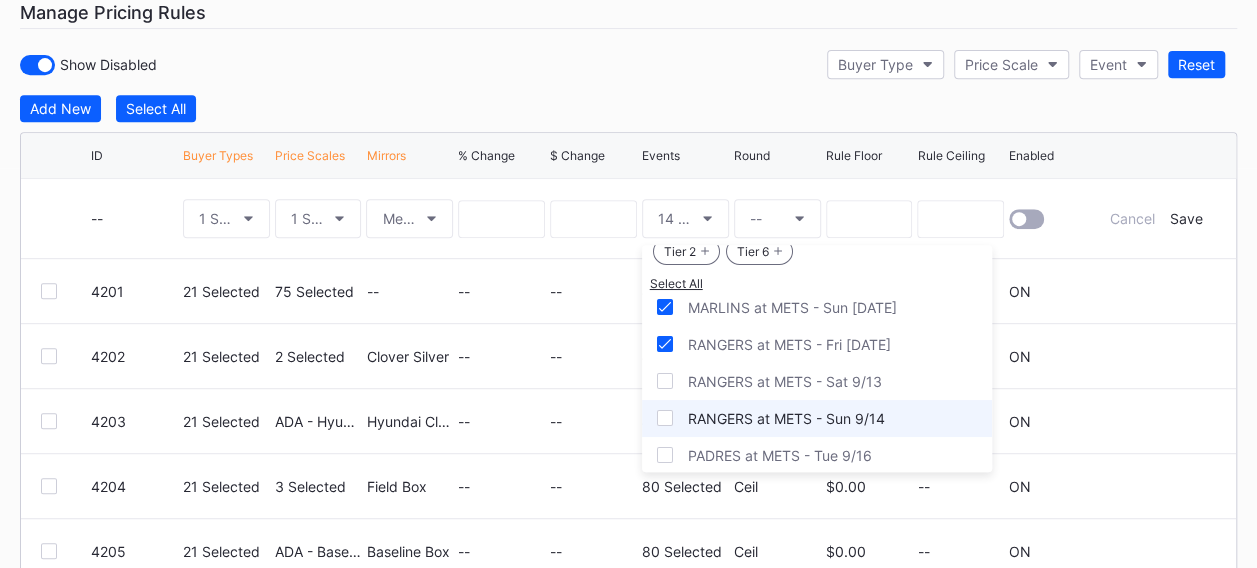 click on "RANGERS at METS - Sun 9/14" at bounding box center (817, 418) 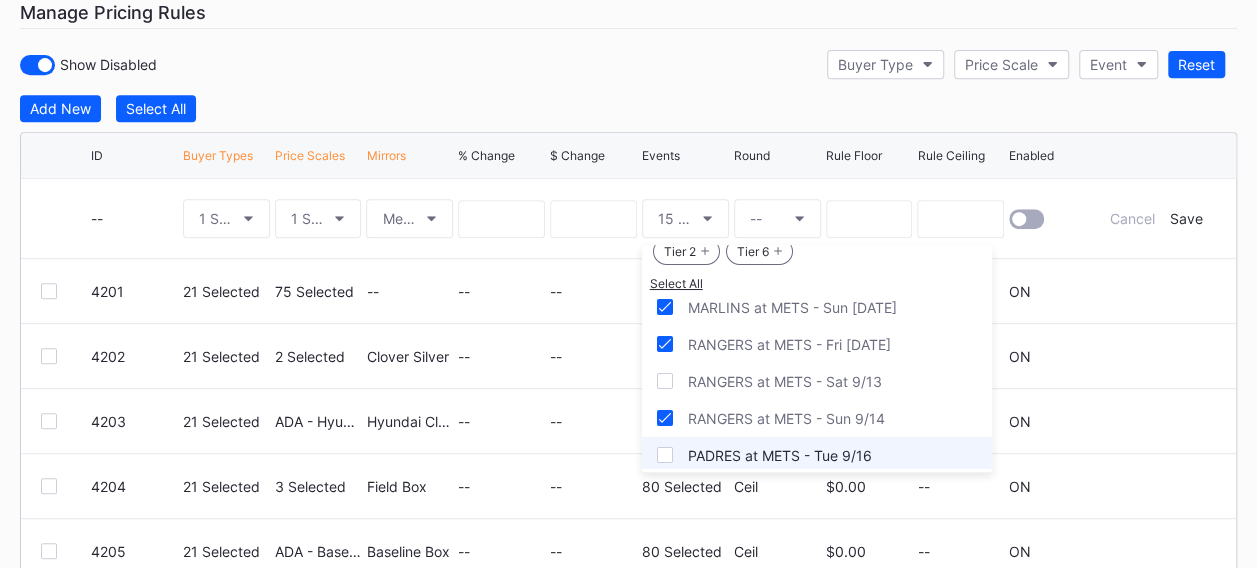 click on "PADRES at METS - Tue 9/16" at bounding box center [780, 455] 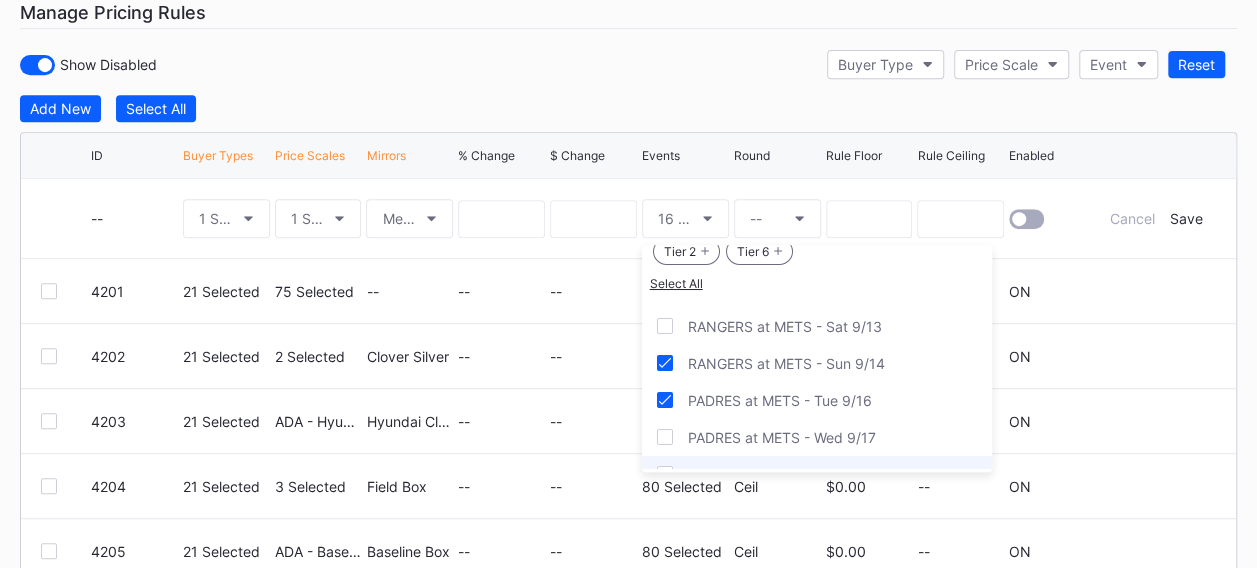 scroll, scrollTop: 2700, scrollLeft: 0, axis: vertical 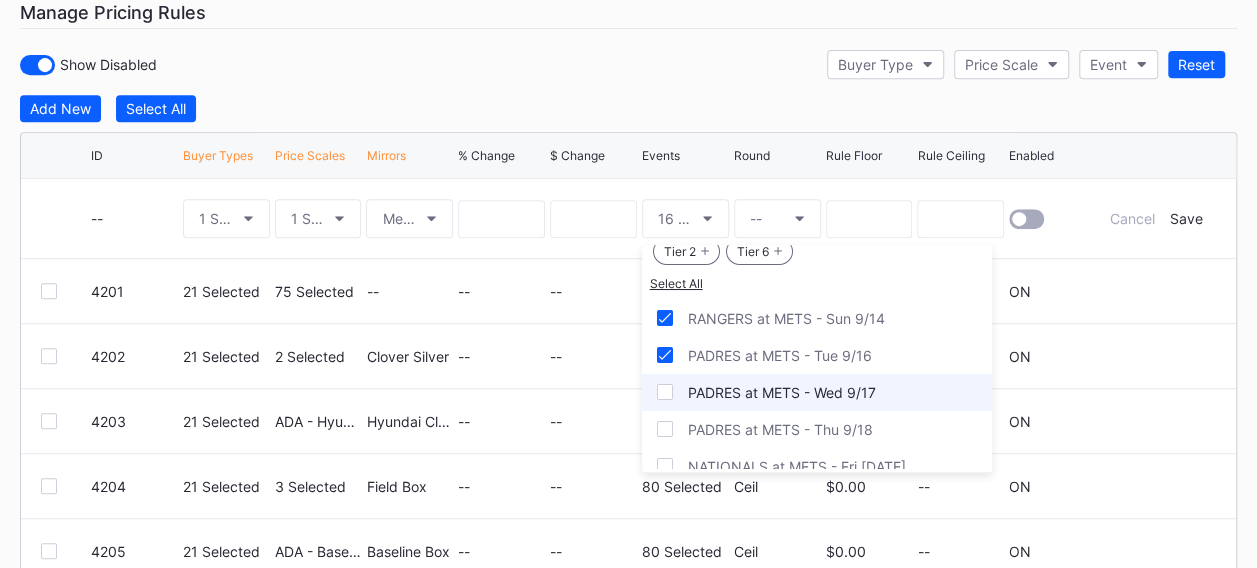 click on "PADRES at METS - Wed 9/17" at bounding box center [817, 392] 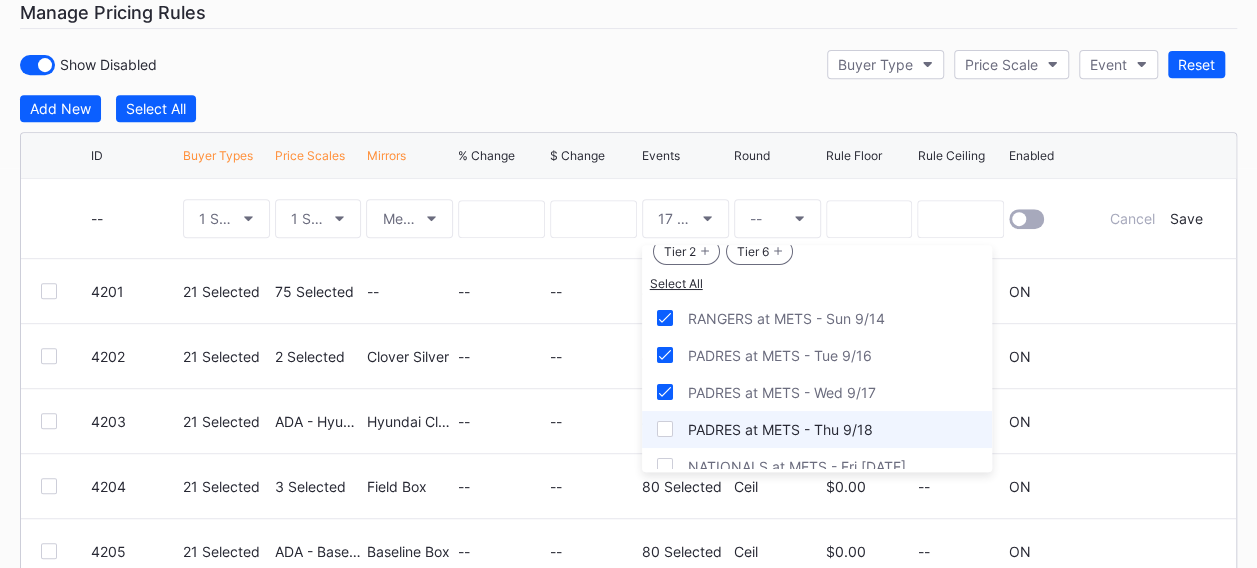 click on "PADRES at METS - Thu 9/18" at bounding box center [780, 429] 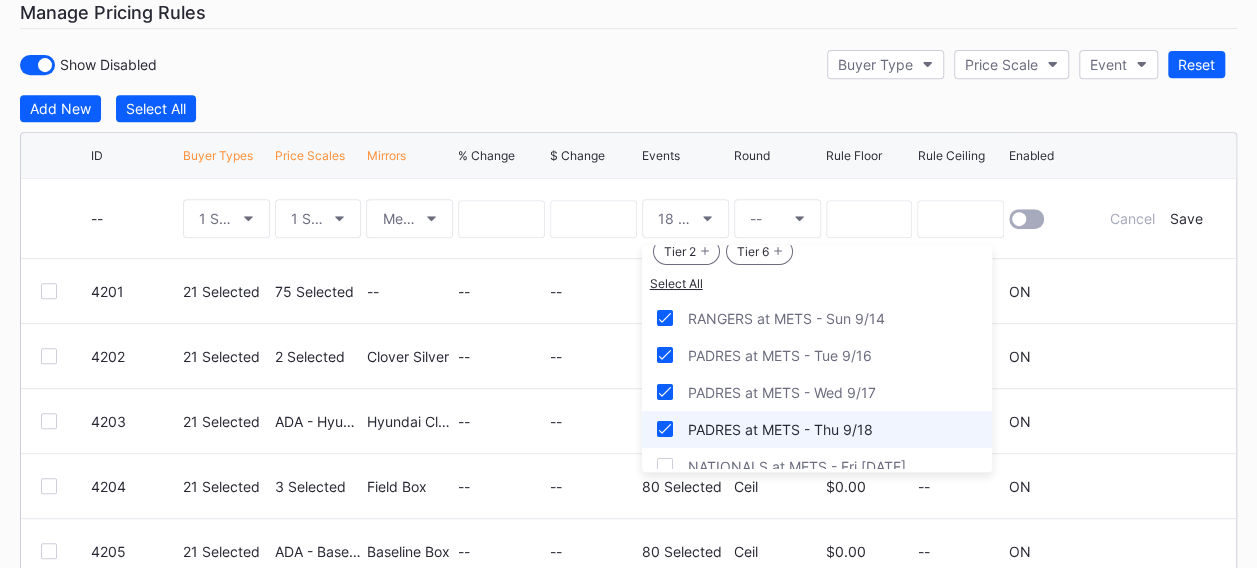 scroll, scrollTop: 2762, scrollLeft: 0, axis: vertical 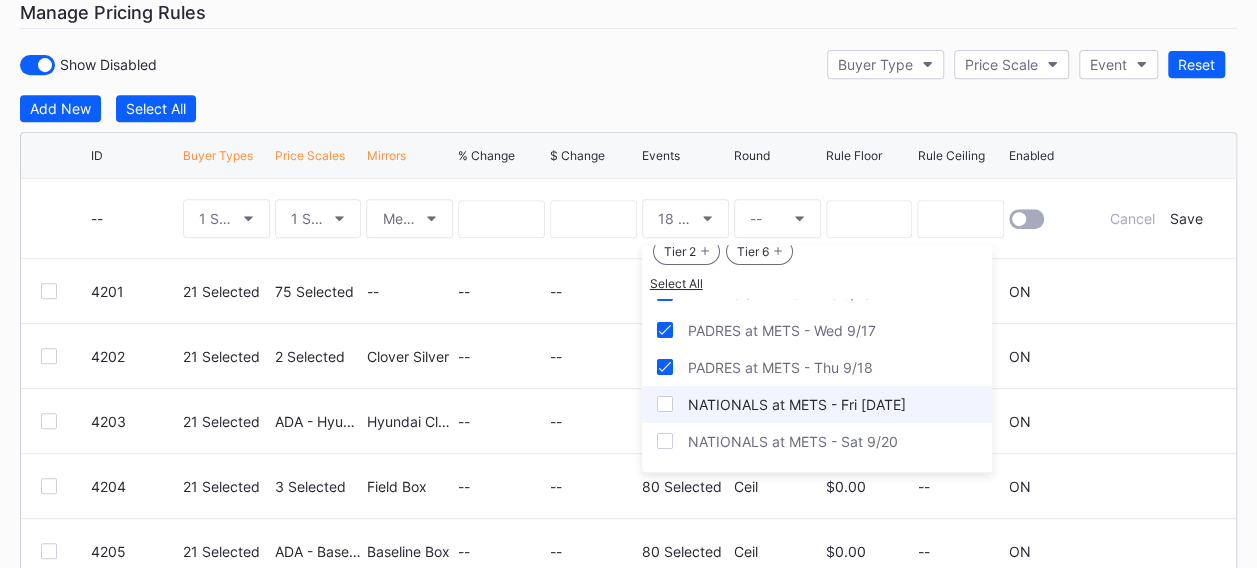 click on "NATIONALS at METS - Fri [DATE]" at bounding box center [797, 404] 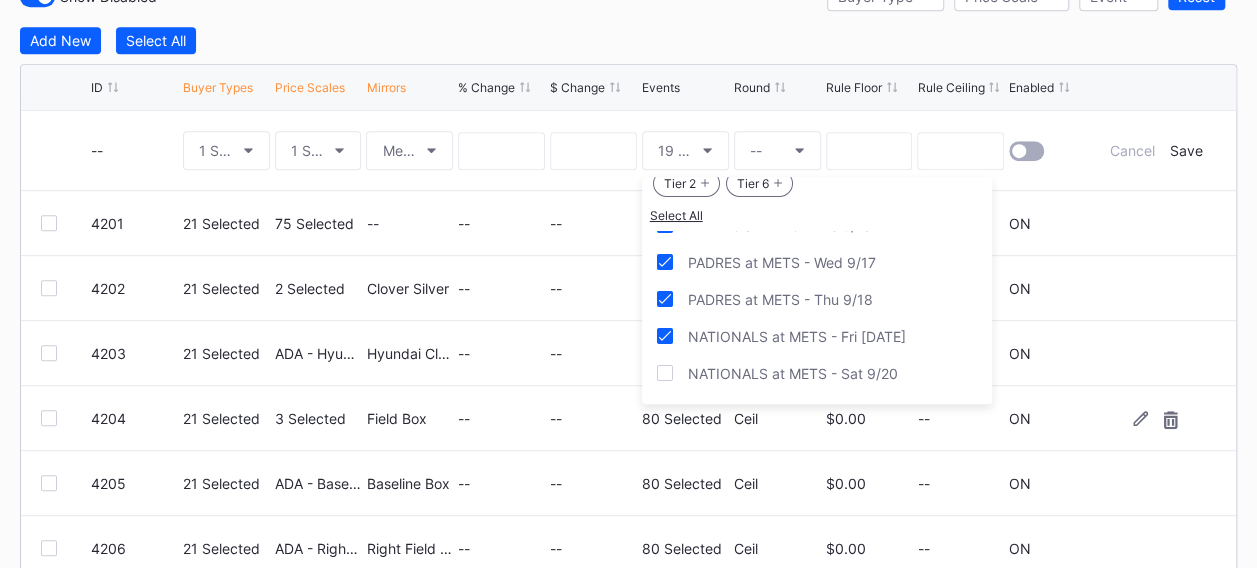 scroll, scrollTop: 500, scrollLeft: 0, axis: vertical 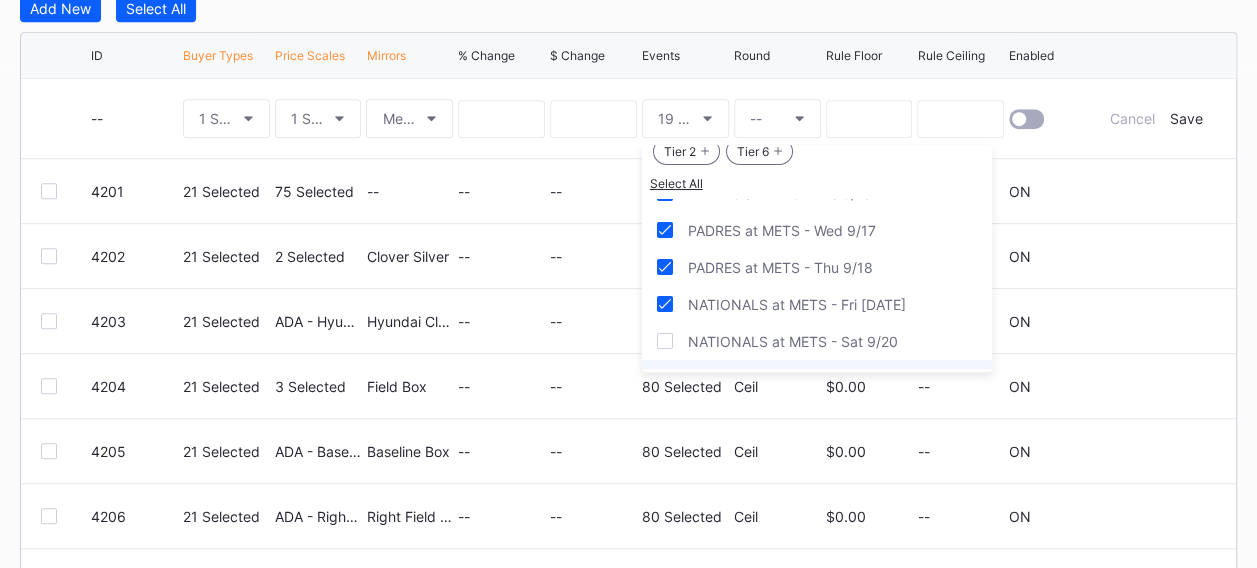 click on "NATIONALS at METS - Sun [DATE]" at bounding box center [801, 378] 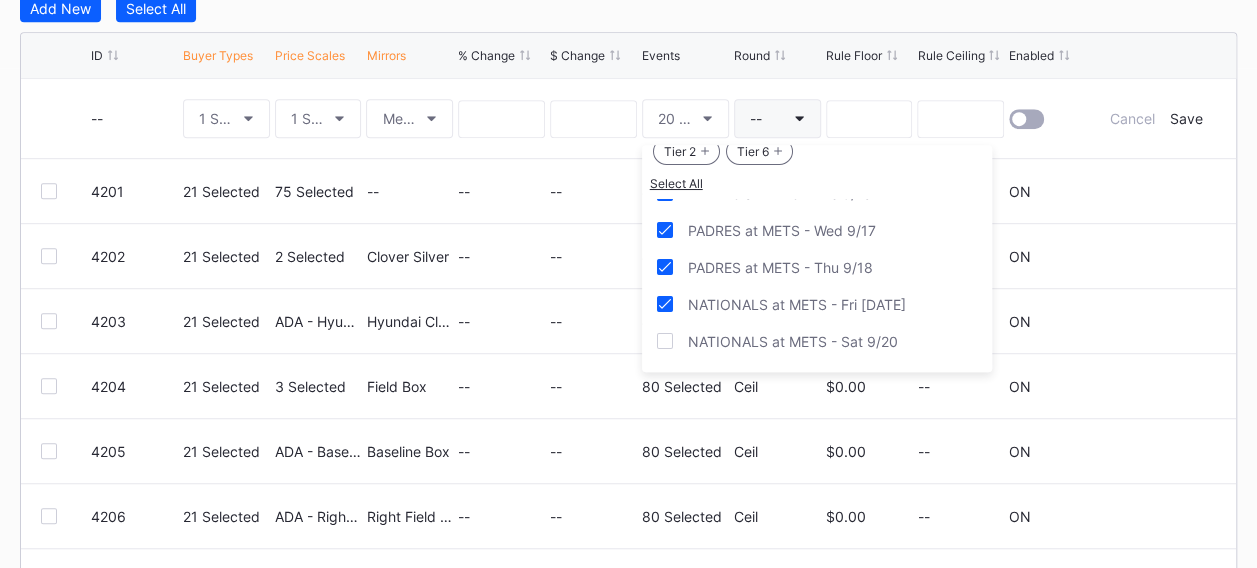 click on "--" at bounding box center [777, 118] 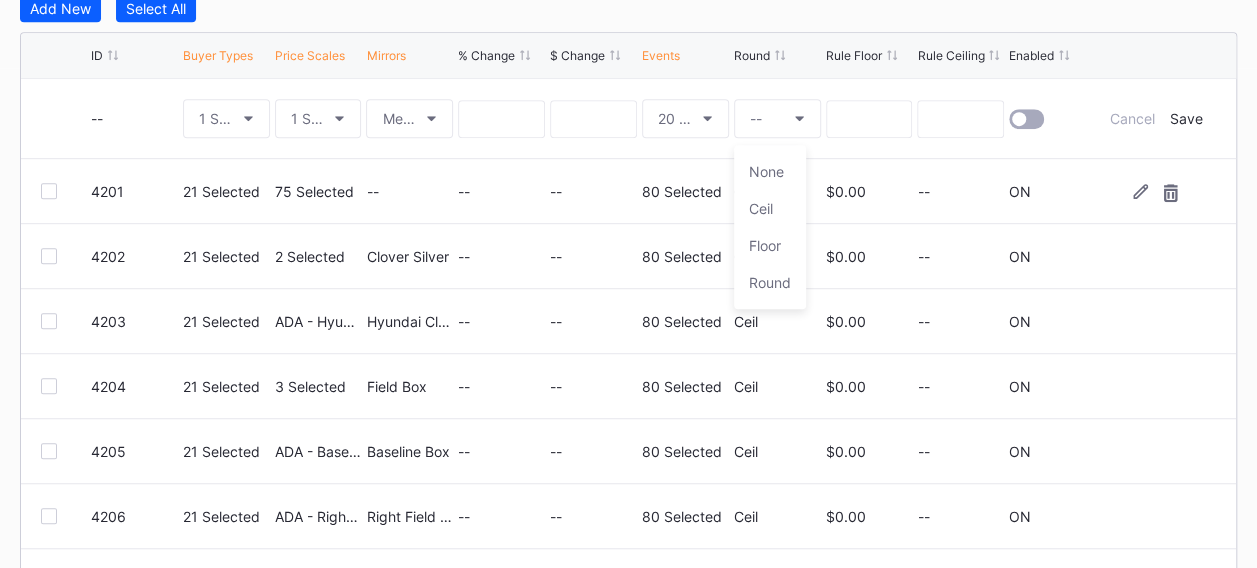 click on "None" at bounding box center [766, 171] 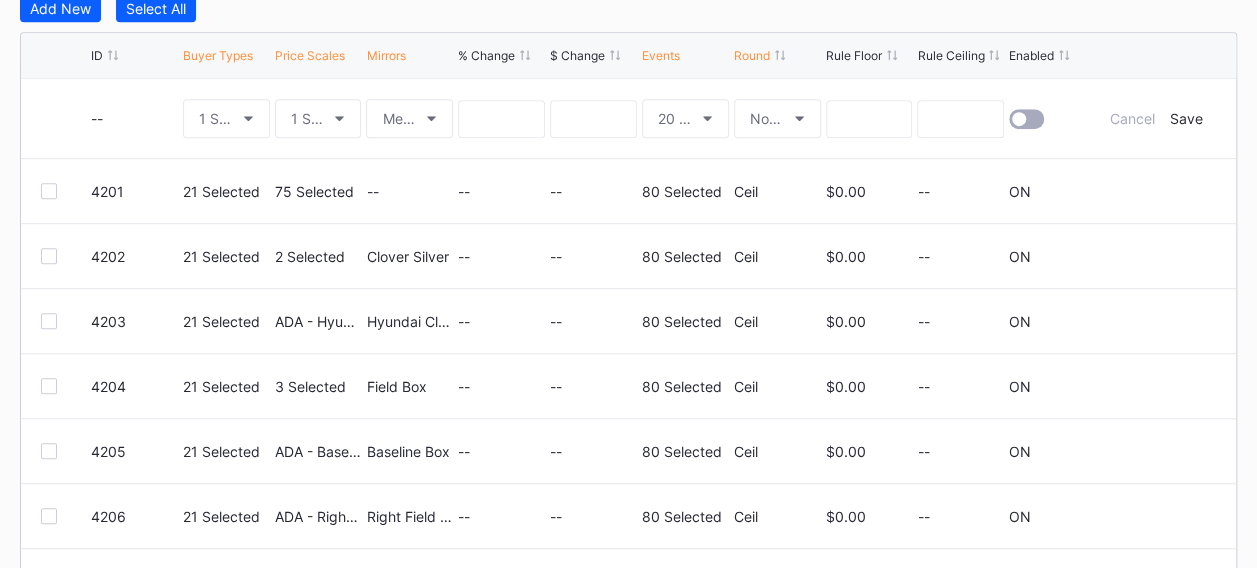 click at bounding box center (1019, 119) 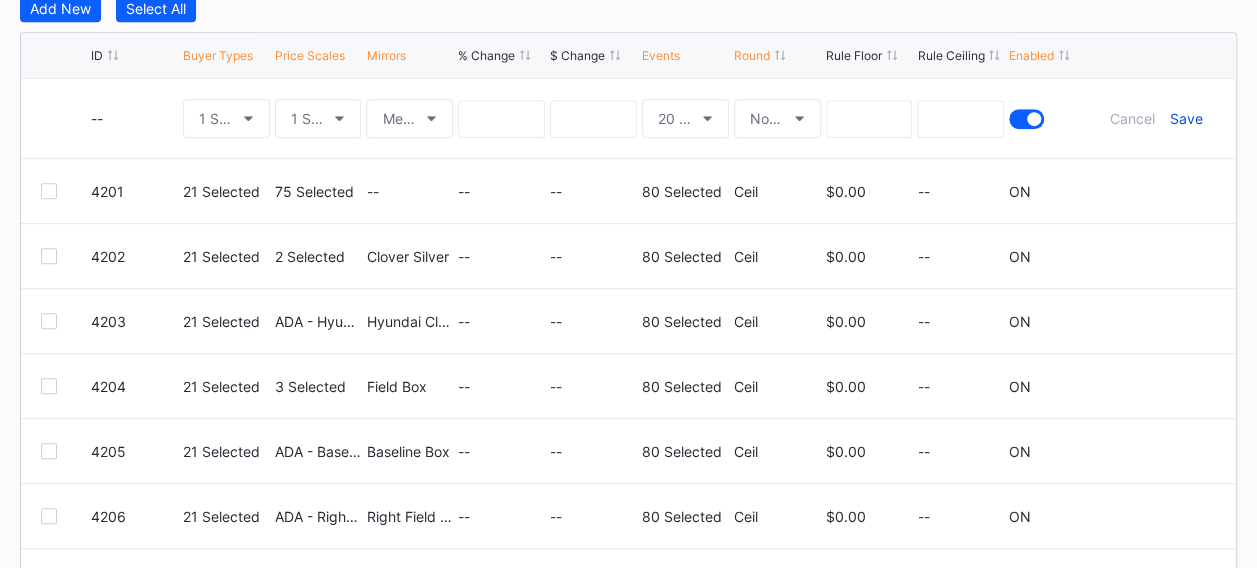 click on "Save" at bounding box center [1185, 118] 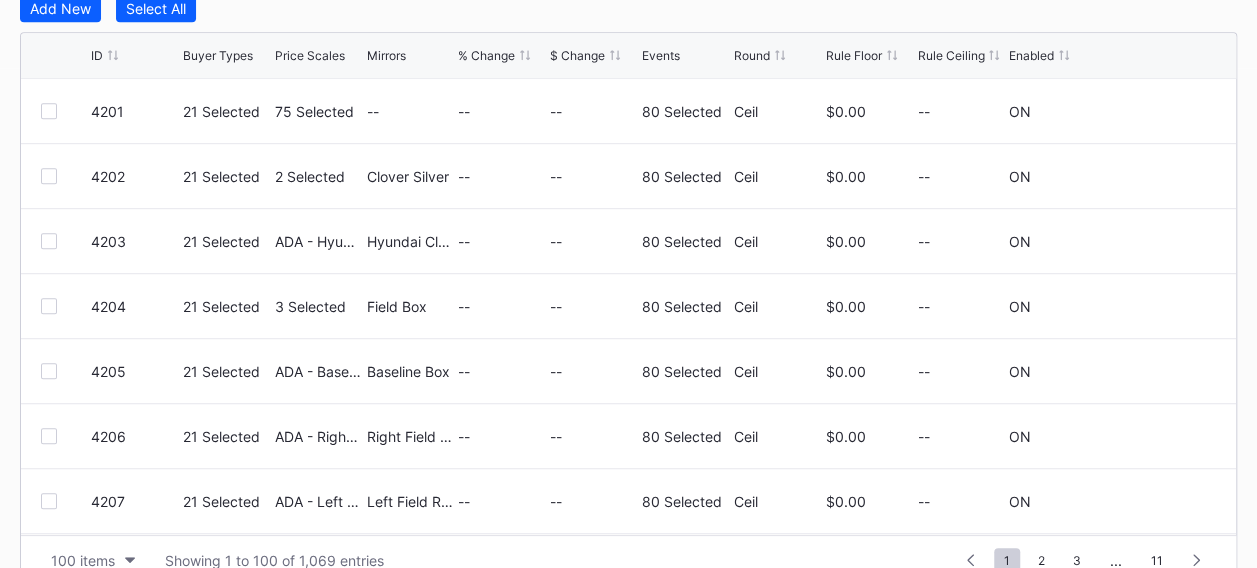 scroll, scrollTop: 400, scrollLeft: 0, axis: vertical 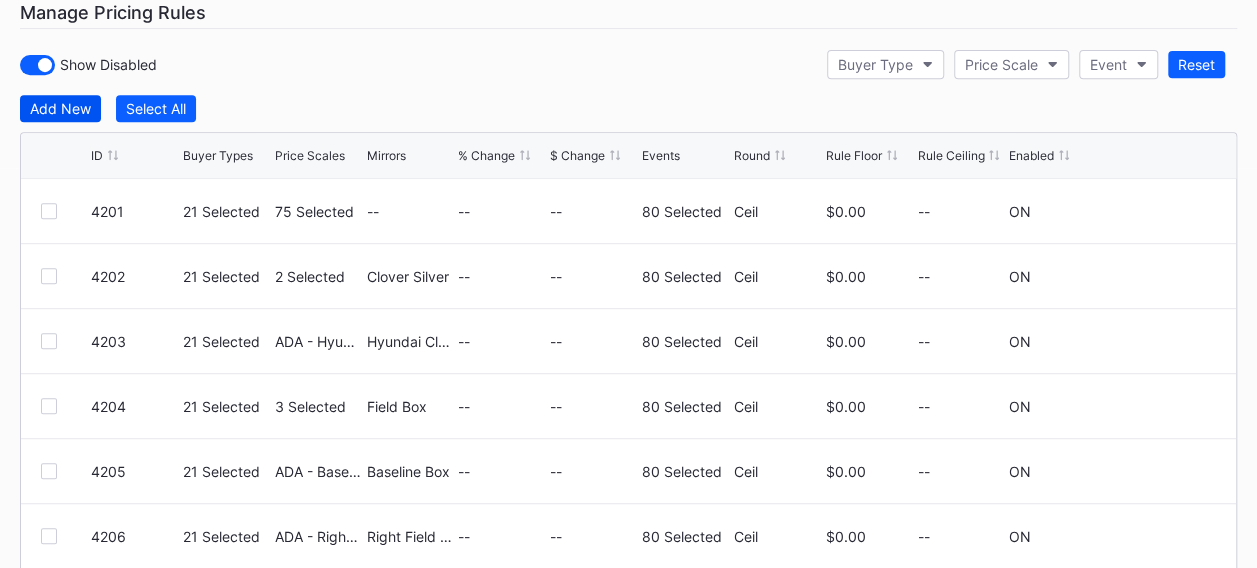 click on "Add New" at bounding box center [60, 108] 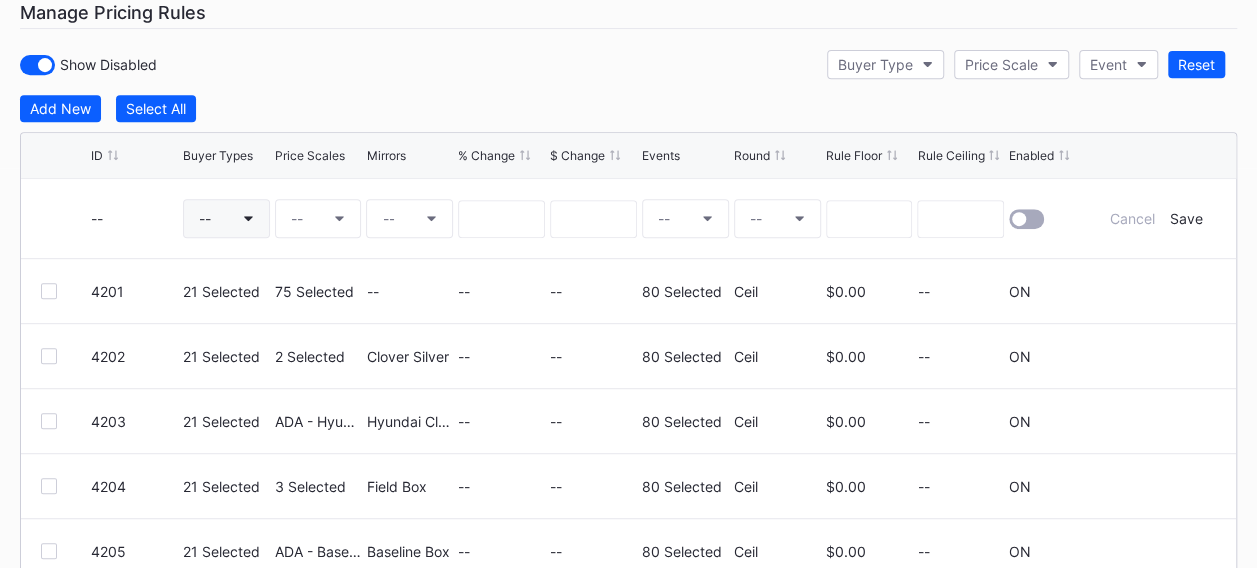 click on "--" at bounding box center (226, 218) 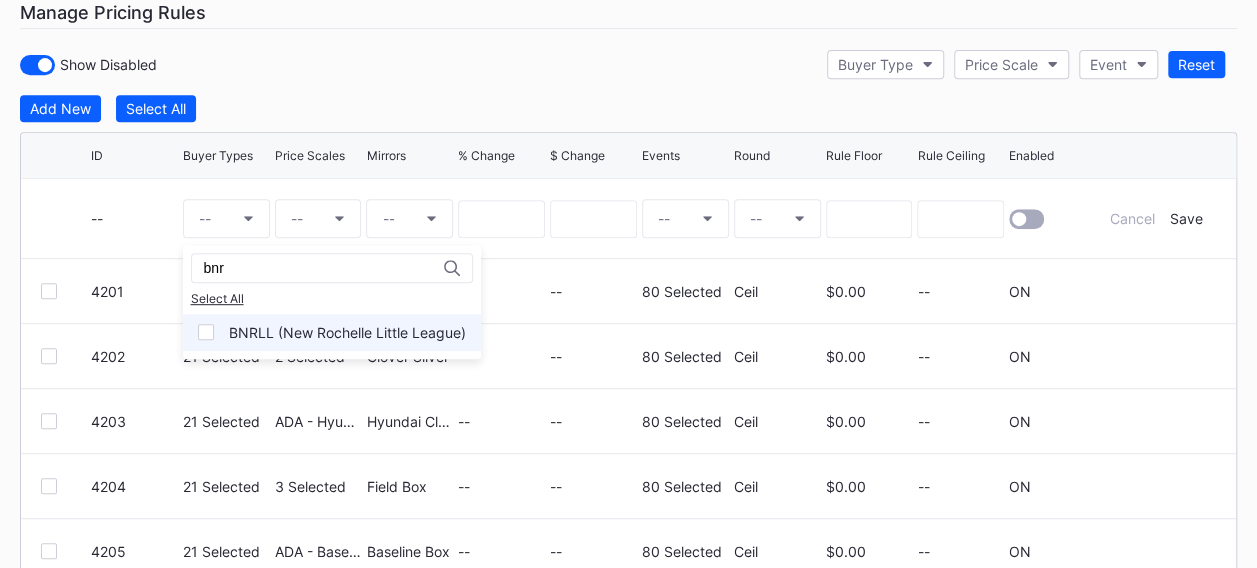 type on "bnr" 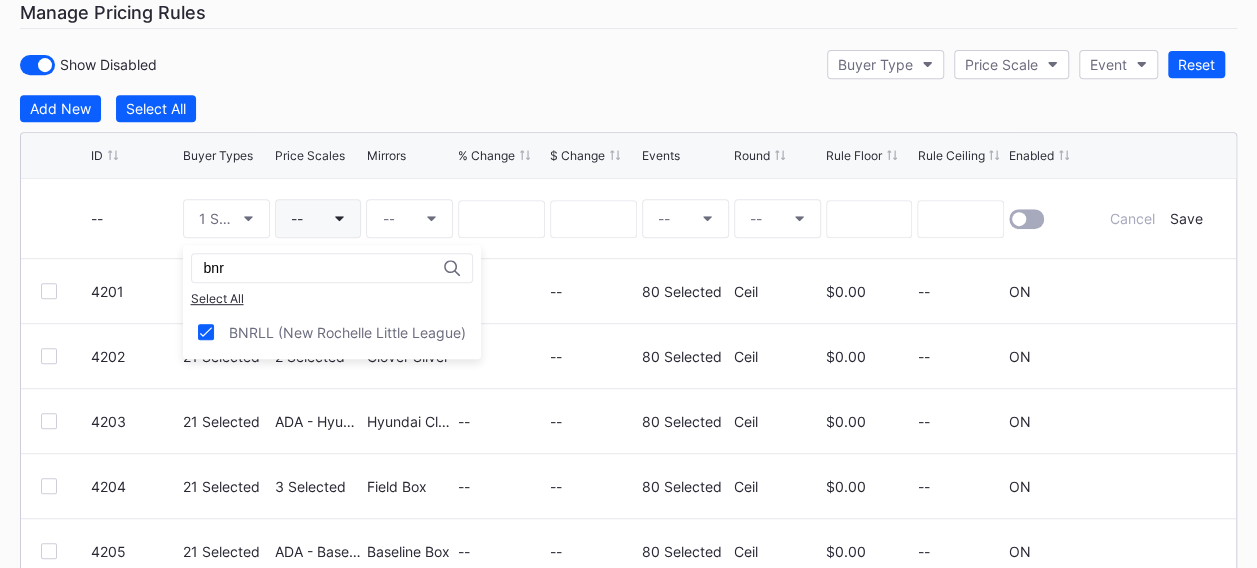 click on "--" at bounding box center [318, 218] 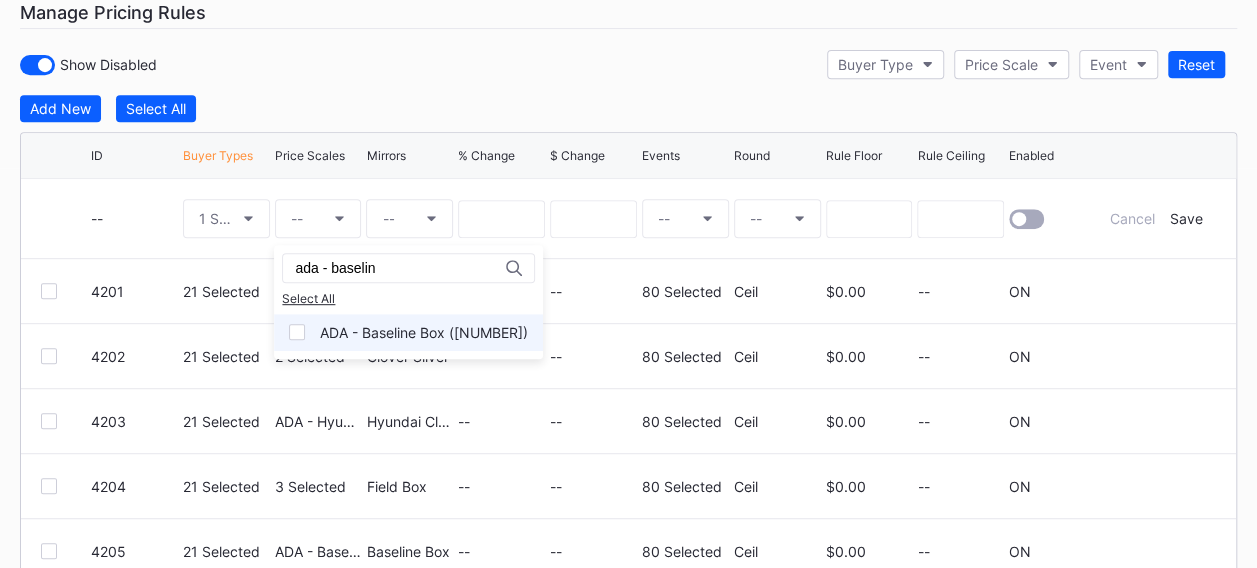 type on "ada - baselin" 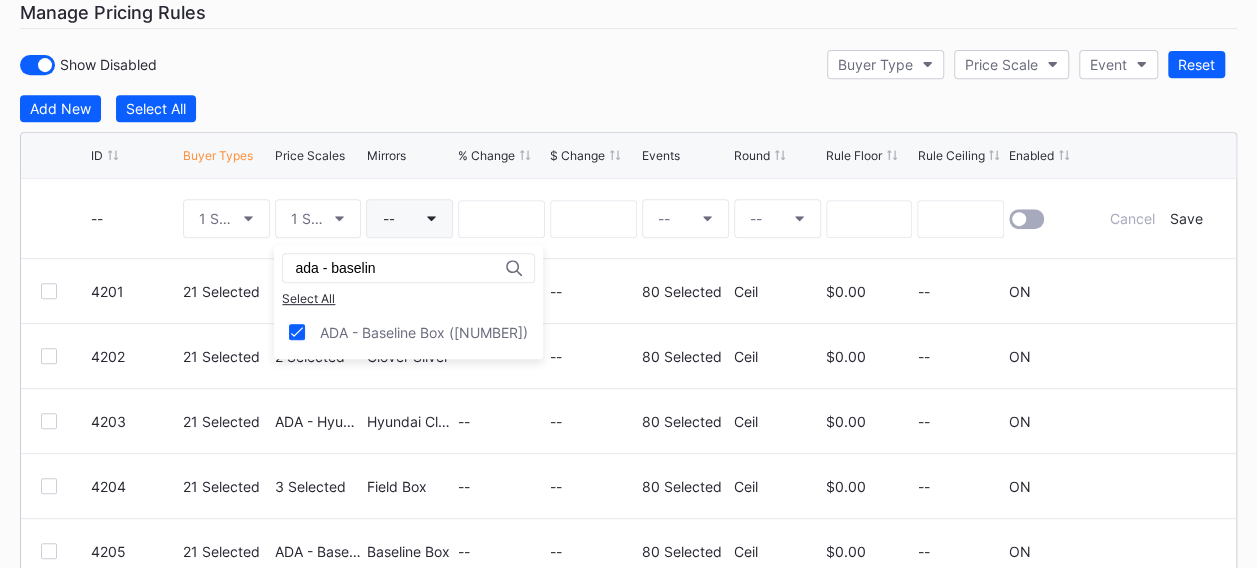 click on "--" at bounding box center (409, 218) 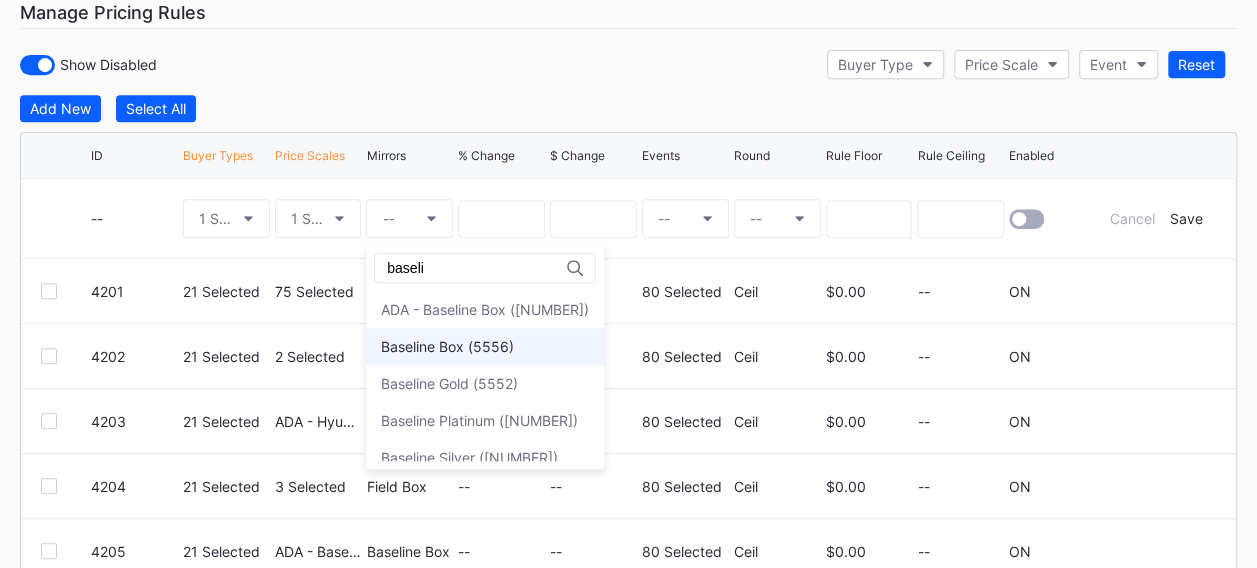 type on "baseli" 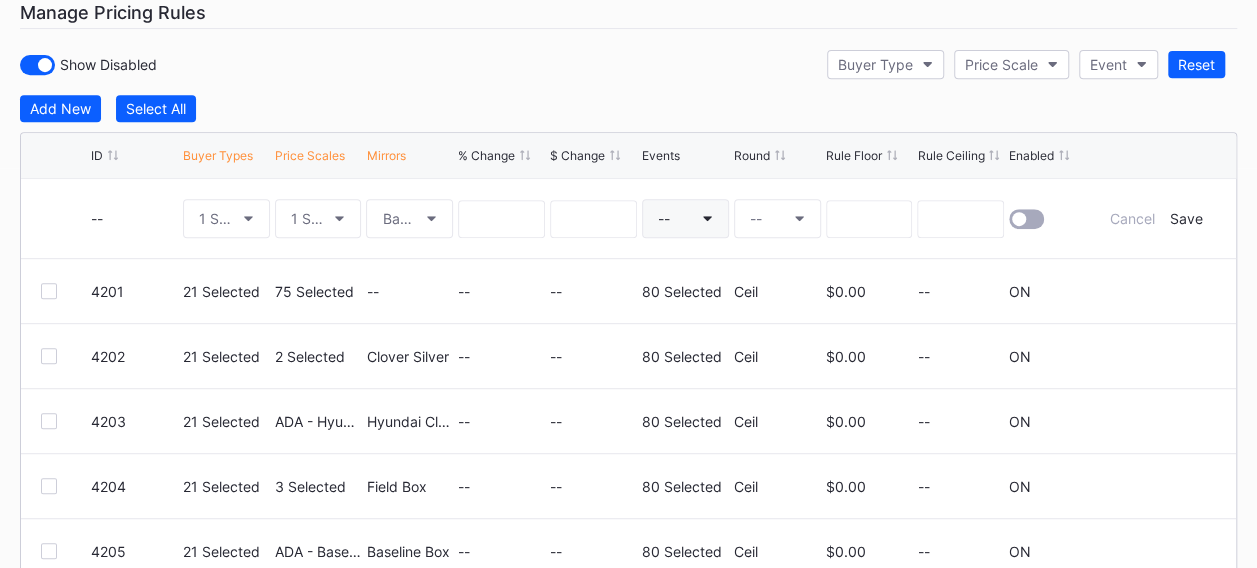 click on "--" at bounding box center (685, 218) 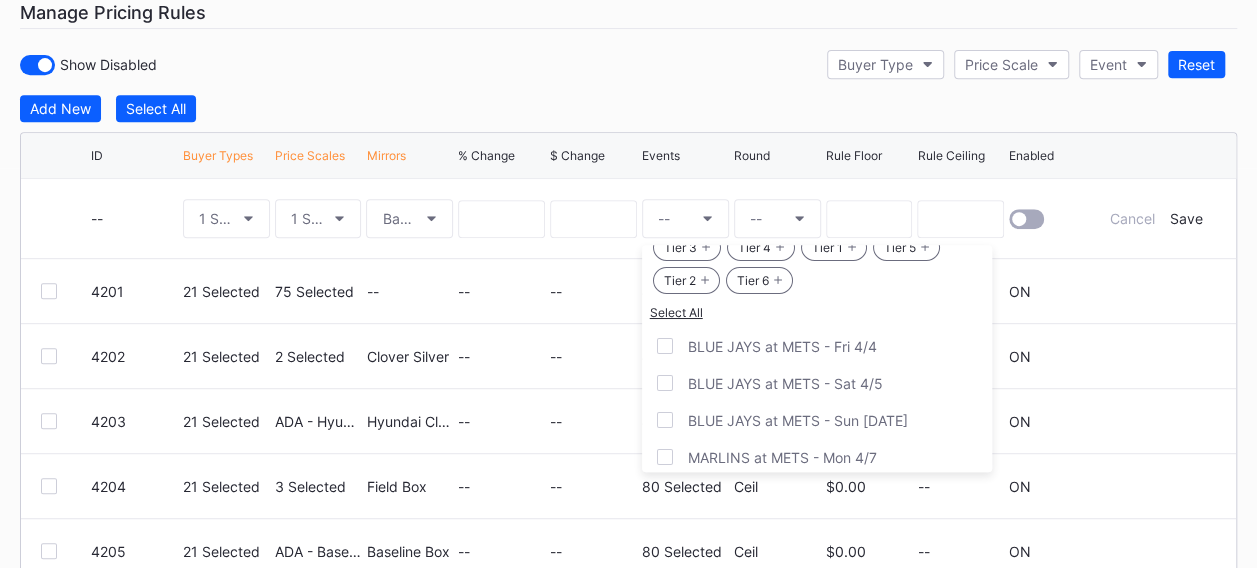 scroll, scrollTop: 89, scrollLeft: 0, axis: vertical 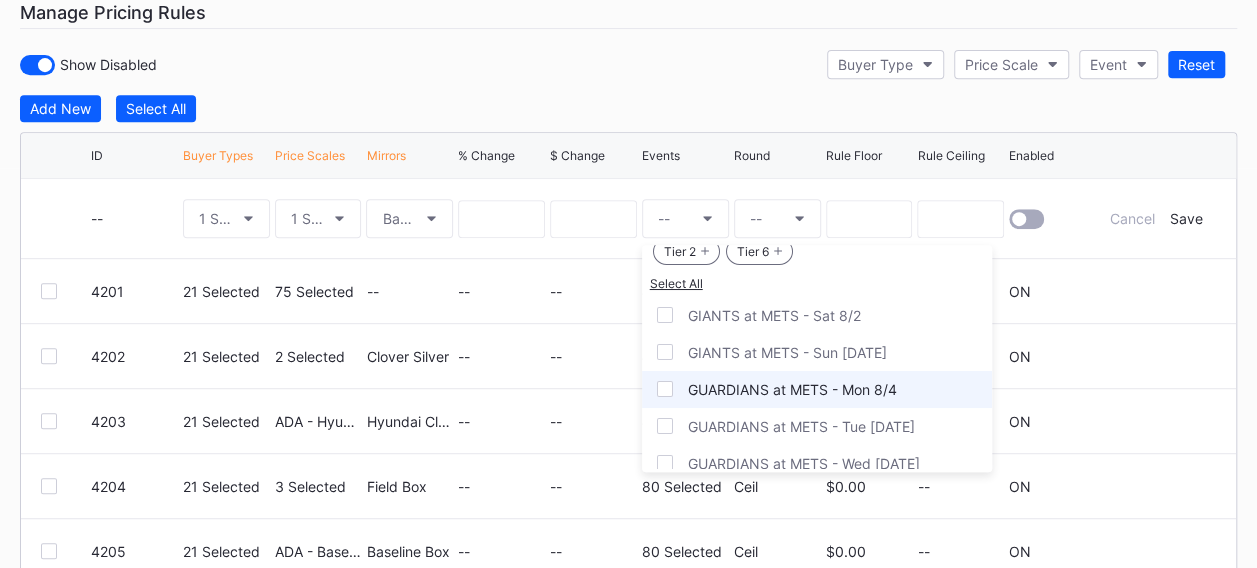 click on "GUARDIANS at METS - Mon 8/4" at bounding box center (817, 389) 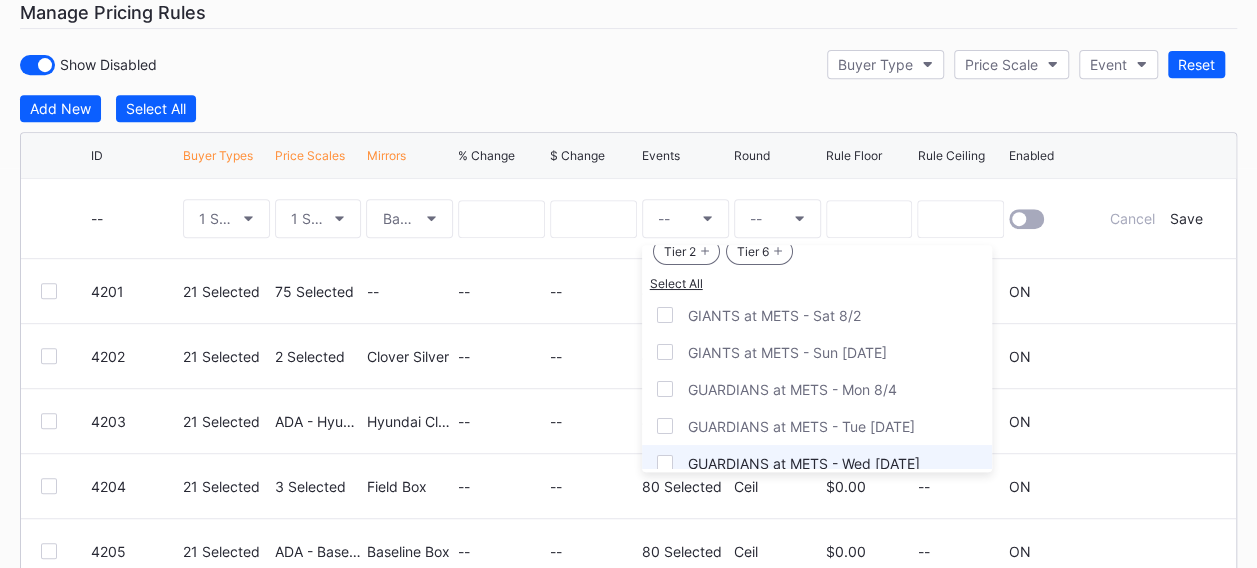 click at bounding box center [665, 426] 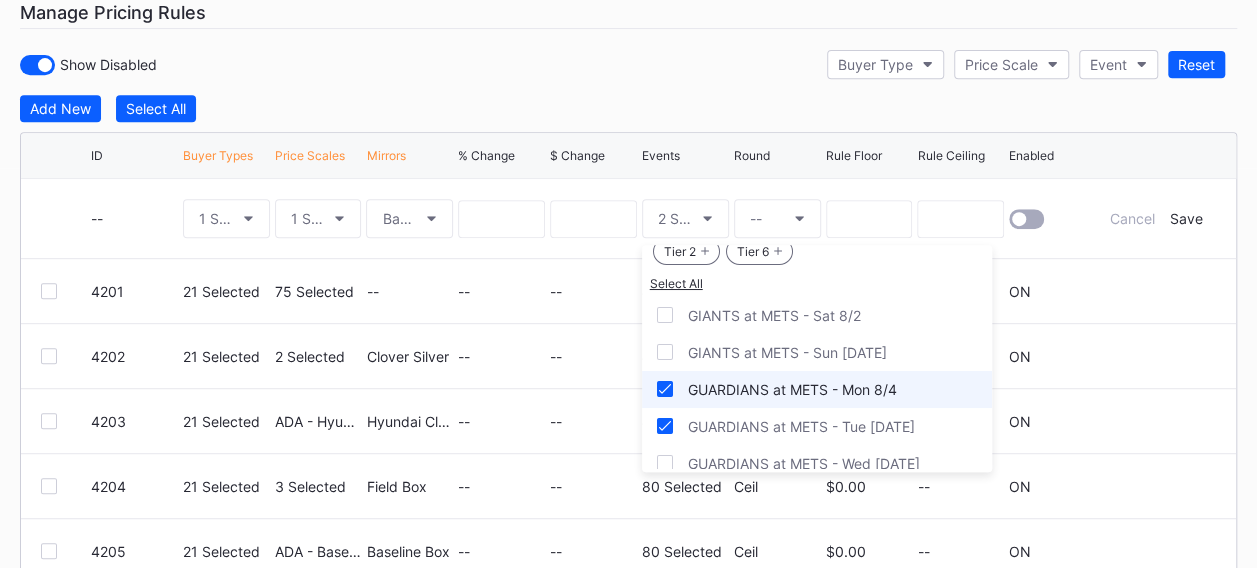 click at bounding box center [665, 463] 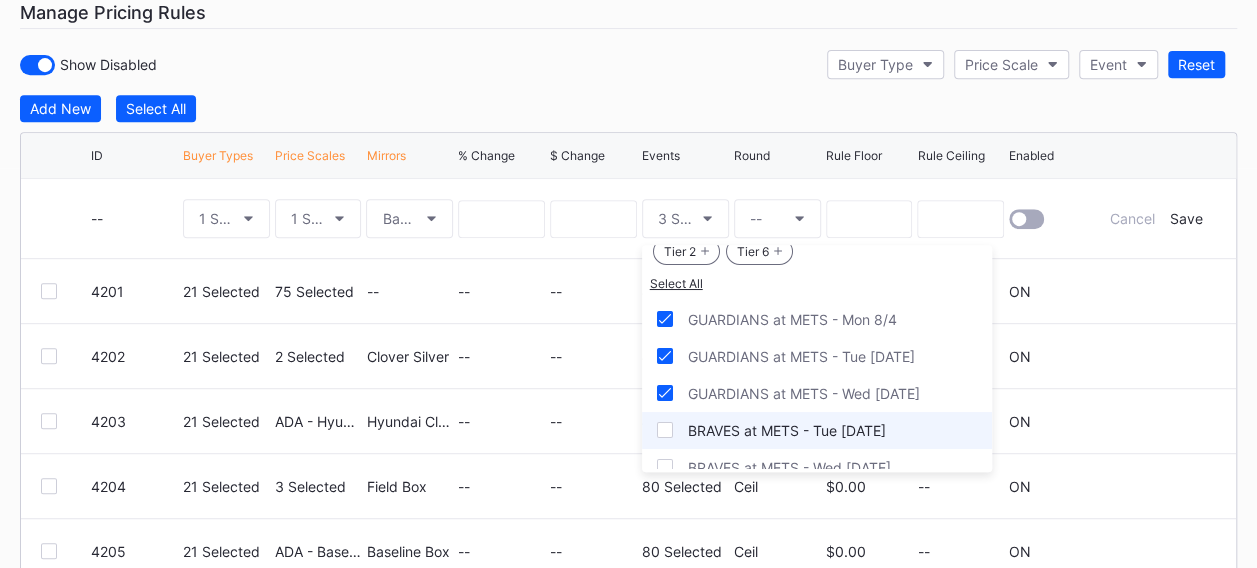 scroll, scrollTop: 2100, scrollLeft: 0, axis: vertical 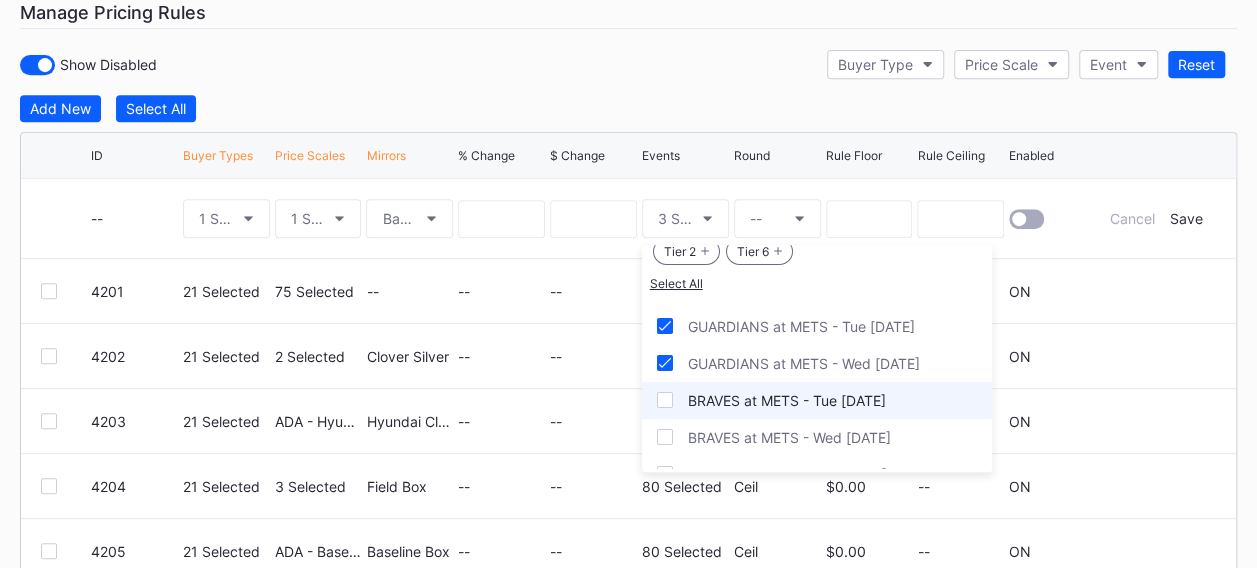 click at bounding box center [665, 400] 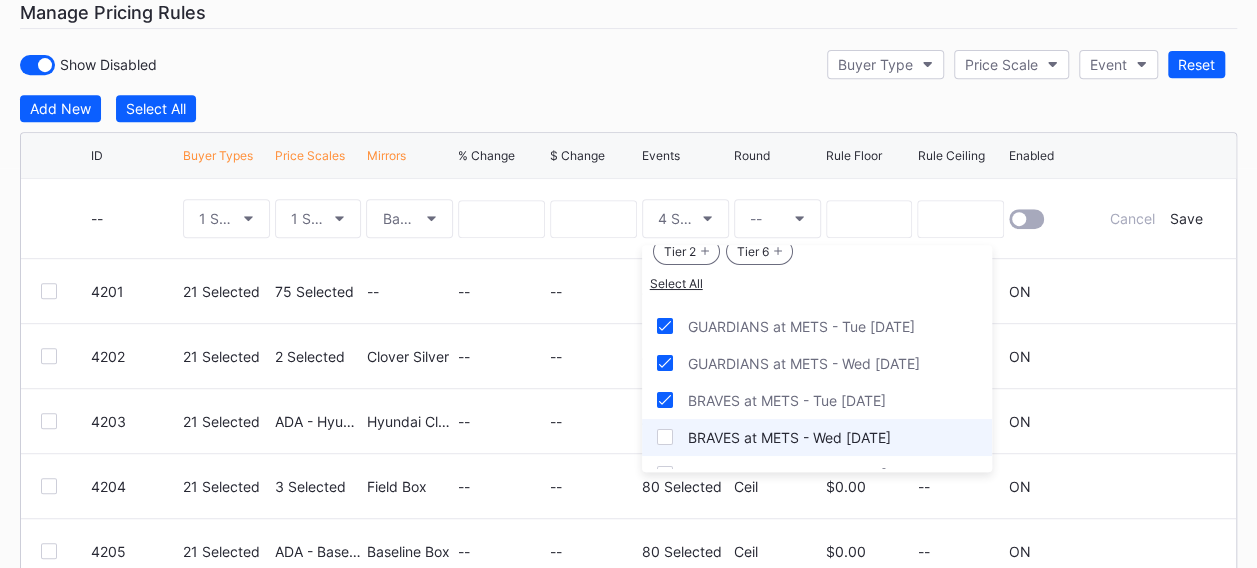 click at bounding box center (665, 437) 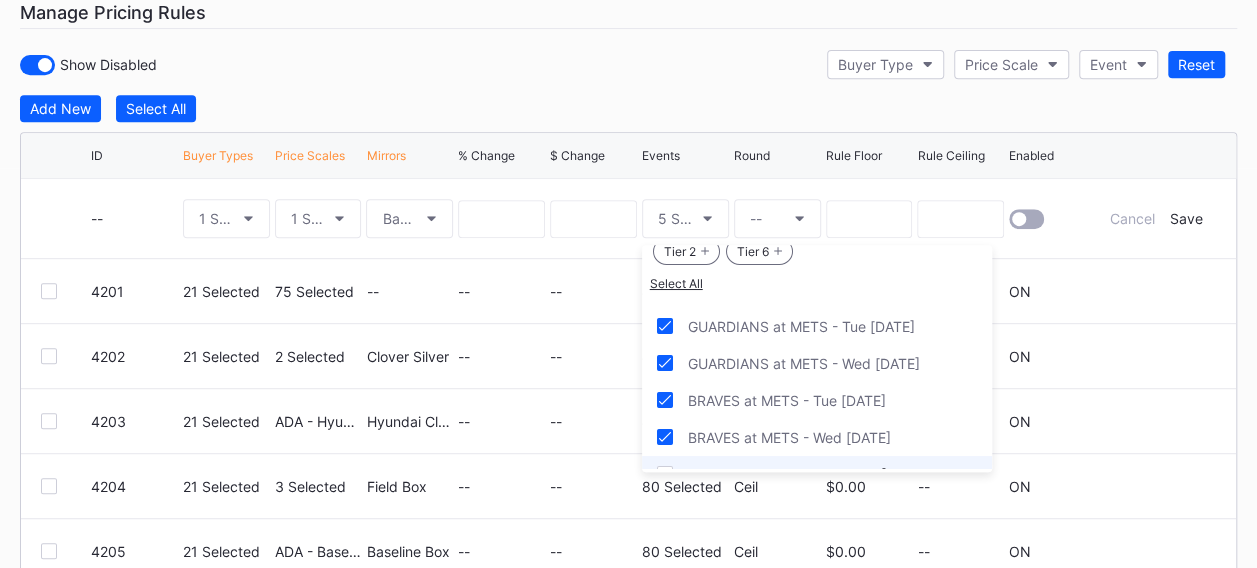 click at bounding box center [665, 474] 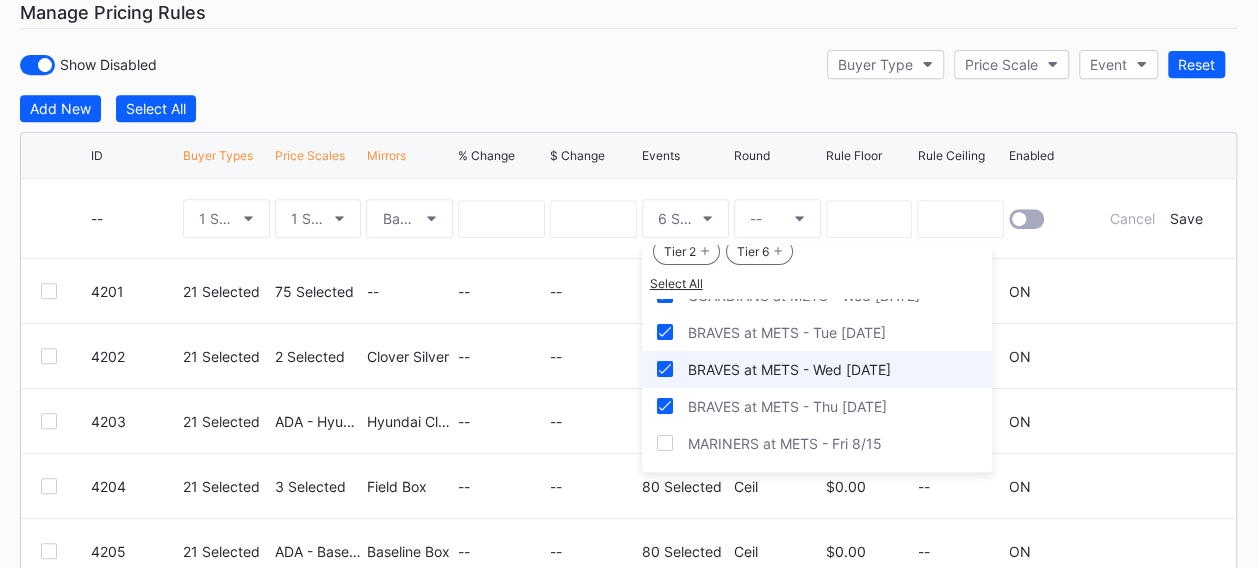 scroll, scrollTop: 2200, scrollLeft: 0, axis: vertical 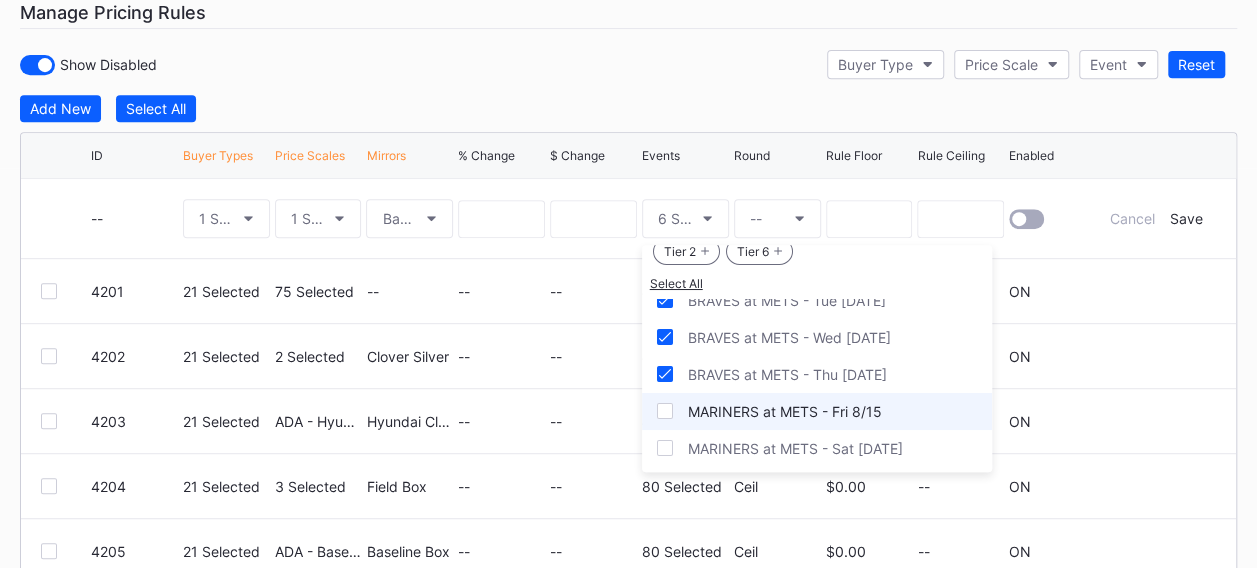 click on "MARINERS at METS - Fri 8/15" at bounding box center [817, 411] 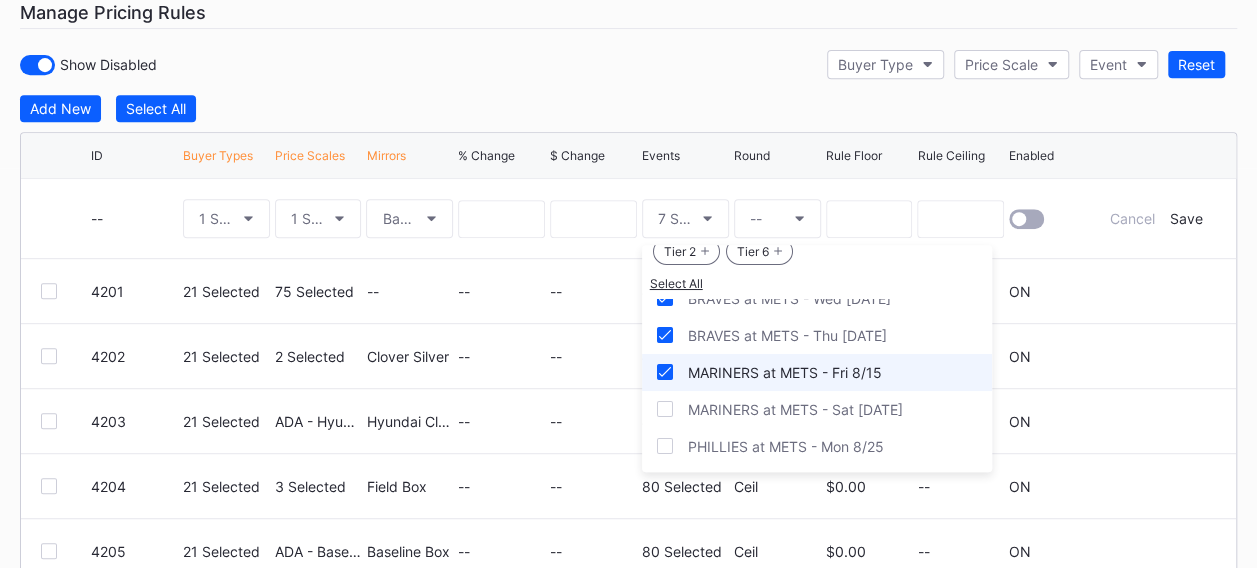 scroll, scrollTop: 2300, scrollLeft: 0, axis: vertical 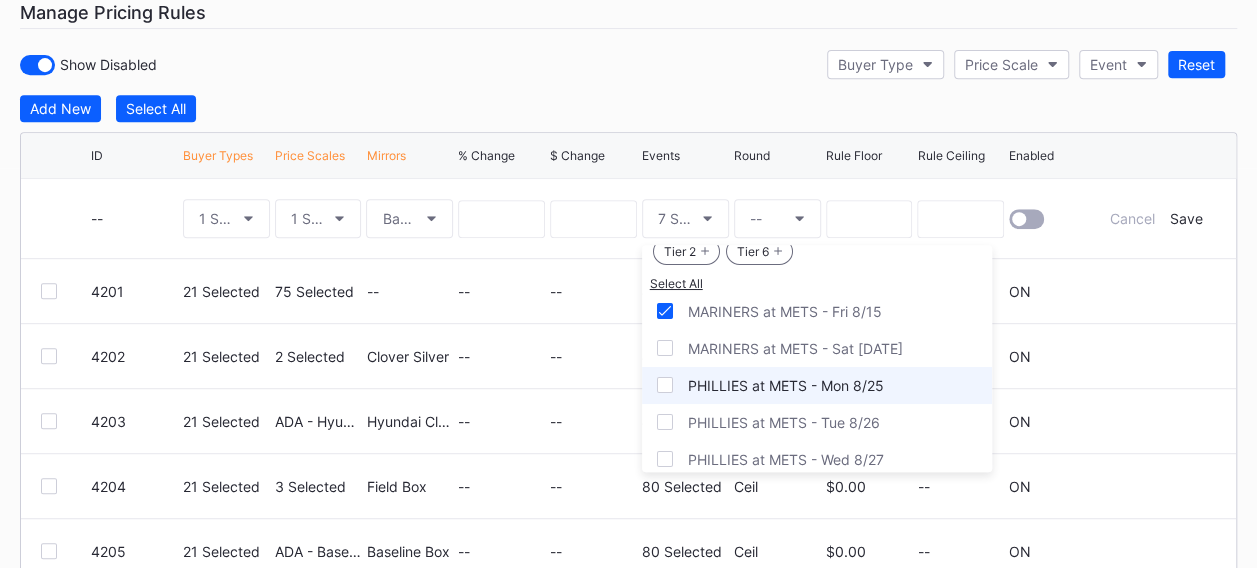 click on "PHILLIES at METS - Mon 8/25" at bounding box center [786, 385] 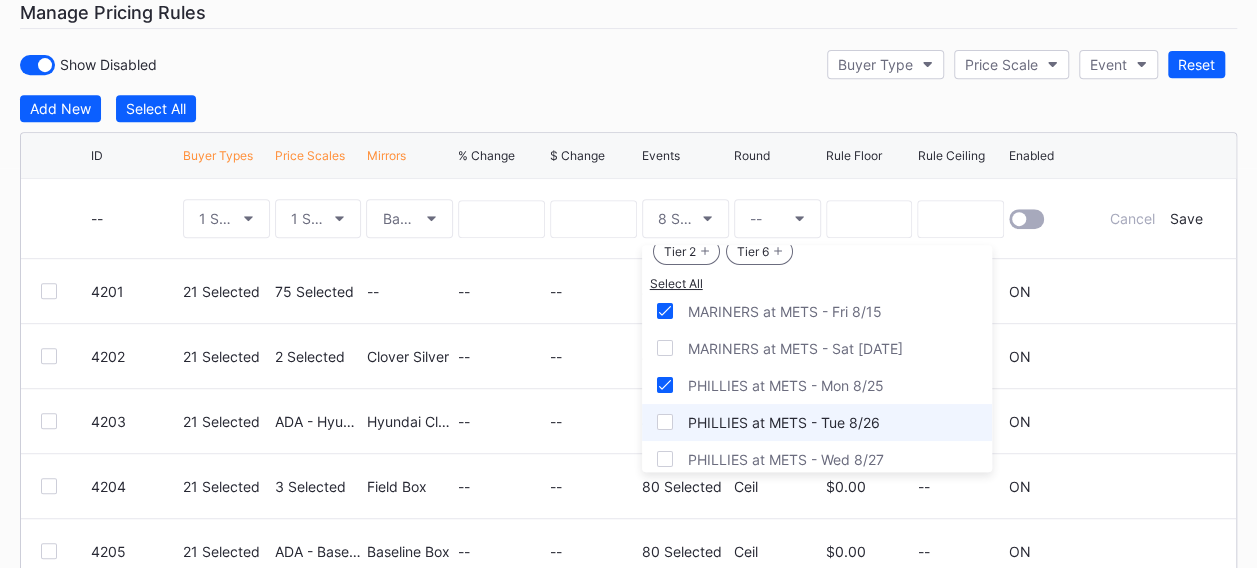 click on "PHILLIES at METS - Tue 8/26" at bounding box center (817, 422) 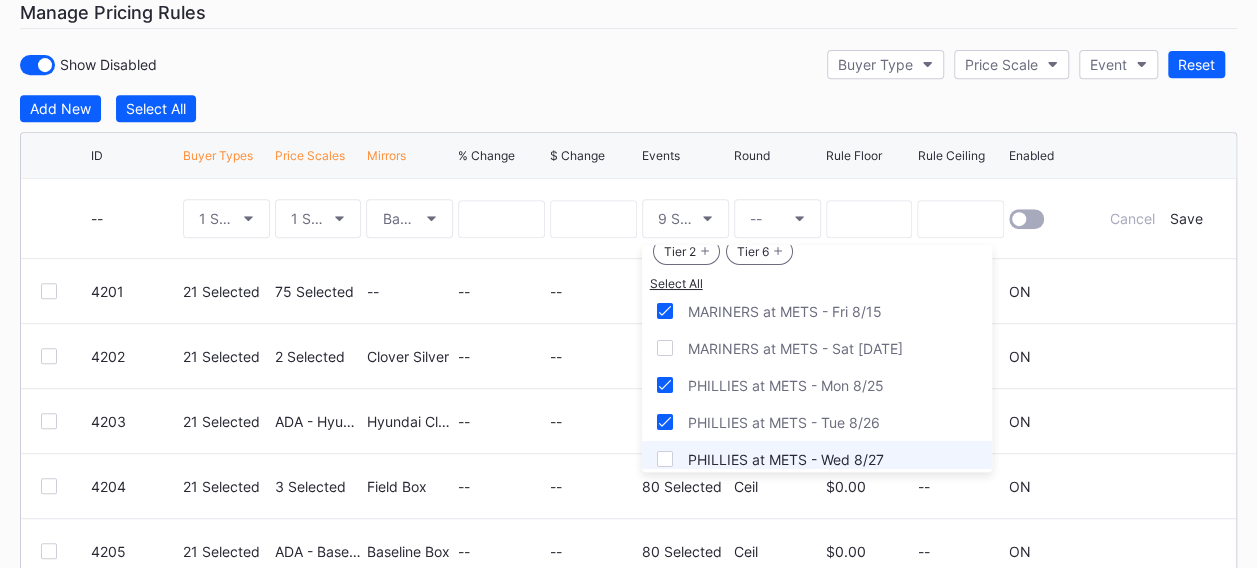 click on "PHILLIES at METS - Wed 8/27" at bounding box center [786, 459] 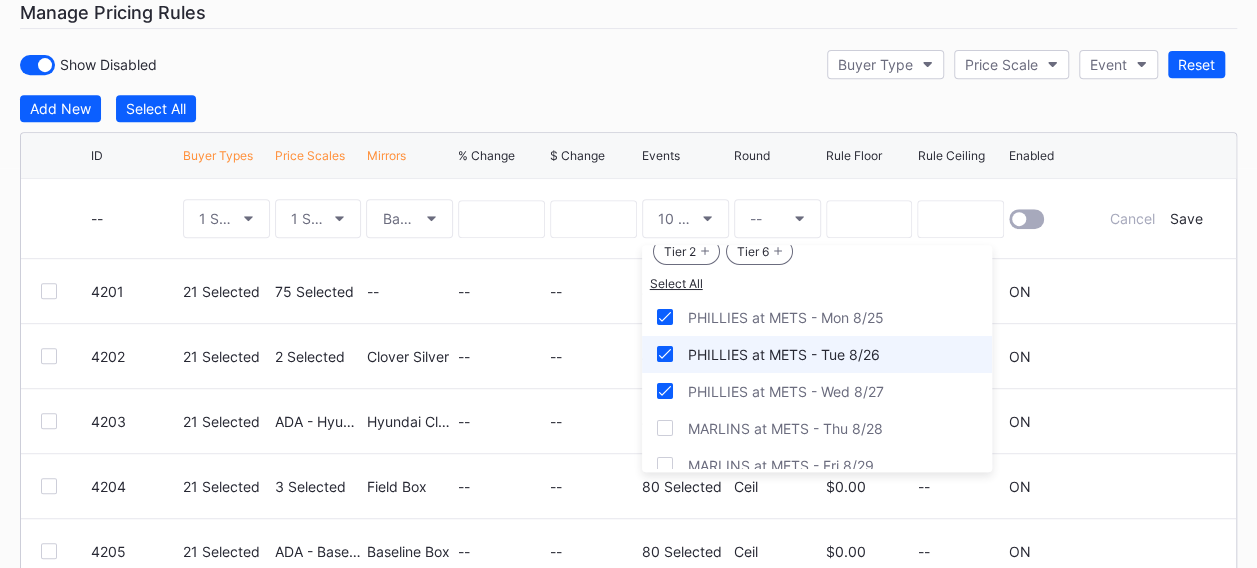 scroll, scrollTop: 2400, scrollLeft: 0, axis: vertical 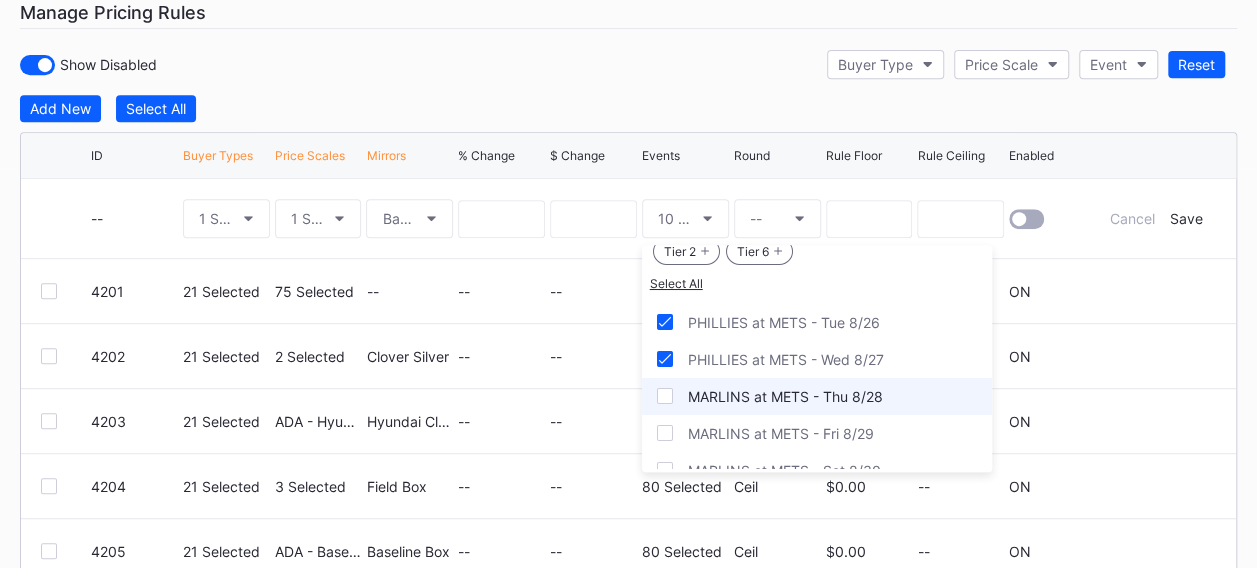 click on "MARLINS at METS - Thu 8/28" at bounding box center (817, 396) 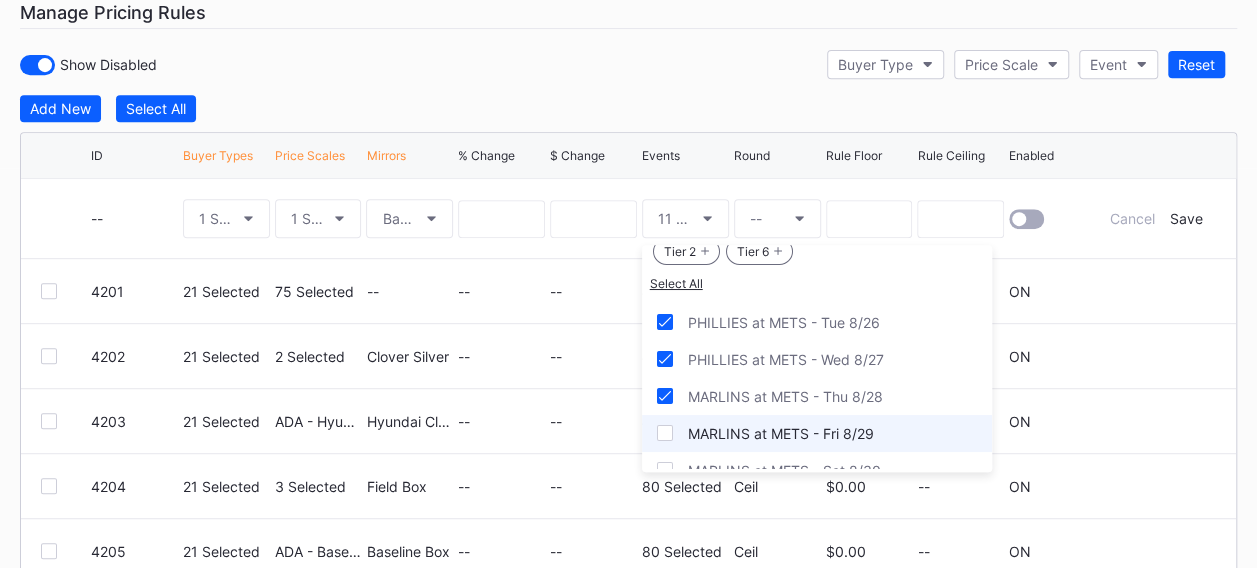click on "MARLINS at METS - Fri 8/29" at bounding box center (781, 433) 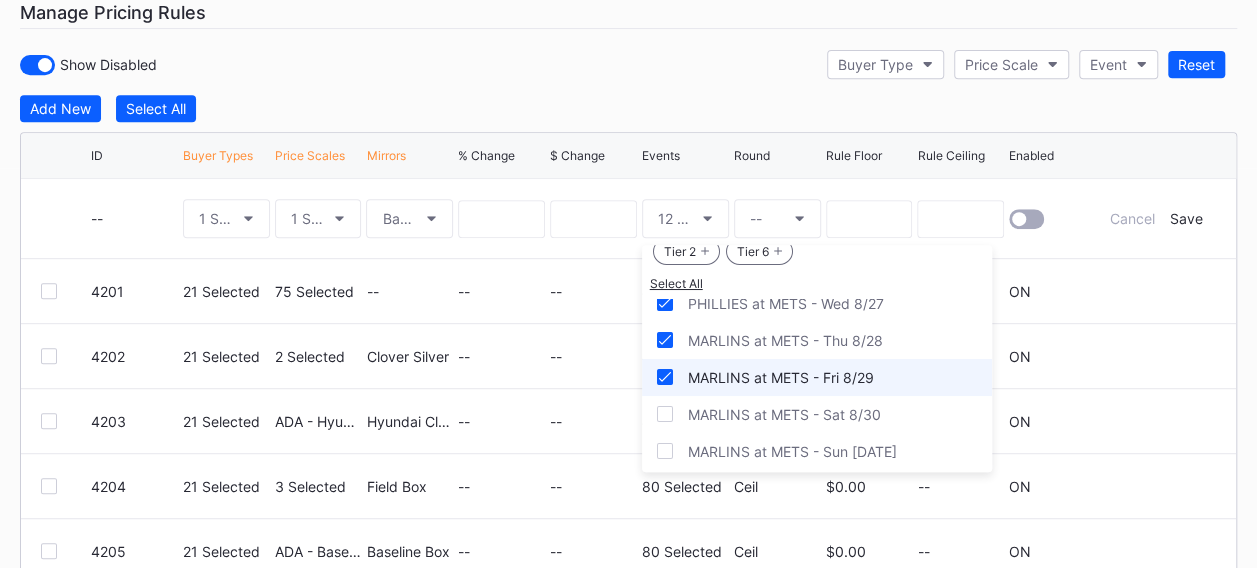 scroll, scrollTop: 2500, scrollLeft: 0, axis: vertical 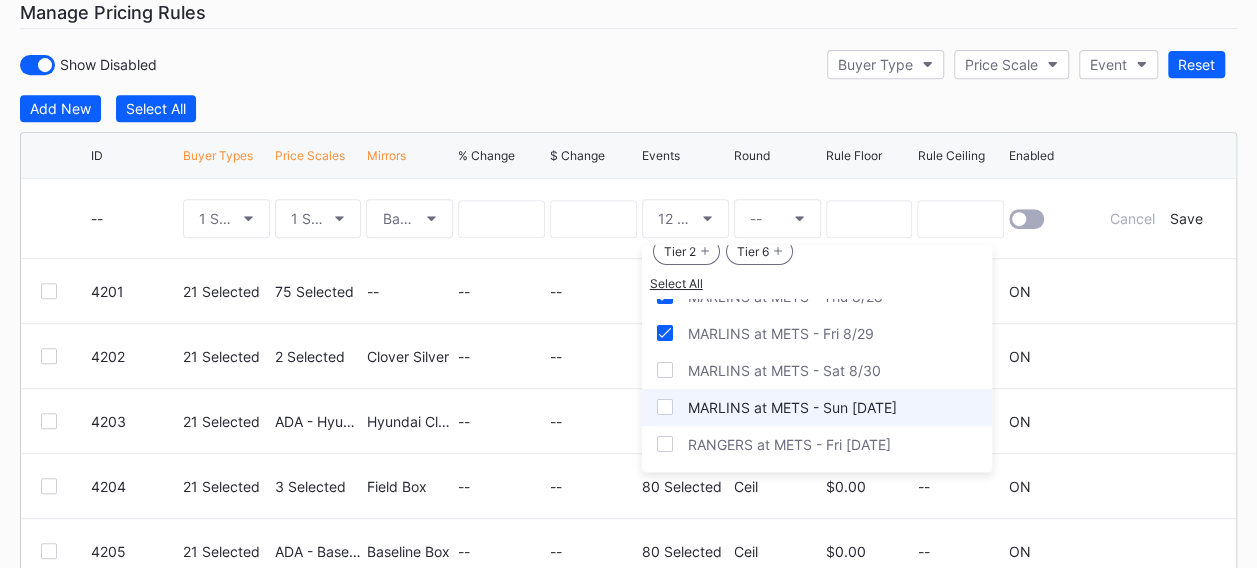 click on "MARLINS at METS - Sun [DATE]" at bounding box center [817, 407] 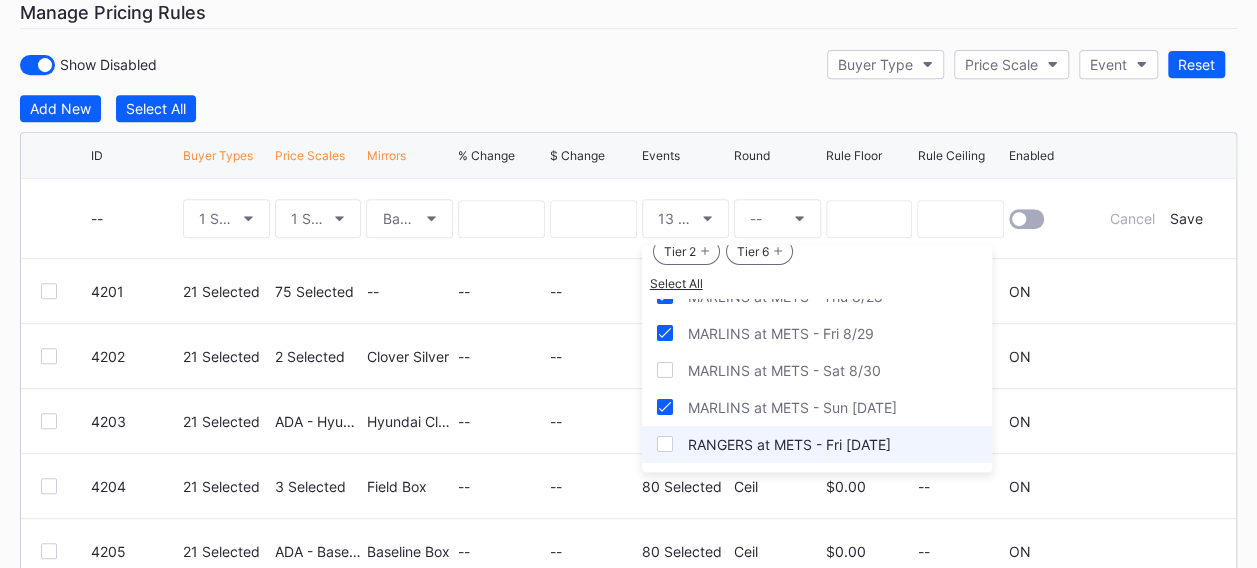 click on "RANGERS at METS - Fri [DATE]" at bounding box center (789, 444) 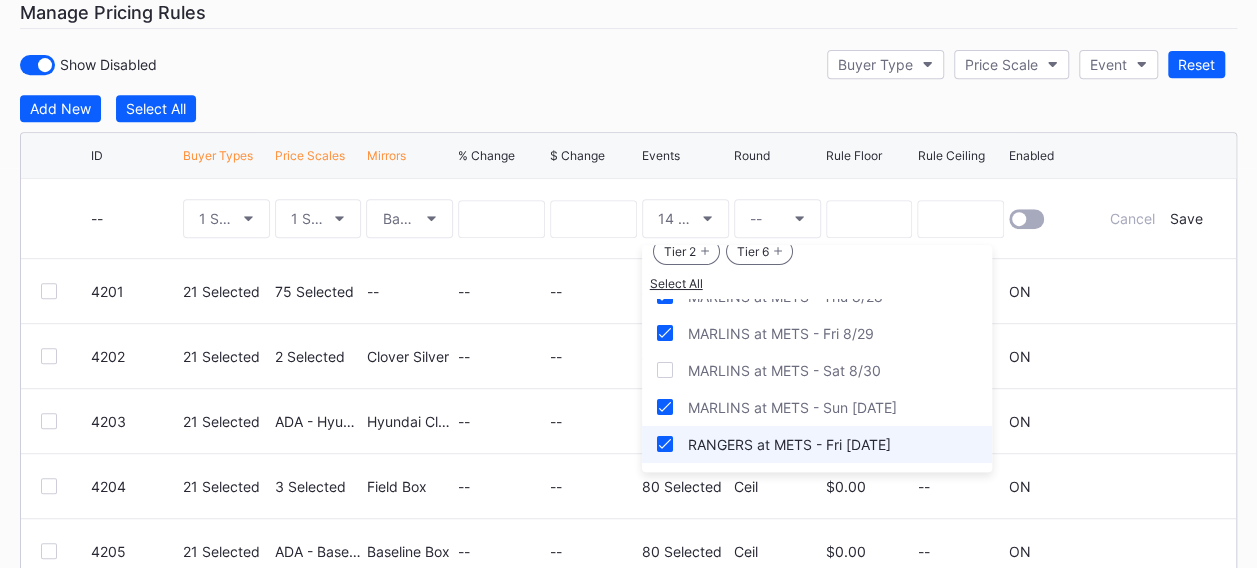 scroll, scrollTop: 2600, scrollLeft: 0, axis: vertical 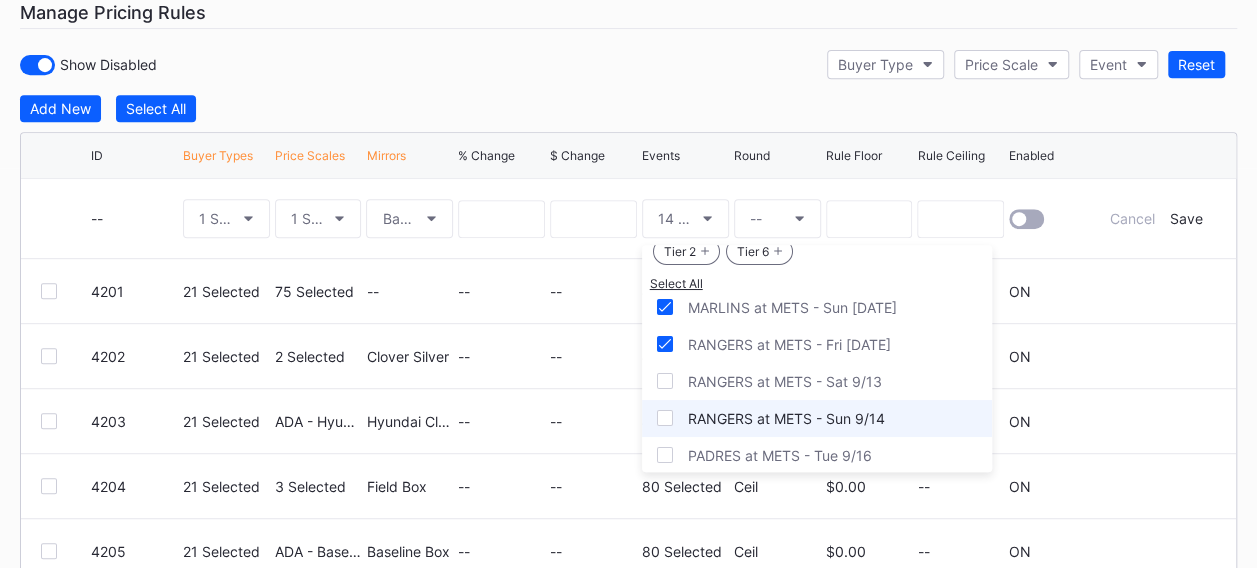 click on "RANGERS at METS - Sun 9/14" at bounding box center (786, 418) 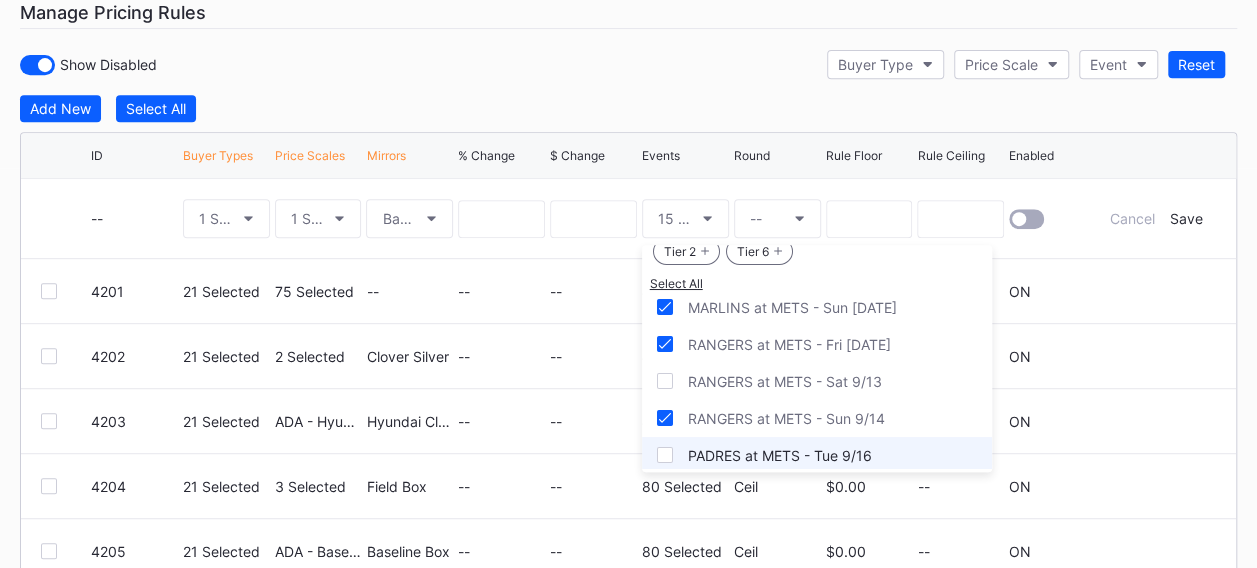 click on "PADRES at METS - Tue 9/16" at bounding box center (817, 455) 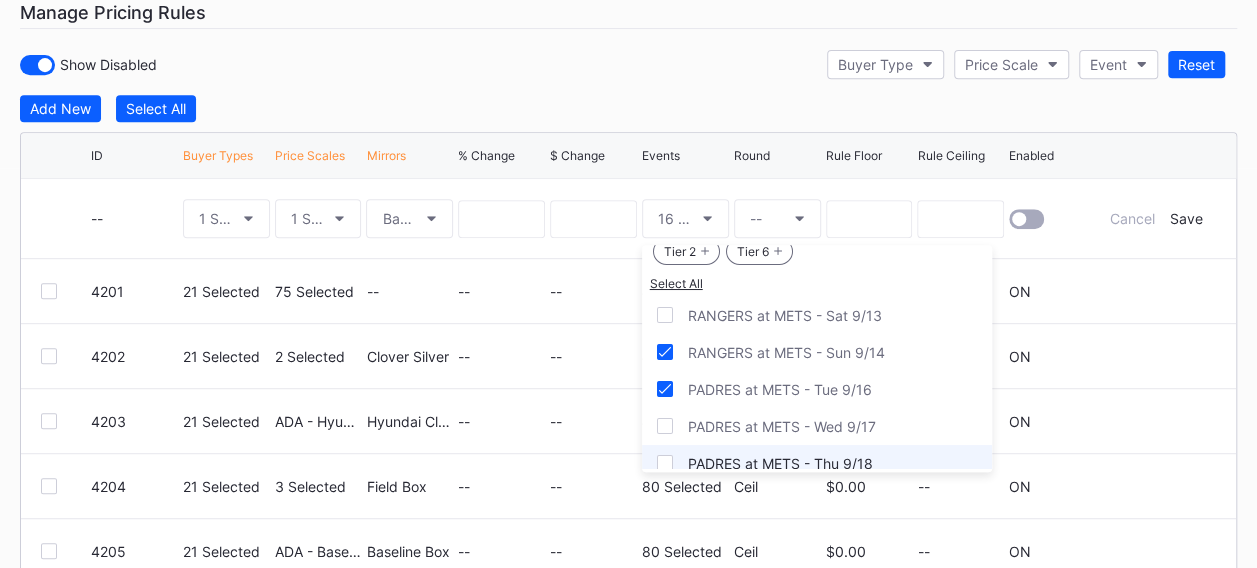 scroll, scrollTop: 2700, scrollLeft: 0, axis: vertical 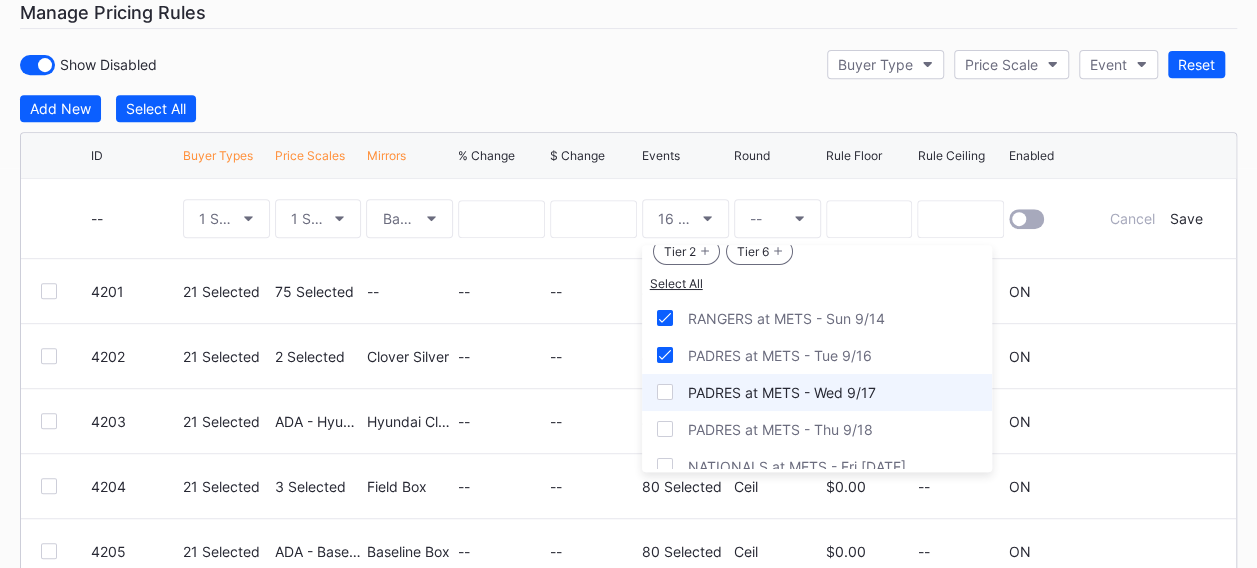 click on "PADRES at METS - Wed 9/17" at bounding box center (782, 392) 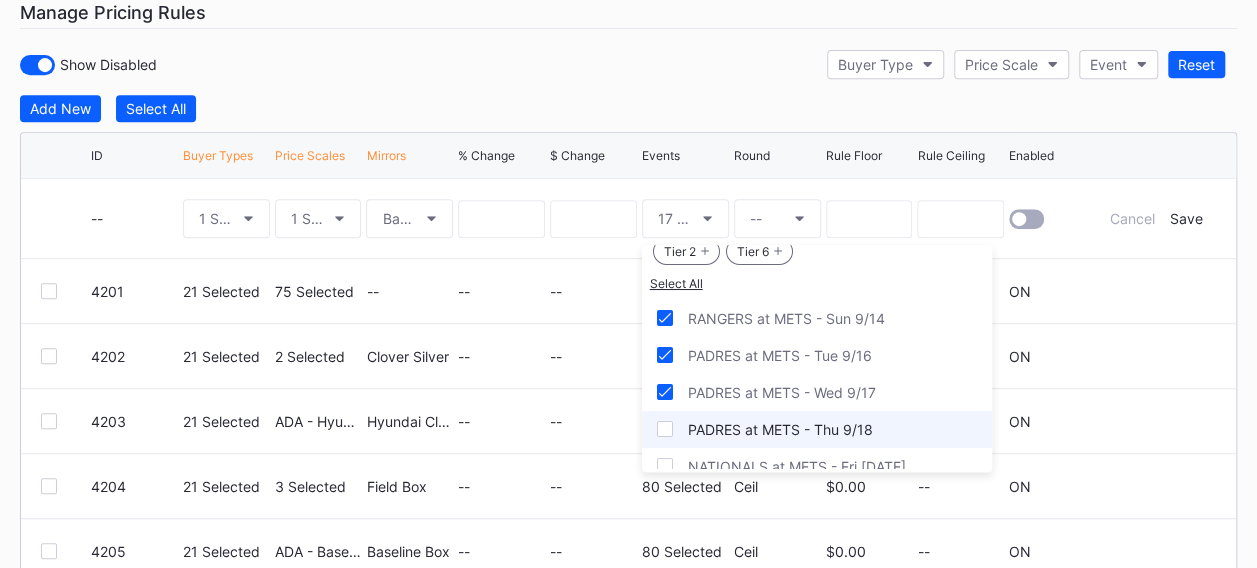 click on "PADRES at METS - Thu 9/18" at bounding box center [817, 429] 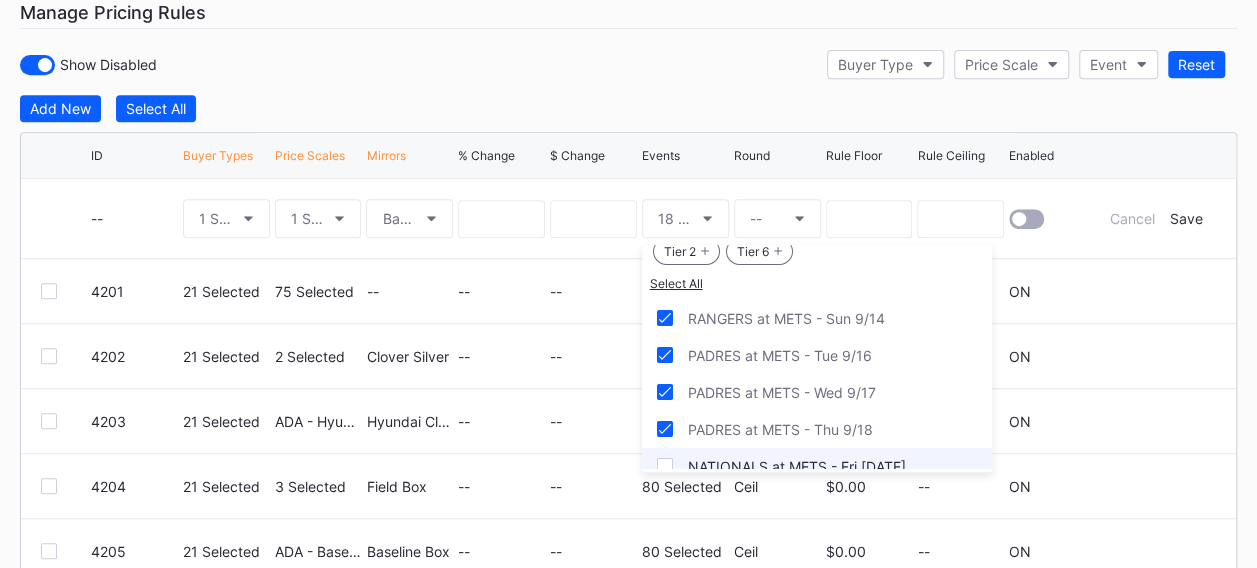 click on "NATIONALS at METS - Fri [DATE]" at bounding box center (817, 466) 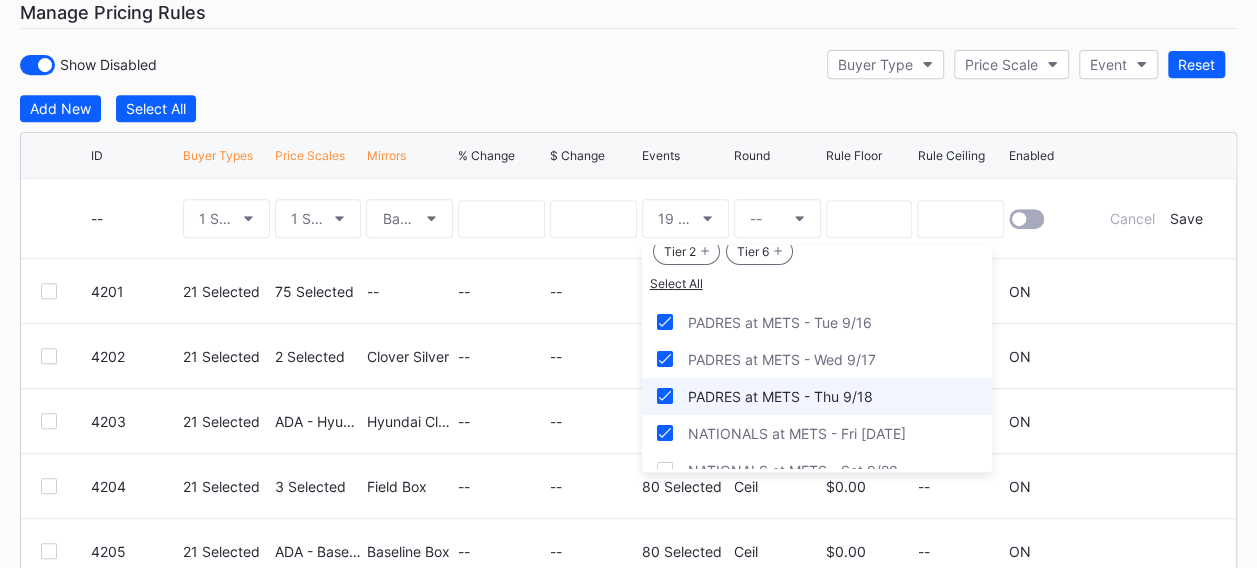 scroll, scrollTop: 2762, scrollLeft: 0, axis: vertical 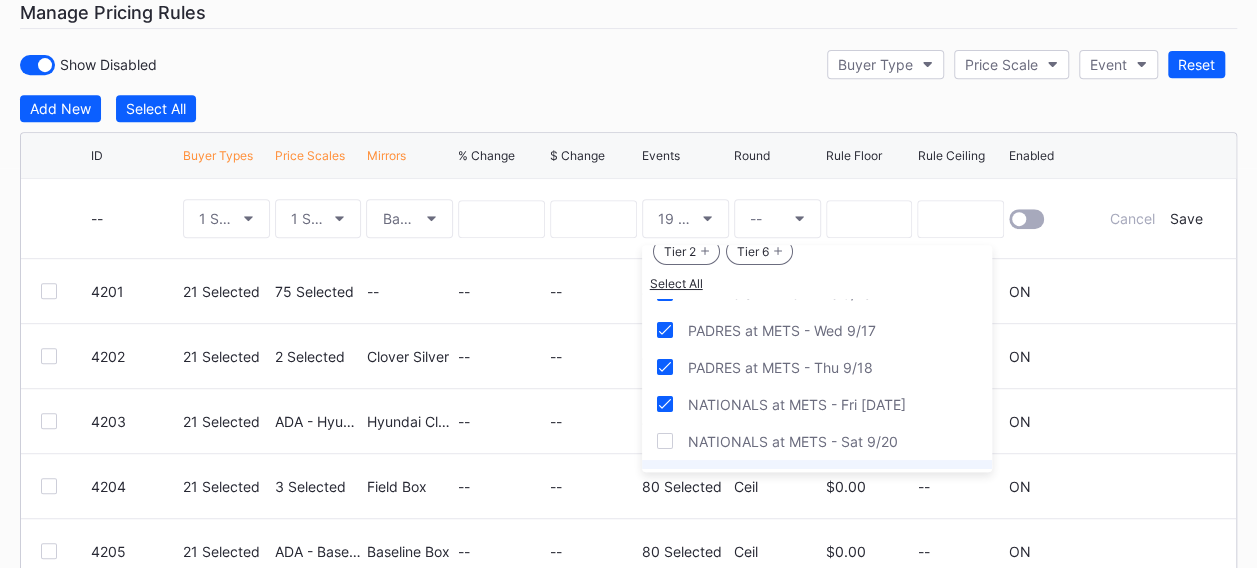 click on "NATIONALS at METS - Sun [DATE]" at bounding box center [801, 478] 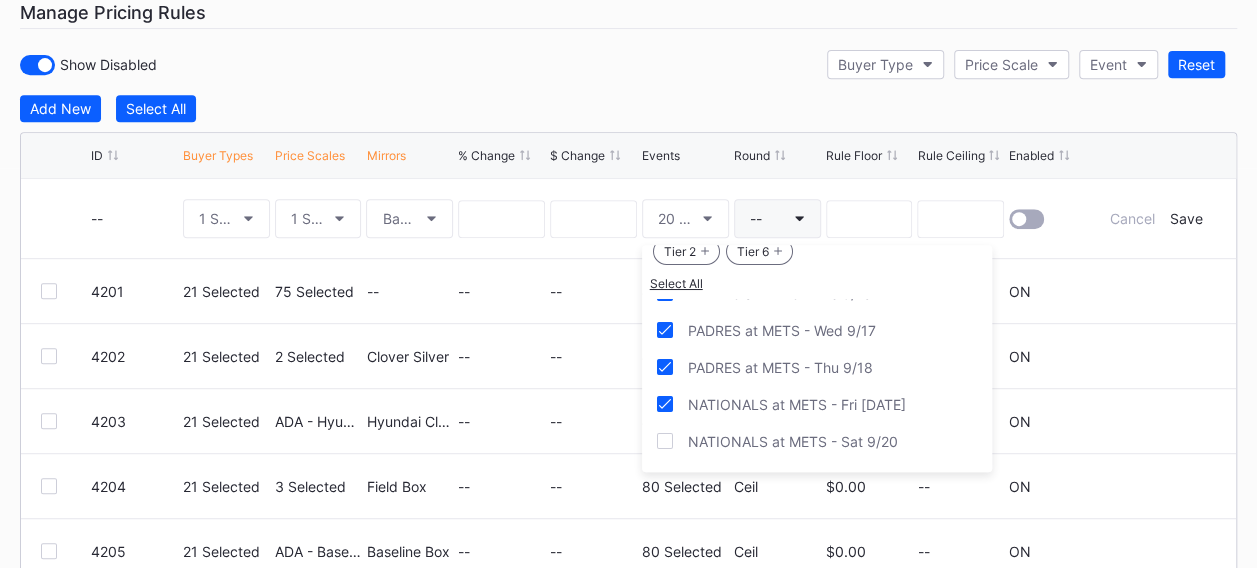 click on "--" at bounding box center [777, 218] 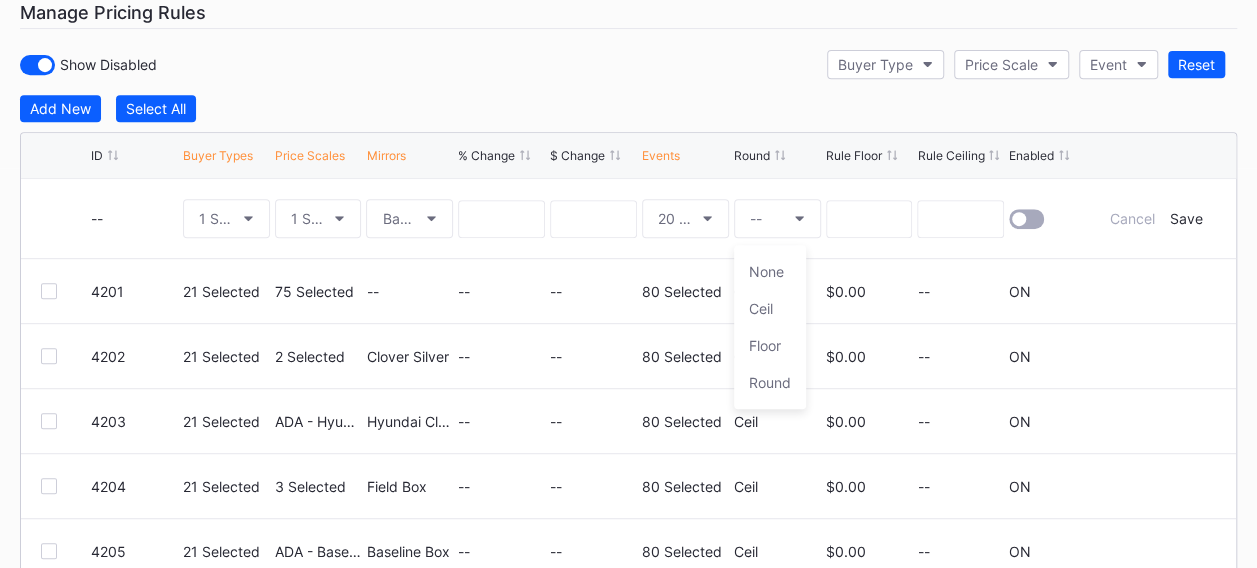 click on "None" at bounding box center (766, 271) 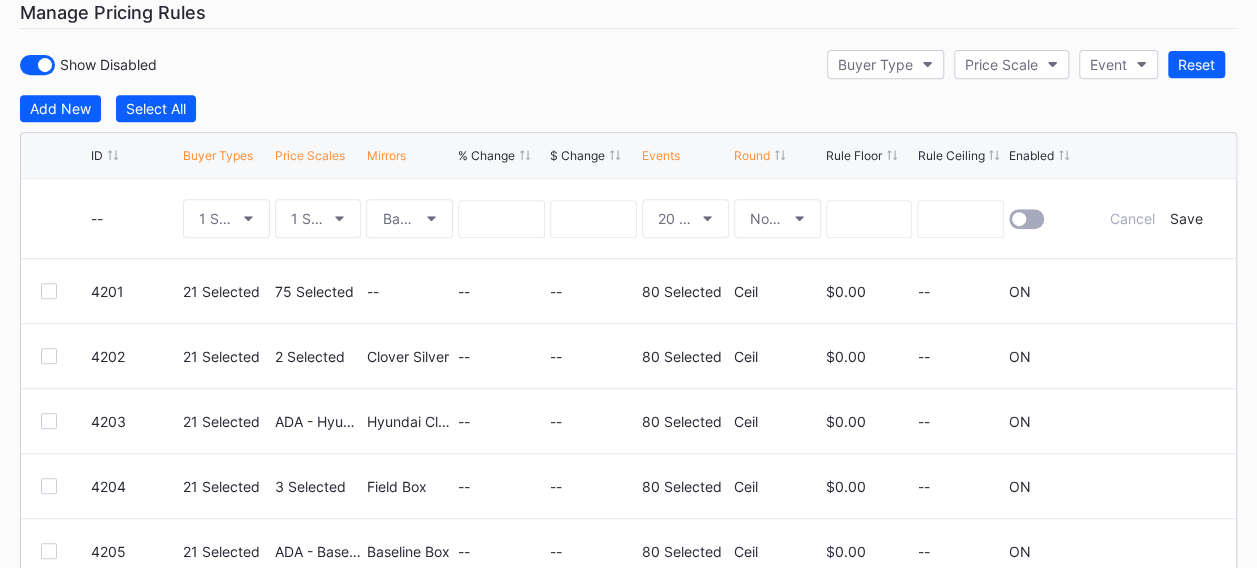 click at bounding box center [1026, 219] 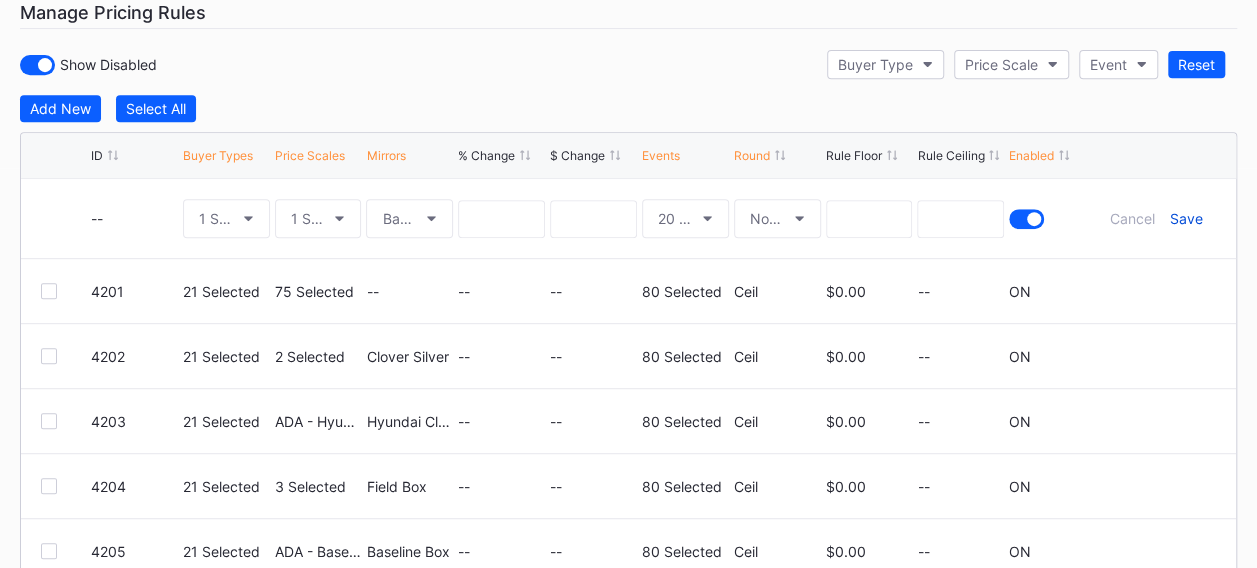 click on "Save" at bounding box center (1185, 218) 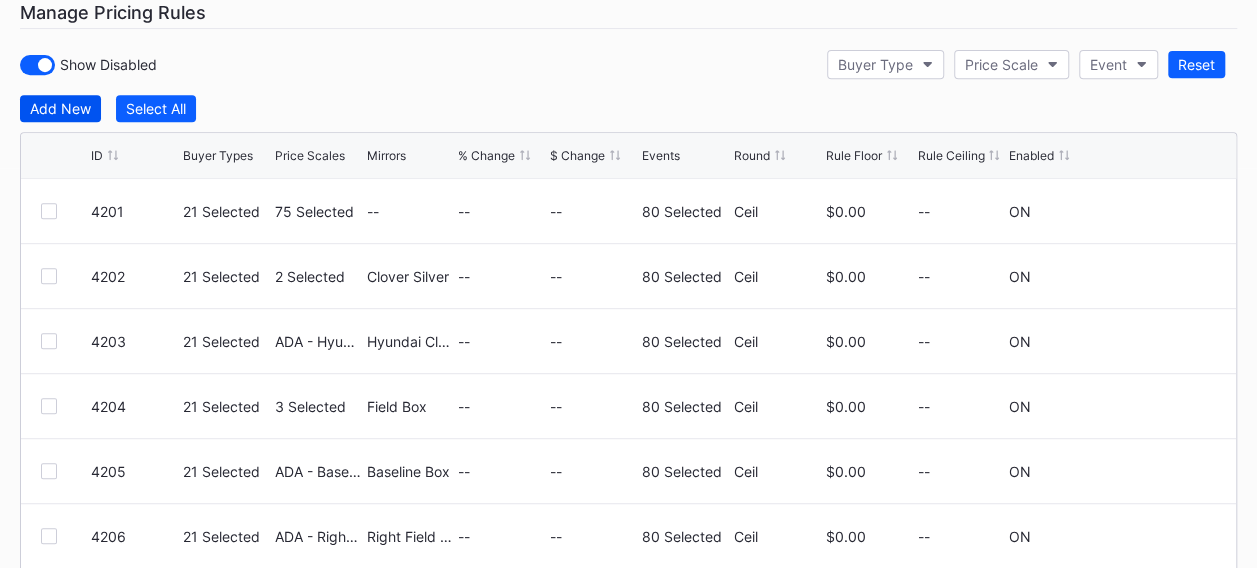 click on "Add New" at bounding box center (60, 108) 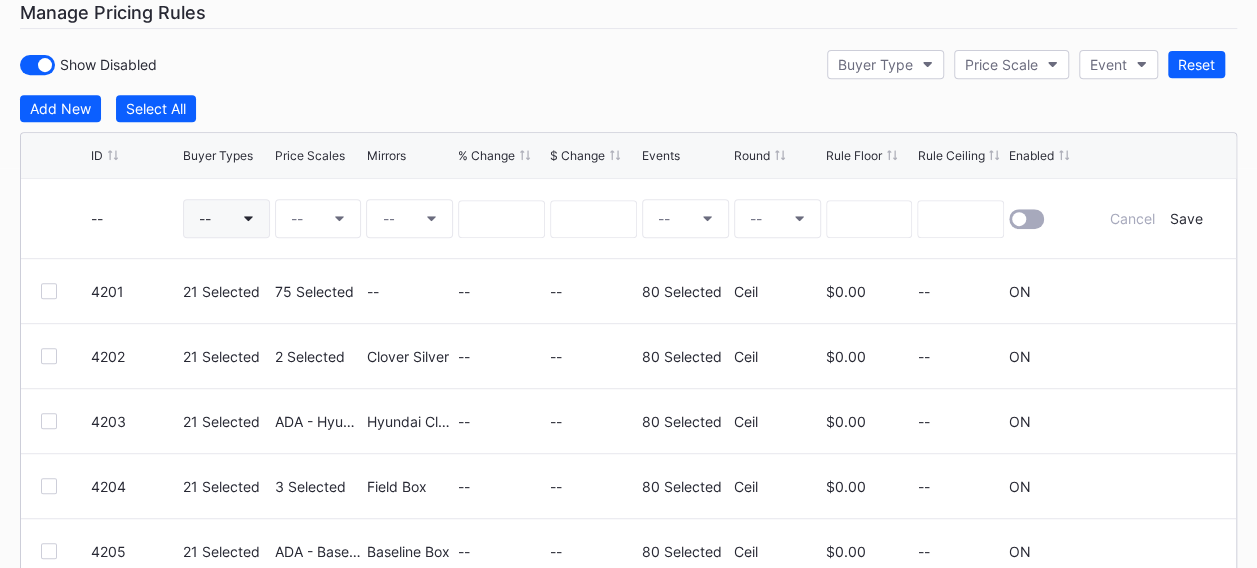 click on "--" at bounding box center [226, 218] 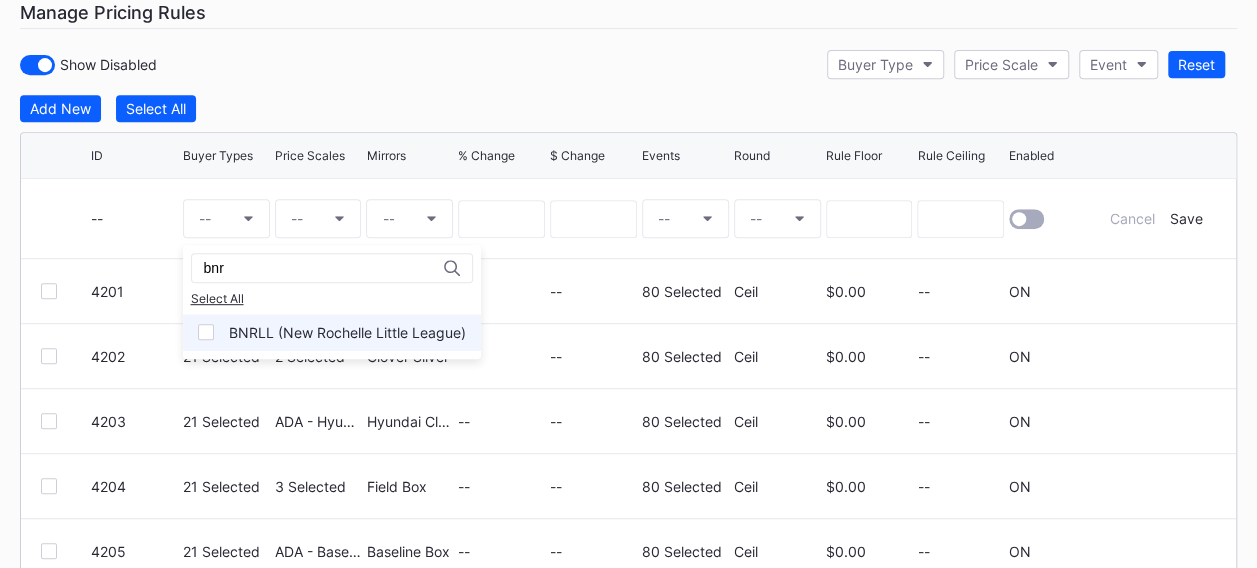 type on "bnr" 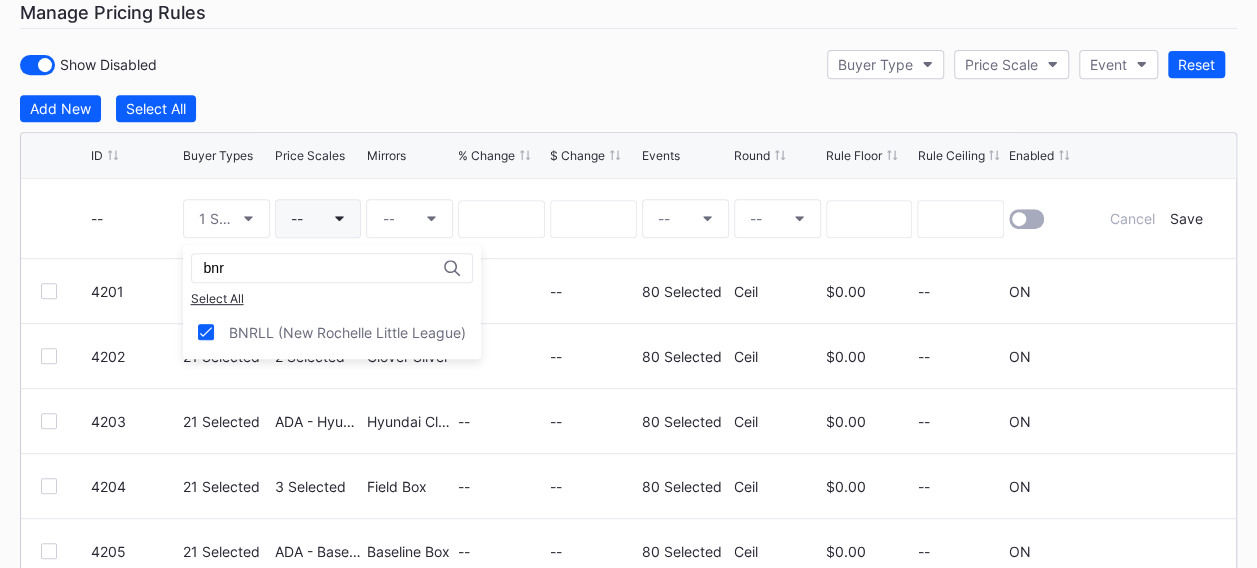click on "--" at bounding box center (318, 218) 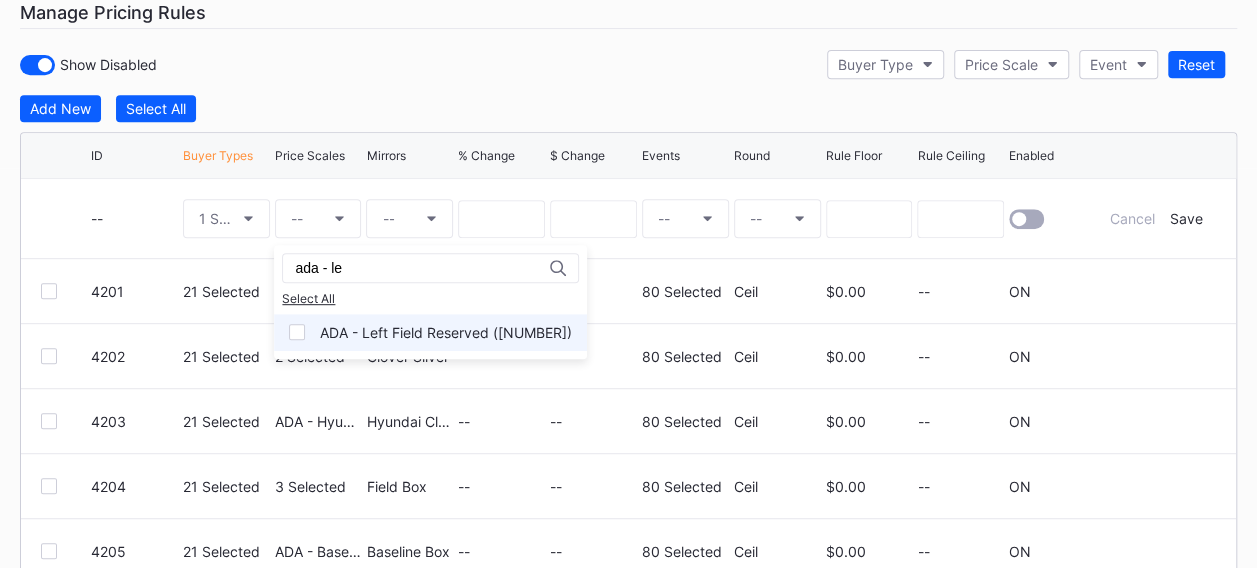 type on "ada - le" 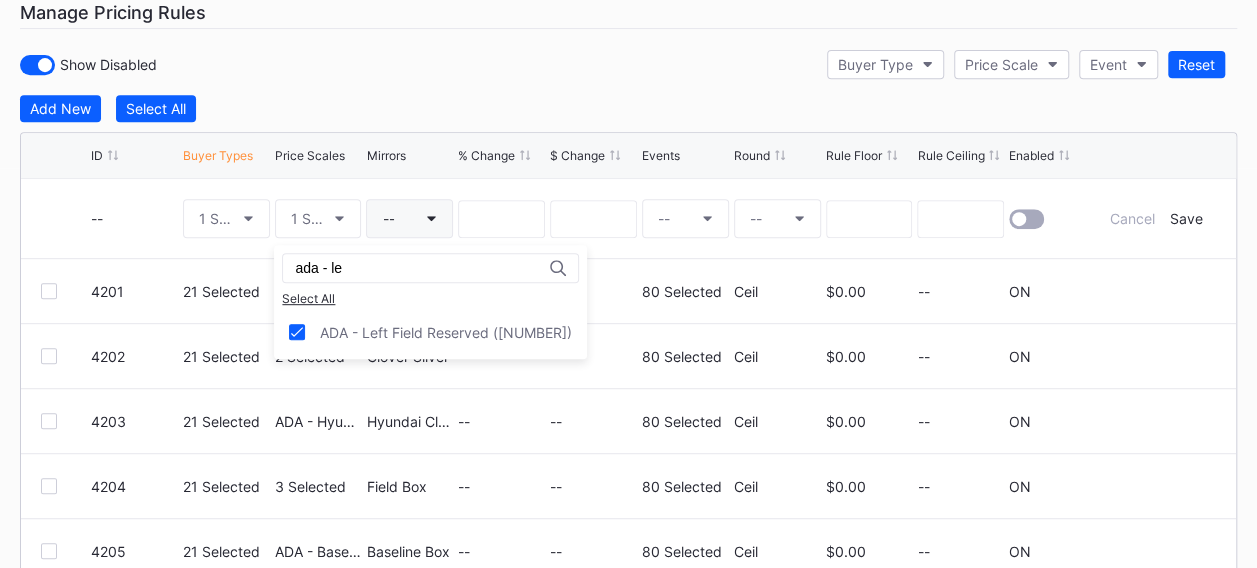 click on "--" at bounding box center [388, 218] 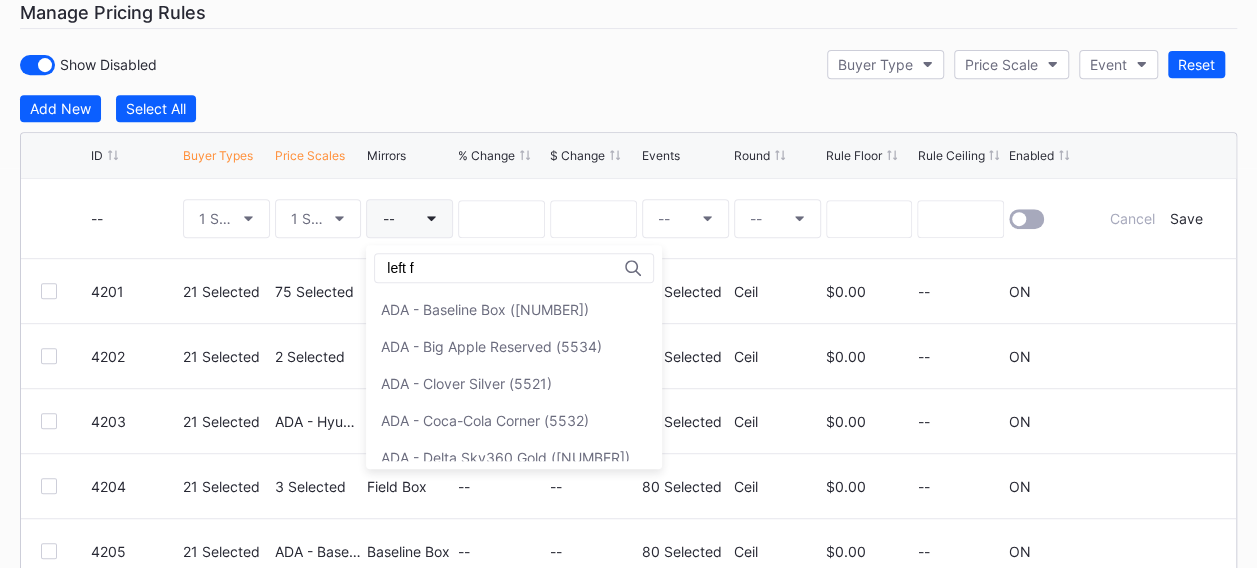 type on "left fi" 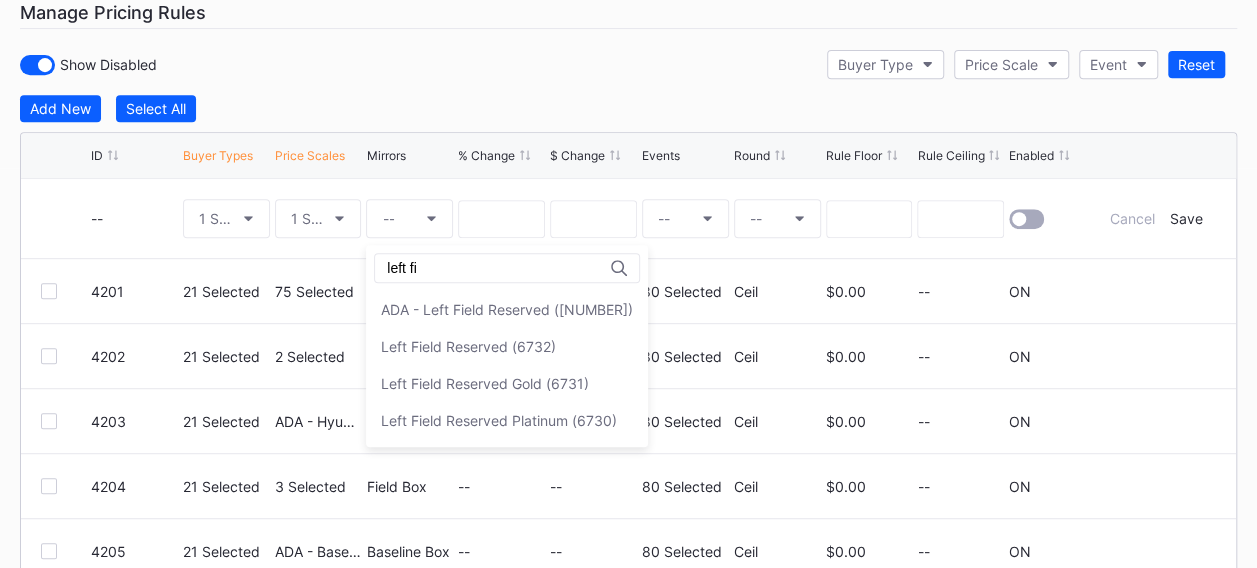 click on "Left Field Reserved (6732)" at bounding box center (468, 346) 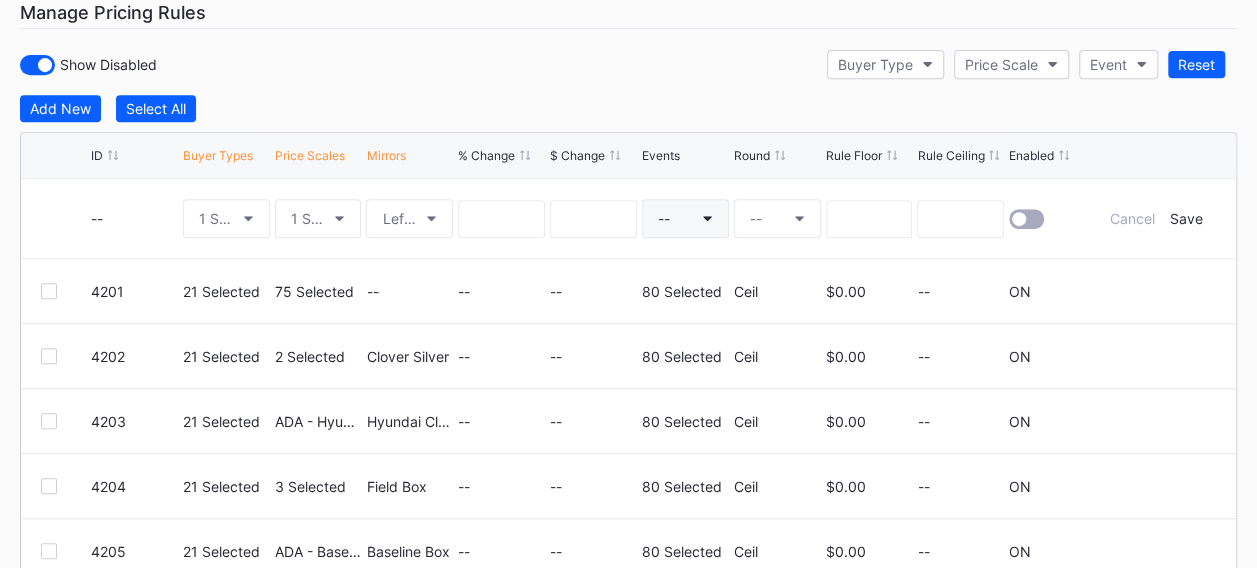 click on "--" at bounding box center (685, 218) 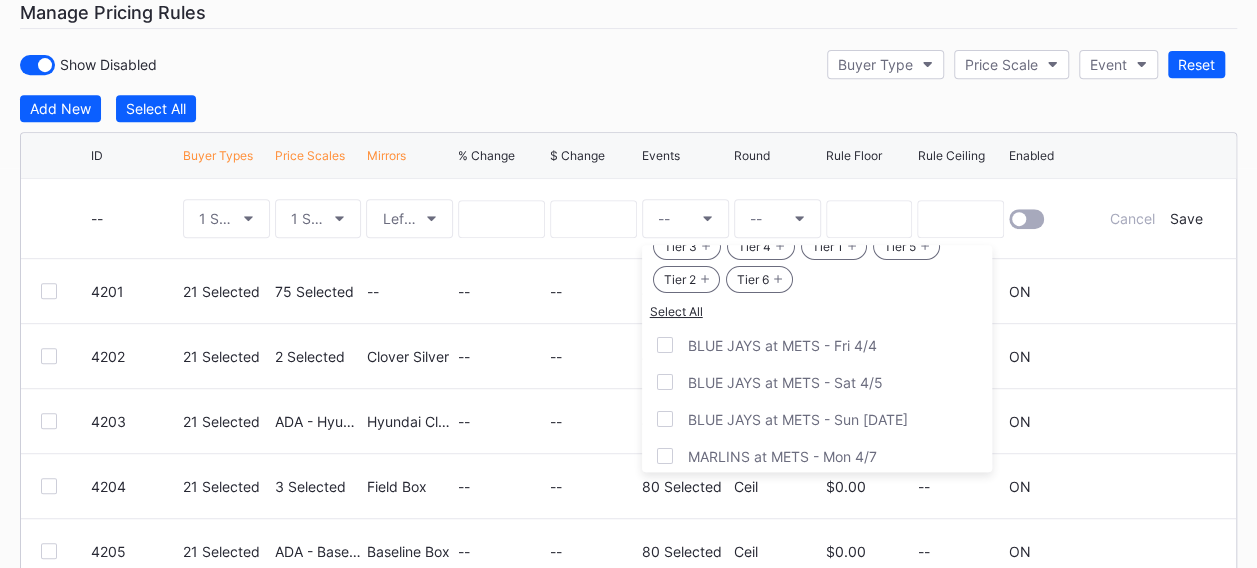 scroll, scrollTop: 89, scrollLeft: 0, axis: vertical 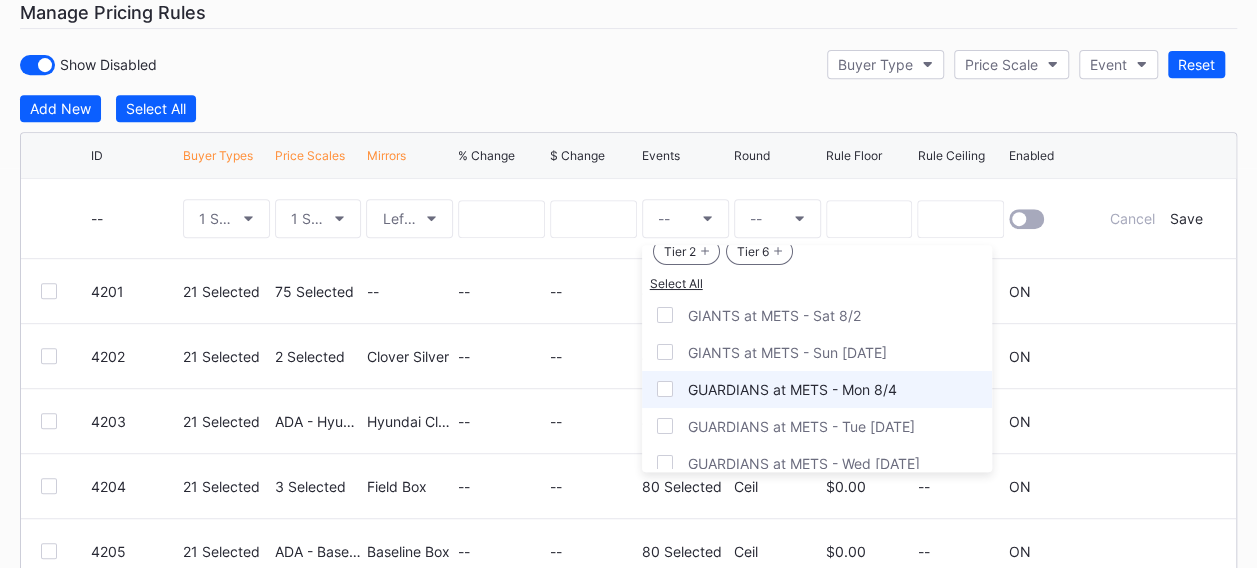 click on "GUARDIANS at METS - Mon 8/4" at bounding box center [817, 389] 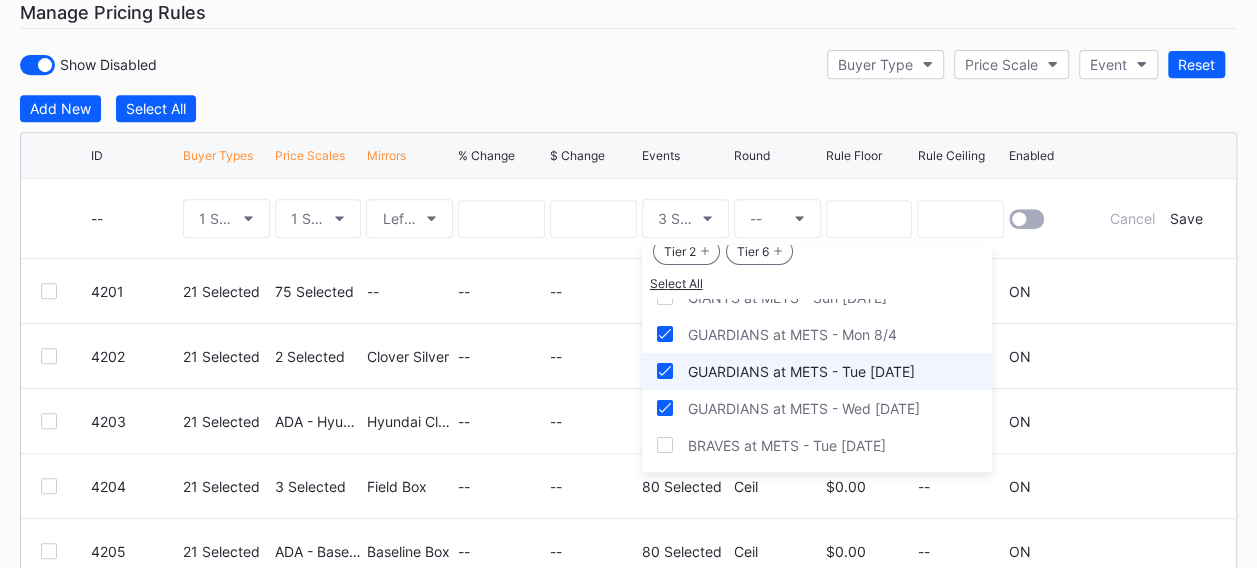 scroll, scrollTop: 2100, scrollLeft: 0, axis: vertical 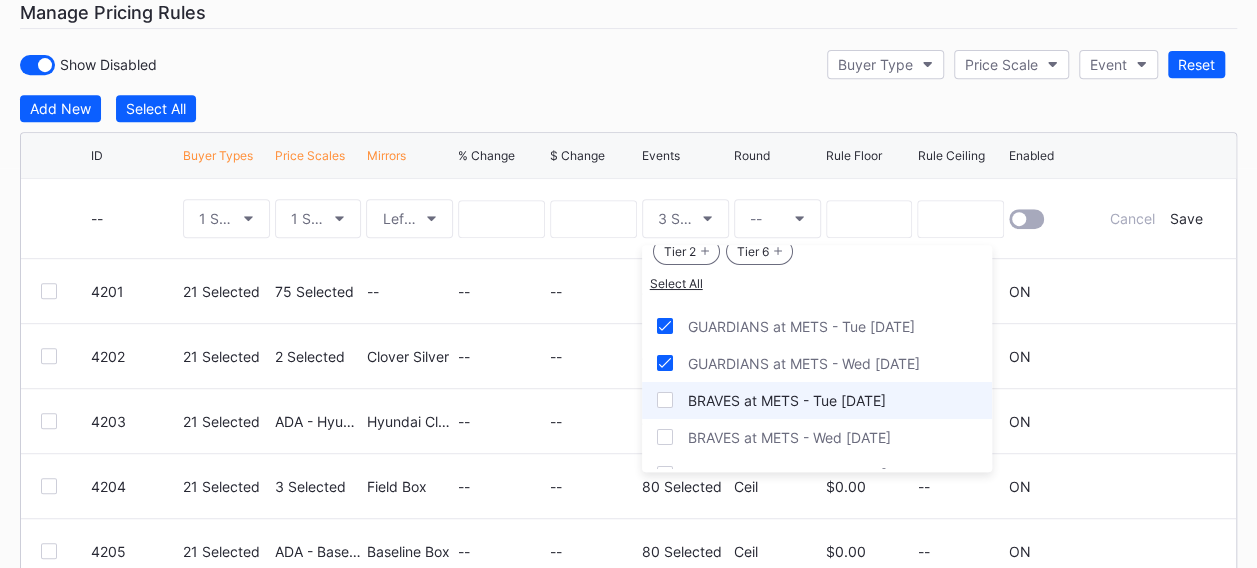 click on "BRAVES at METS - Tue [DATE]" at bounding box center (787, 400) 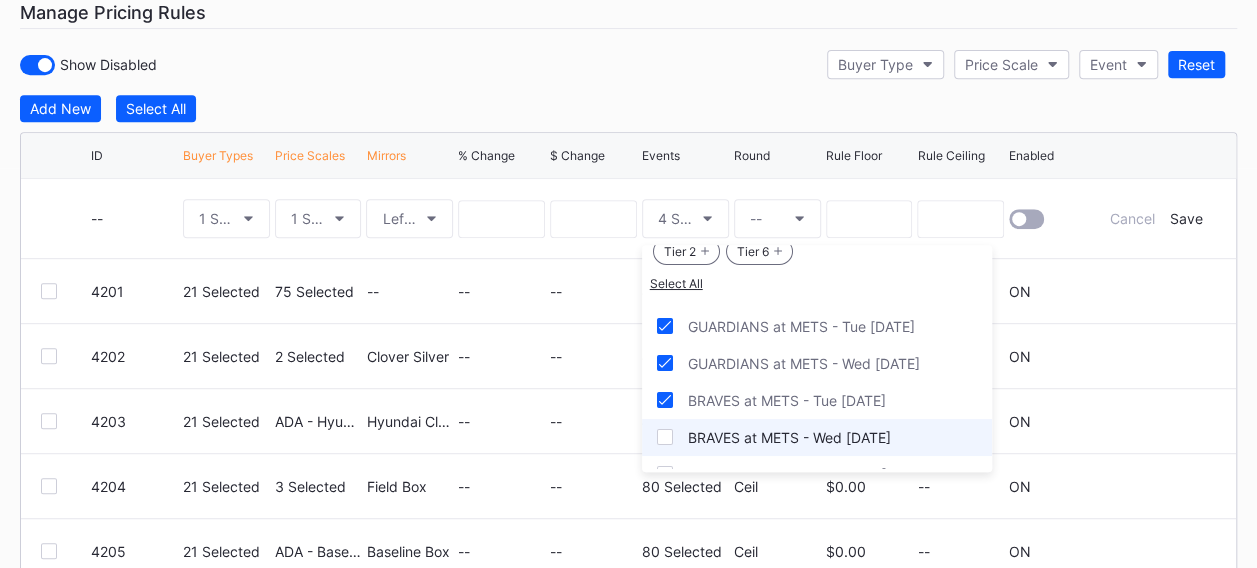 click on "BRAVES at METS - Wed [DATE]" at bounding box center (789, 437) 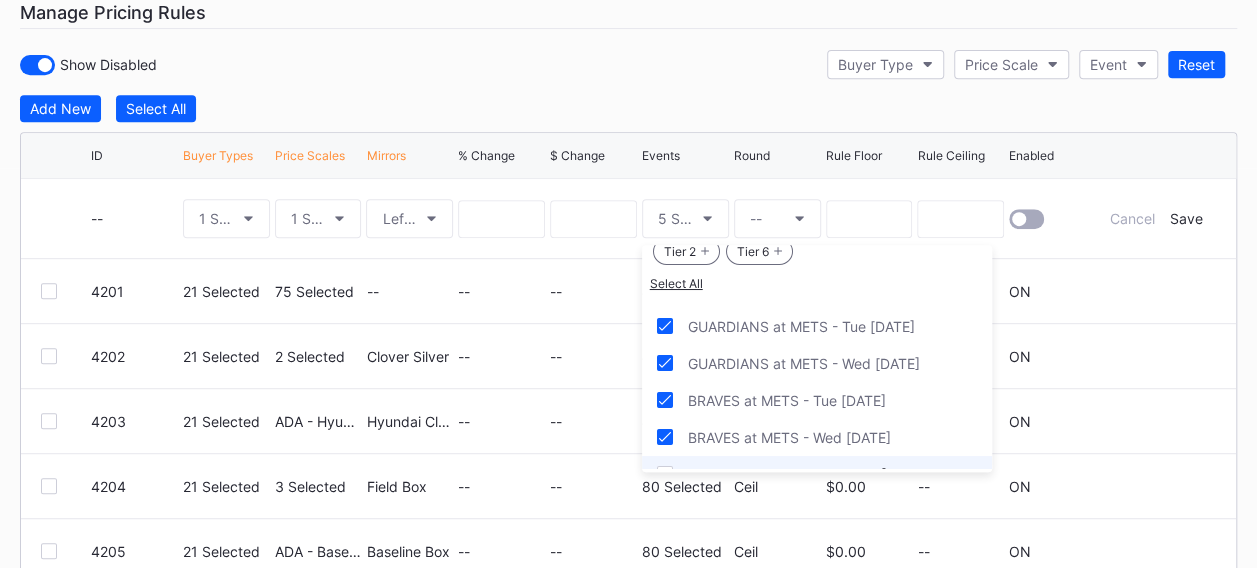 click on "BRAVES at METS - Thu [DATE]" at bounding box center [817, 474] 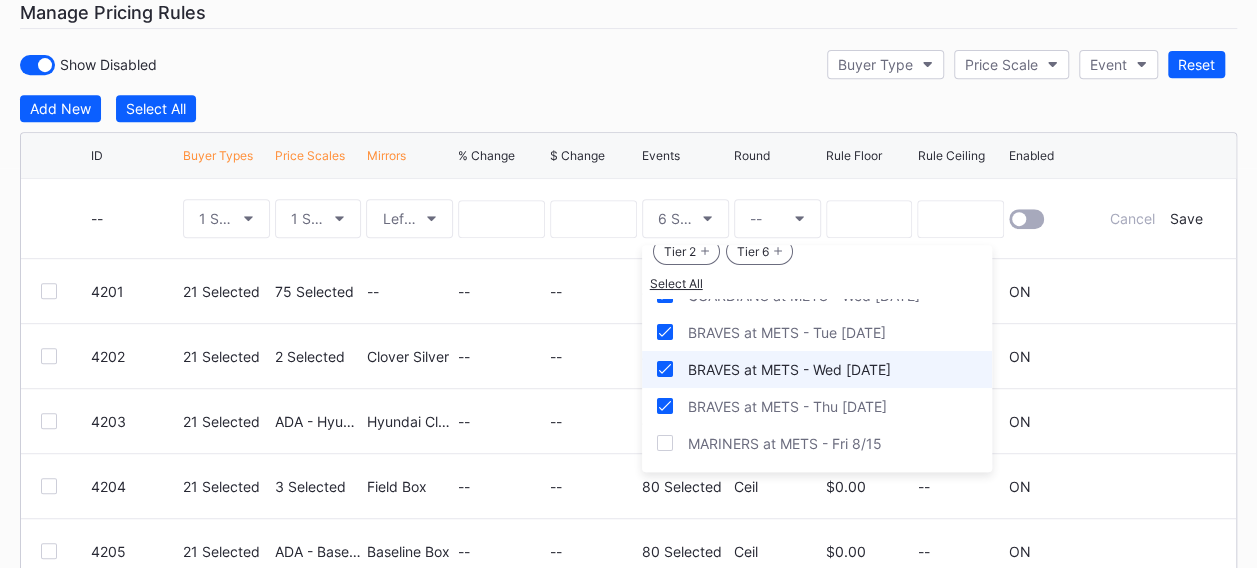 scroll, scrollTop: 2200, scrollLeft: 0, axis: vertical 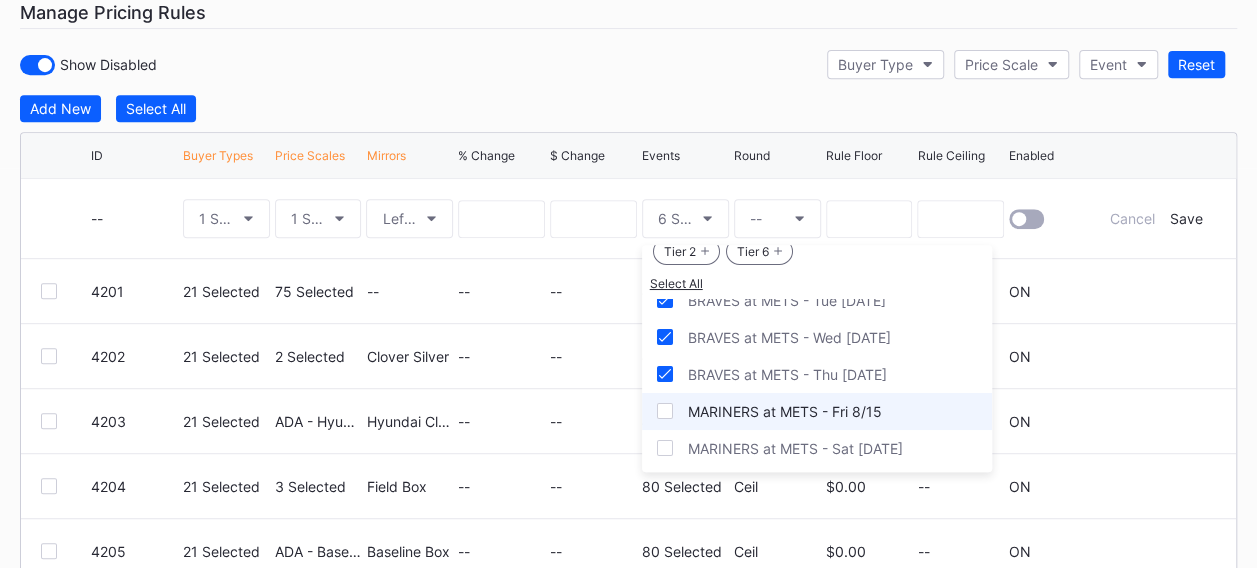click on "MARINERS at METS - Fri 8/15" at bounding box center [785, 411] 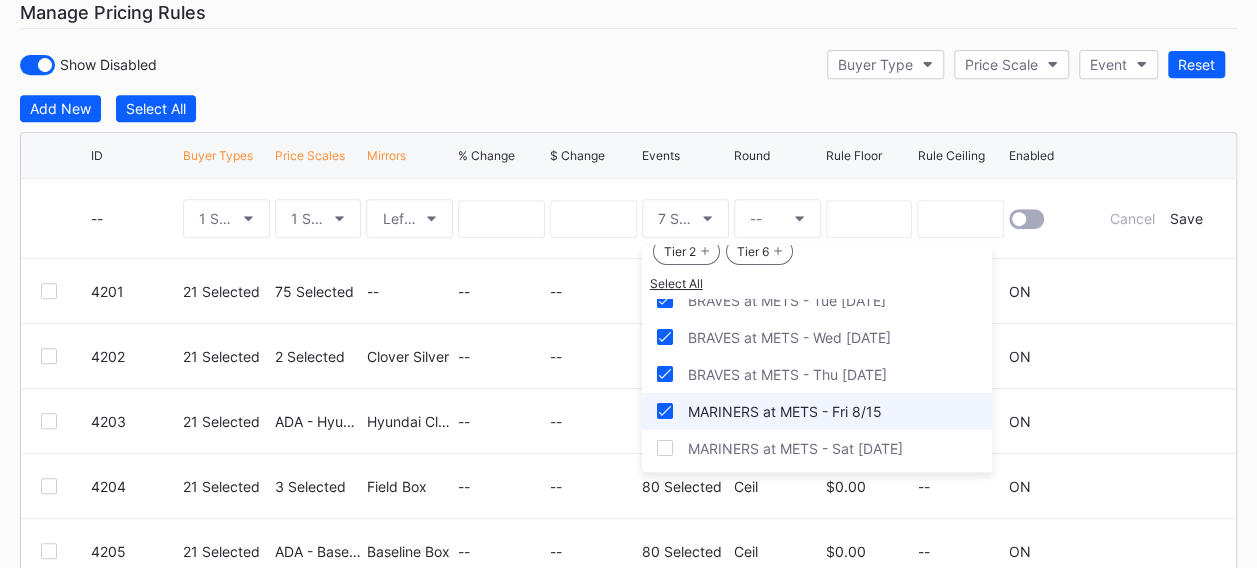 scroll, scrollTop: 2300, scrollLeft: 0, axis: vertical 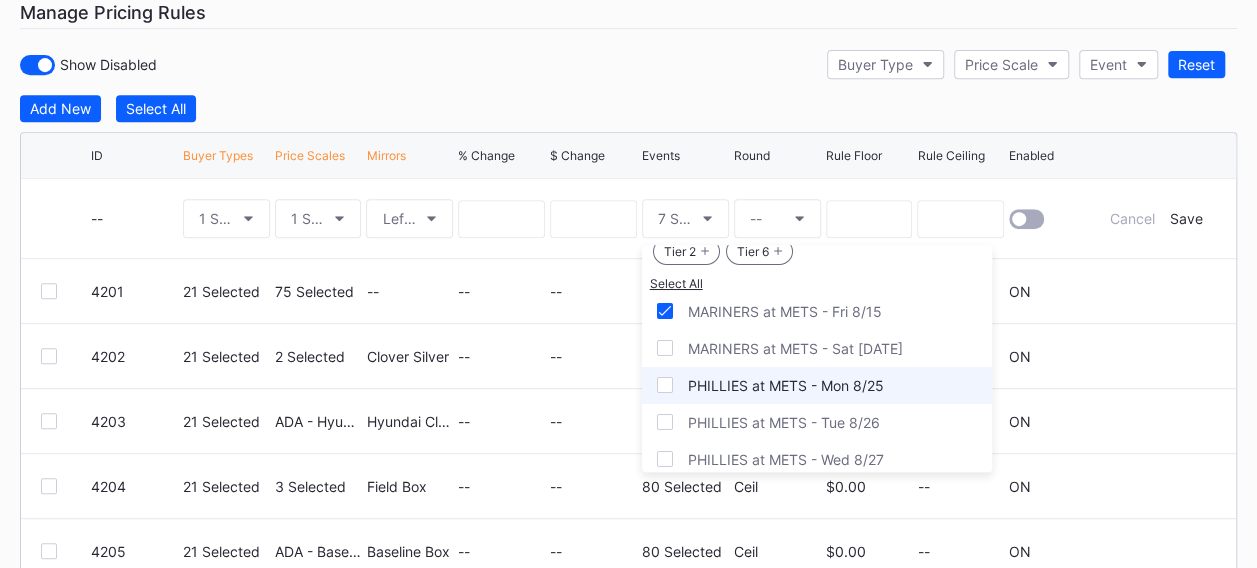 click on "PHILLIES at METS - Mon 8/25" at bounding box center [786, 385] 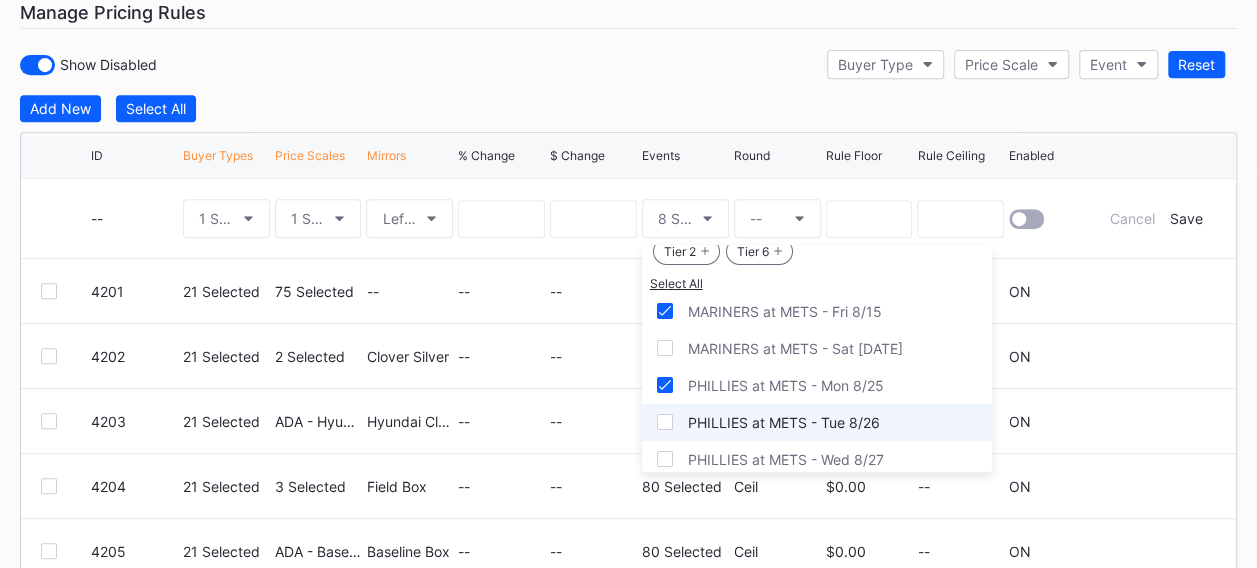 click on "PHILLIES at METS - Tue 8/26" at bounding box center (817, 422) 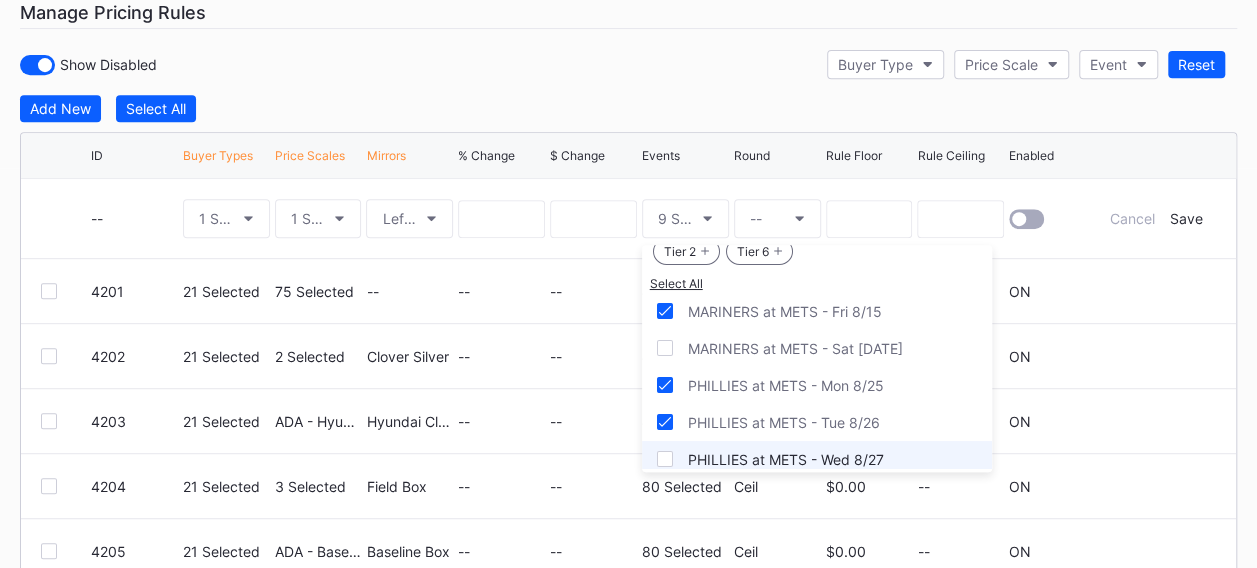 click on "PHILLIES at METS - Wed 8/27" at bounding box center [786, 459] 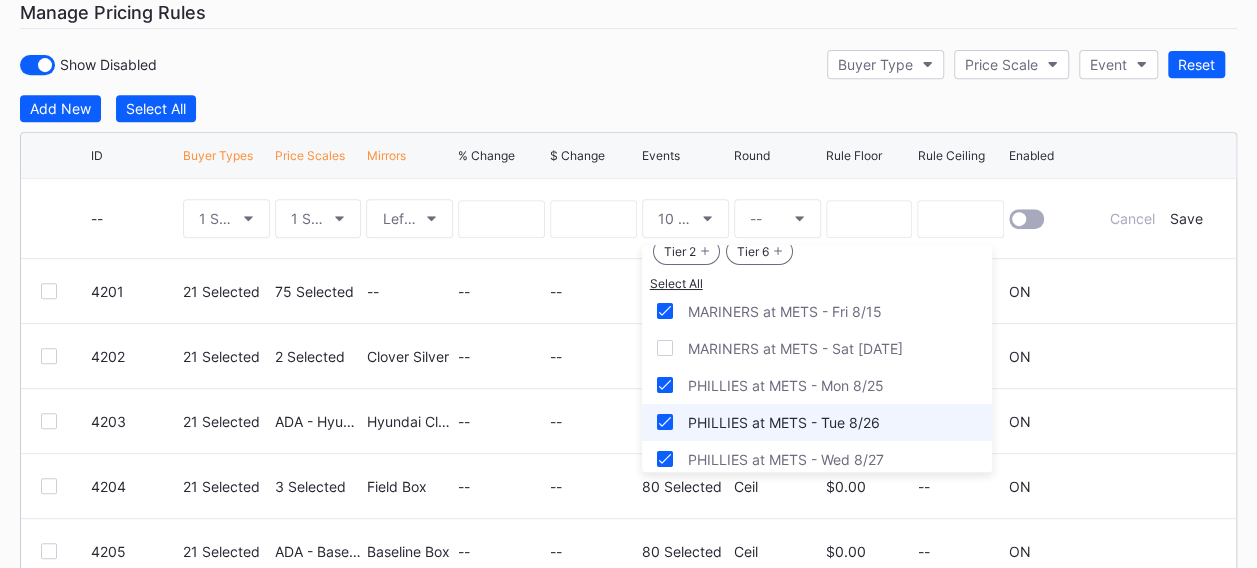 scroll, scrollTop: 2400, scrollLeft: 0, axis: vertical 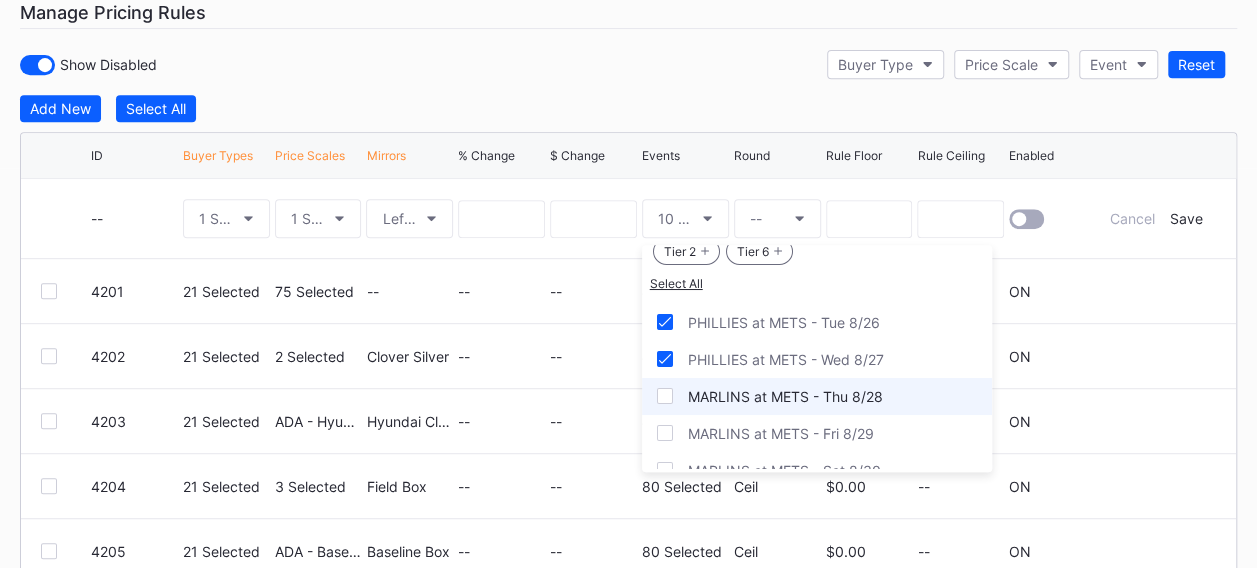 click on "MARLINS at METS - Thu 8/28" at bounding box center [817, 396] 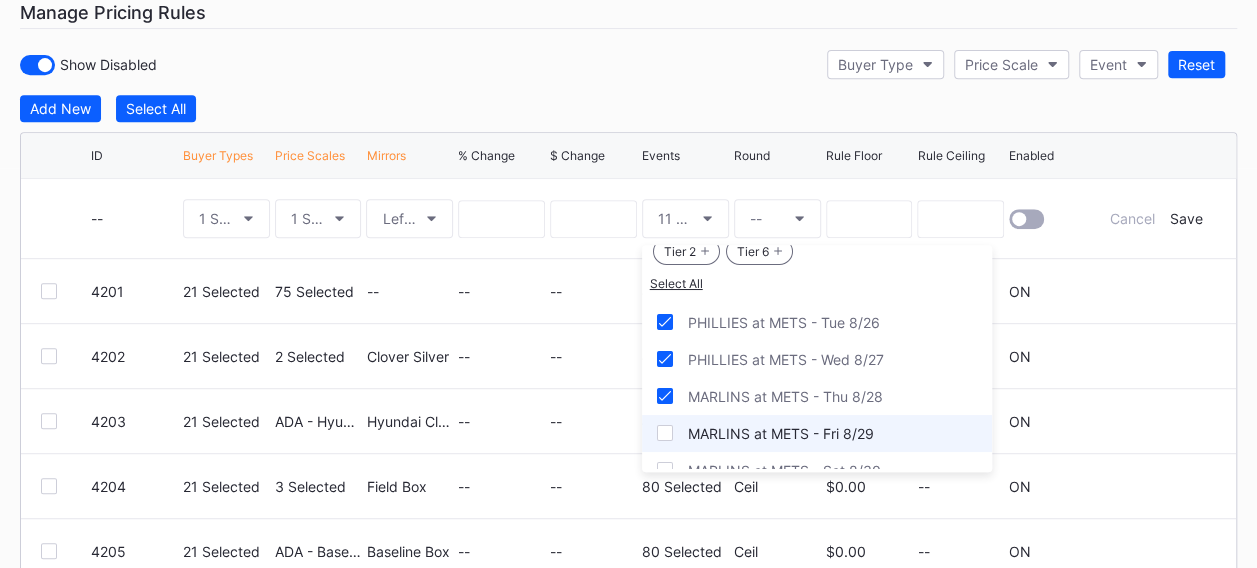 click on "MARLINS at METS - Fri 8/29" at bounding box center (817, 433) 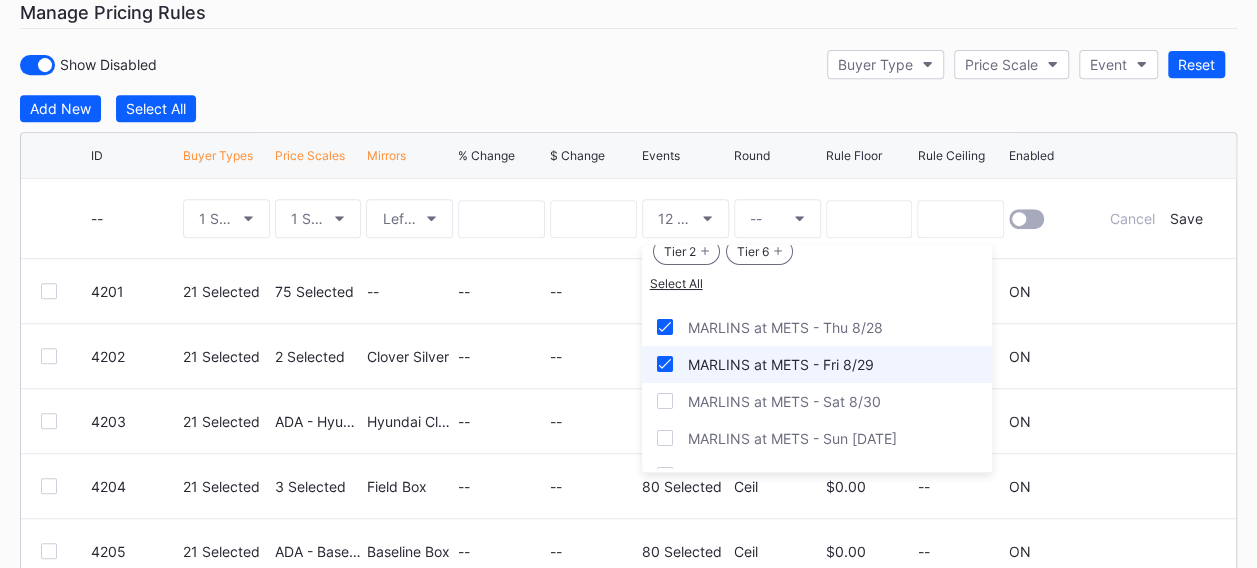 scroll, scrollTop: 2500, scrollLeft: 0, axis: vertical 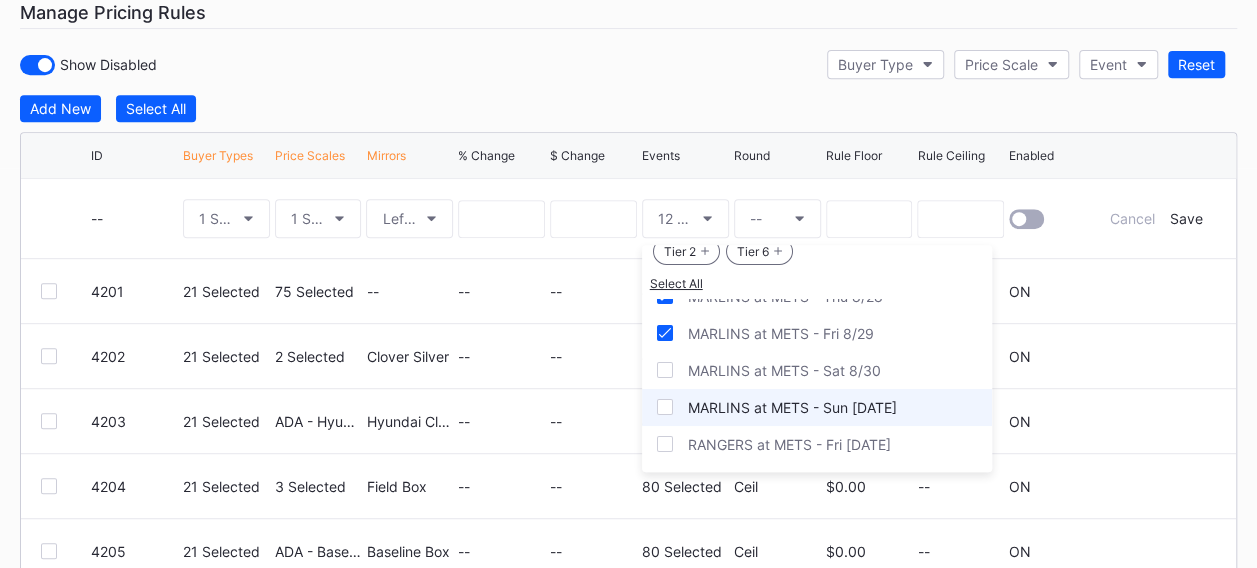 click on "MARLINS at METS - Sun [DATE]" at bounding box center (792, 407) 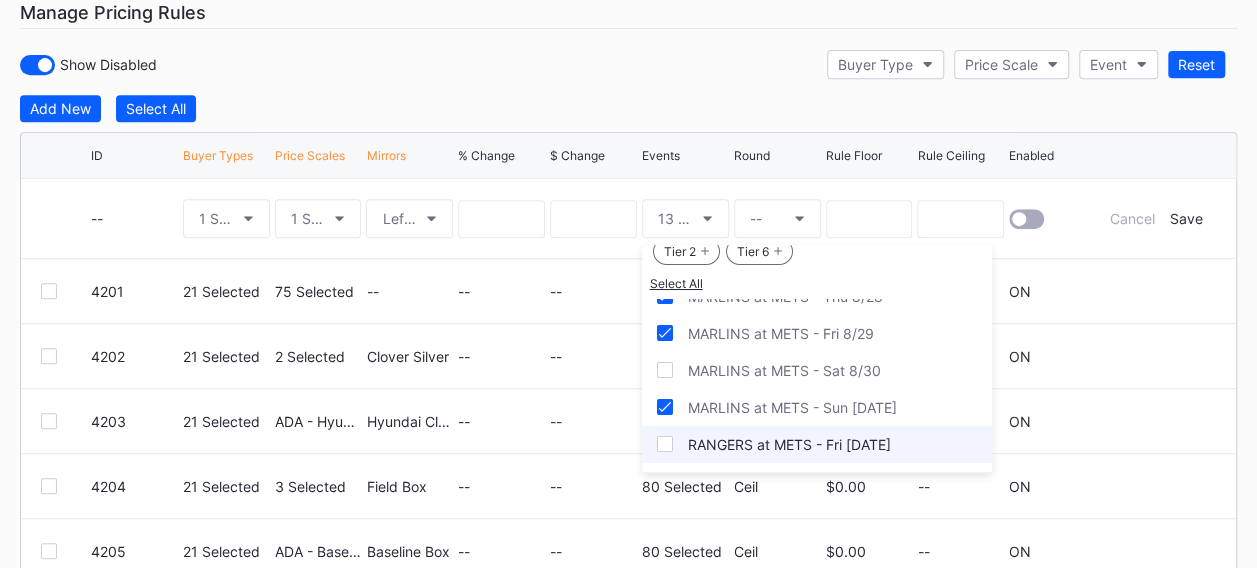 click on "RANGERS at METS - Fri [DATE]" at bounding box center [817, 444] 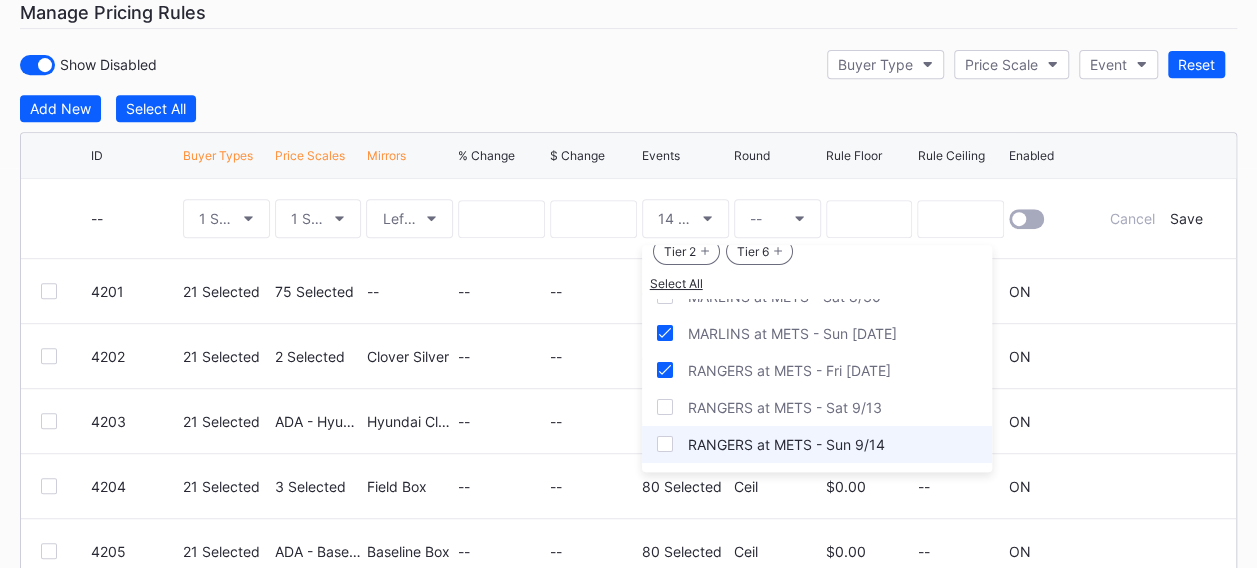 scroll, scrollTop: 2600, scrollLeft: 0, axis: vertical 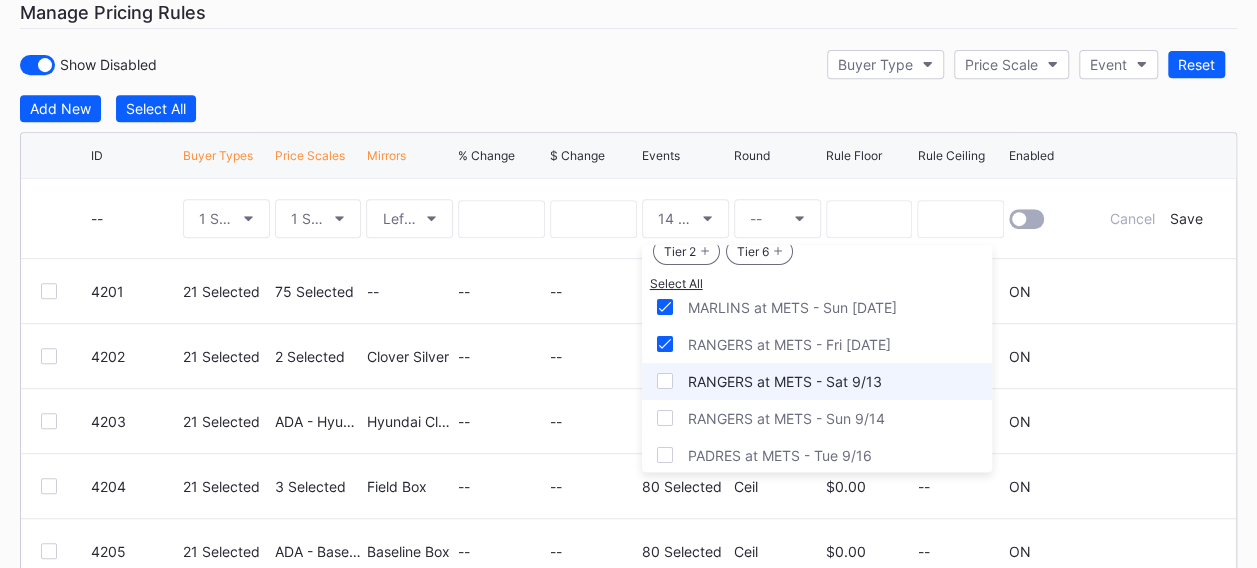 click on "RANGERS at METS - Sat 9/13" at bounding box center (785, 381) 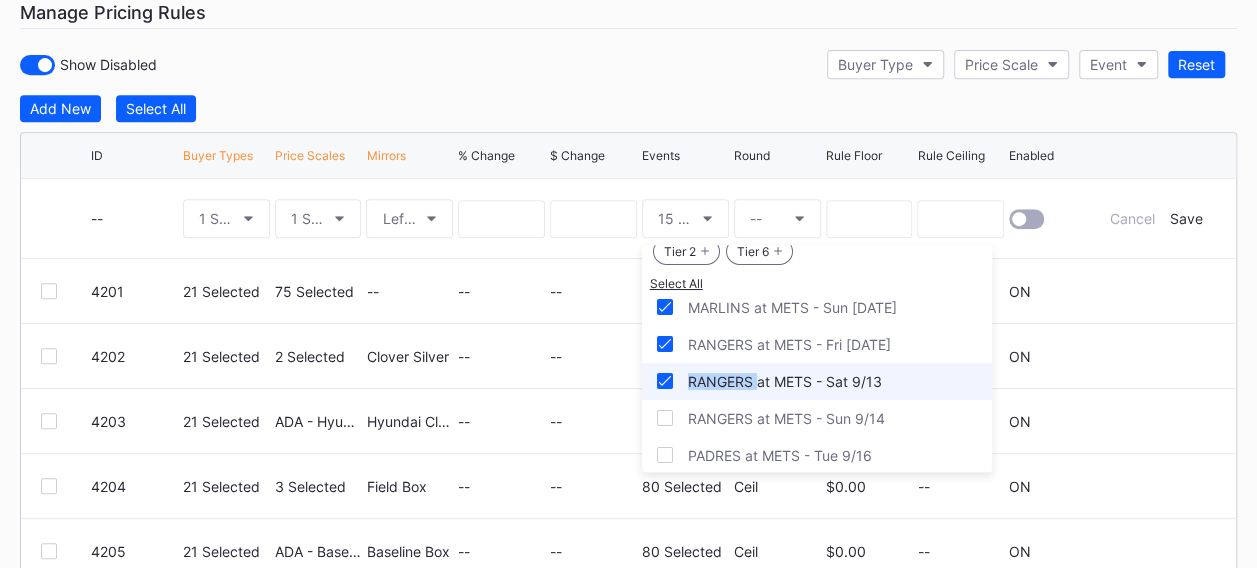 click on "RANGERS at METS - Sat 9/13" at bounding box center [785, 381] 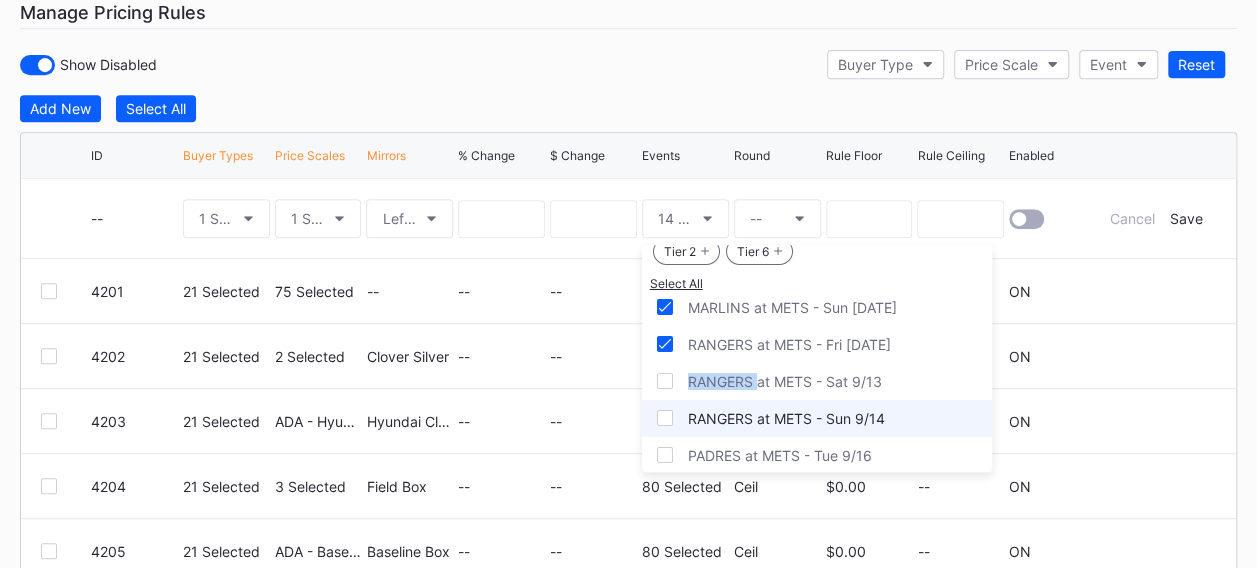 drag, startPoint x: 732, startPoint y: 343, endPoint x: 717, endPoint y: 376, distance: 36.249138 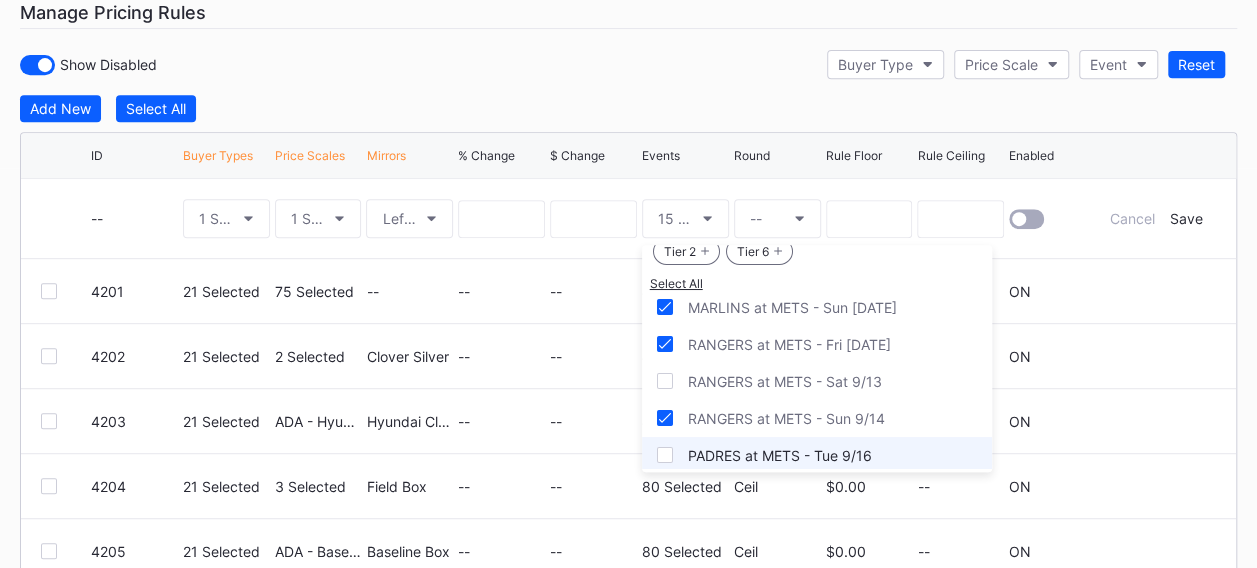 click on "PADRES at METS - Tue 9/16" at bounding box center [780, 455] 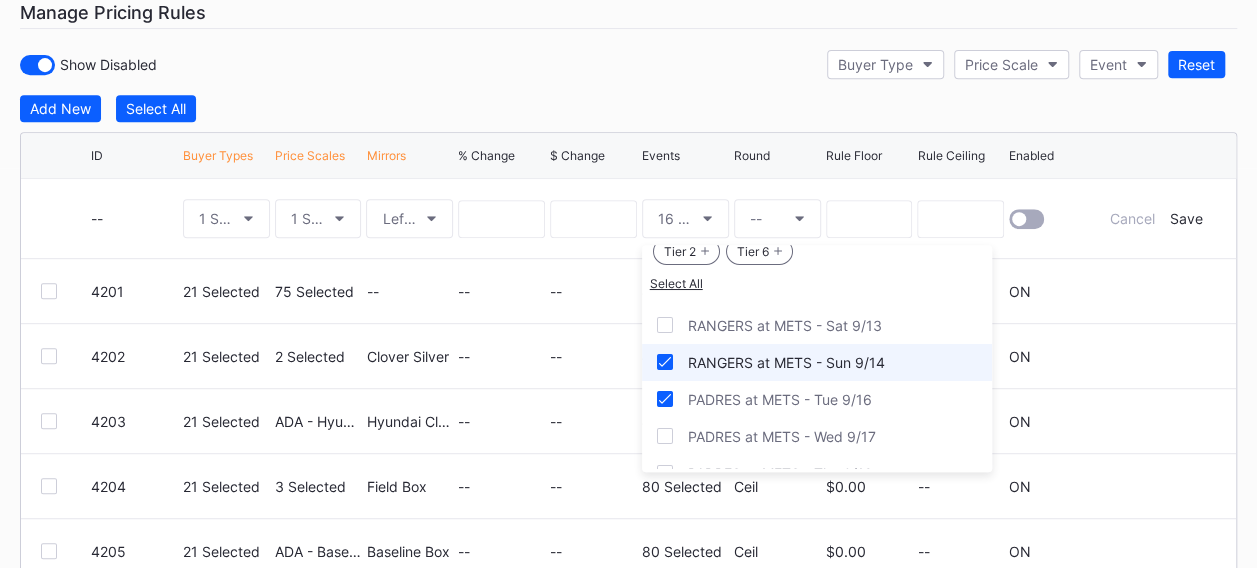 scroll, scrollTop: 2700, scrollLeft: 0, axis: vertical 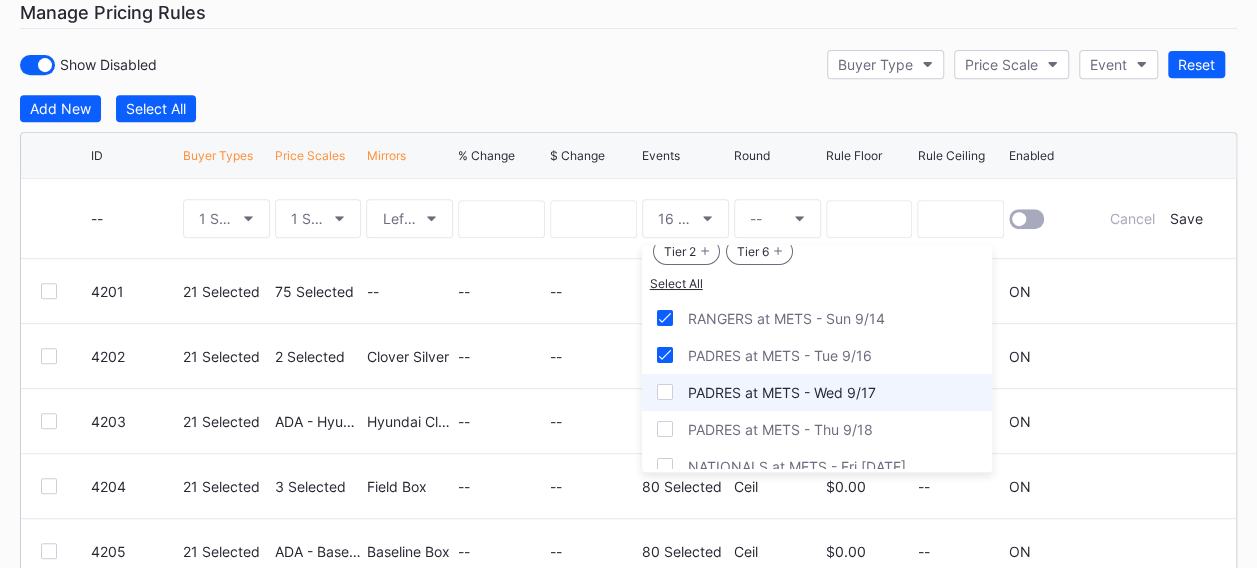 click on "PADRES at METS - Wed 9/17" at bounding box center (782, 392) 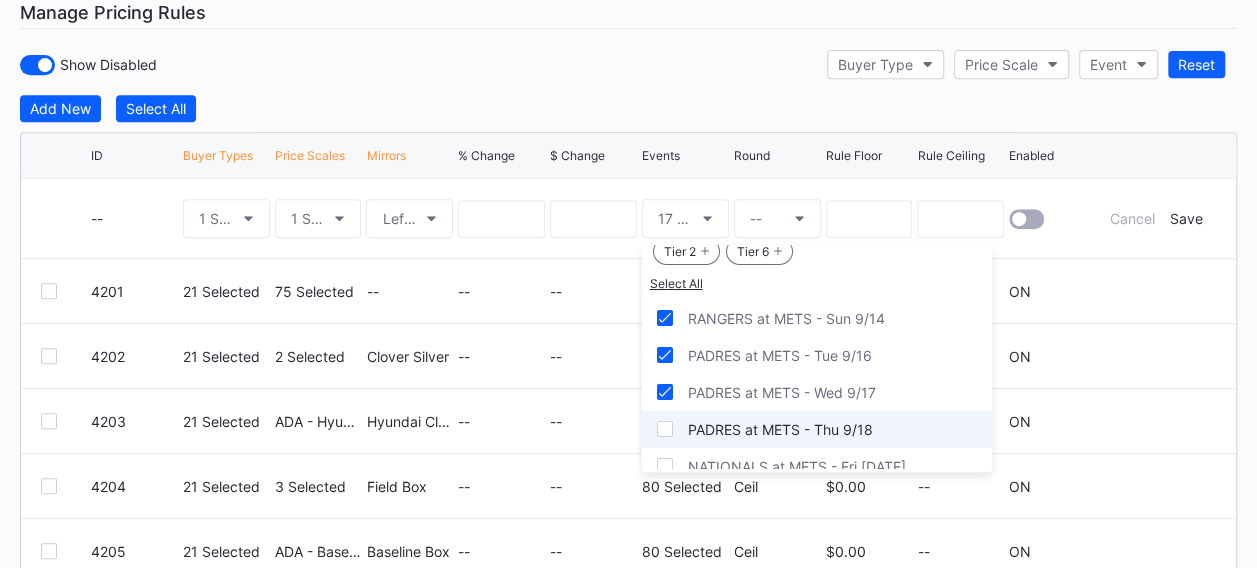 click on "PADRES at METS - Thu 9/18" at bounding box center (780, 429) 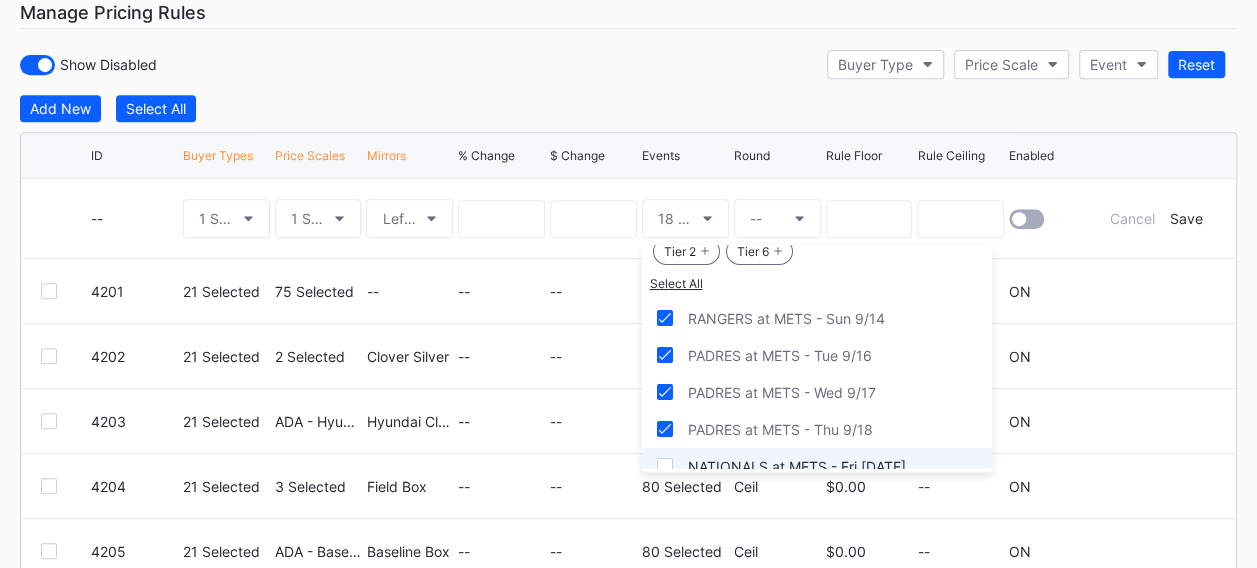 click on "NATIONALS at METS - Fri [DATE]" at bounding box center (817, 466) 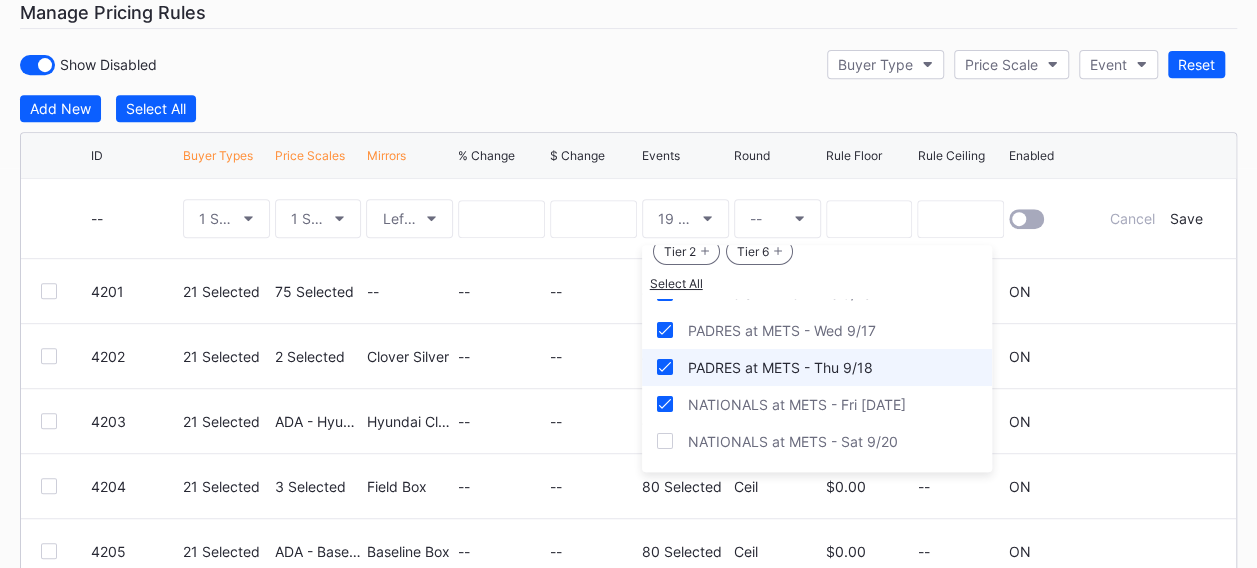 scroll, scrollTop: 2762, scrollLeft: 0, axis: vertical 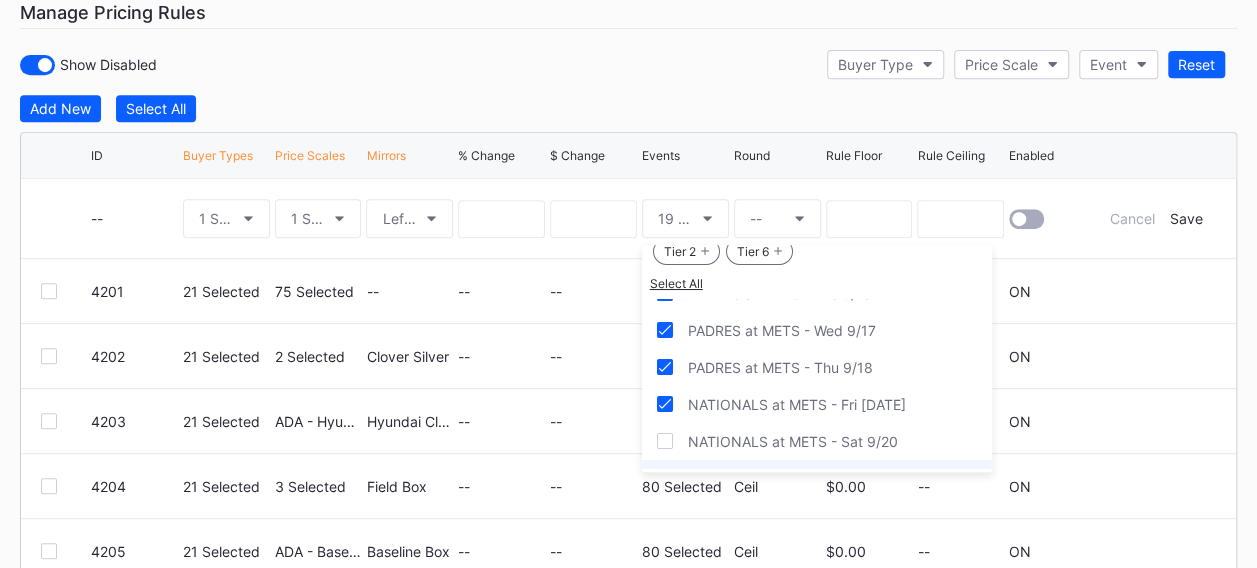click on "NATIONALS at METS - Sun [DATE]" at bounding box center (801, 478) 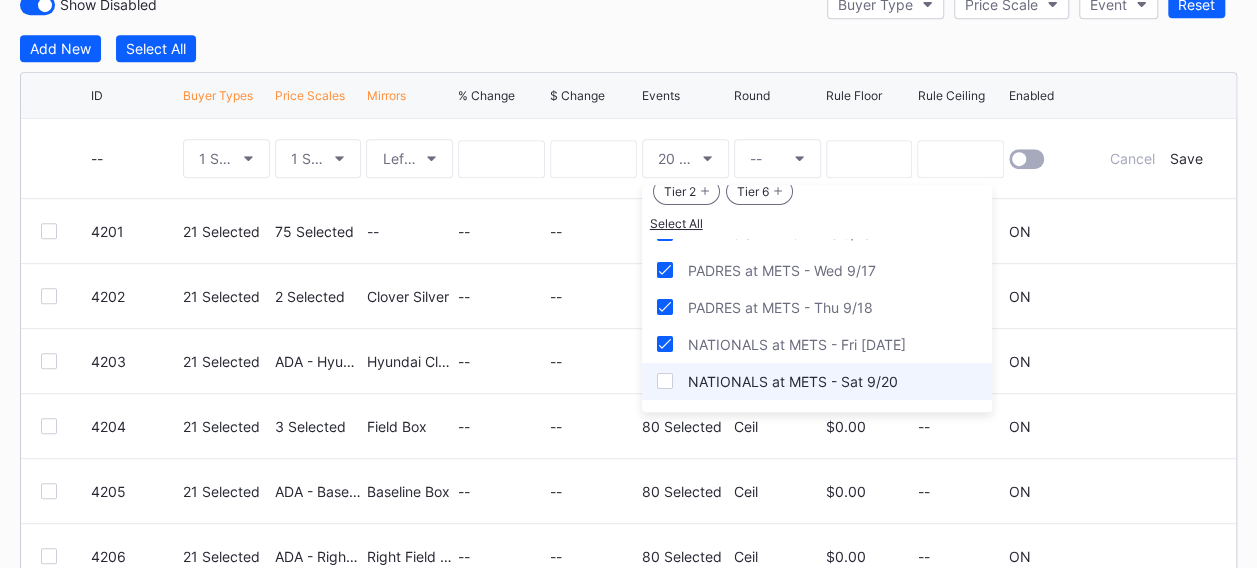 scroll, scrollTop: 500, scrollLeft: 0, axis: vertical 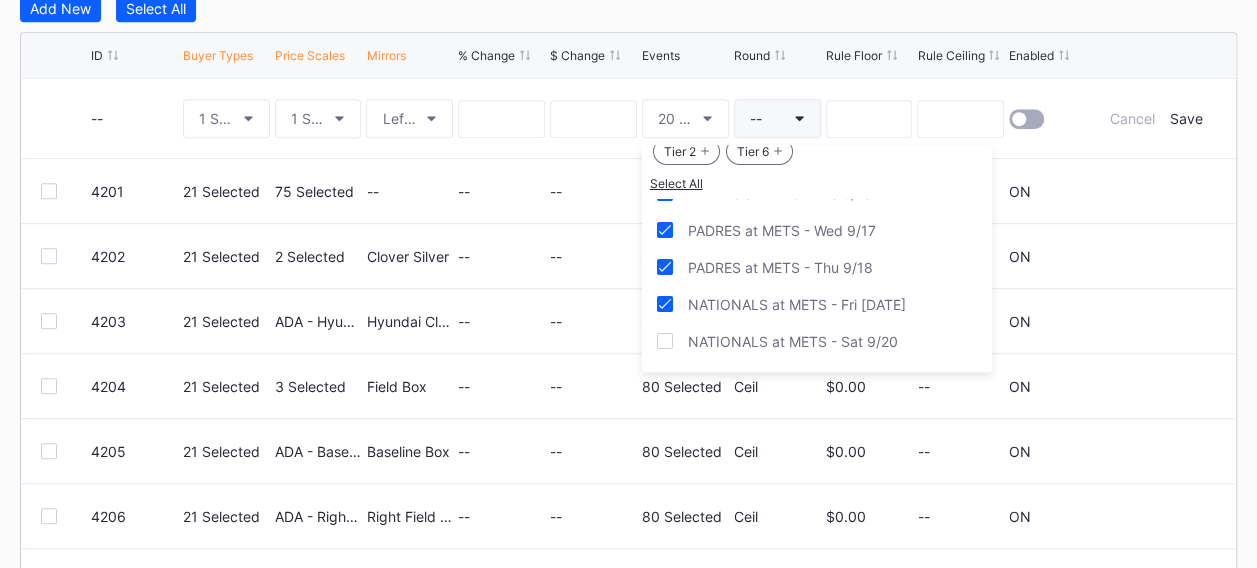 click on "--" at bounding box center [777, 118] 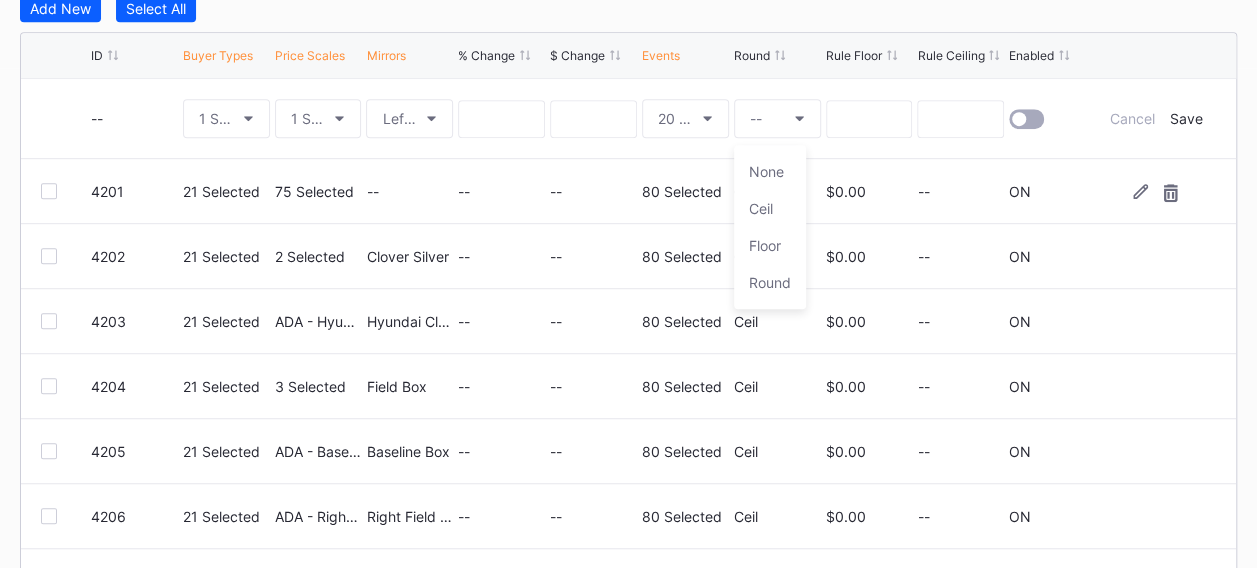 click on "None" at bounding box center [770, 171] 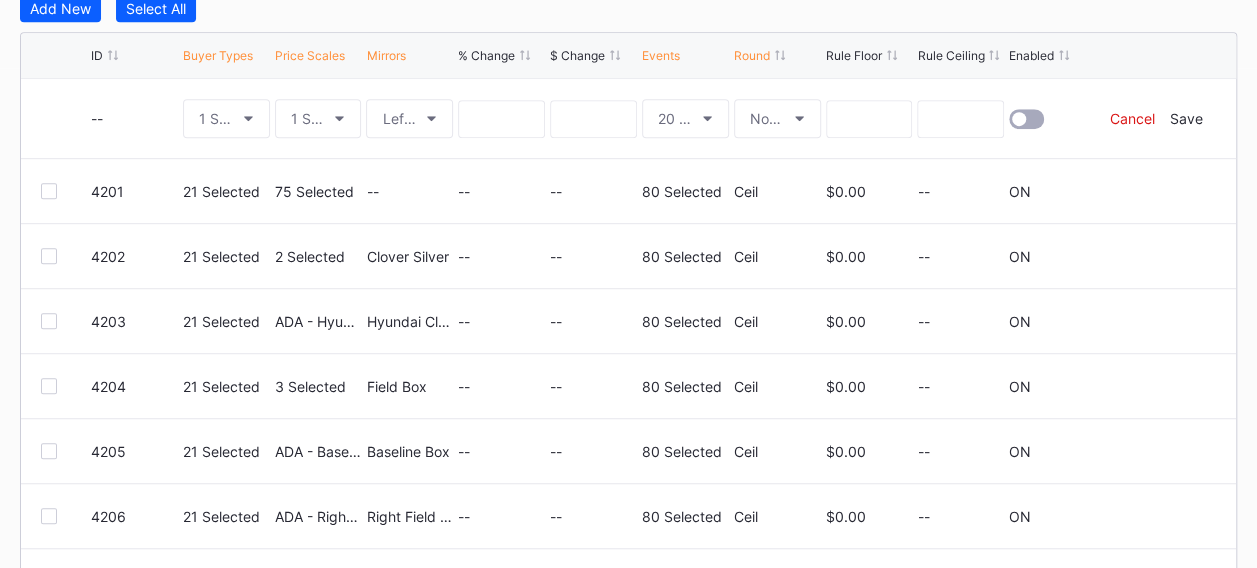 click at bounding box center [1019, 119] 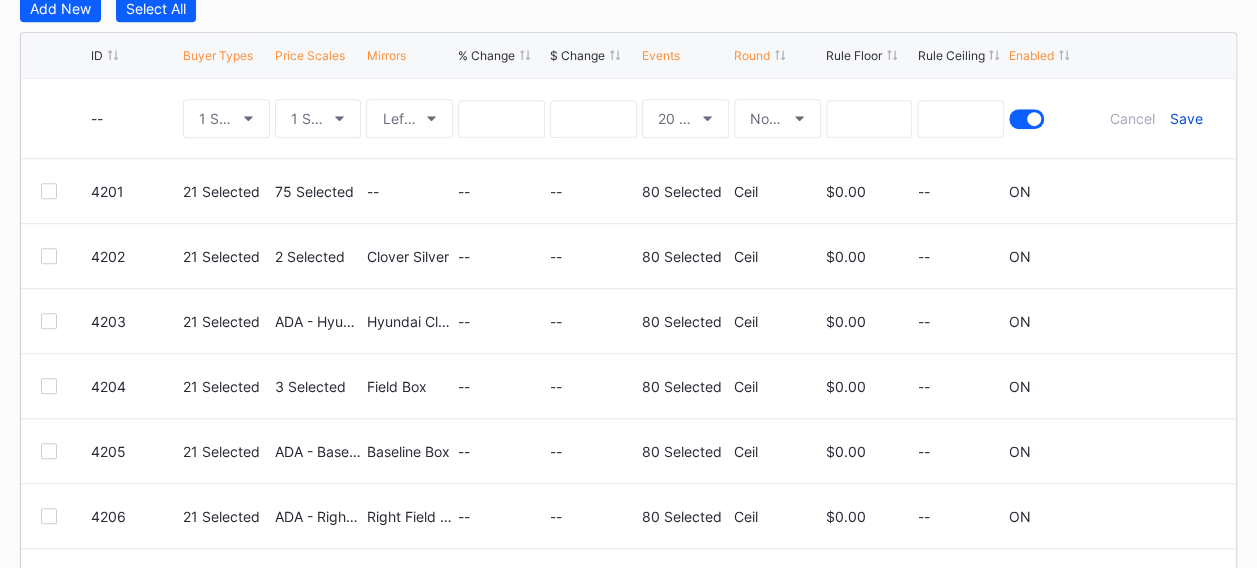 click on "Save" at bounding box center (1185, 118) 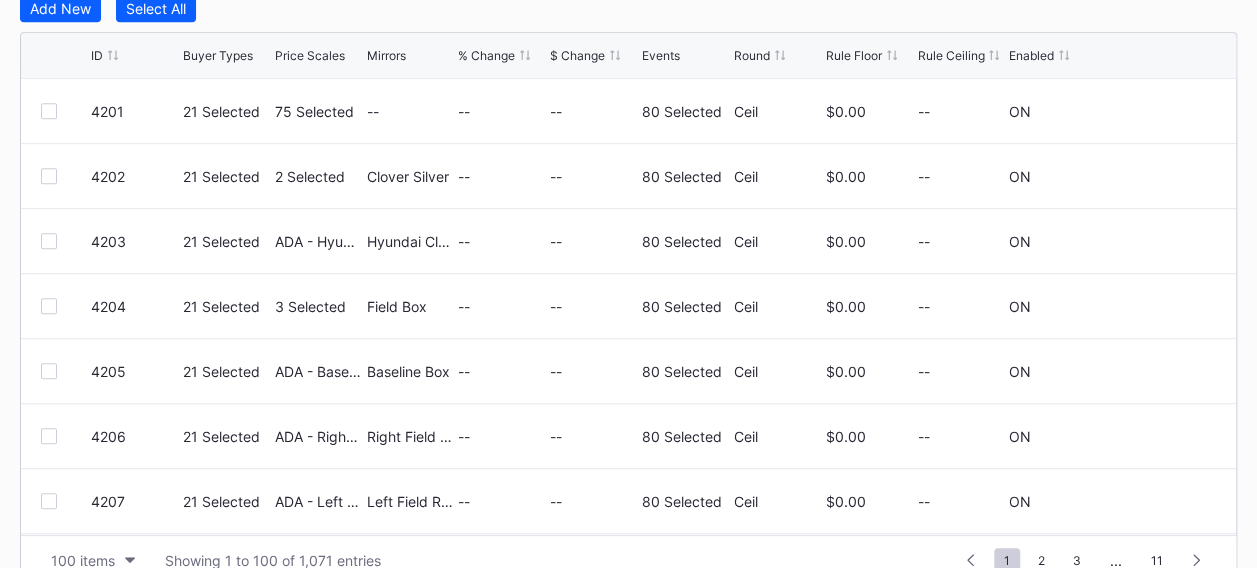 scroll, scrollTop: 400, scrollLeft: 0, axis: vertical 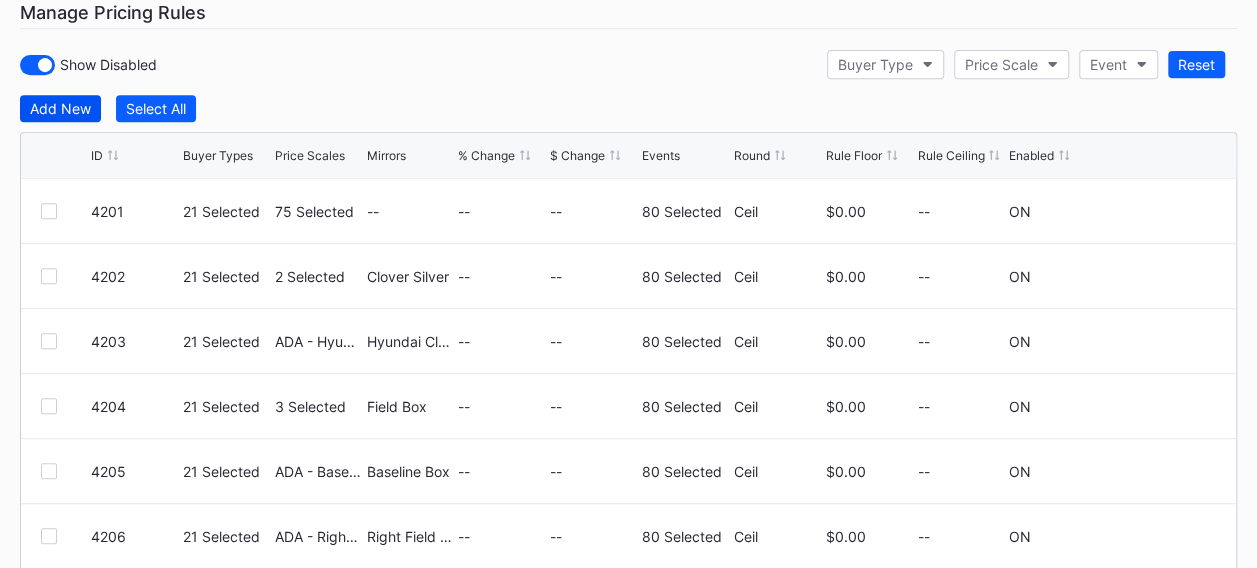 click on "Add New" at bounding box center [60, 108] 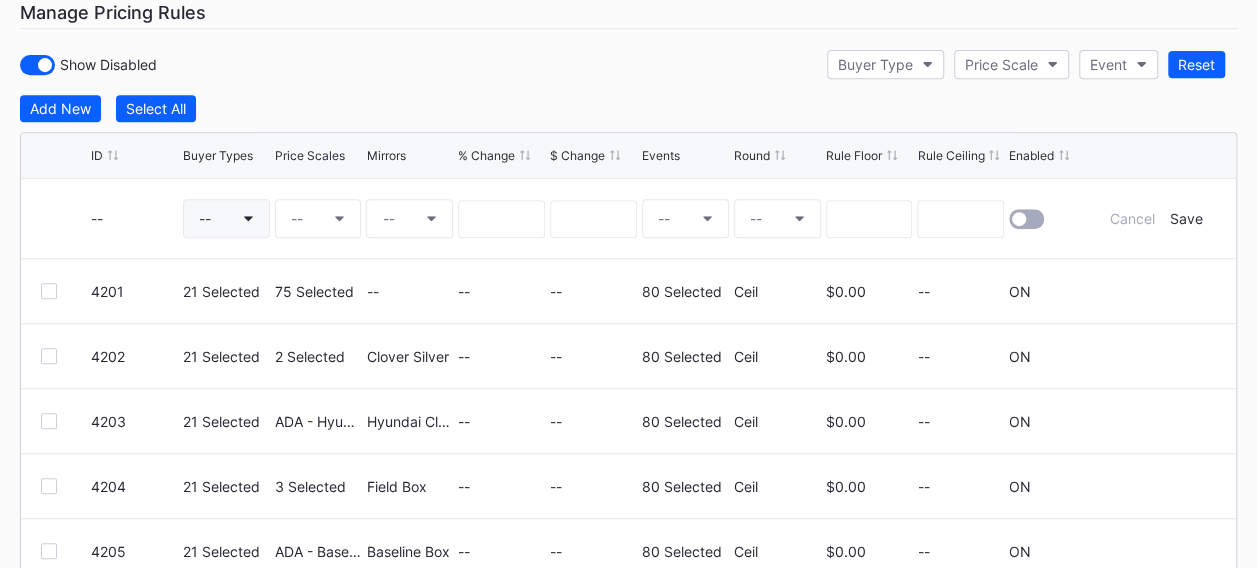 click on "--" at bounding box center (205, 218) 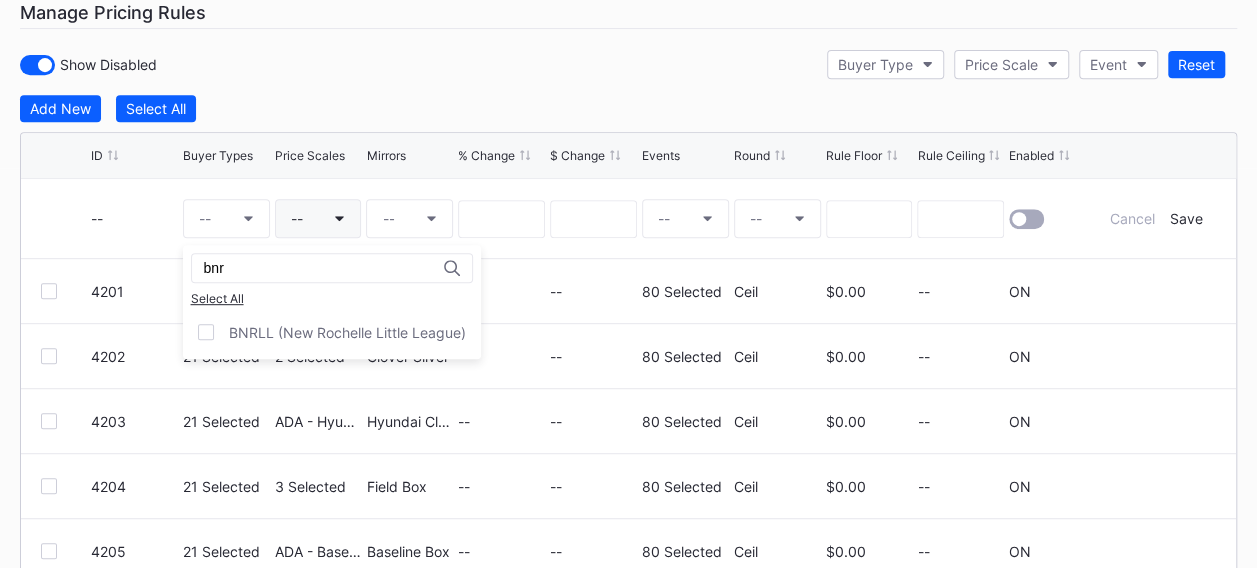 type on "bnr" 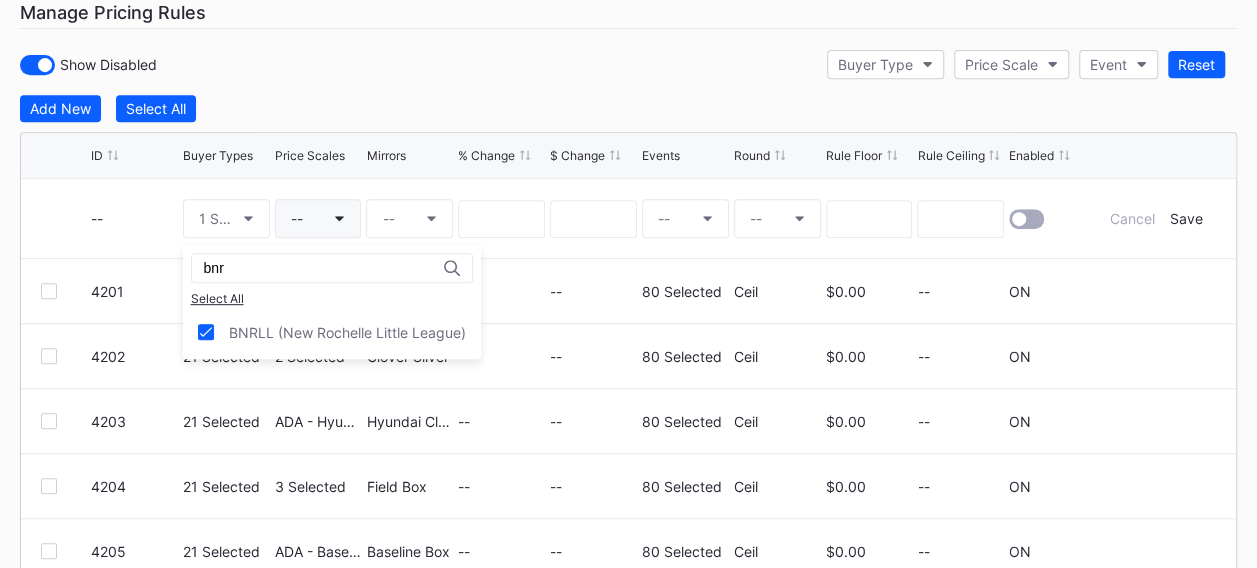 click on "--" at bounding box center [318, 218] 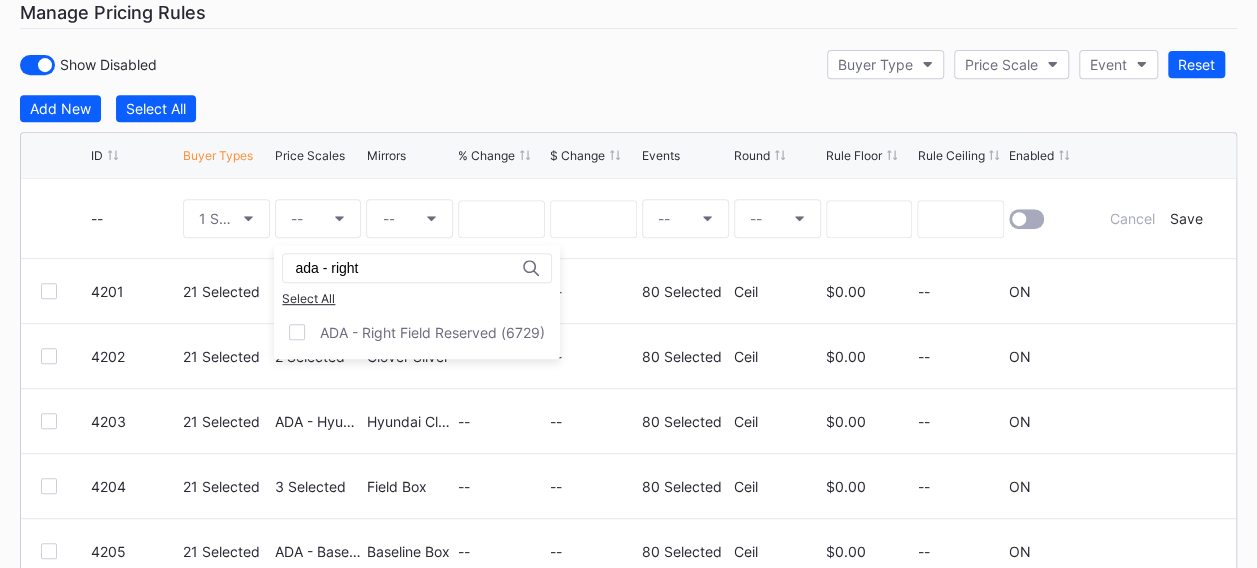 type on "ada - right" 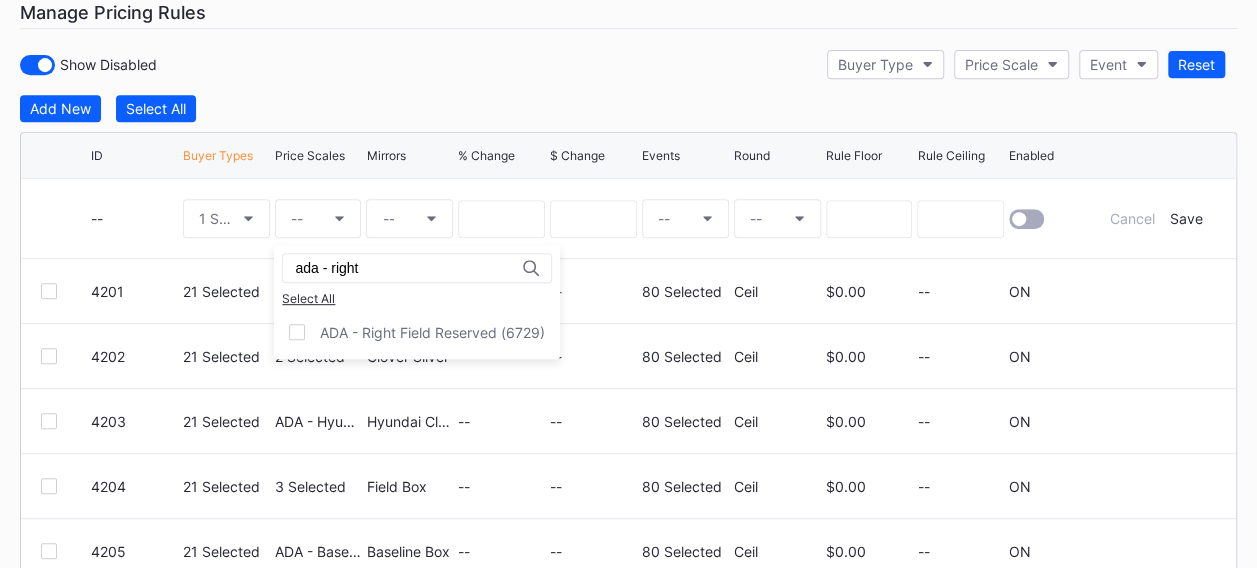 click on "ADA - Right Field Reserved (6729)" at bounding box center [432, 332] 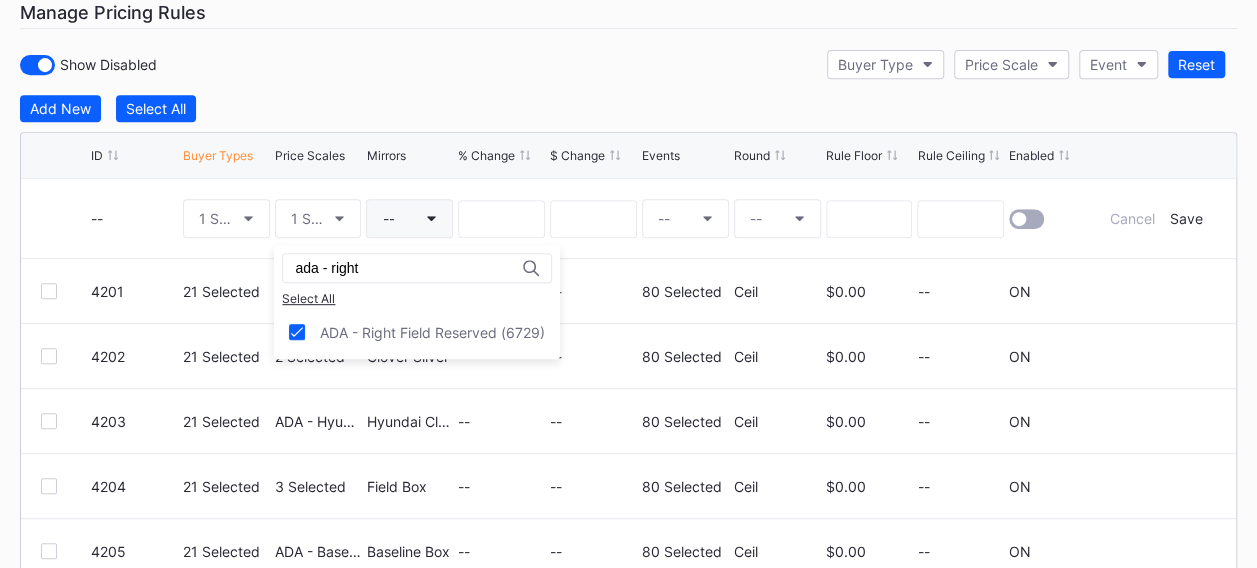 click on "--" at bounding box center [409, 218] 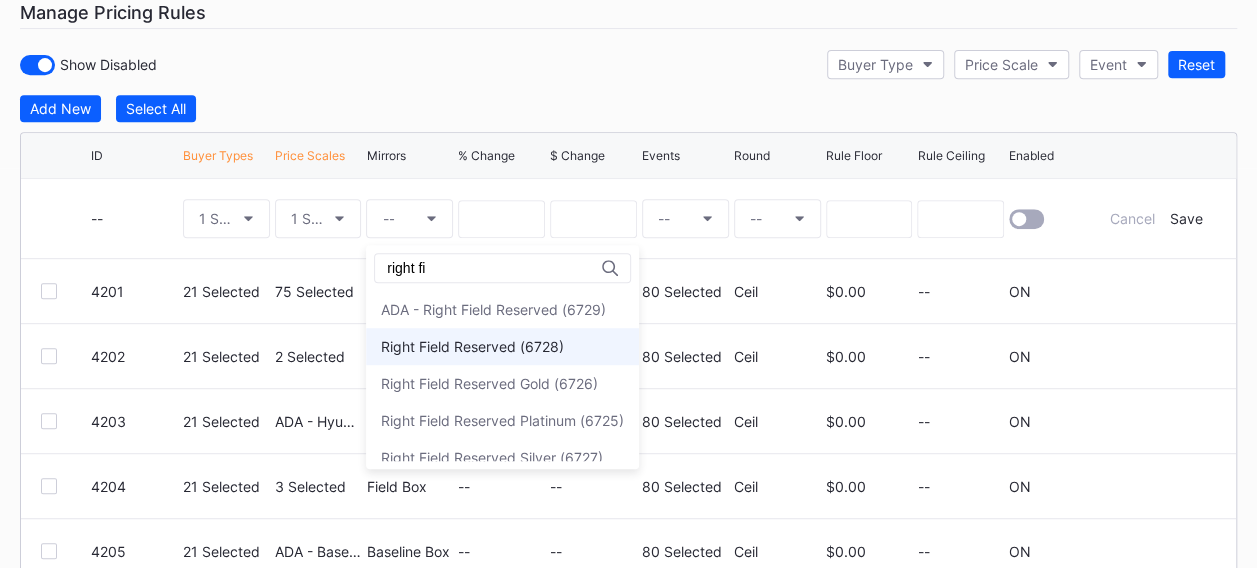 type on "right fi" 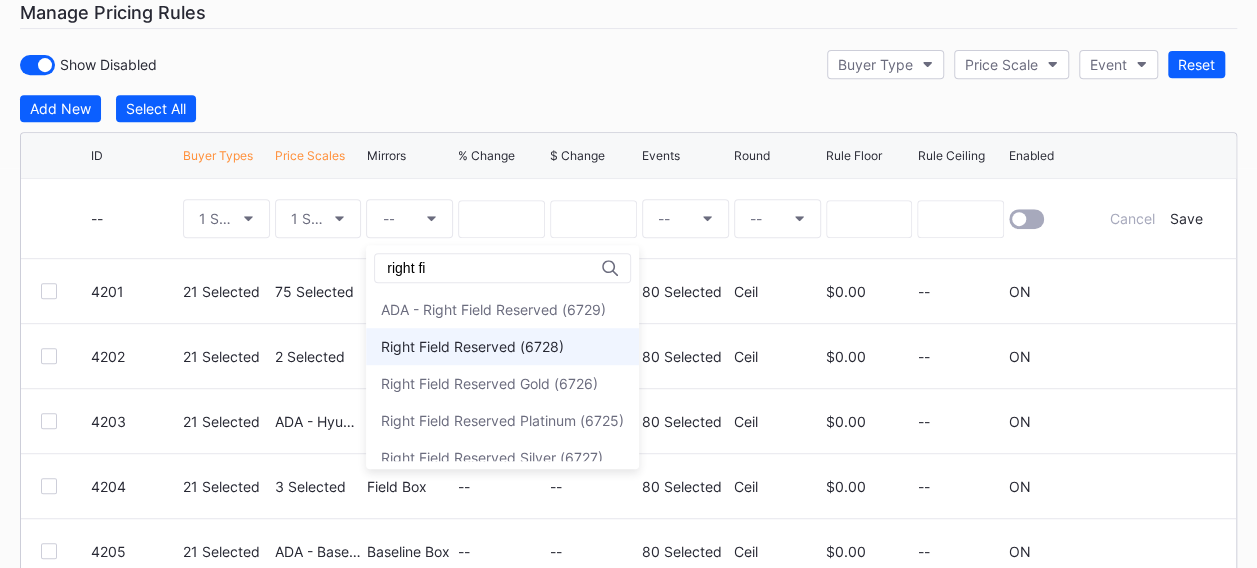 click on "Right Field Reserved (6728)" at bounding box center (472, 346) 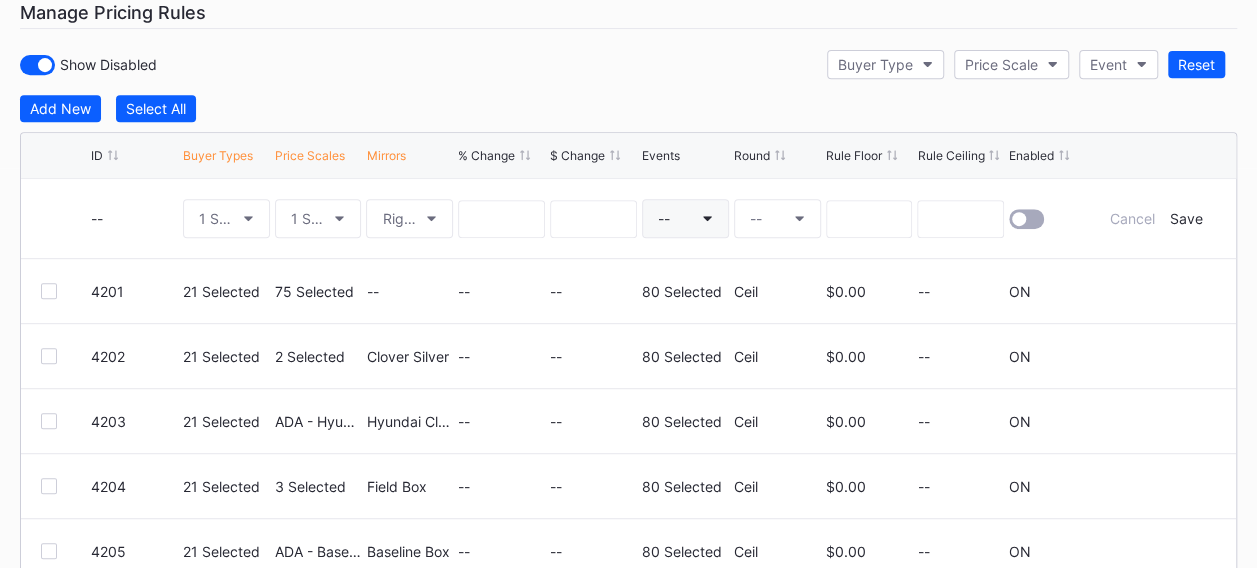 click on "--" at bounding box center [685, 218] 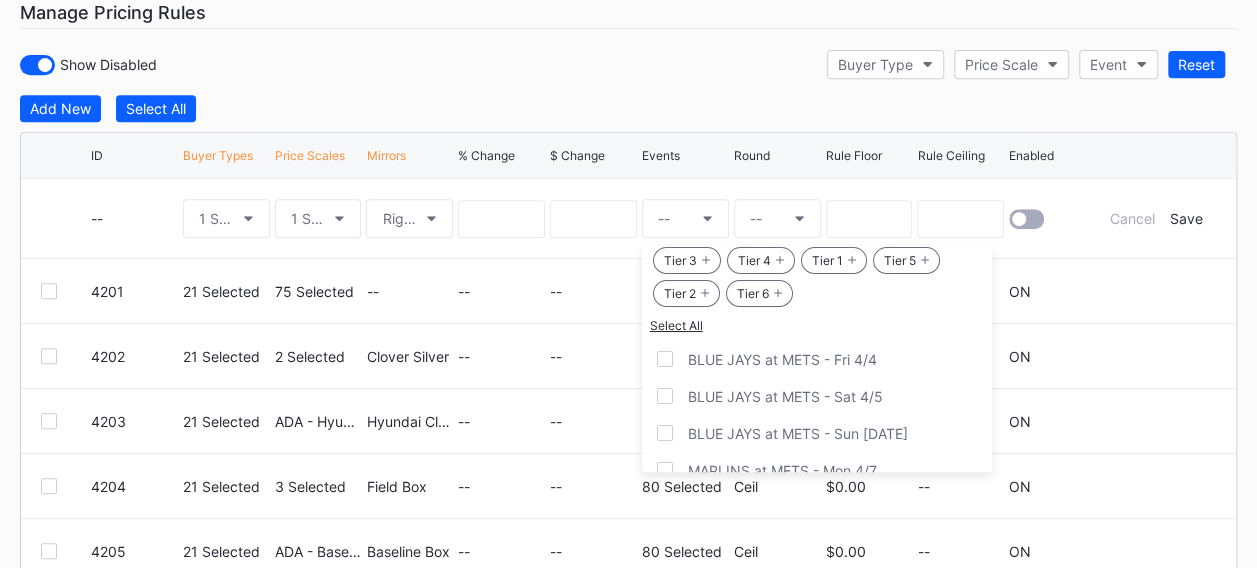 scroll, scrollTop: 89, scrollLeft: 0, axis: vertical 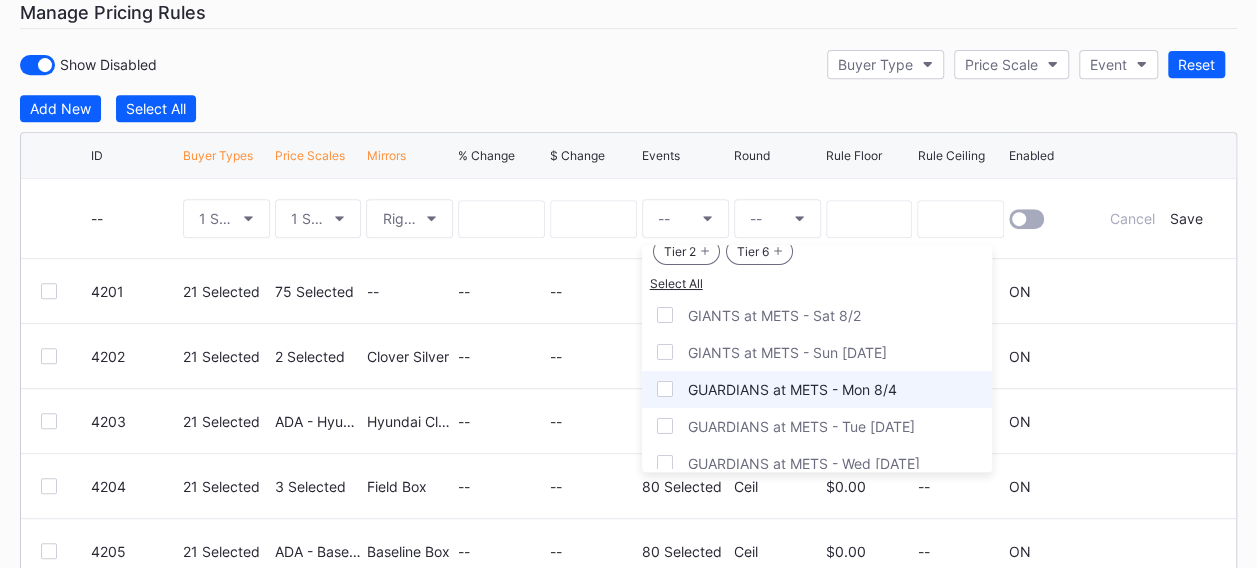 click on "GUARDIANS at METS - Mon 8/4" at bounding box center [792, 389] 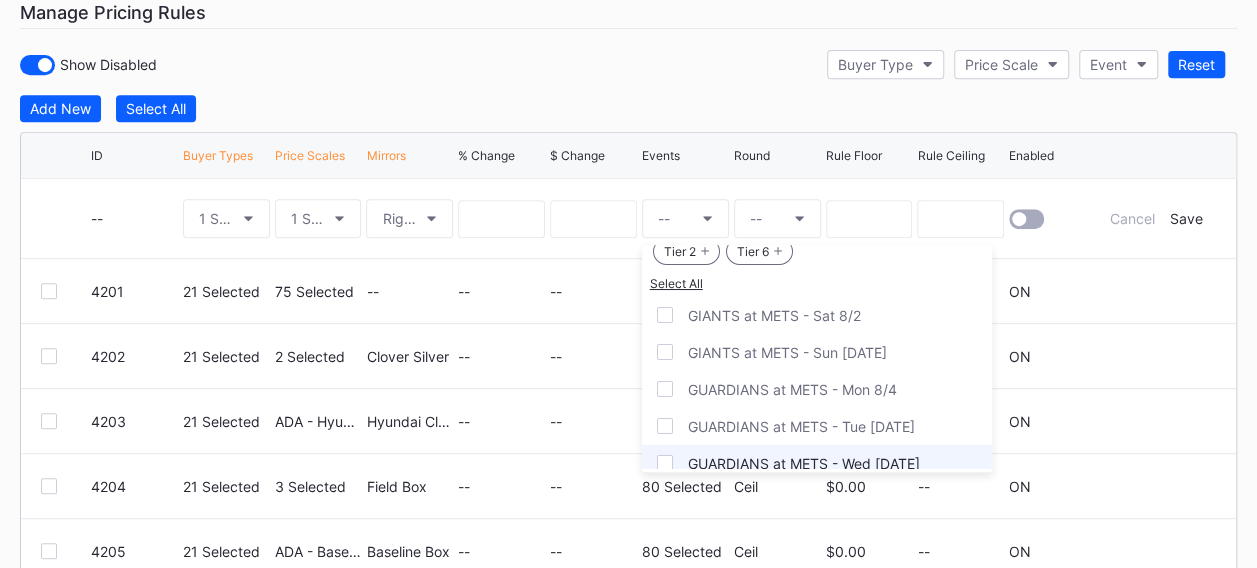 click on "GUARDIANS at METS - Tue [DATE]" at bounding box center [801, 426] 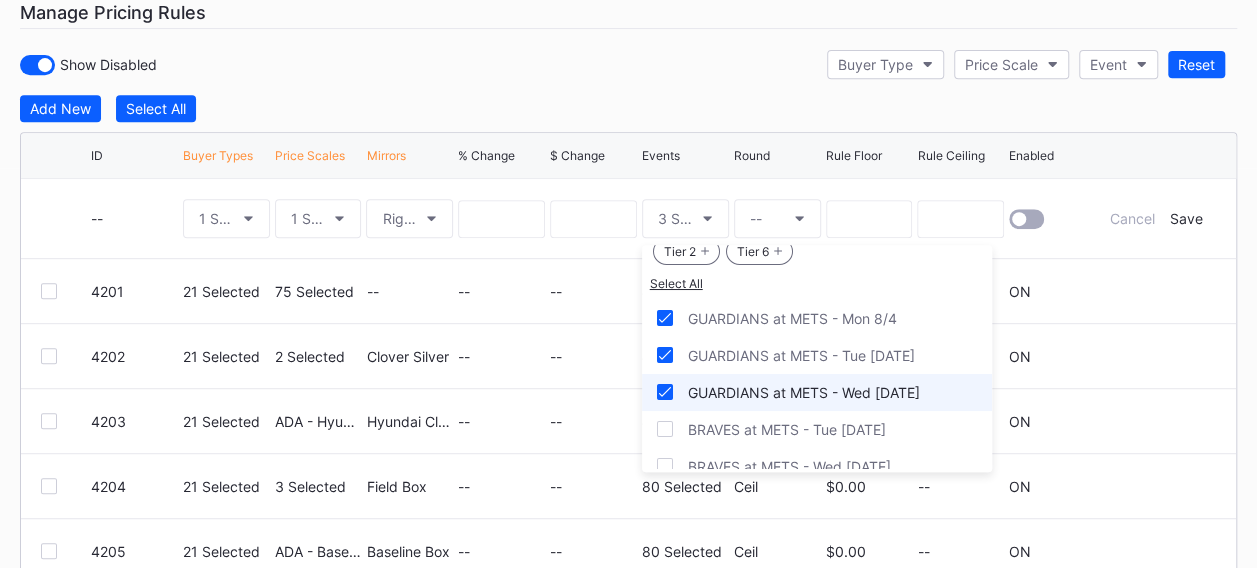 scroll, scrollTop: 2100, scrollLeft: 0, axis: vertical 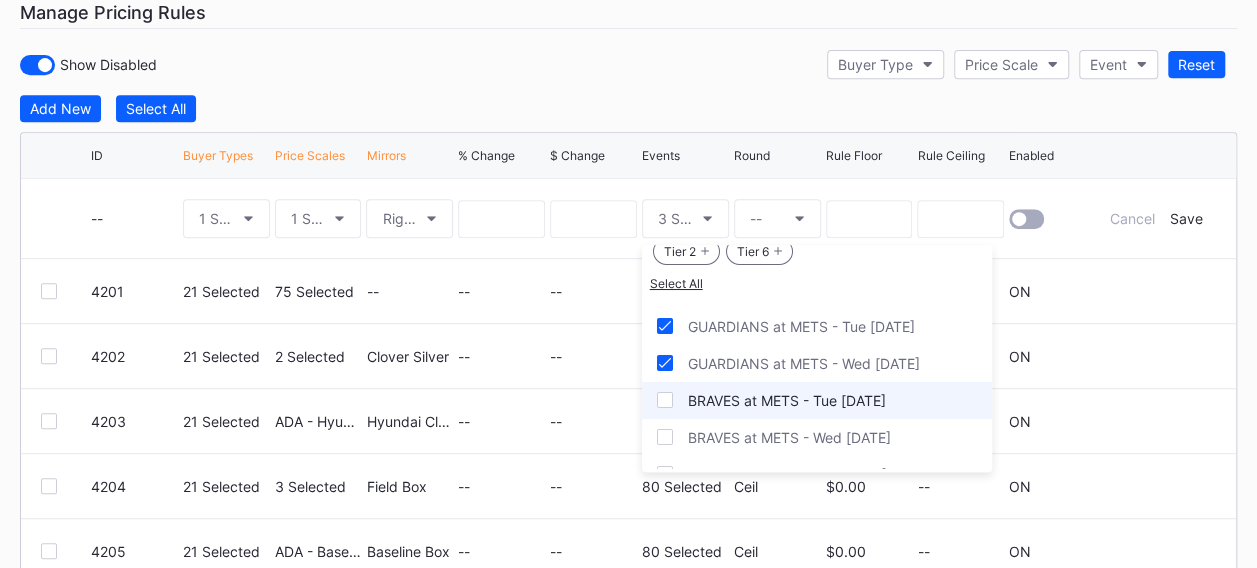 click on "BRAVES at METS - Tue [DATE]" at bounding box center [787, 400] 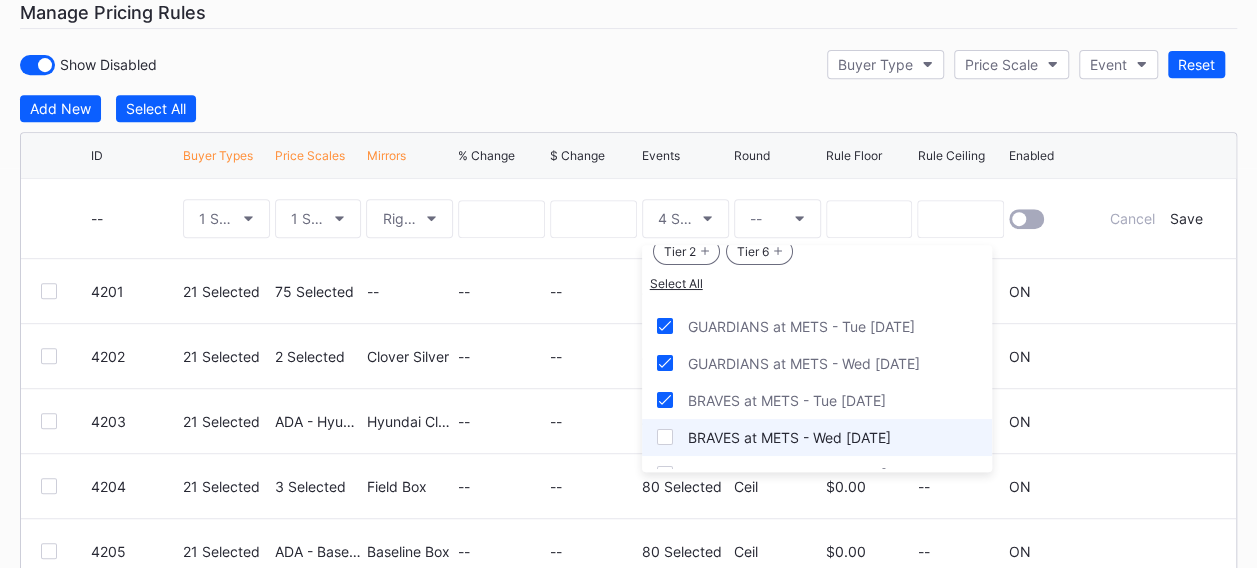 click on "BRAVES at METS - Wed [DATE]" at bounding box center [789, 437] 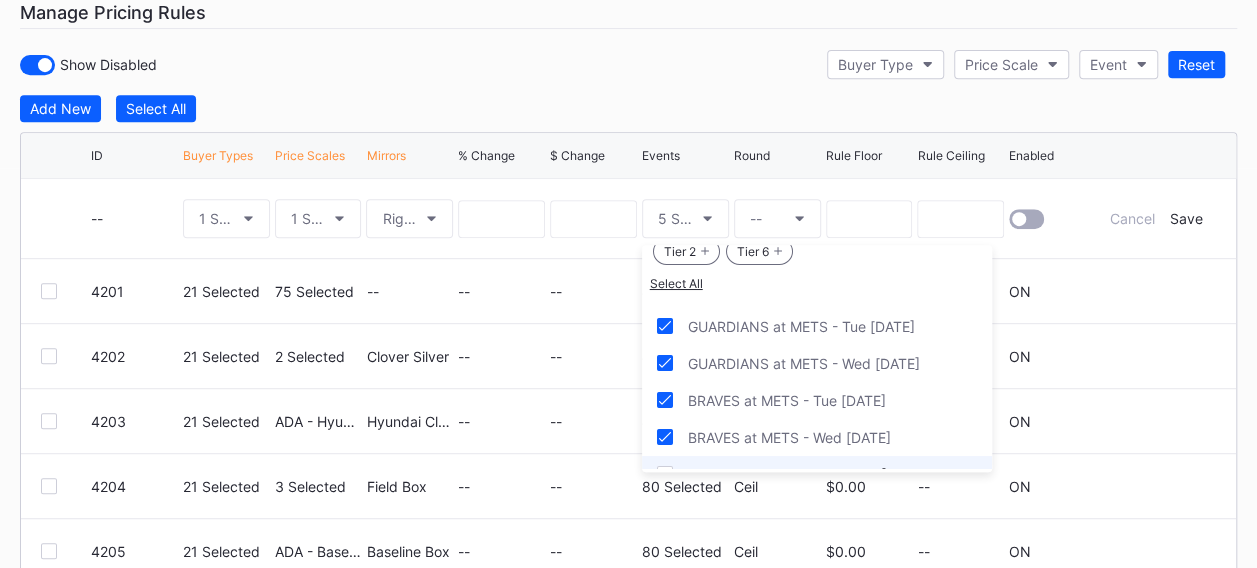 click on "BRAVES at METS - Thu [DATE]" at bounding box center (817, 474) 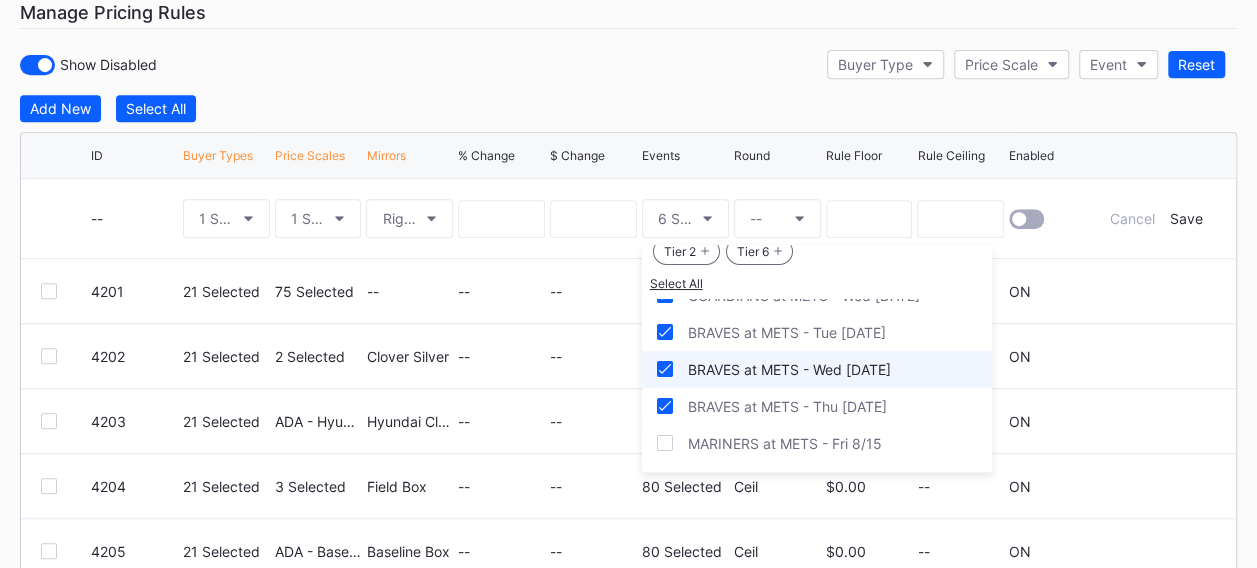 scroll, scrollTop: 2200, scrollLeft: 0, axis: vertical 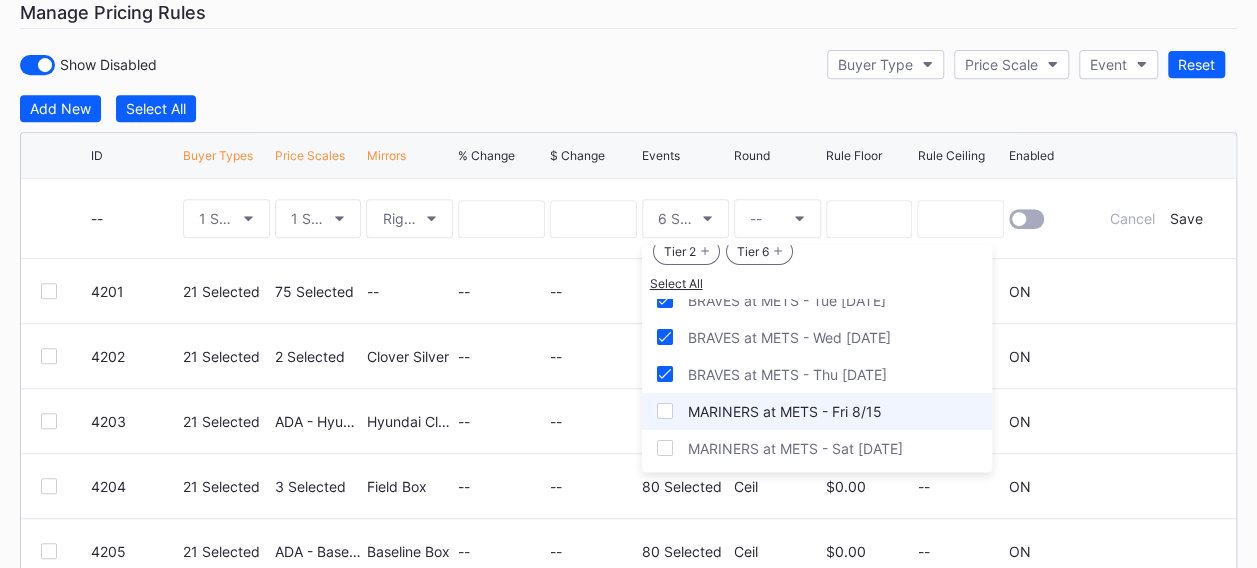click on "MARINERS at METS - Fri 8/15" at bounding box center (785, 411) 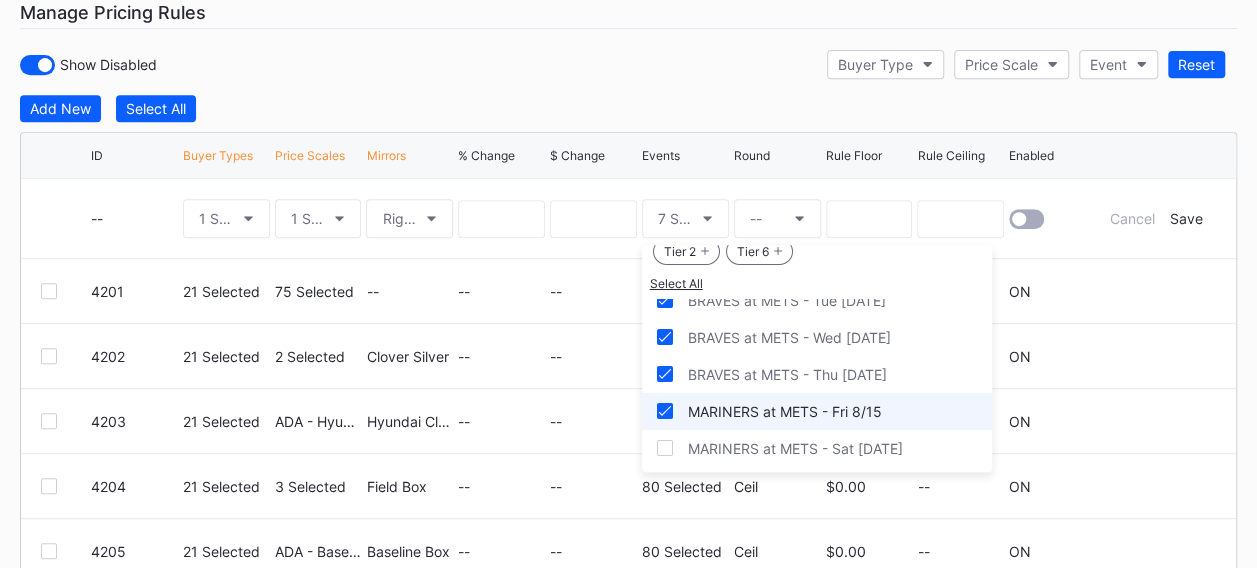 scroll, scrollTop: 2300, scrollLeft: 0, axis: vertical 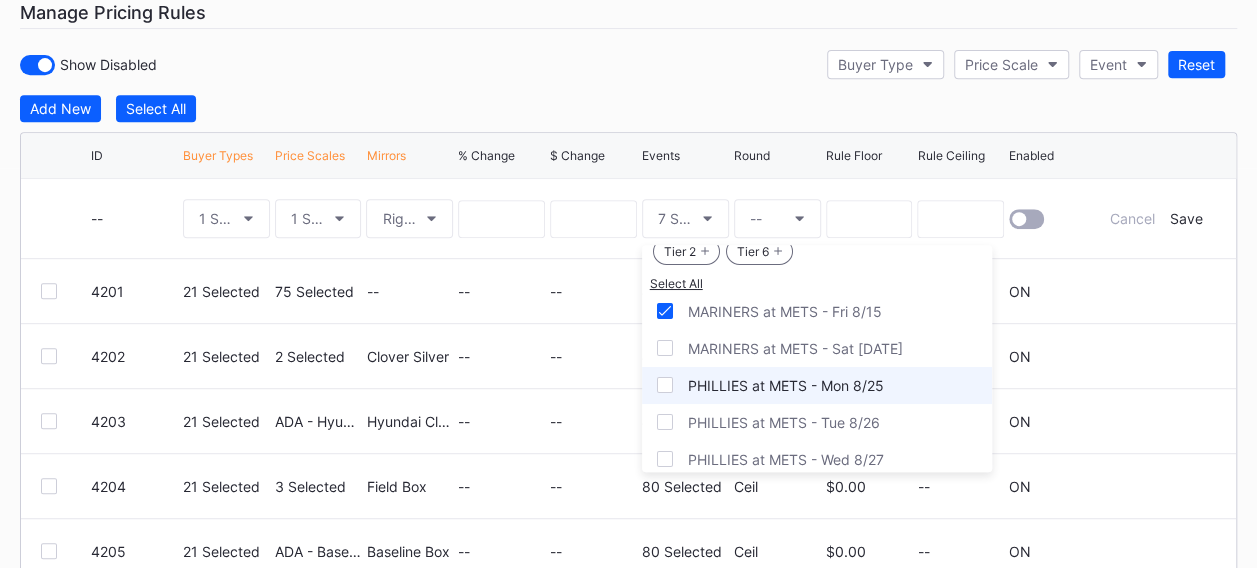 click on "PHILLIES at METS - Mon 8/25" at bounding box center [817, 385] 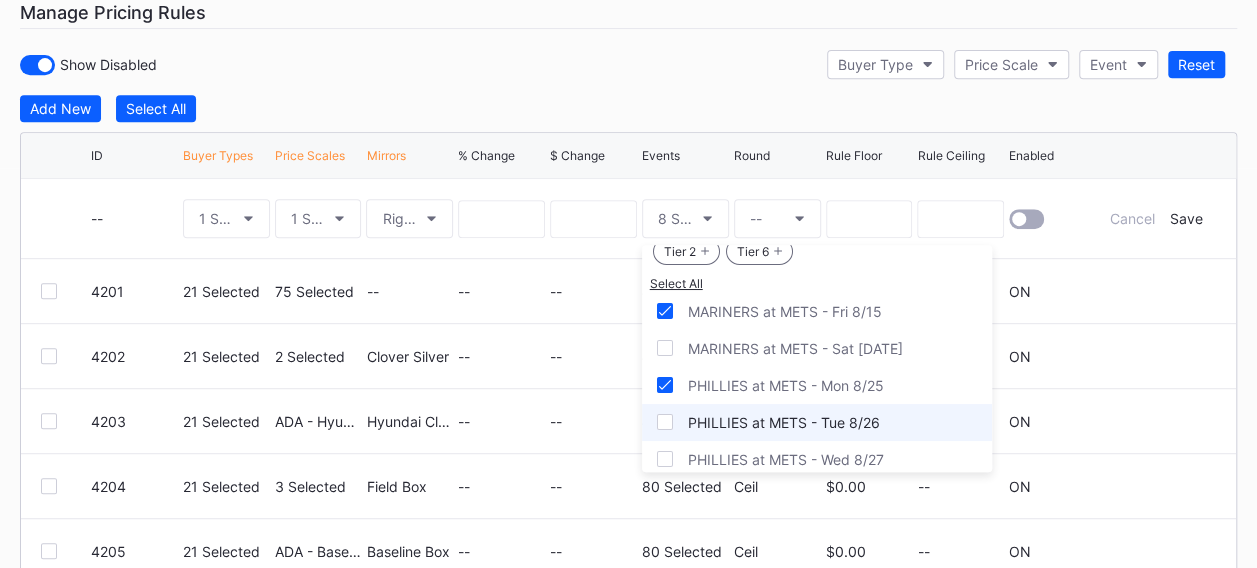 click on "PHILLIES at METS - Tue 8/26" at bounding box center [784, 422] 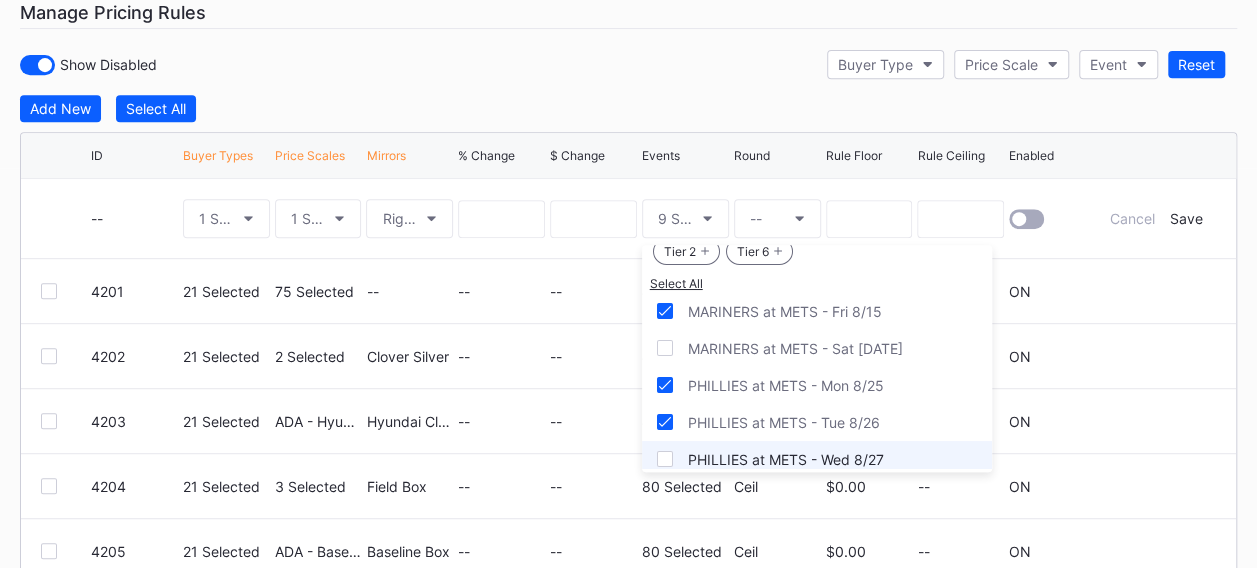 click on "PHILLIES at METS - Wed 8/27" at bounding box center (817, 459) 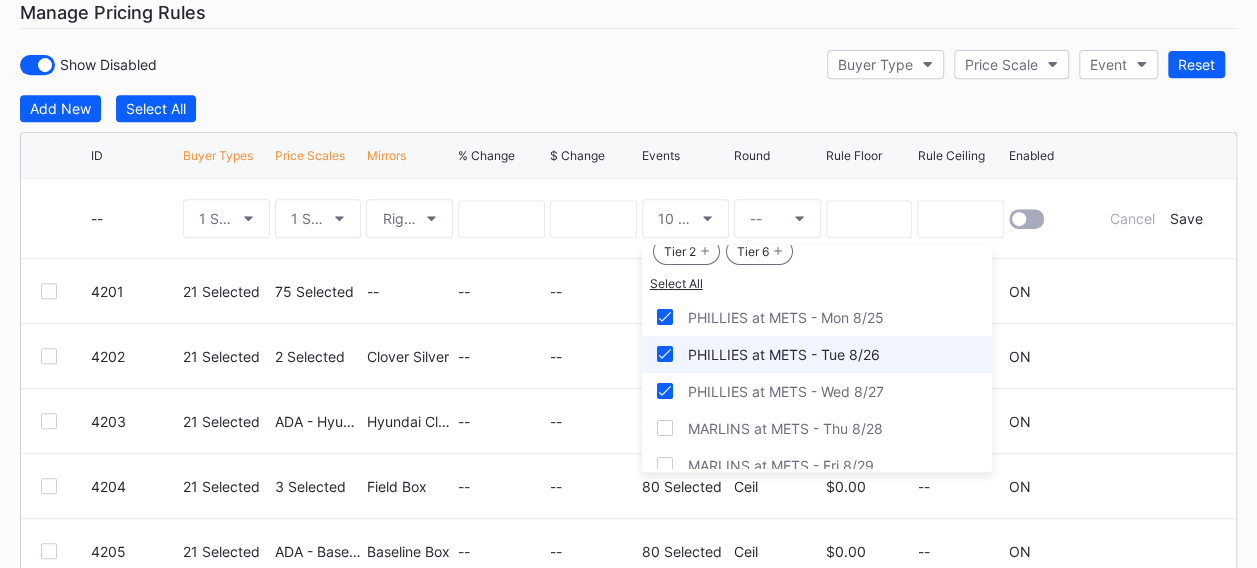 scroll, scrollTop: 2400, scrollLeft: 0, axis: vertical 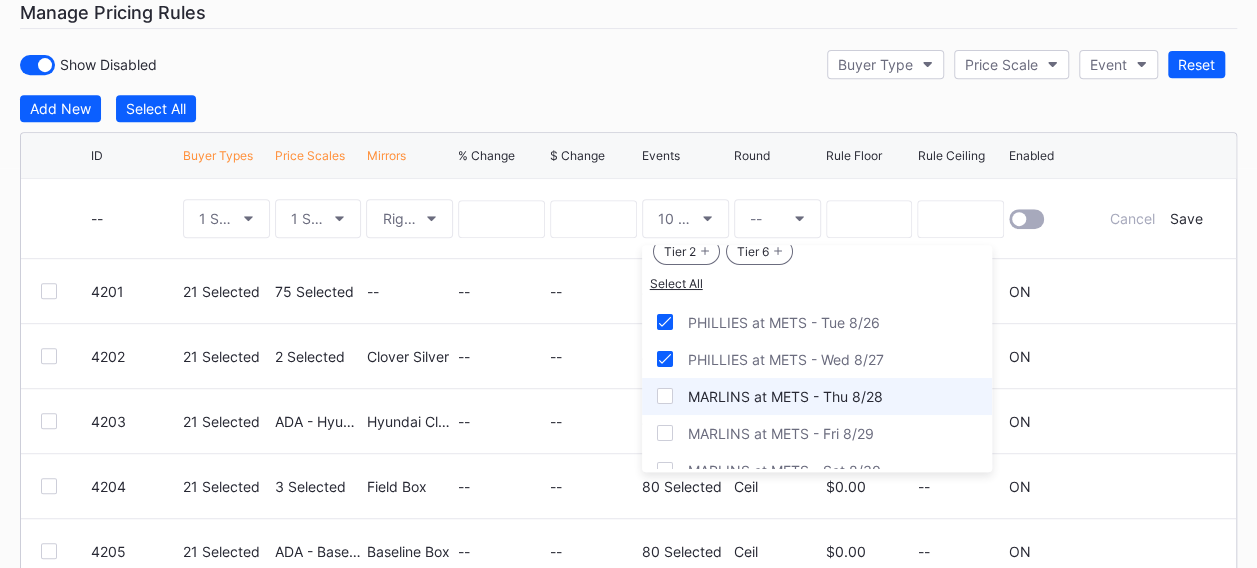 click on "MARLINS at METS - Thu 8/28" at bounding box center [817, 396] 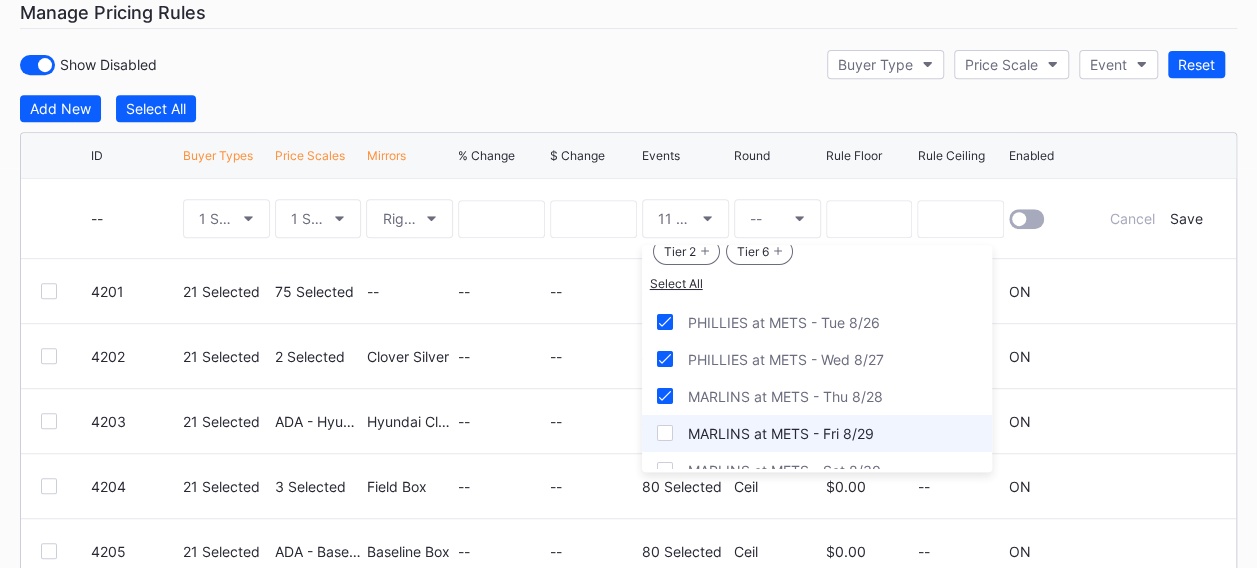 click on "MARLINS at METS - Fri 8/29" at bounding box center (781, 433) 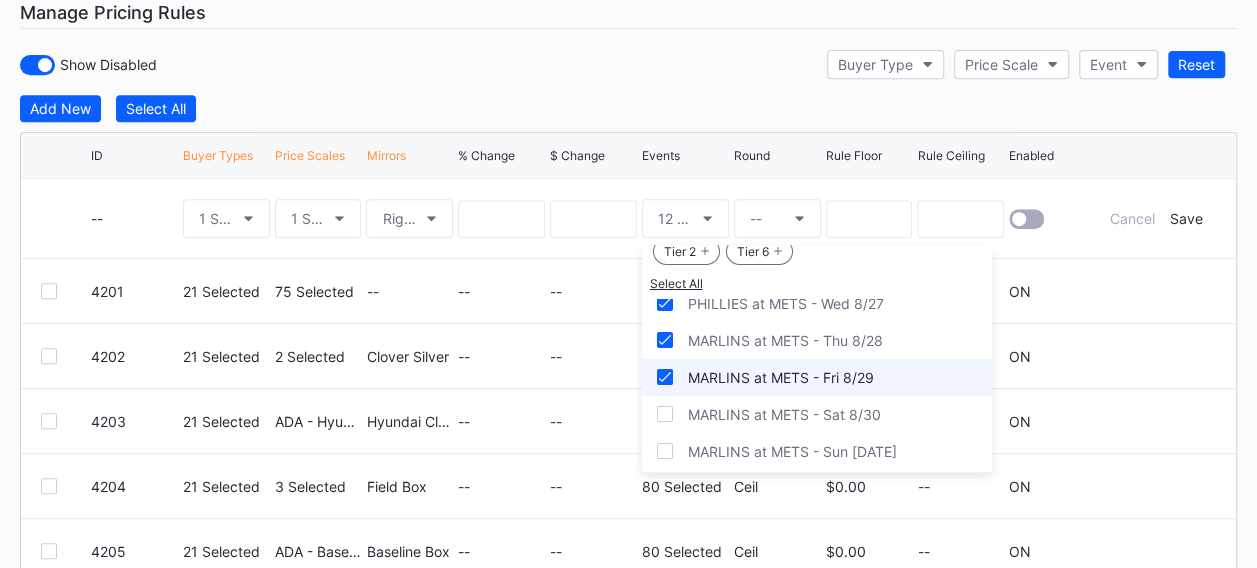 scroll, scrollTop: 2500, scrollLeft: 0, axis: vertical 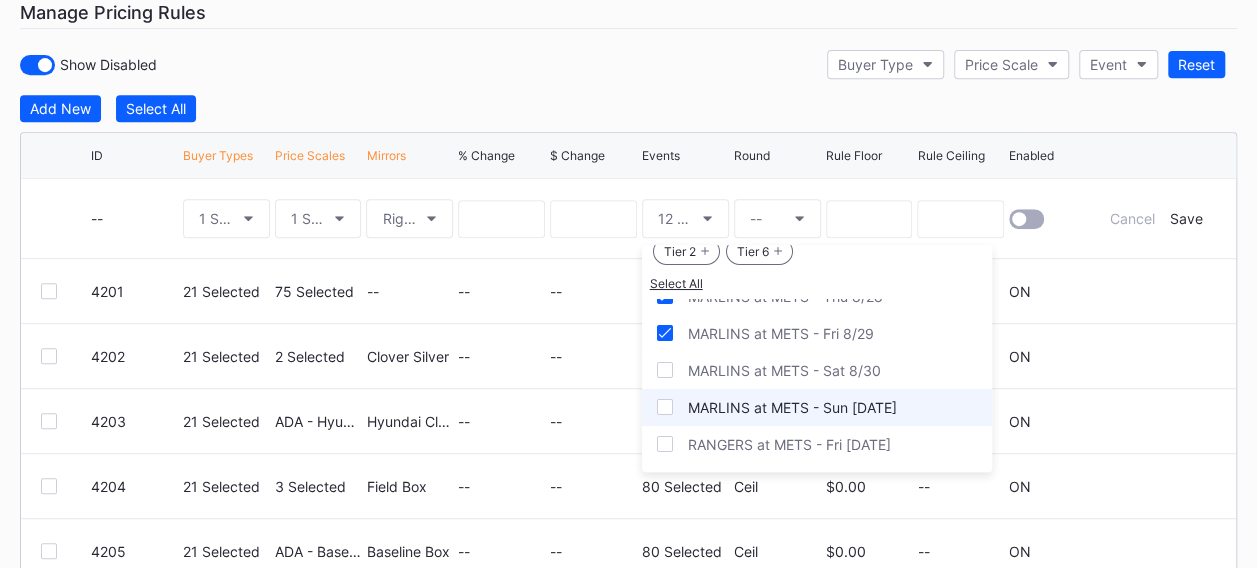 click on "MARLINS at METS - Sun [DATE]" at bounding box center [792, 407] 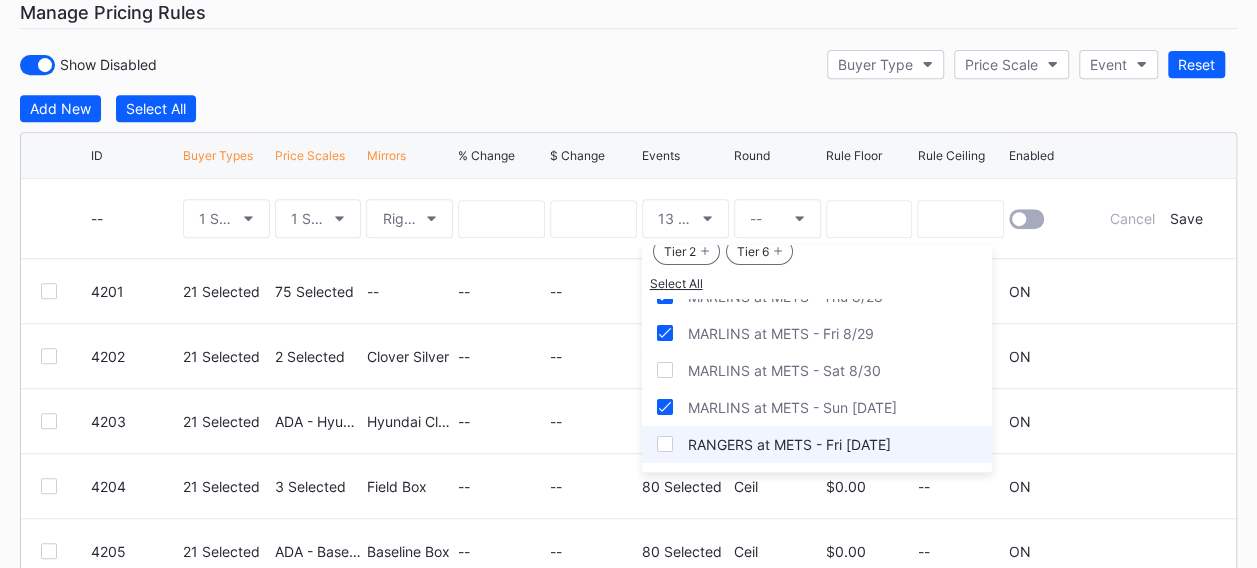 click on "RANGERS at METS - Fri [DATE]" at bounding box center (789, 444) 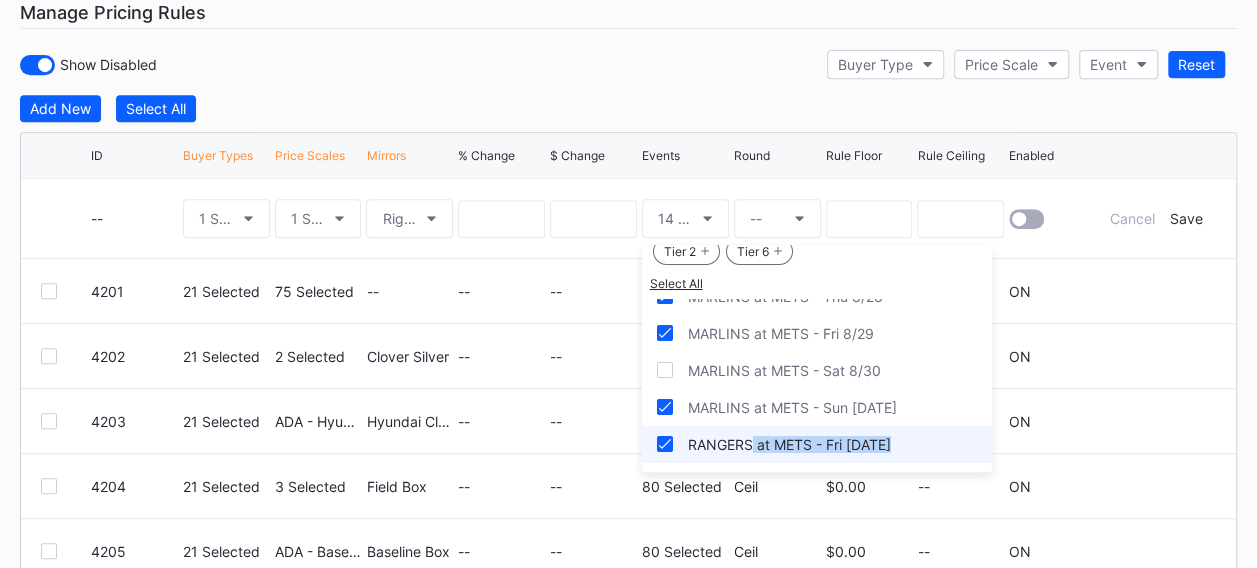 drag, startPoint x: 745, startPoint y: 434, endPoint x: 750, endPoint y: 407, distance: 27.45906 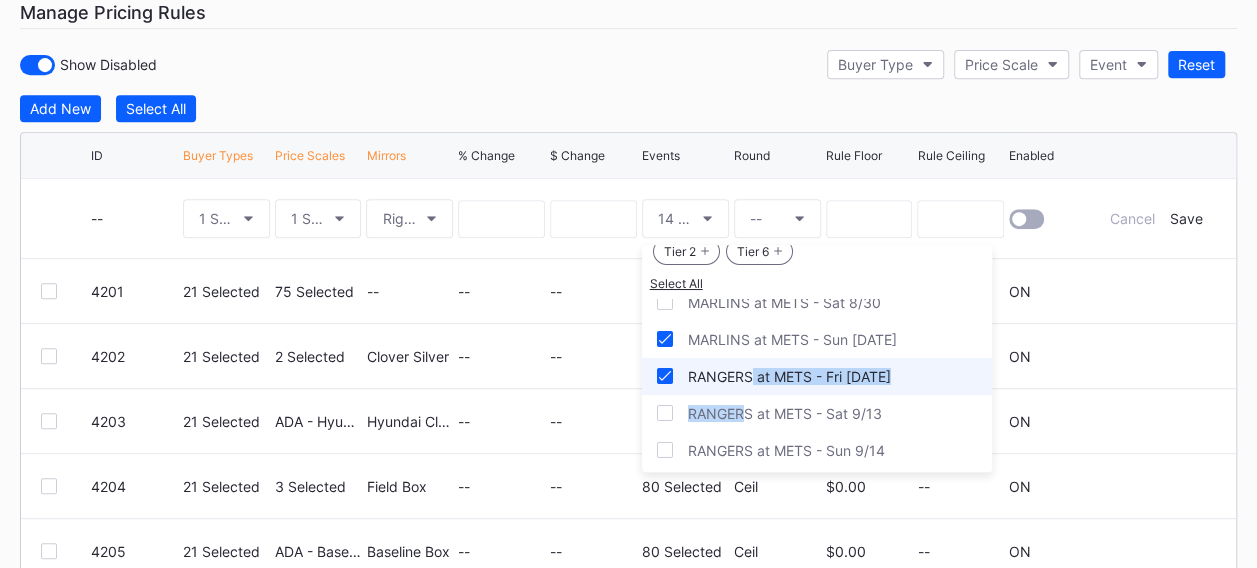 scroll, scrollTop: 2600, scrollLeft: 0, axis: vertical 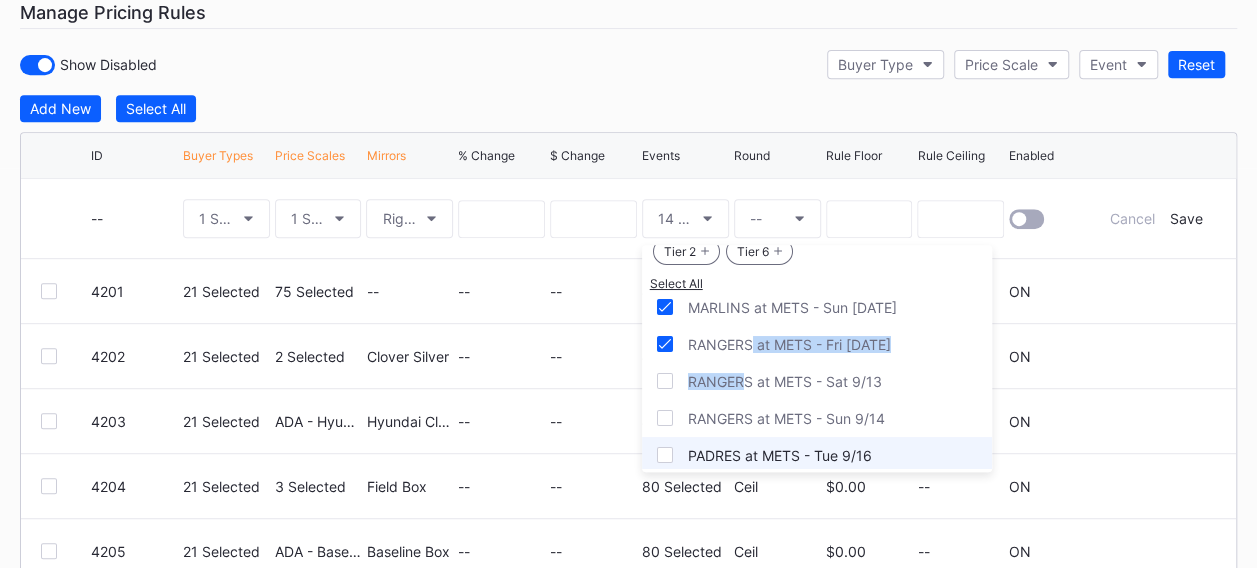 click on "RANGERS at METS - Sun 9/14" at bounding box center [786, 418] 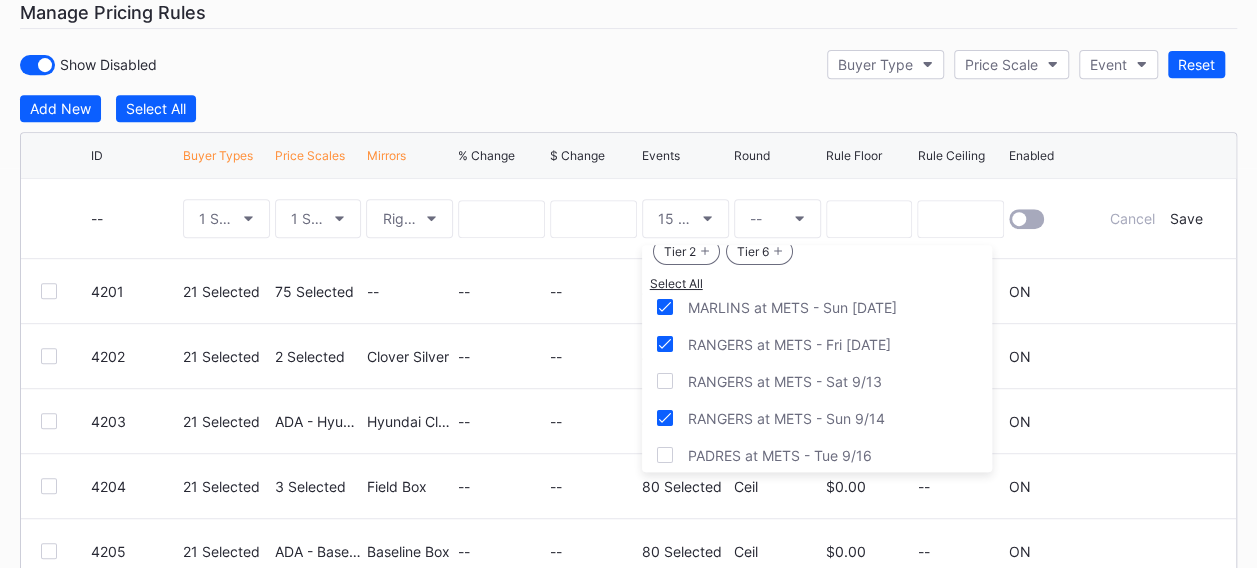 click on "PADRES at METS - Tue 9/16" at bounding box center (780, 455) 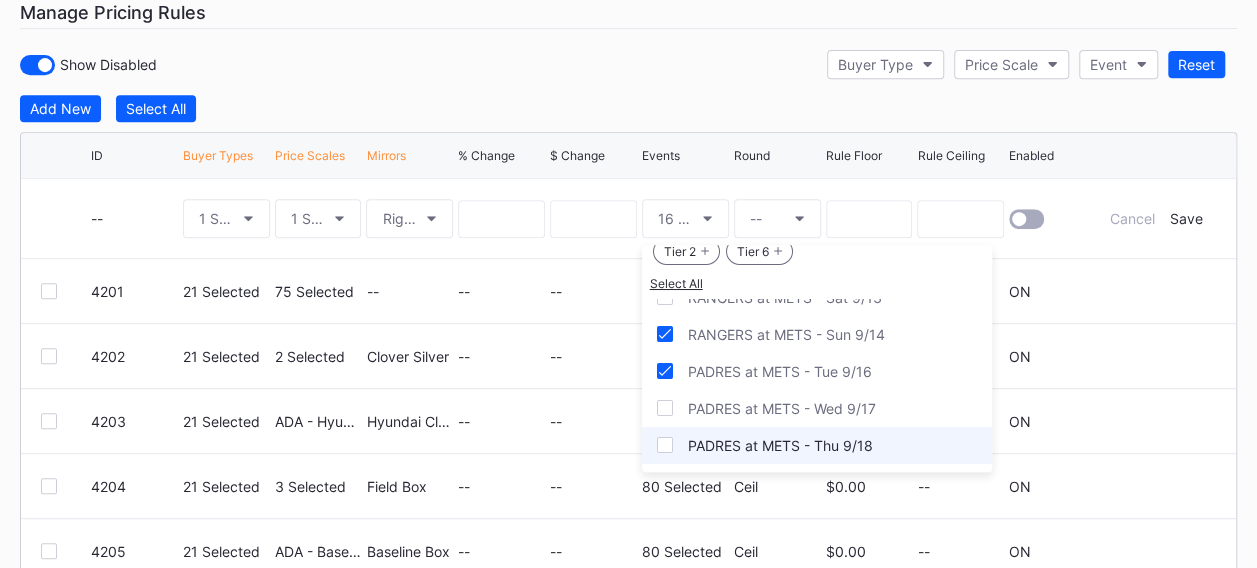 scroll, scrollTop: 2700, scrollLeft: 0, axis: vertical 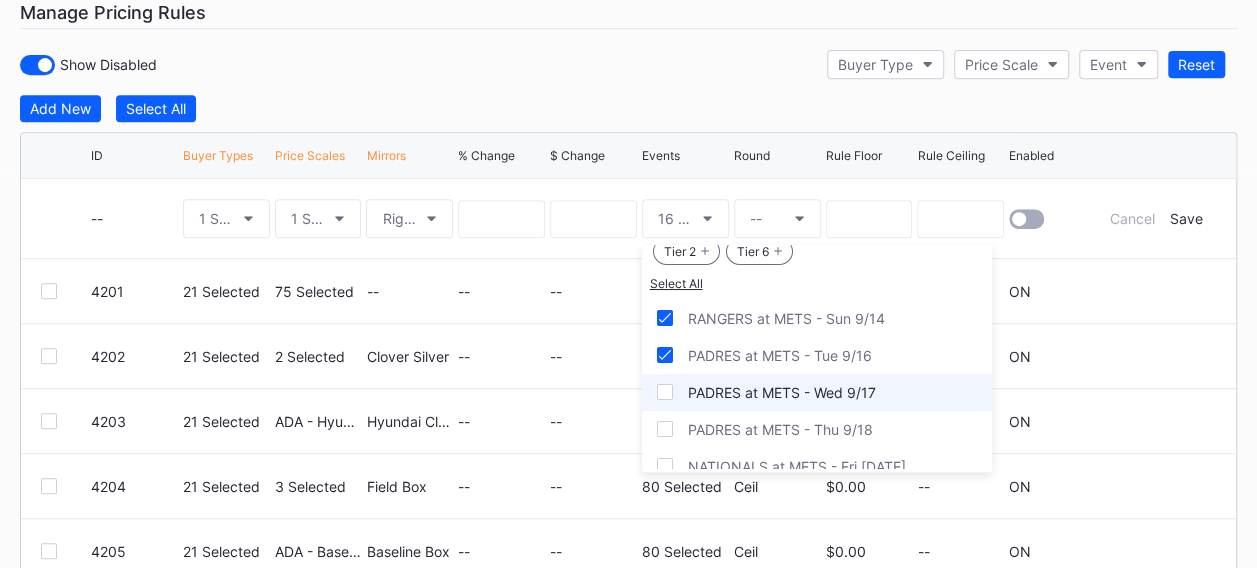 click on "PADRES at METS - Wed 9/17" at bounding box center (782, 392) 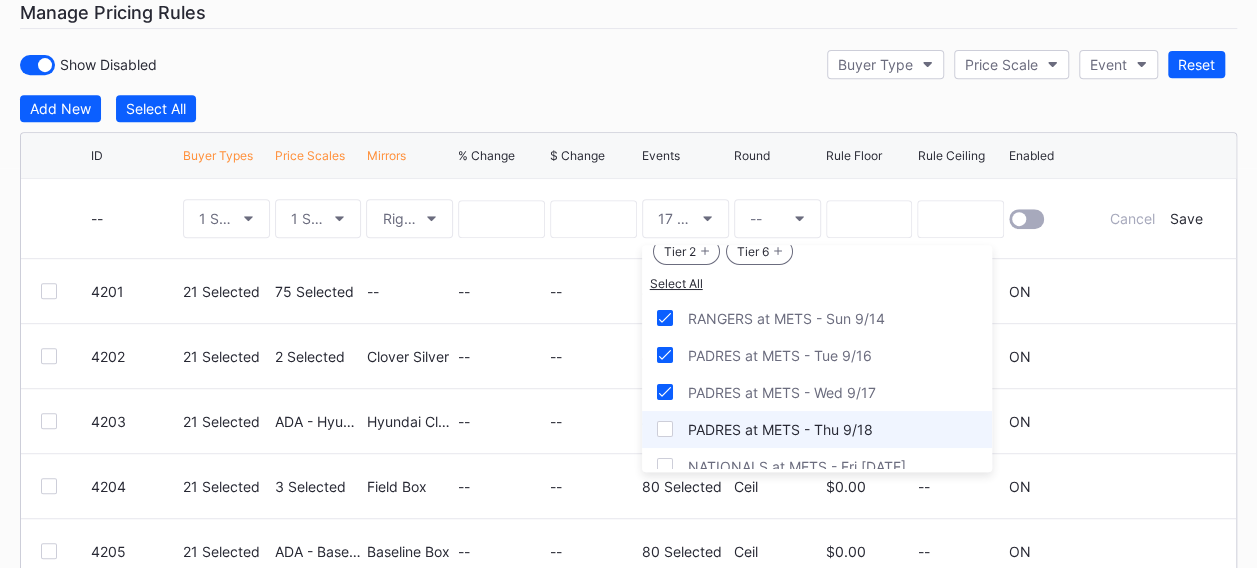 click on "PADRES at METS - Thu 9/18" at bounding box center [780, 429] 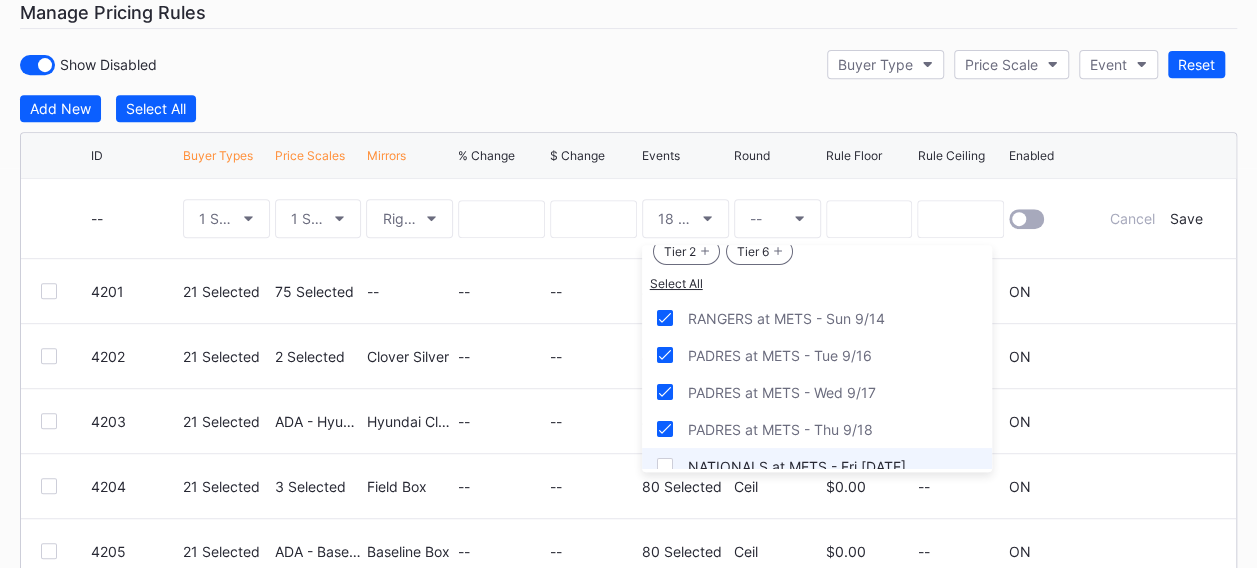 click on "NATIONALS at METS - Fri [DATE]" at bounding box center [817, 466] 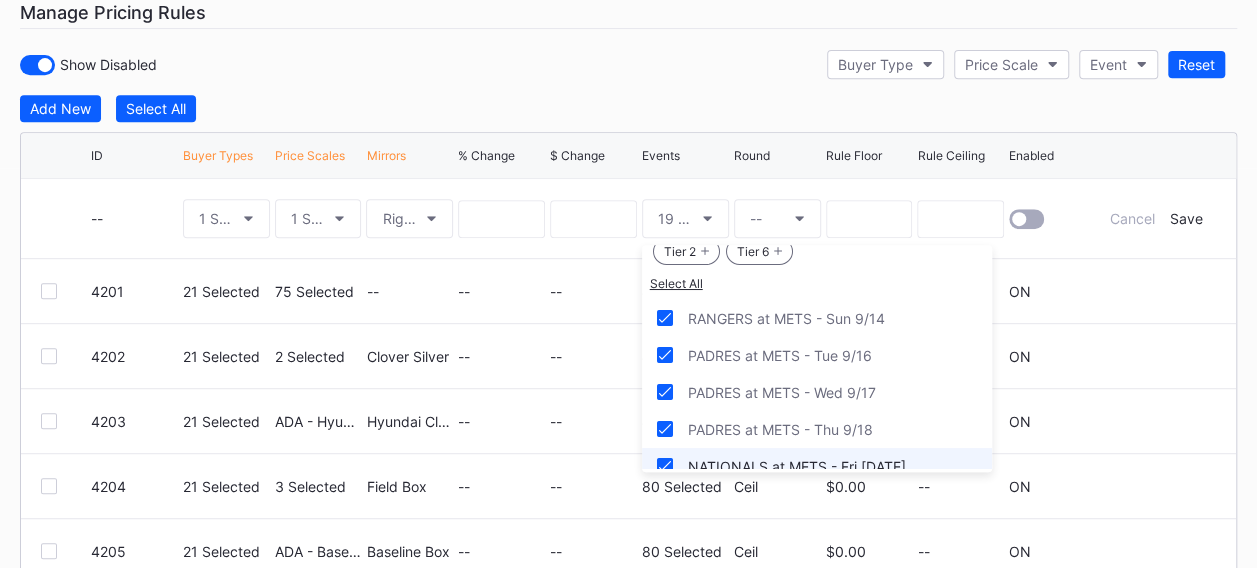 scroll, scrollTop: 2762, scrollLeft: 0, axis: vertical 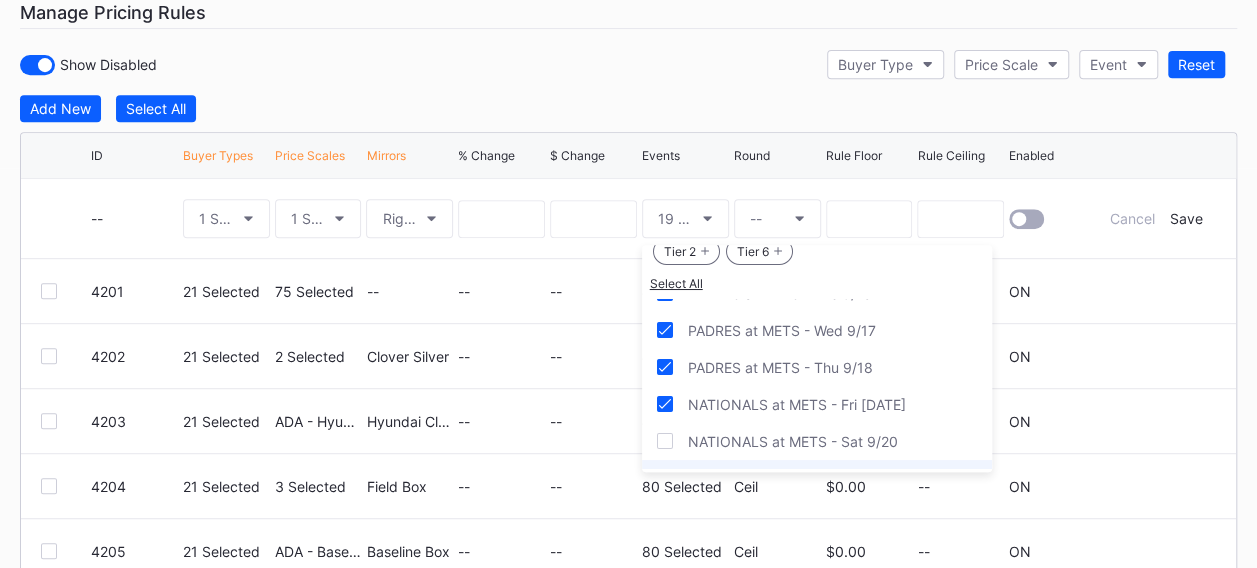 click on "NATIONALS at METS - Sun [DATE]" at bounding box center [801, 478] 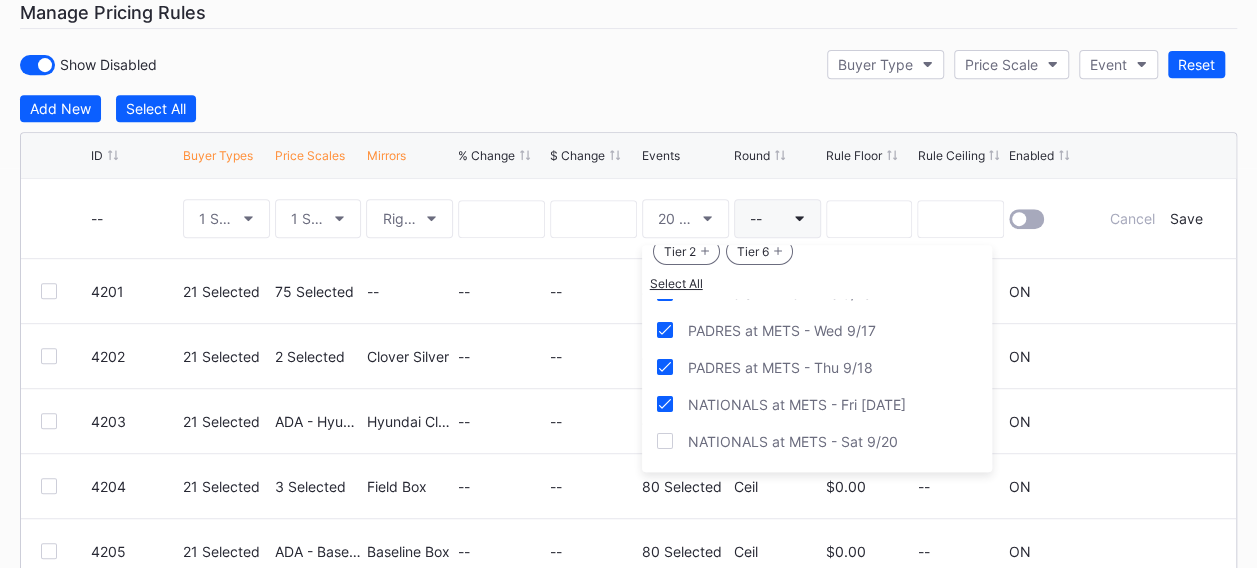 click on "--" at bounding box center (777, 218) 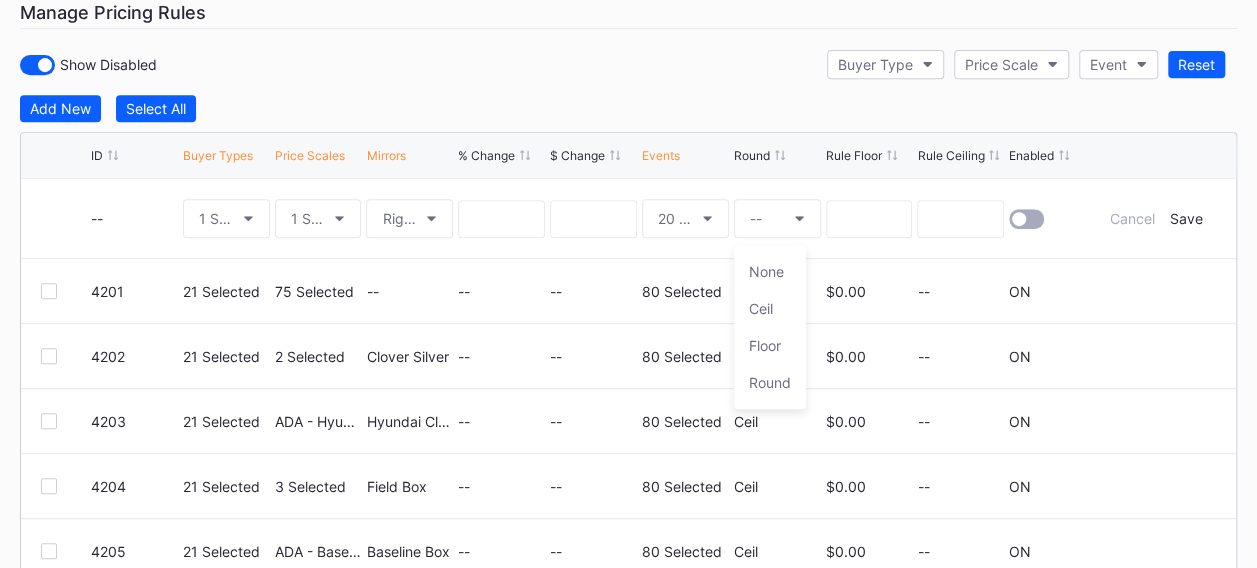 click on "None" at bounding box center (770, 271) 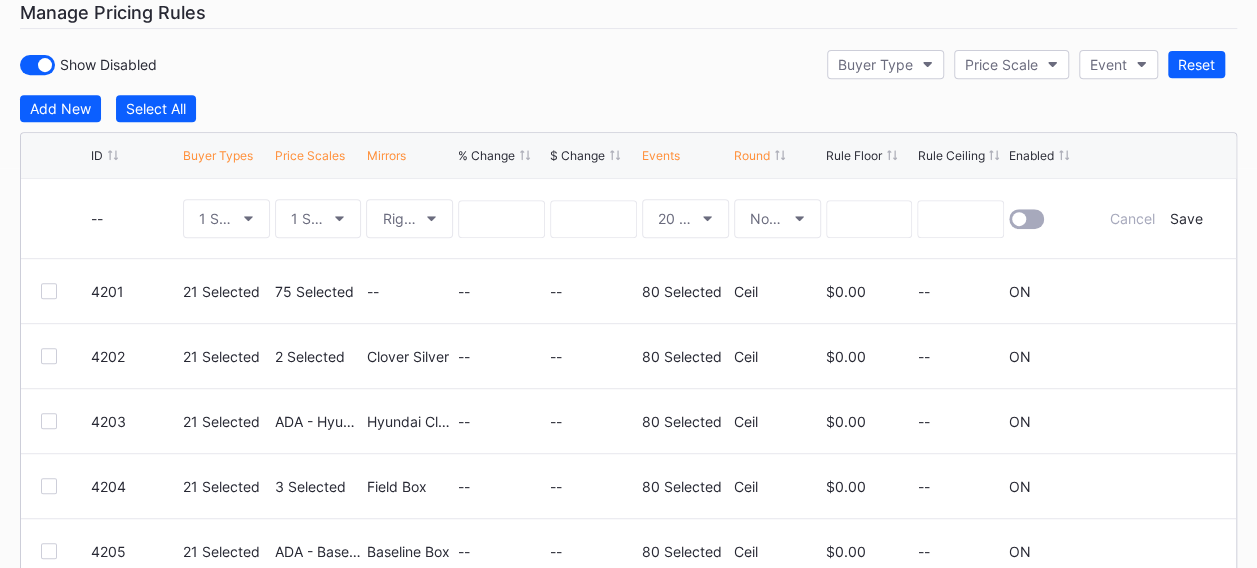 click at bounding box center (1026, 219) 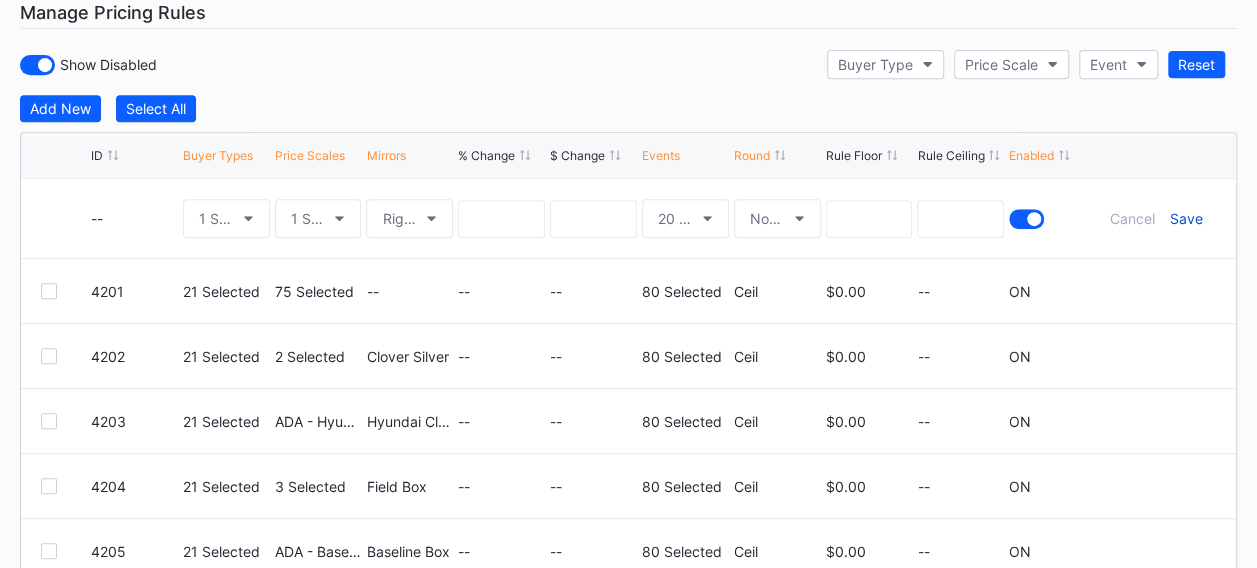 click on "Save" at bounding box center (1185, 218) 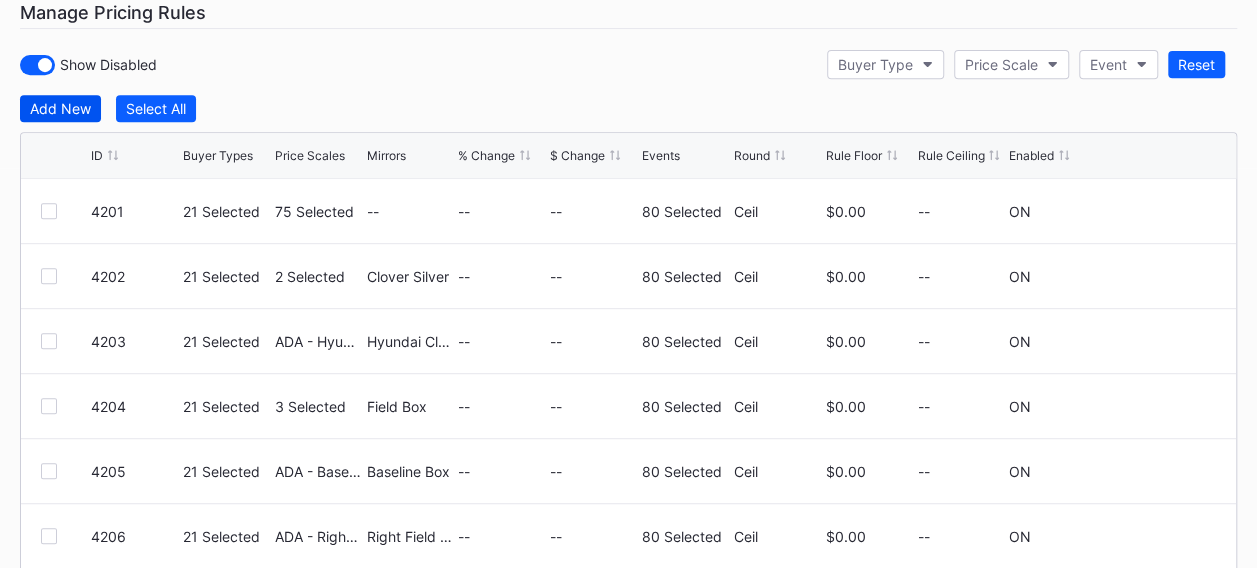 click on "Add New" at bounding box center (60, 108) 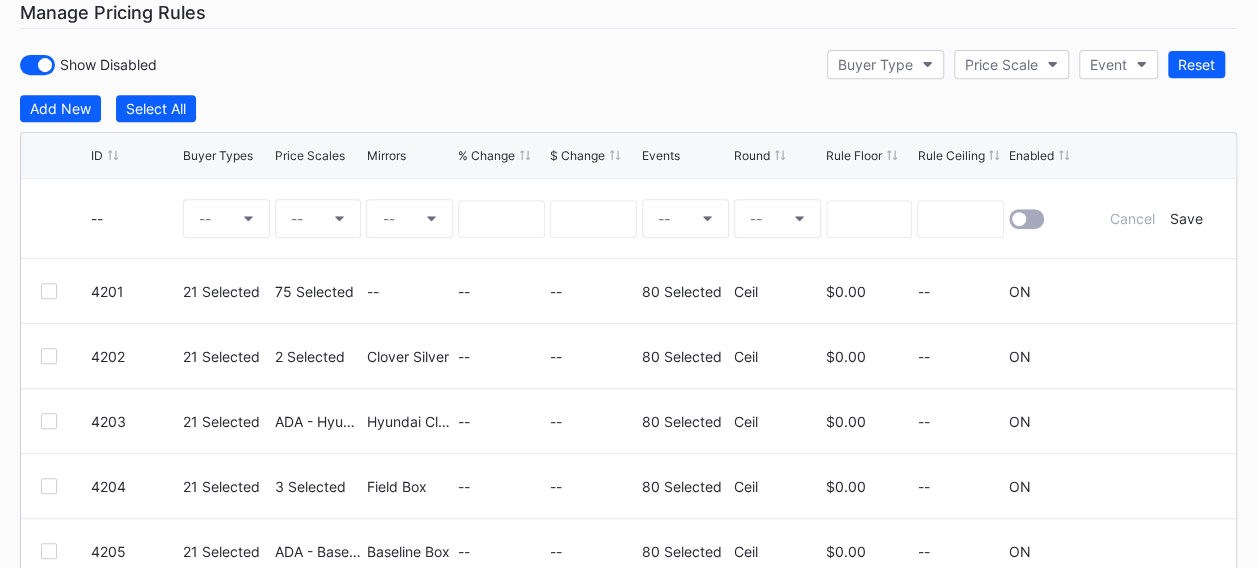 click on "--" at bounding box center (226, 218) 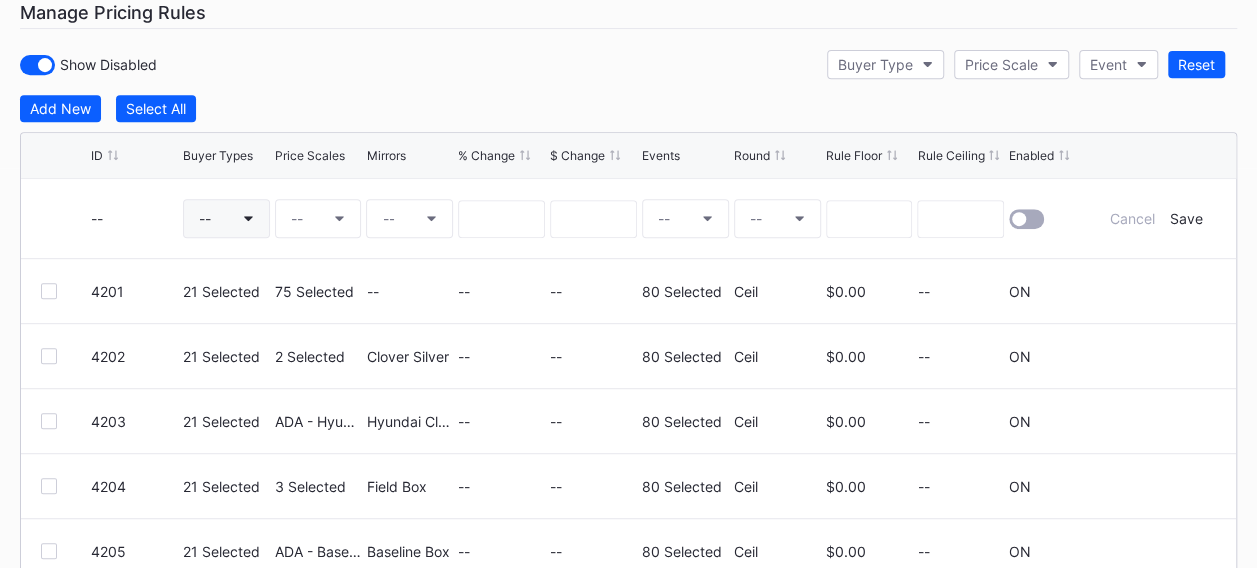click on "--" at bounding box center [226, 218] 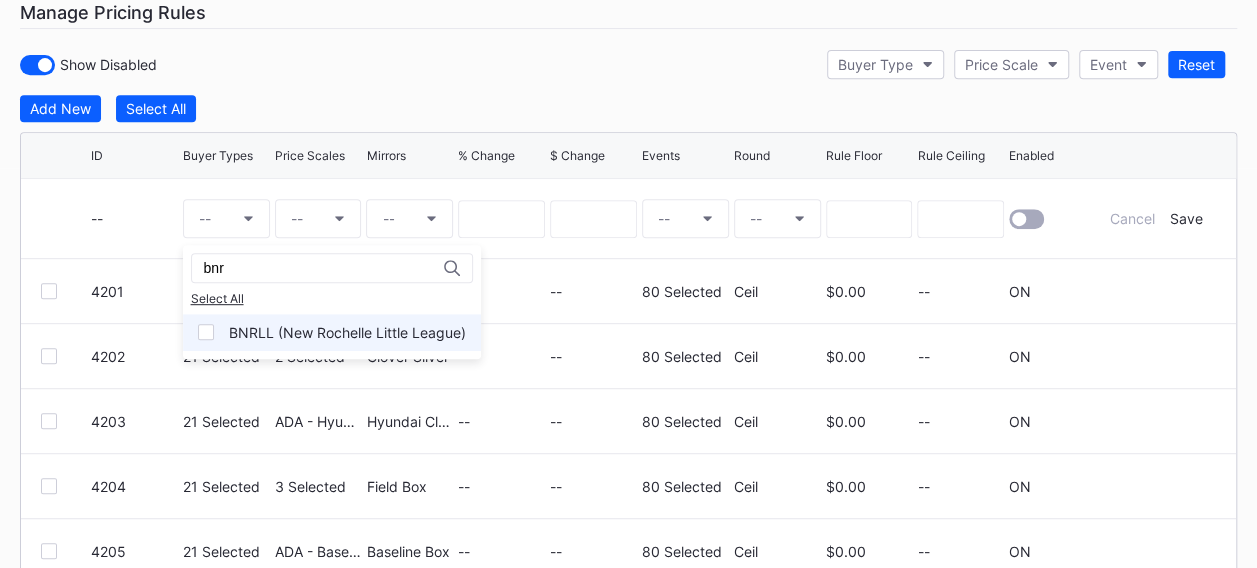 type on "bnr" 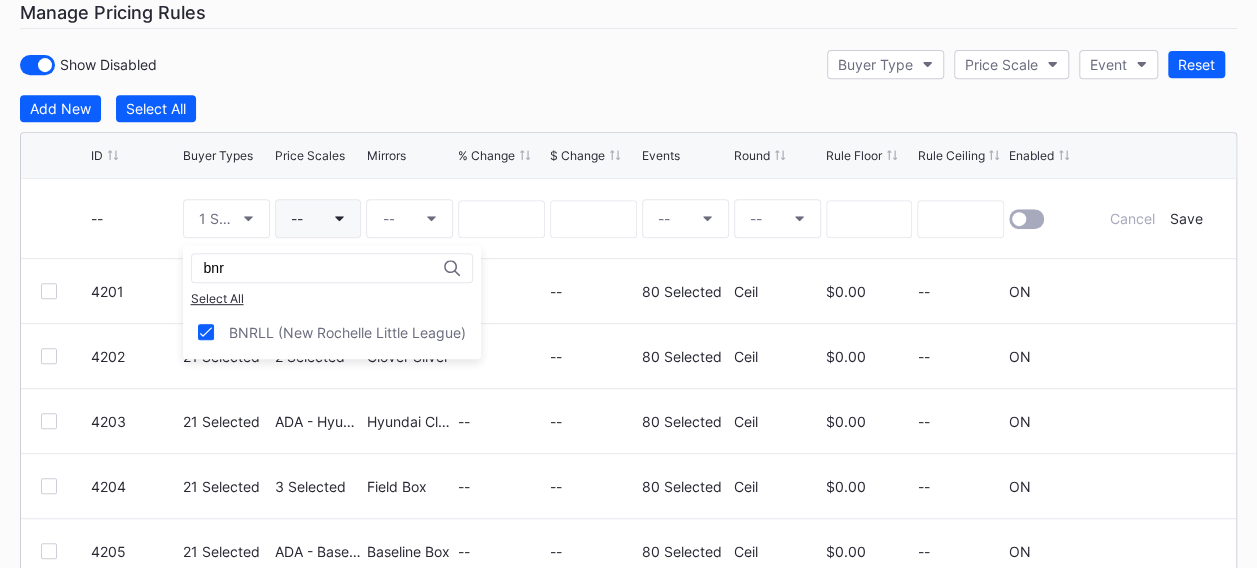 click on "--" at bounding box center [297, 218] 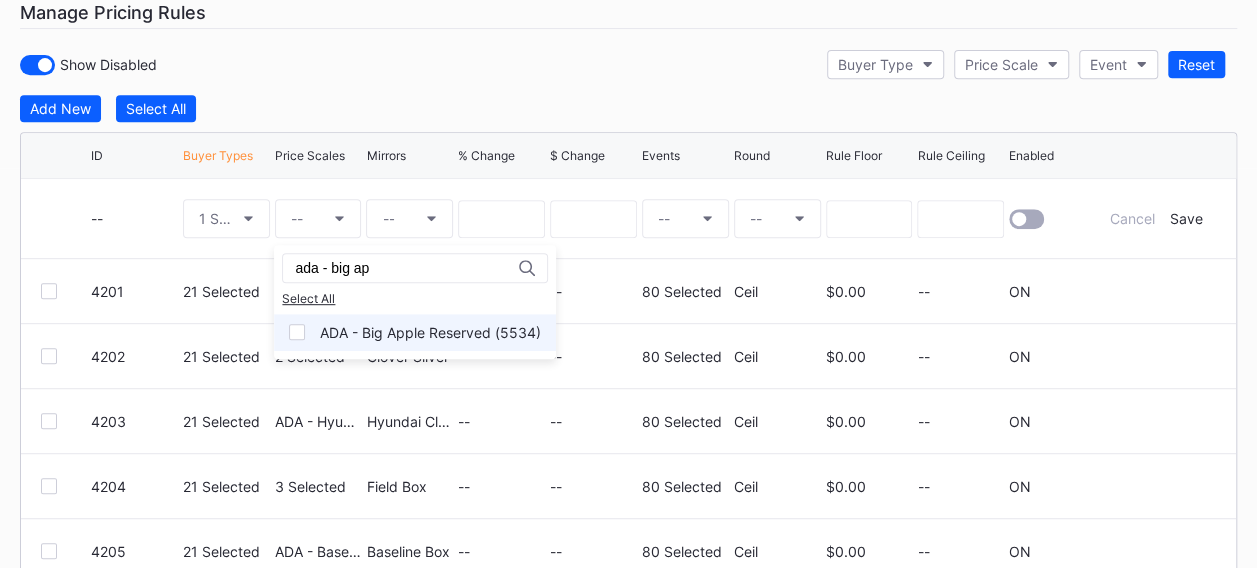 type on "ada - big ap" 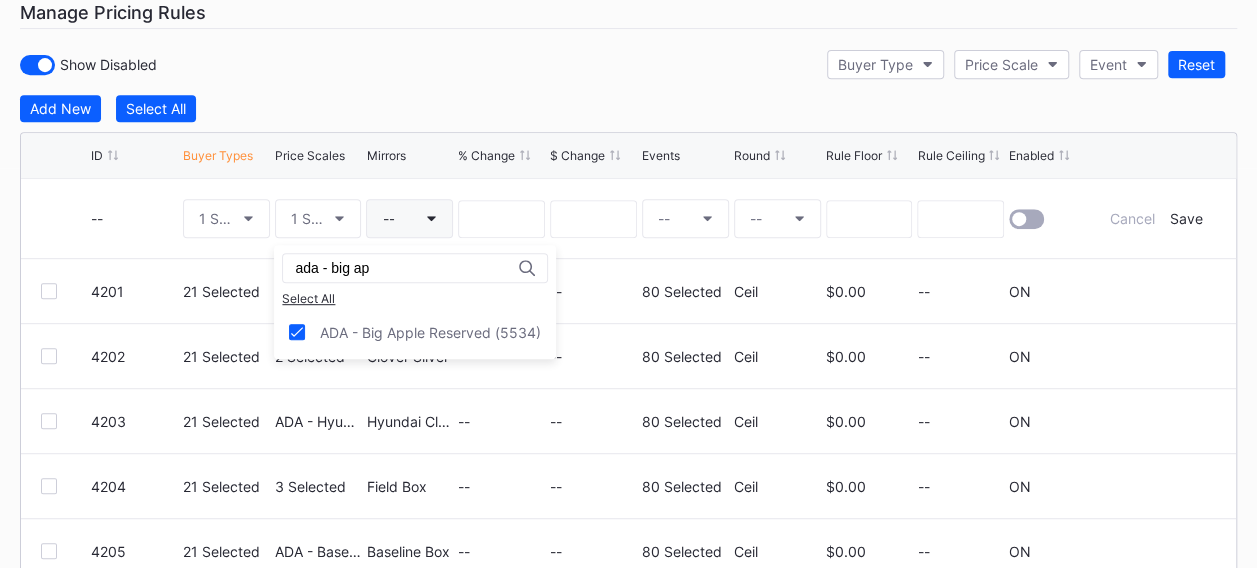 click on "--" at bounding box center (409, 218) 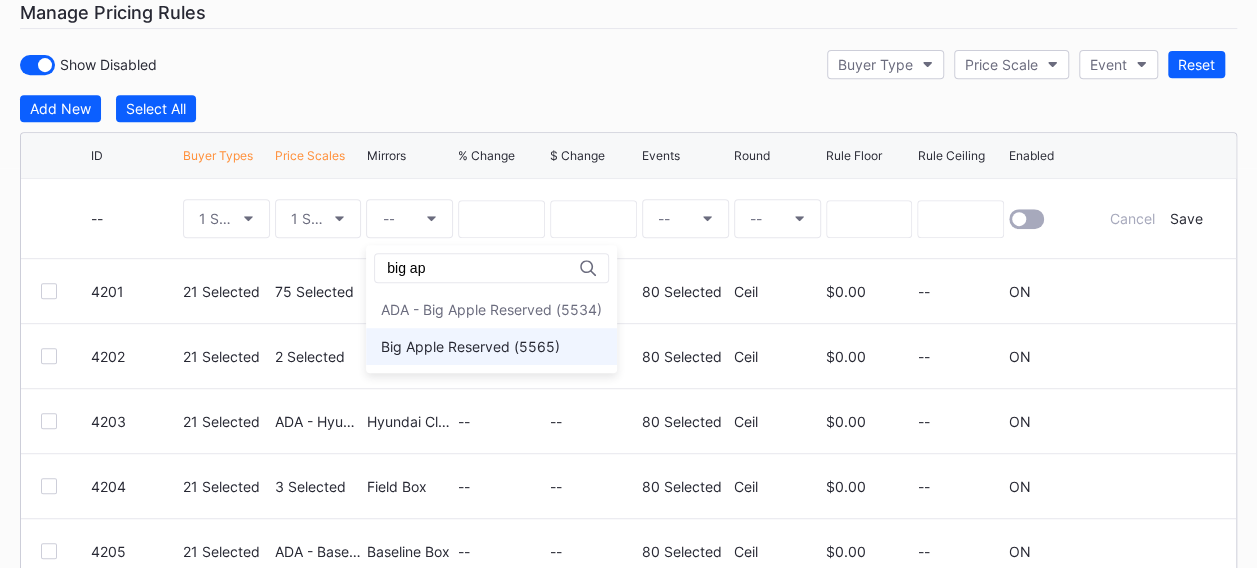 type on "big ap" 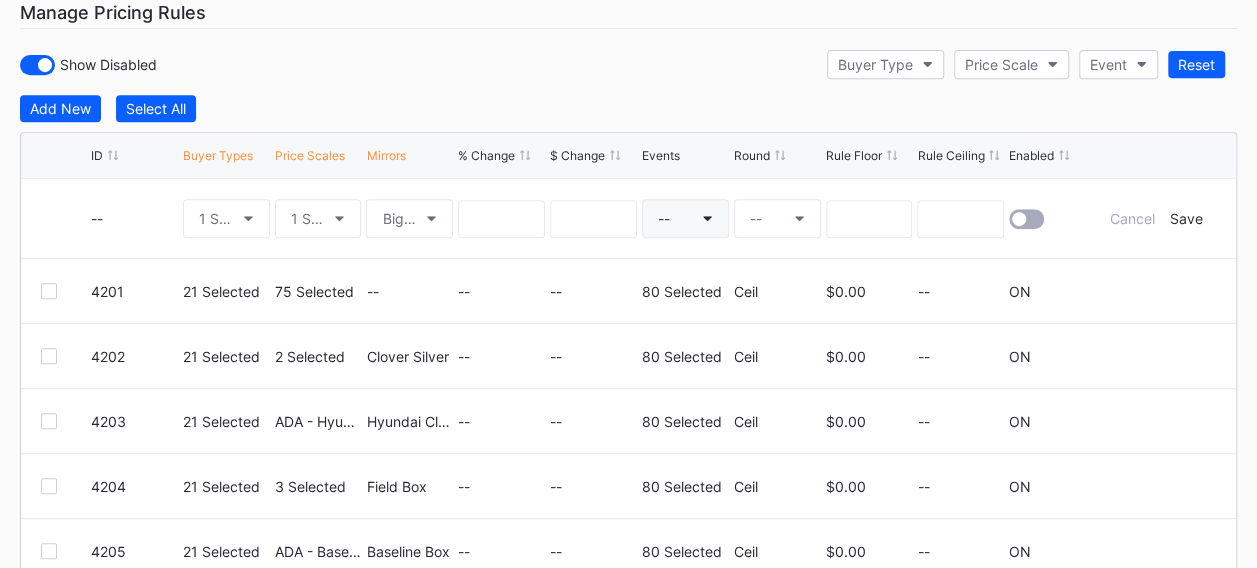 click on "--" at bounding box center [685, 218] 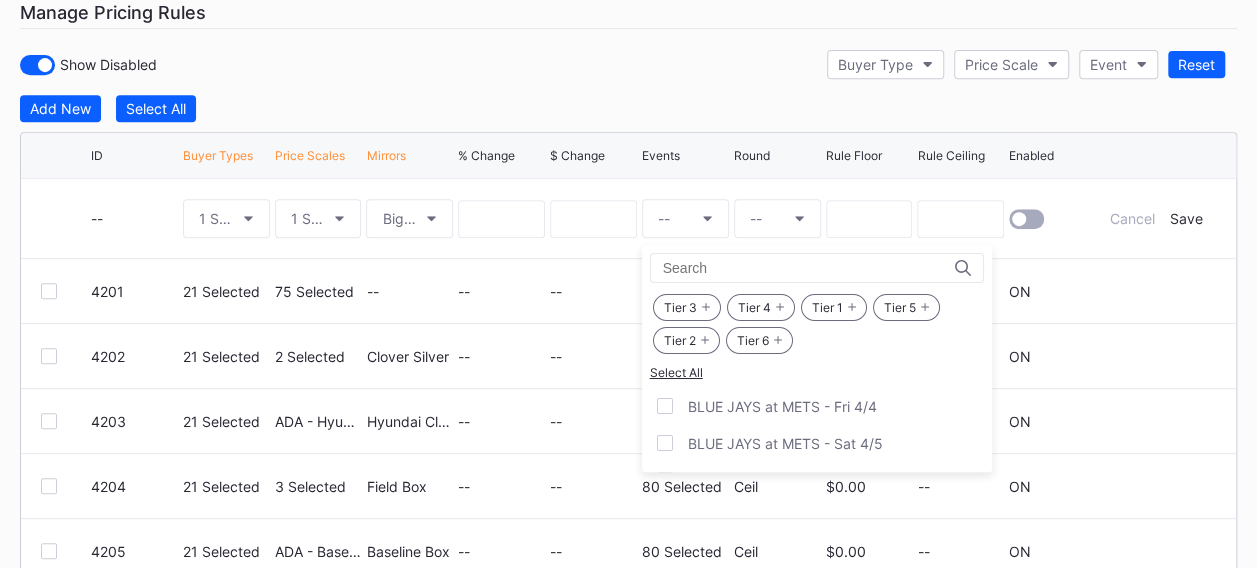 scroll, scrollTop: 89, scrollLeft: 0, axis: vertical 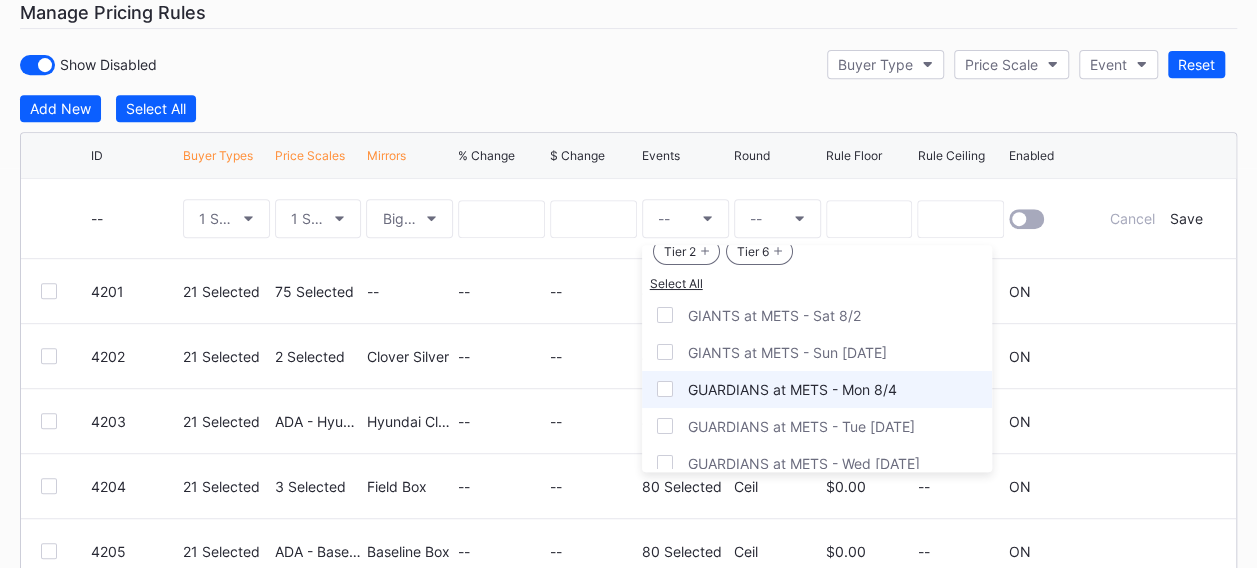 click at bounding box center [665, 389] 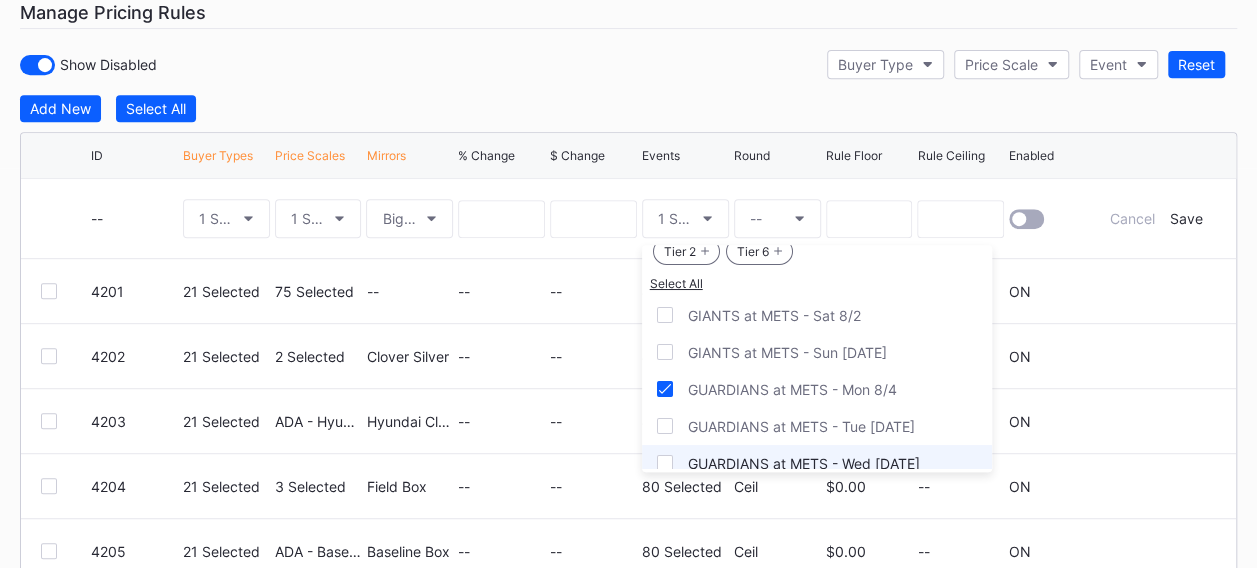 click at bounding box center [665, 426] 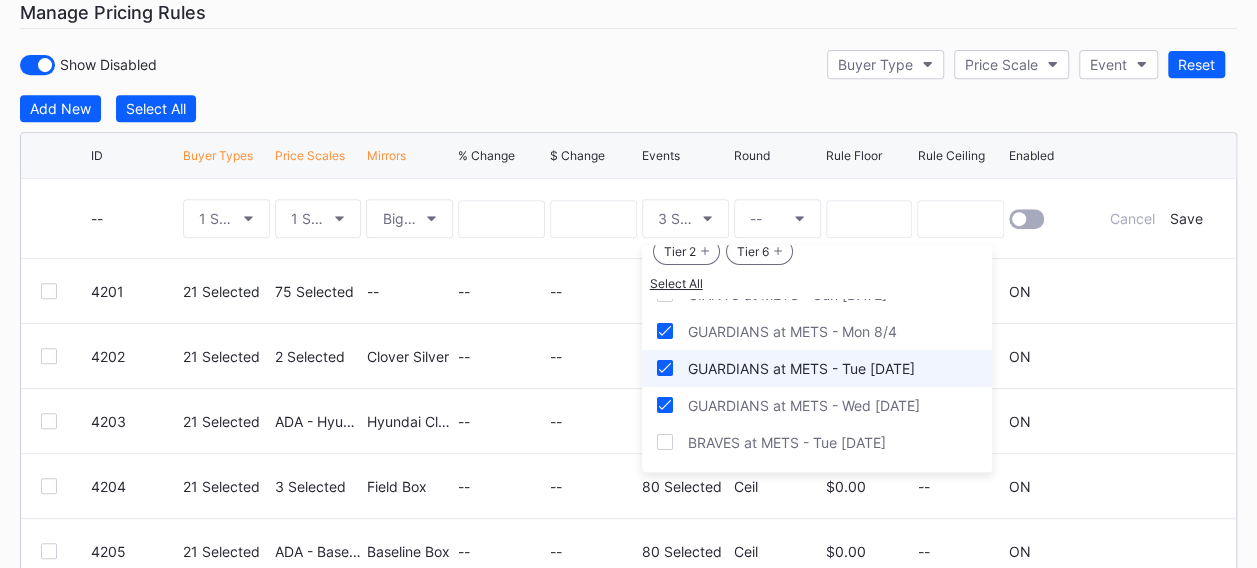 scroll, scrollTop: 2100, scrollLeft: 0, axis: vertical 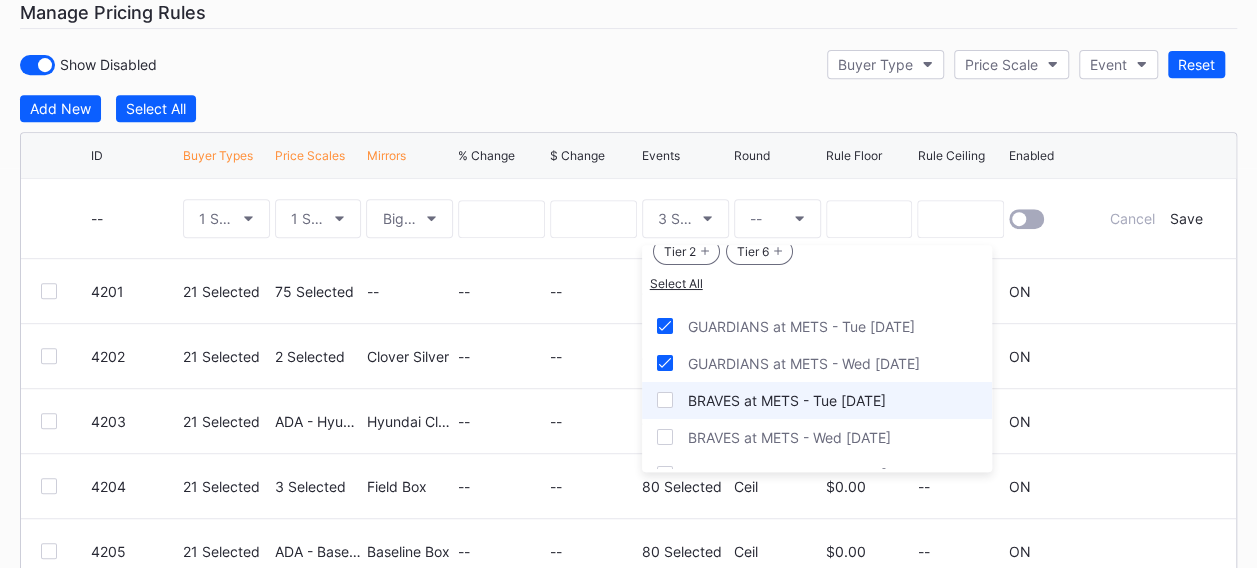 click on "BRAVES at METS - Tue [DATE]" at bounding box center (817, 400) 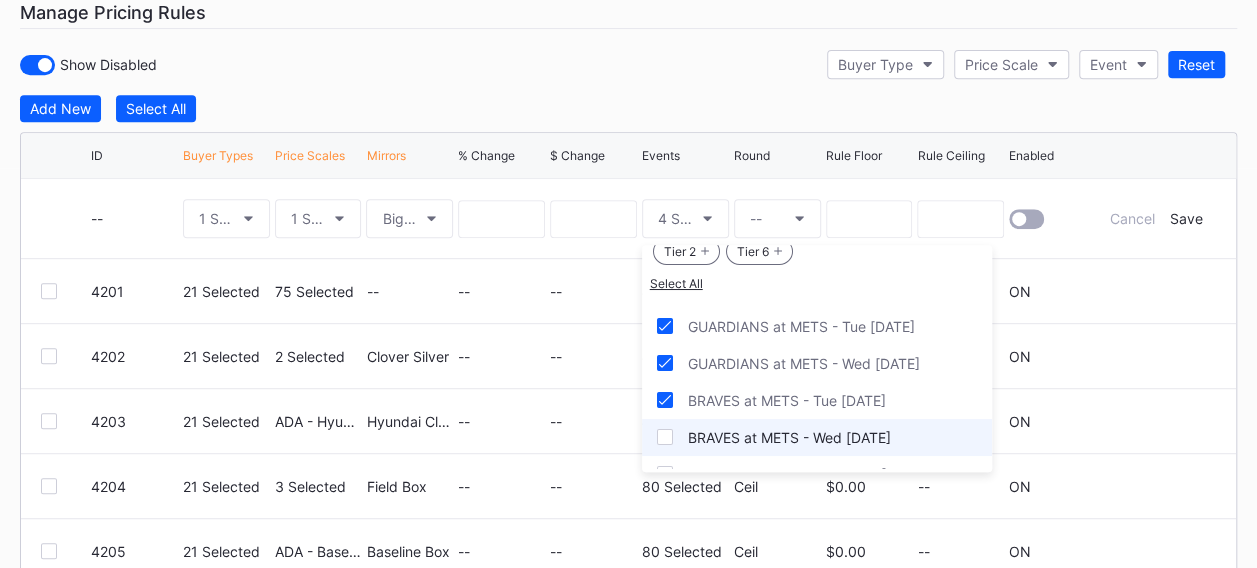 click at bounding box center [665, 437] 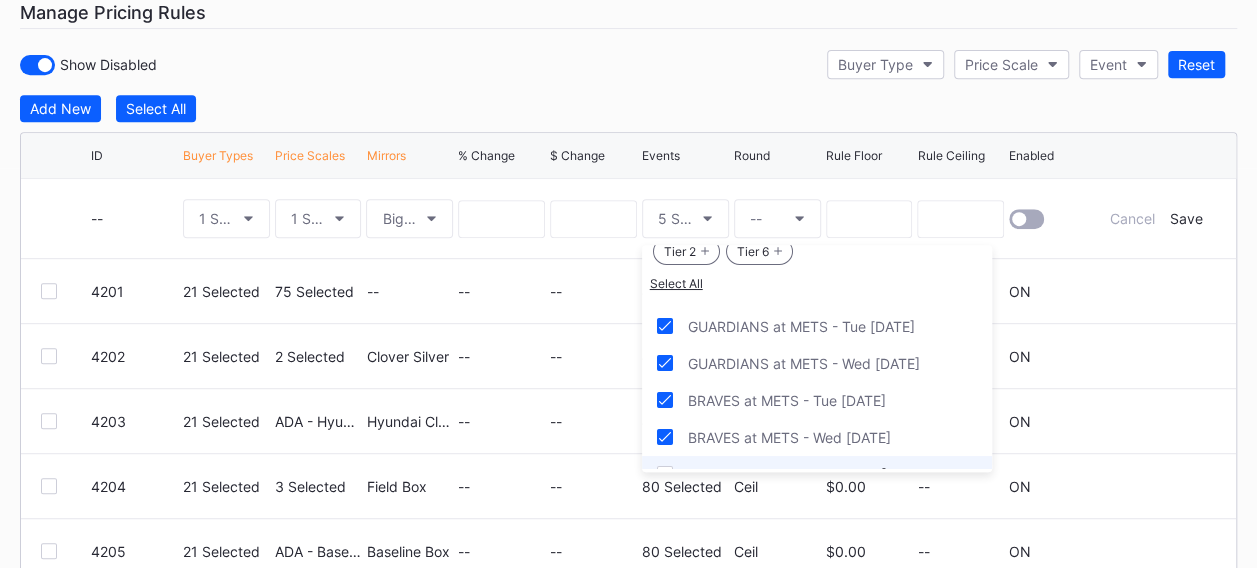click on "BRAVES at METS - Thu [DATE]" at bounding box center [817, 474] 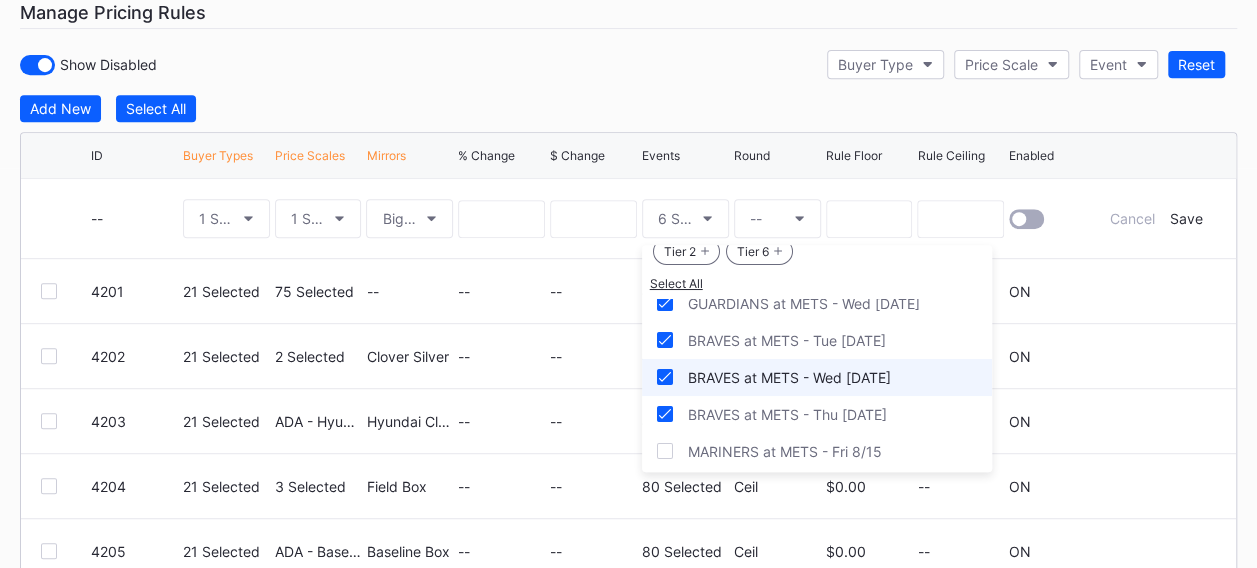 scroll, scrollTop: 2200, scrollLeft: 0, axis: vertical 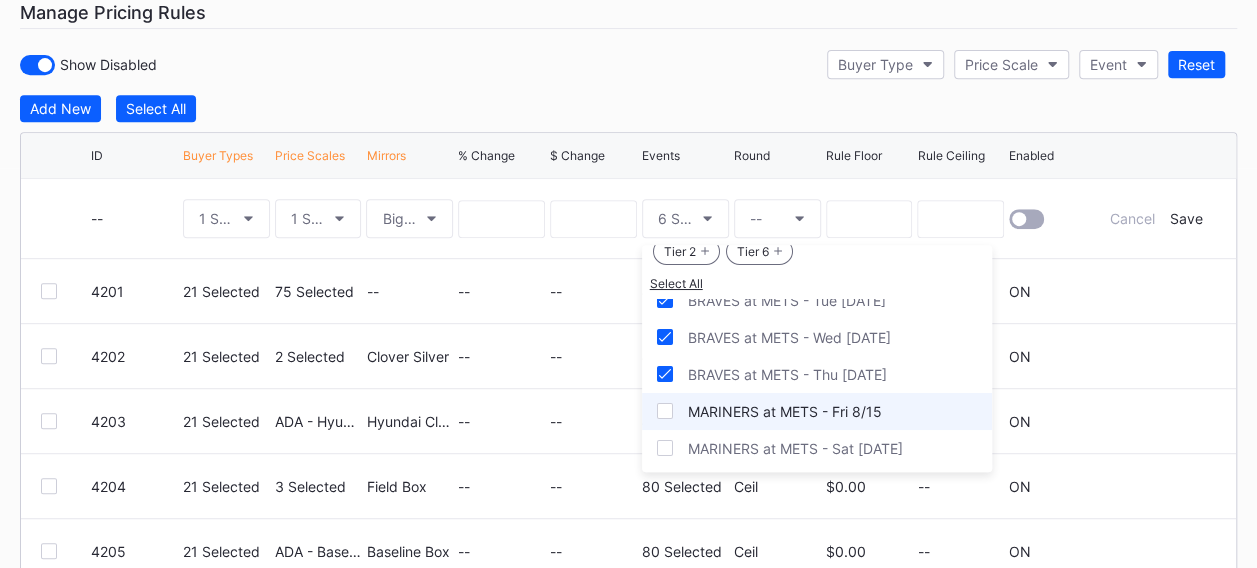 click on "MARINERS at METS - Fri 8/15" at bounding box center (785, 411) 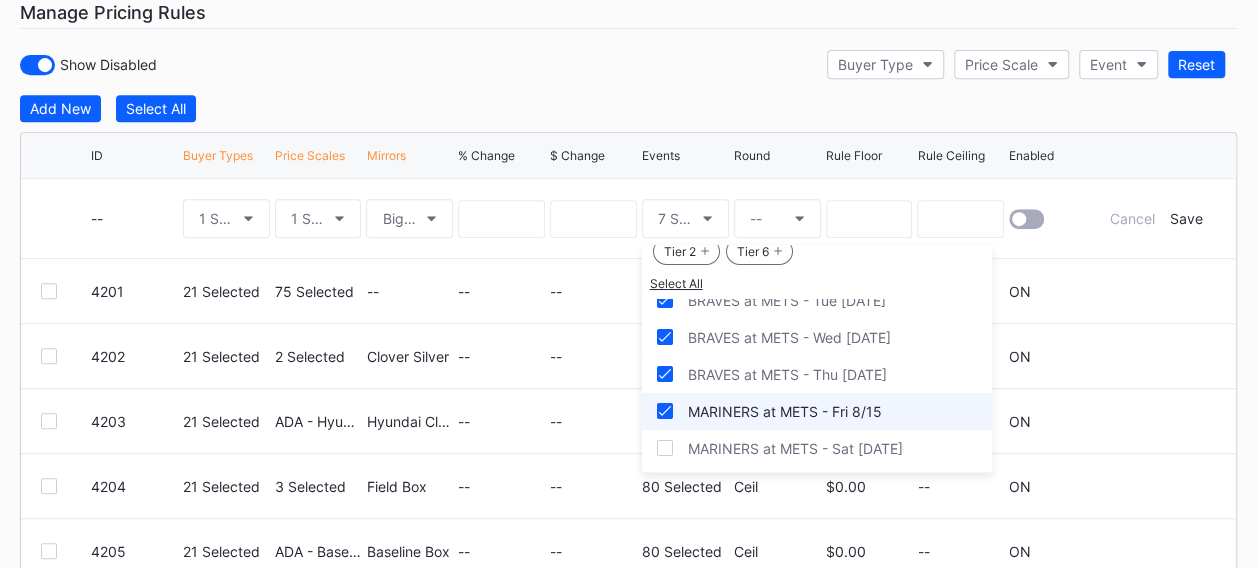scroll, scrollTop: 2300, scrollLeft: 0, axis: vertical 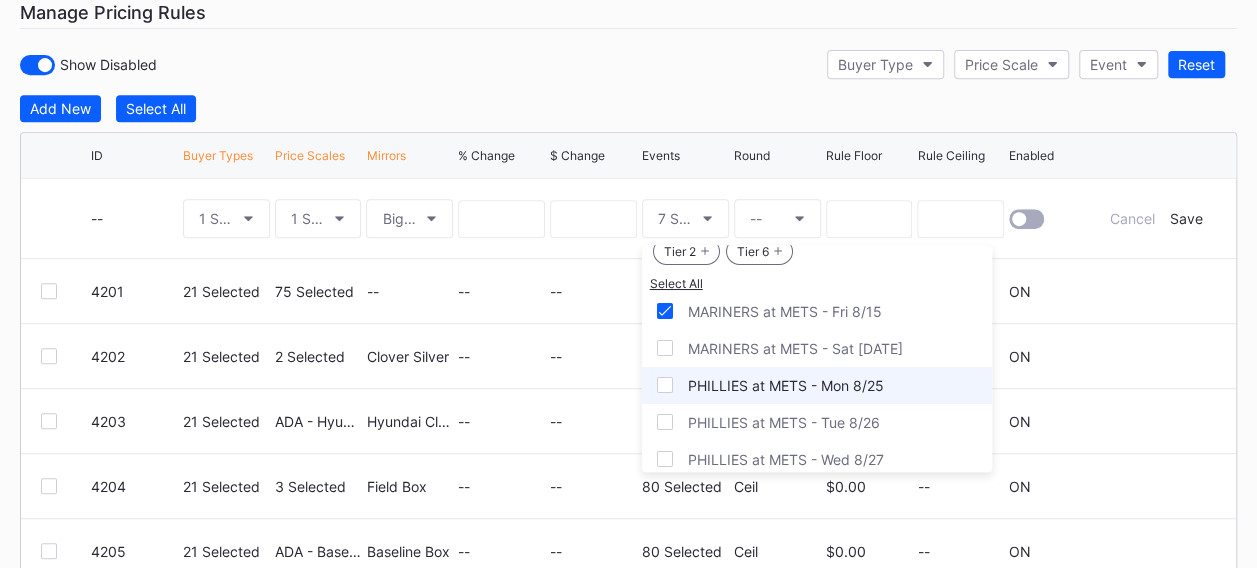 click on "PHILLIES at METS - Mon 8/25" at bounding box center [786, 385] 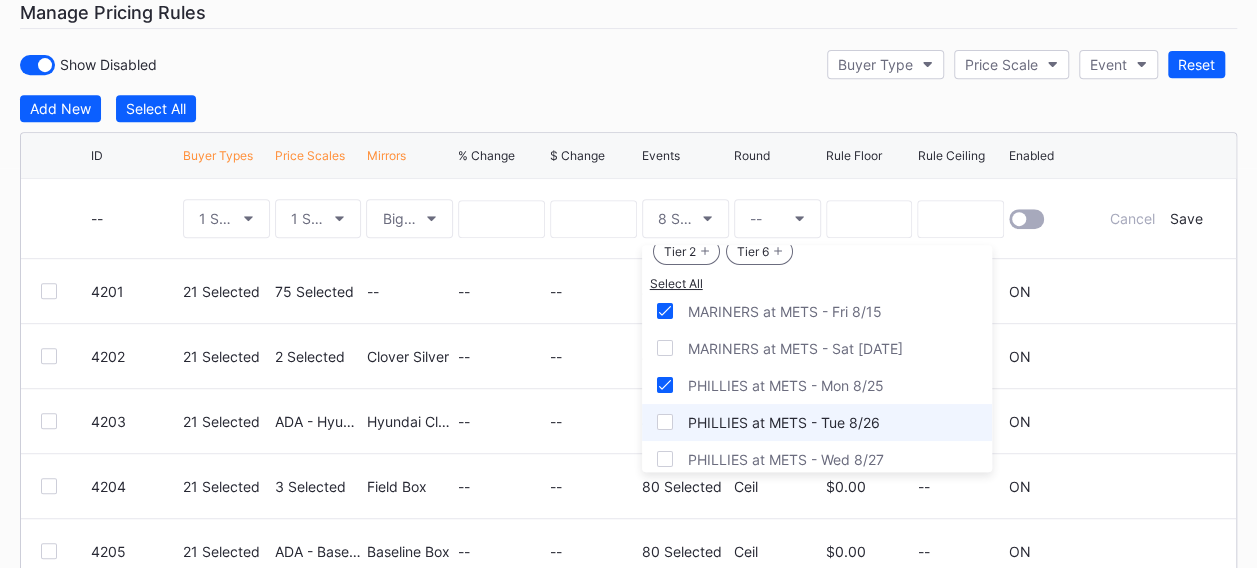 click on "PHILLIES at METS - Tue 8/26" at bounding box center [784, 422] 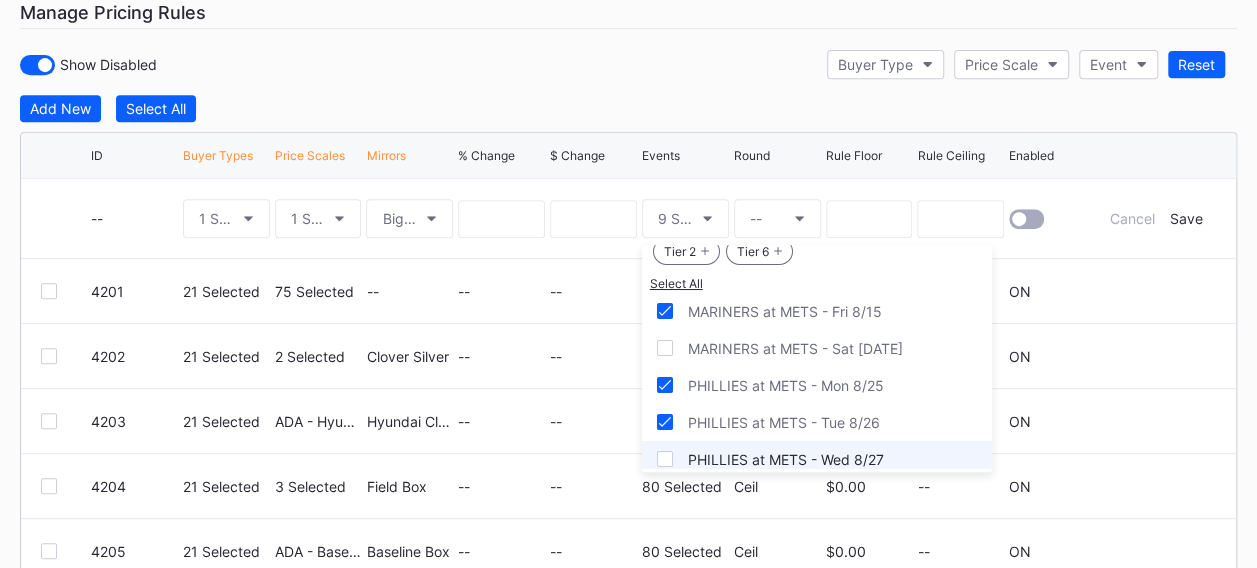 click on "PHILLIES at METS - Wed 8/27" at bounding box center (817, 459) 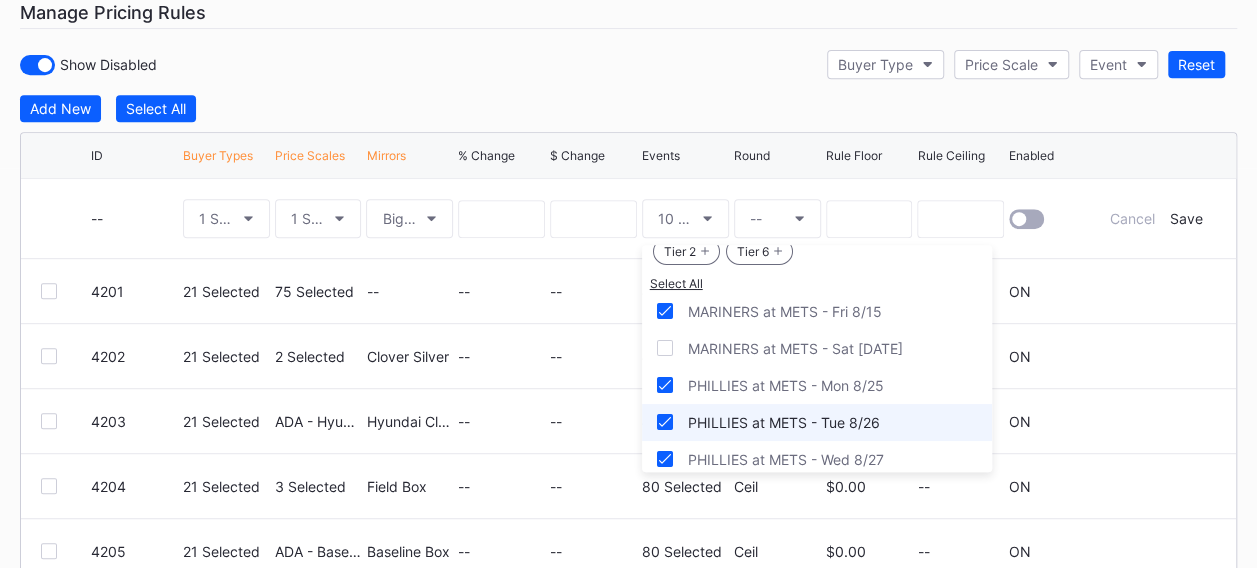 scroll, scrollTop: 2400, scrollLeft: 0, axis: vertical 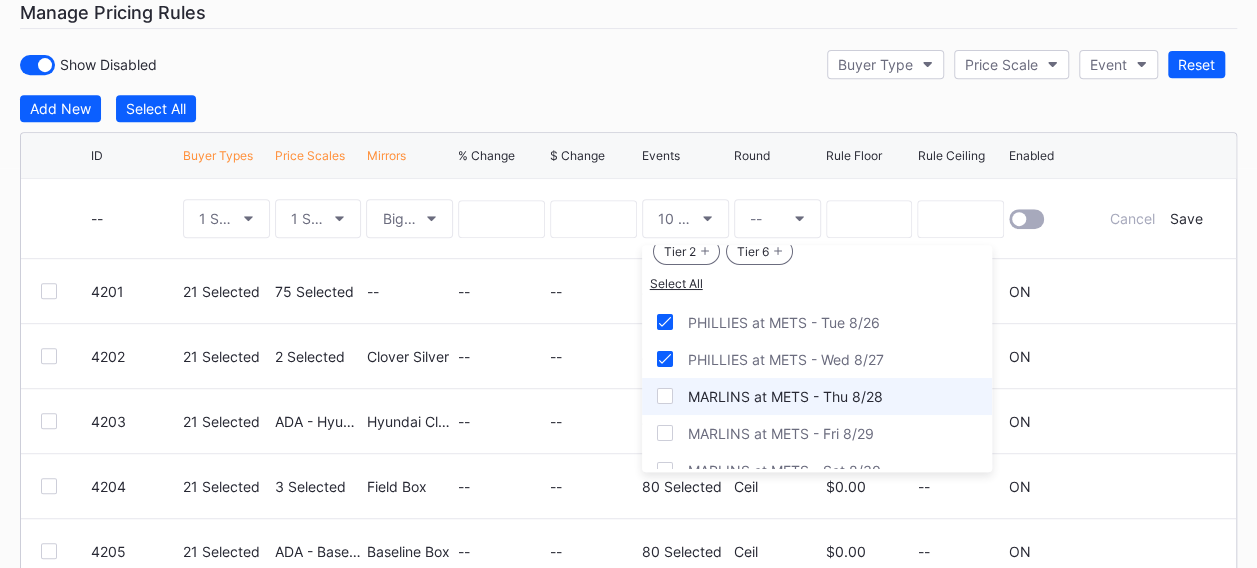 click on "MARLINS at METS - Thu 8/28" at bounding box center (785, 396) 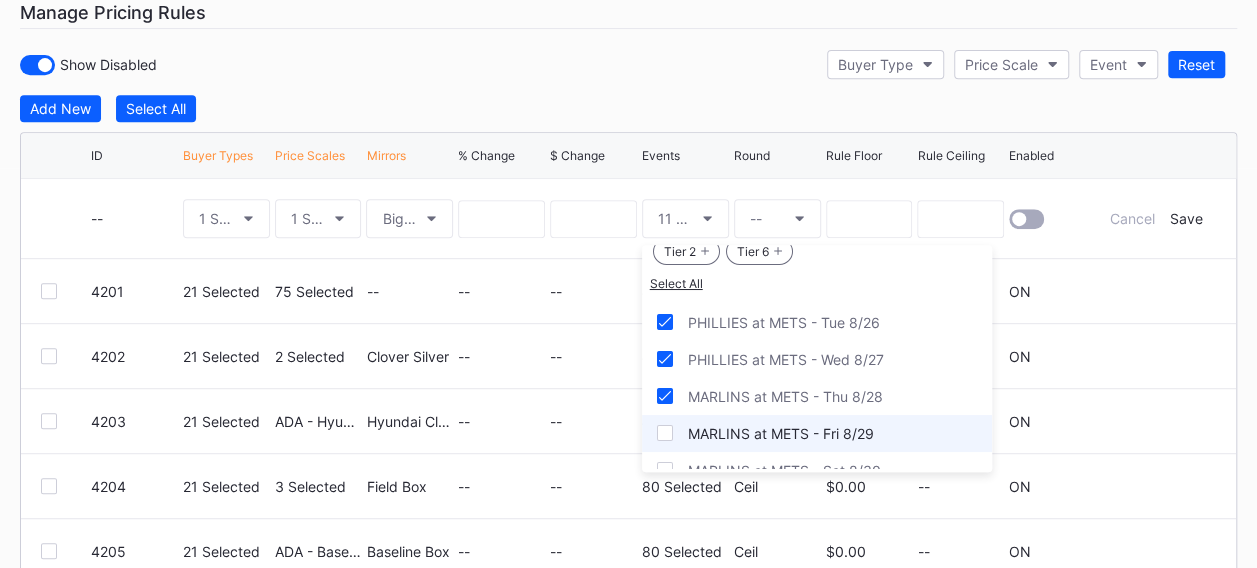 click on "MARLINS at METS - Fri 8/29" at bounding box center (781, 433) 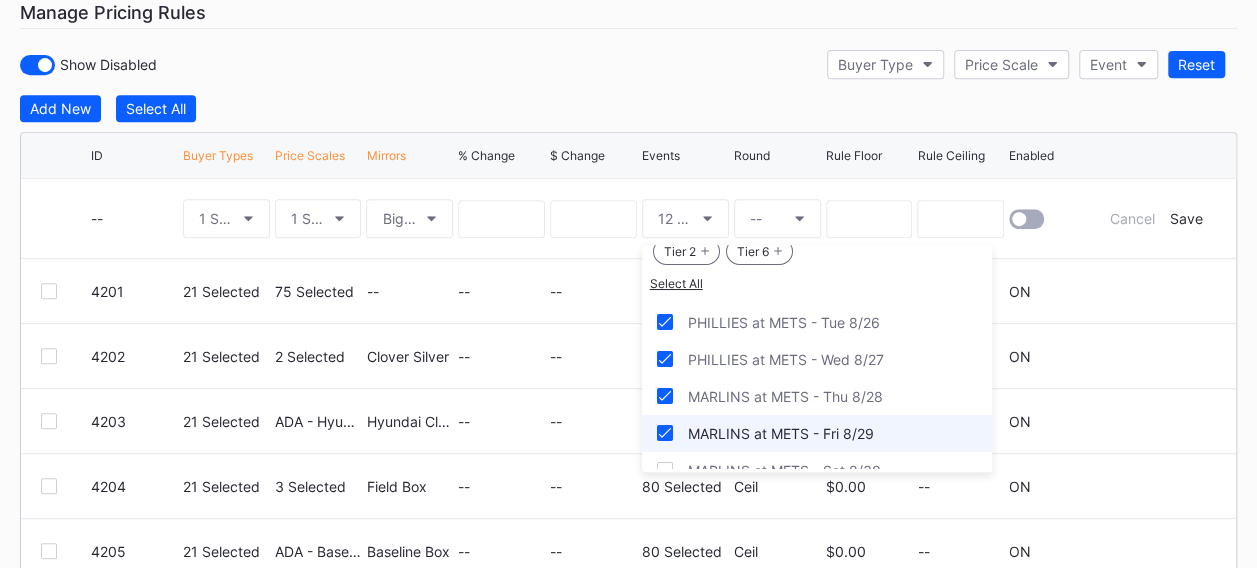 scroll, scrollTop: 2500, scrollLeft: 0, axis: vertical 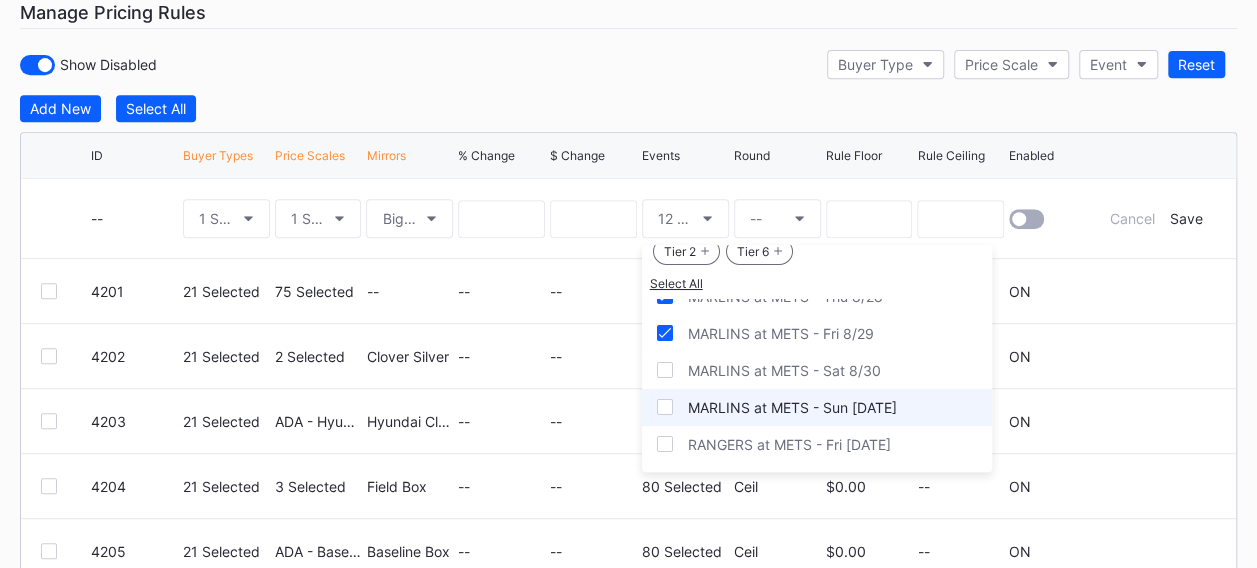 click on "MARLINS at METS - Sun [DATE]" at bounding box center [792, 407] 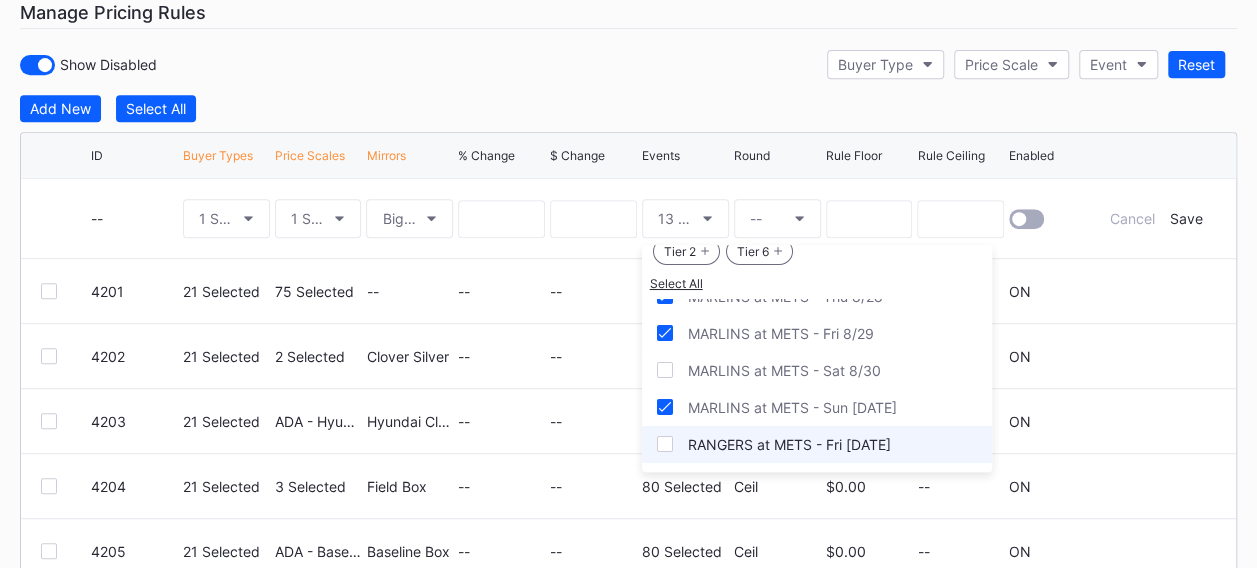 click on "RANGERS at METS - Fri [DATE]" at bounding box center [817, 444] 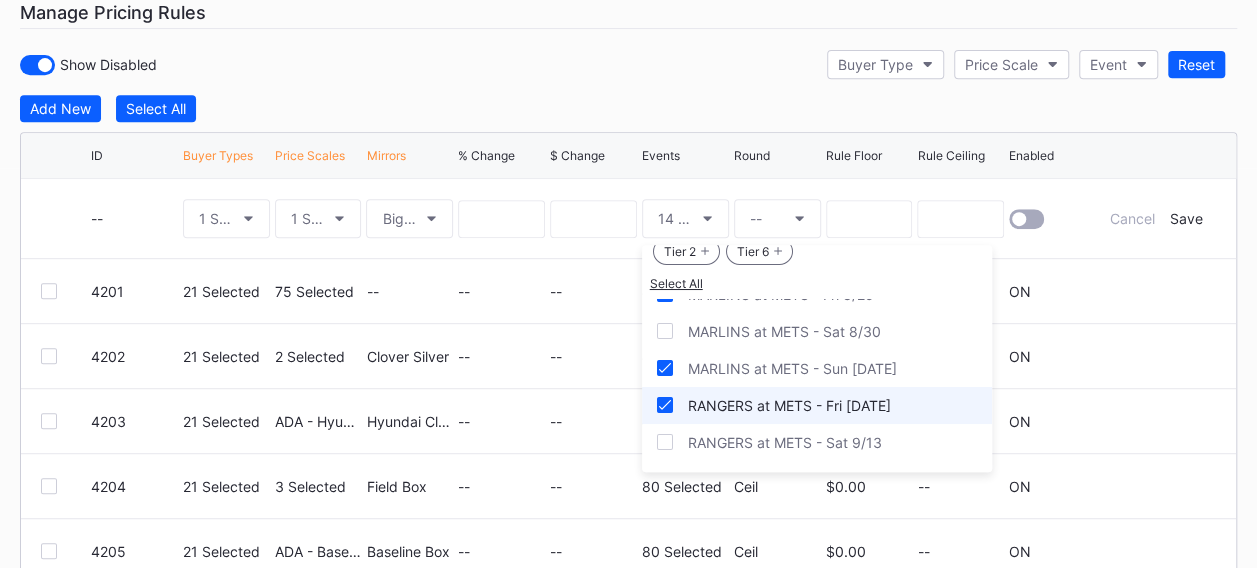scroll, scrollTop: 2600, scrollLeft: 0, axis: vertical 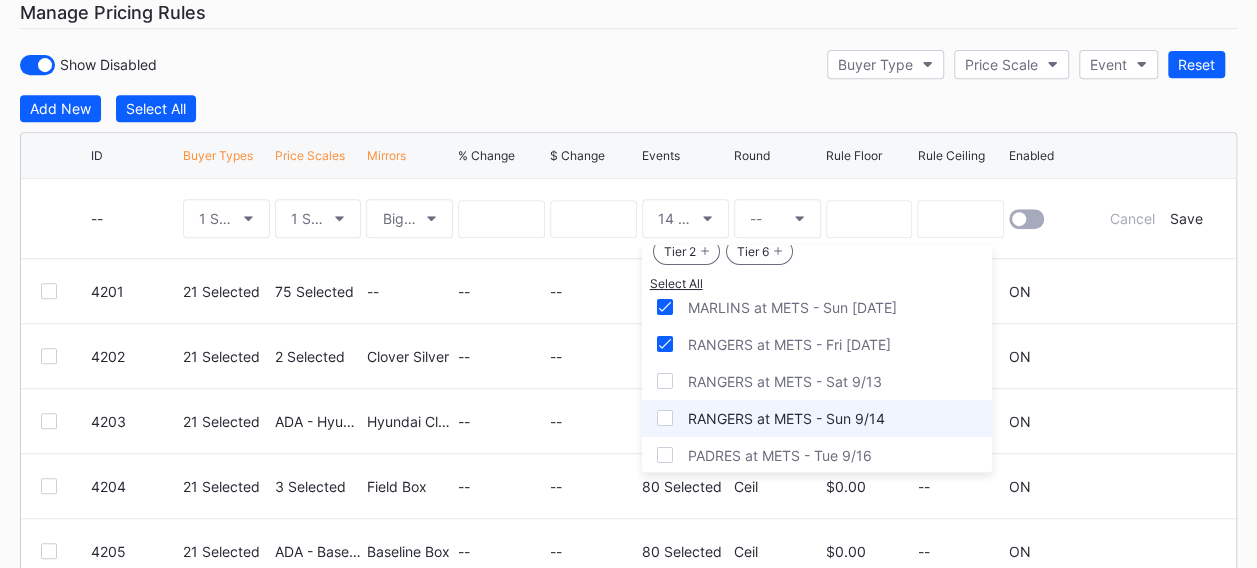 click on "RANGERS at METS - Sun 9/14" at bounding box center [817, 418] 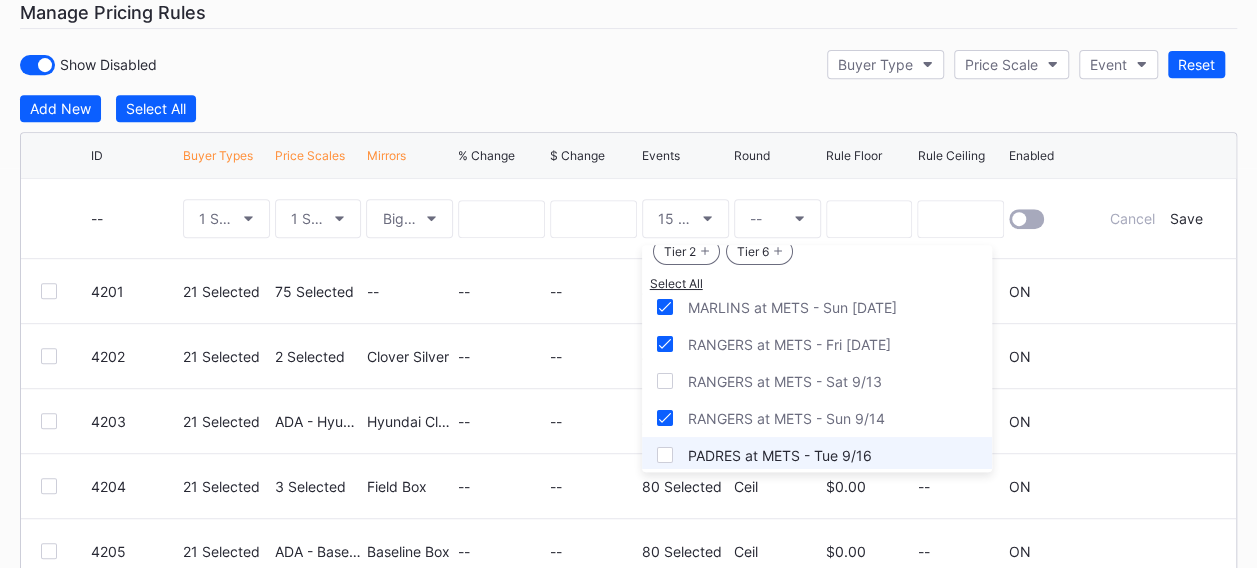 click on "PADRES at METS - Tue 9/16" at bounding box center (817, 455) 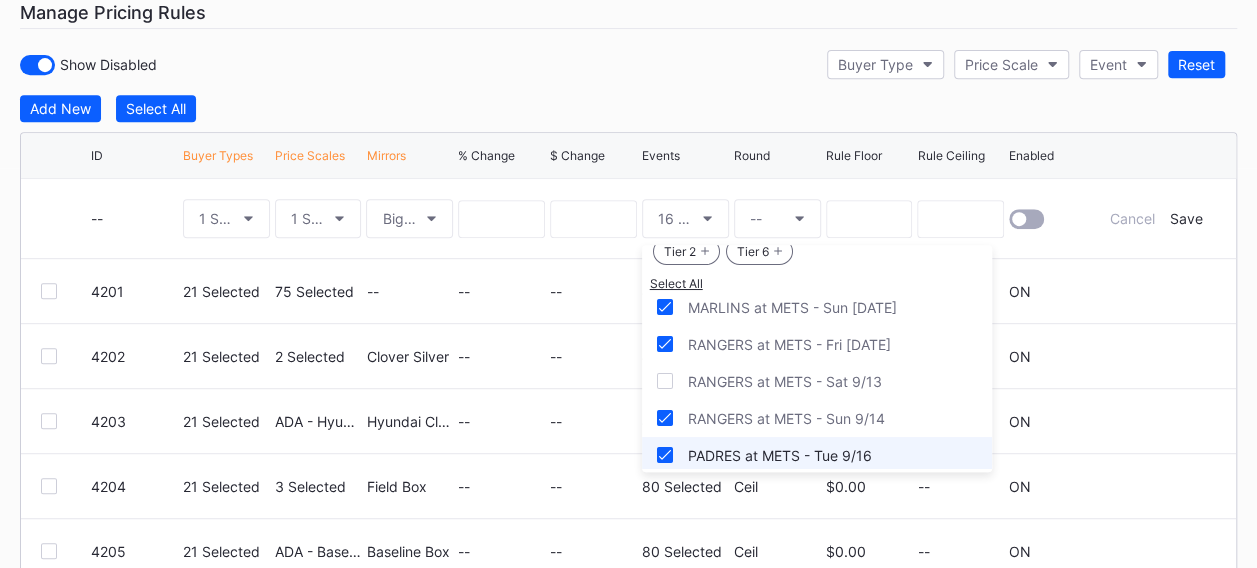 scroll, scrollTop: 2700, scrollLeft: 0, axis: vertical 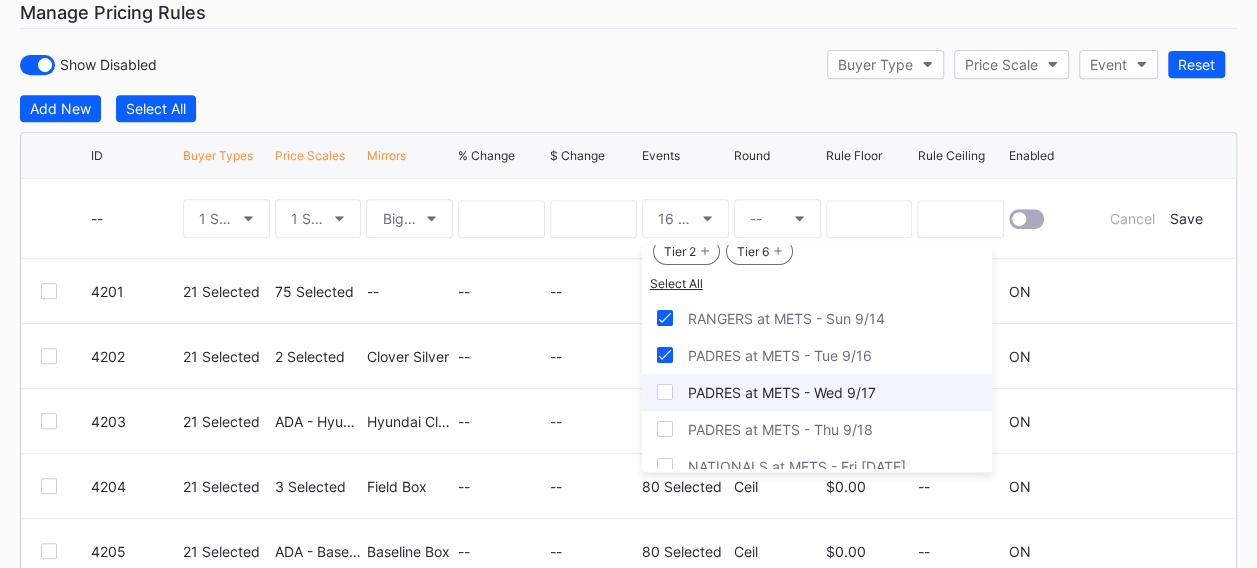 click on "PADRES at METS - Wed 9/17" at bounding box center (782, 392) 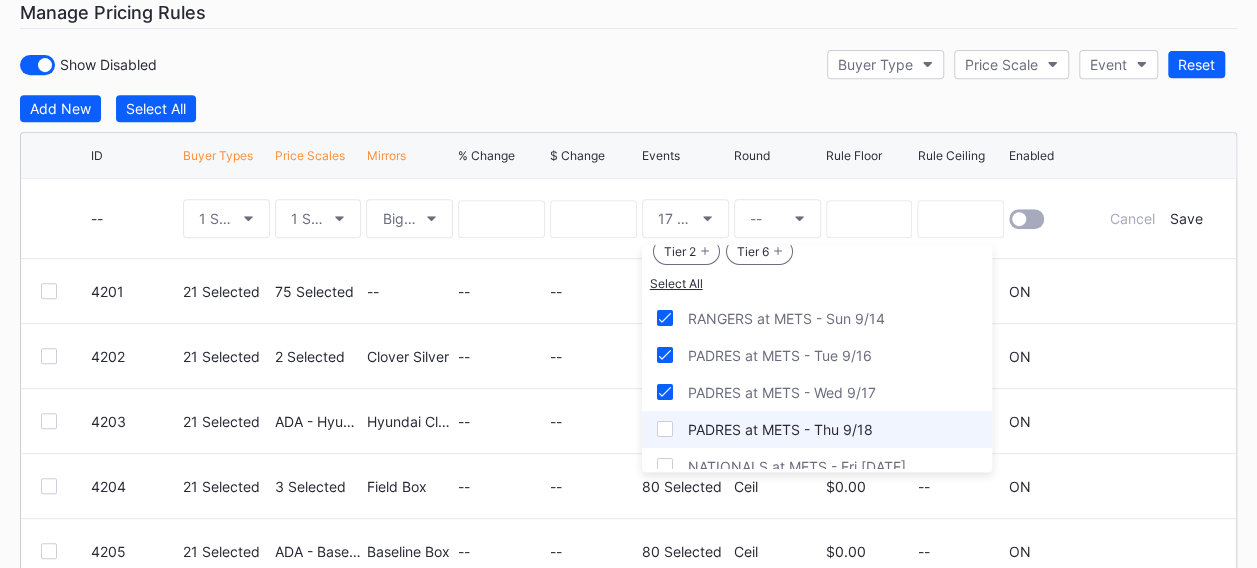 click on "PADRES at METS - Thu 9/18" at bounding box center [780, 429] 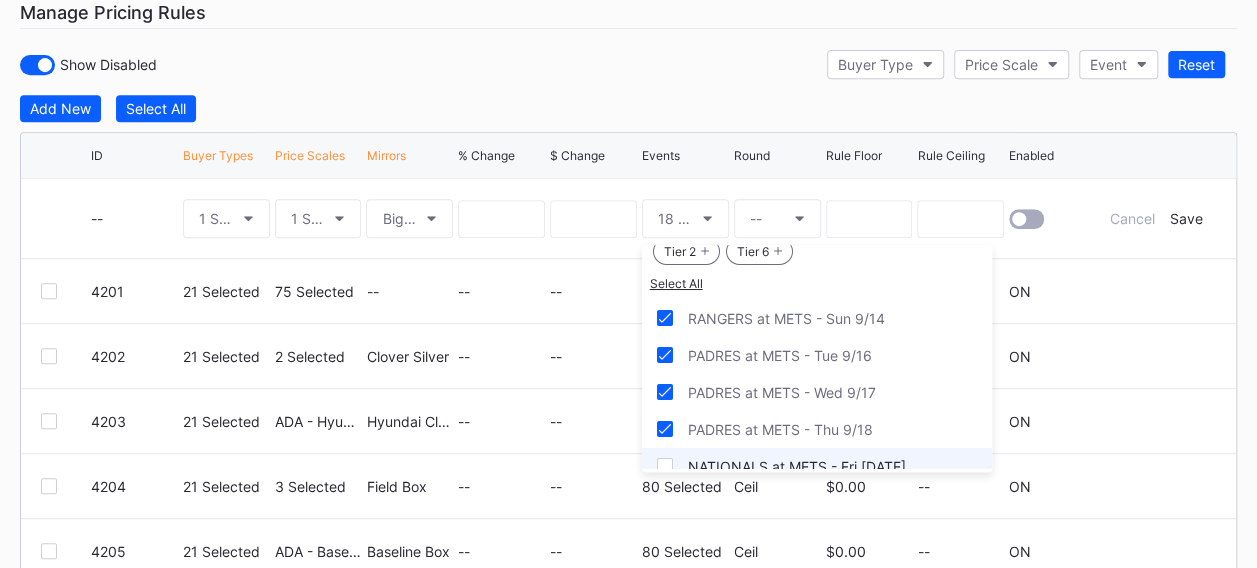 click on "NATIONALS at METS - Fri [DATE]" at bounding box center [817, 466] 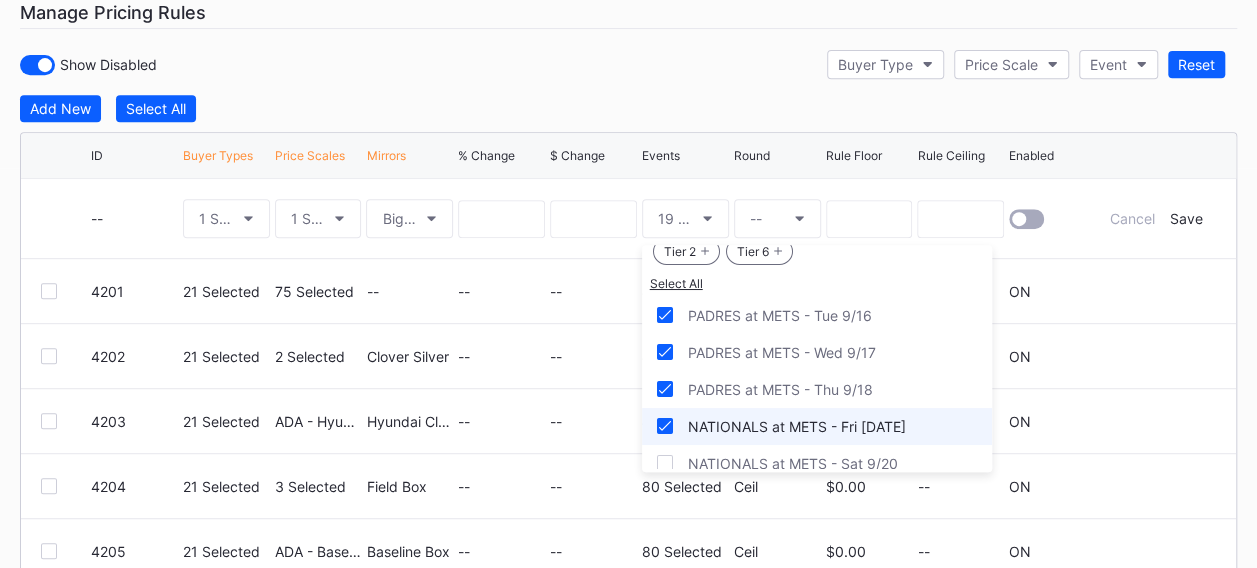 scroll, scrollTop: 2762, scrollLeft: 0, axis: vertical 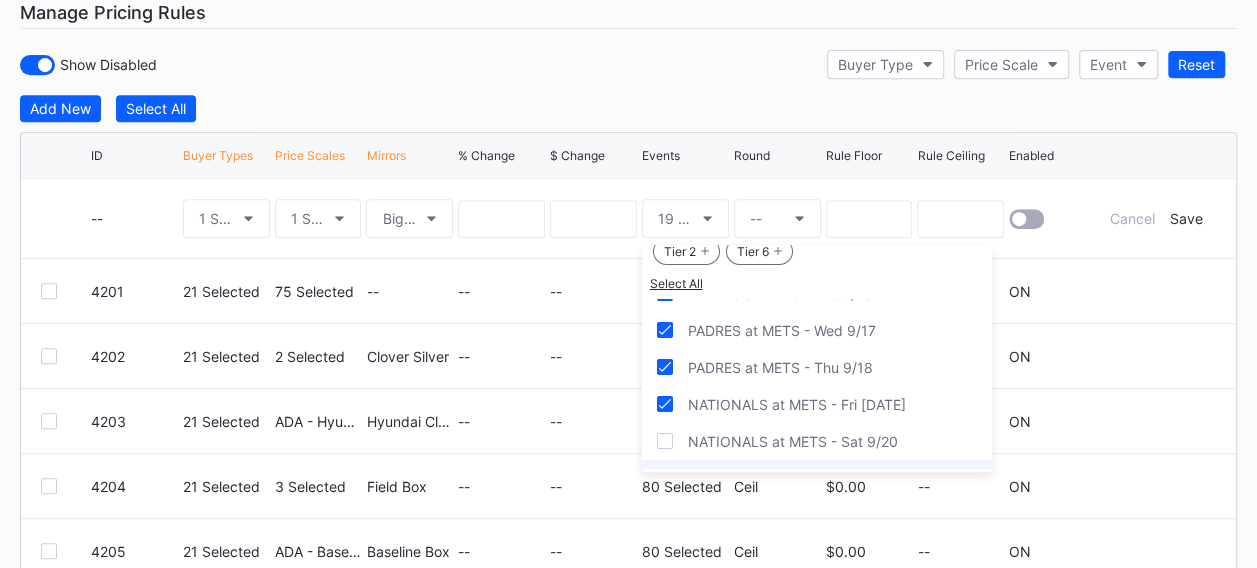 click on "NATIONALS at METS - Sun [DATE]" at bounding box center [817, 478] 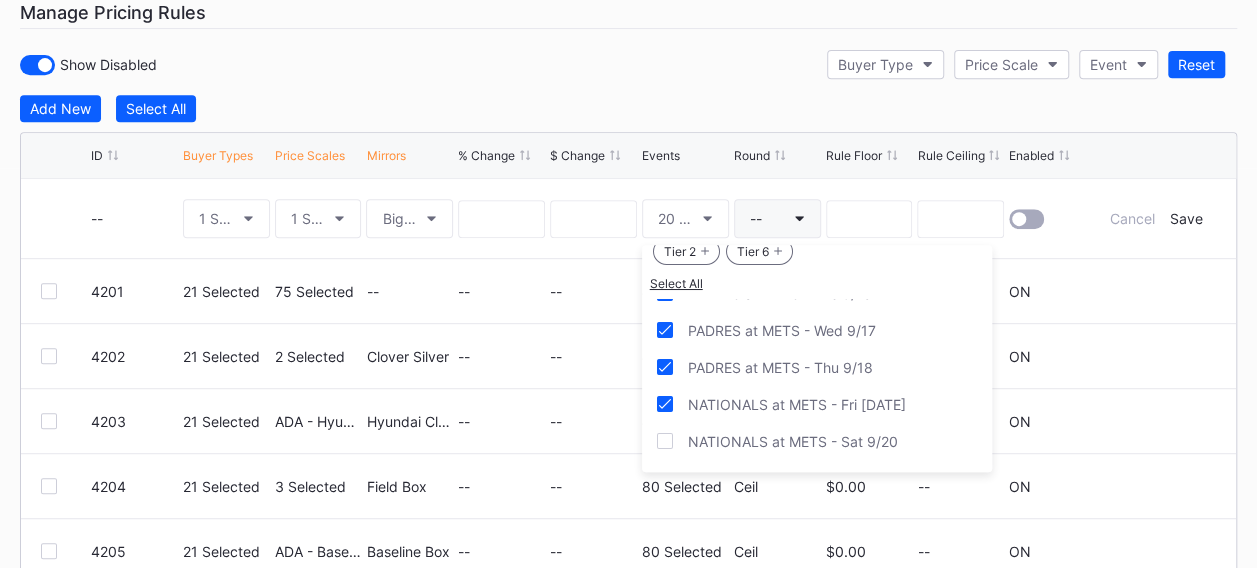 click on "--" at bounding box center [777, 218] 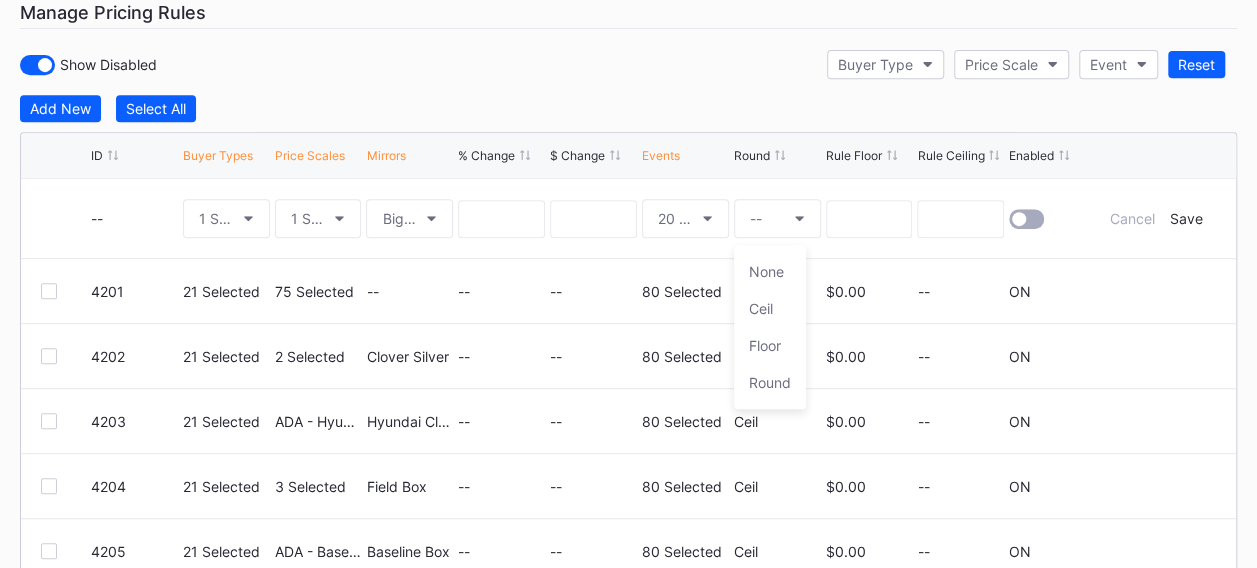 click on "None" at bounding box center (766, 271) 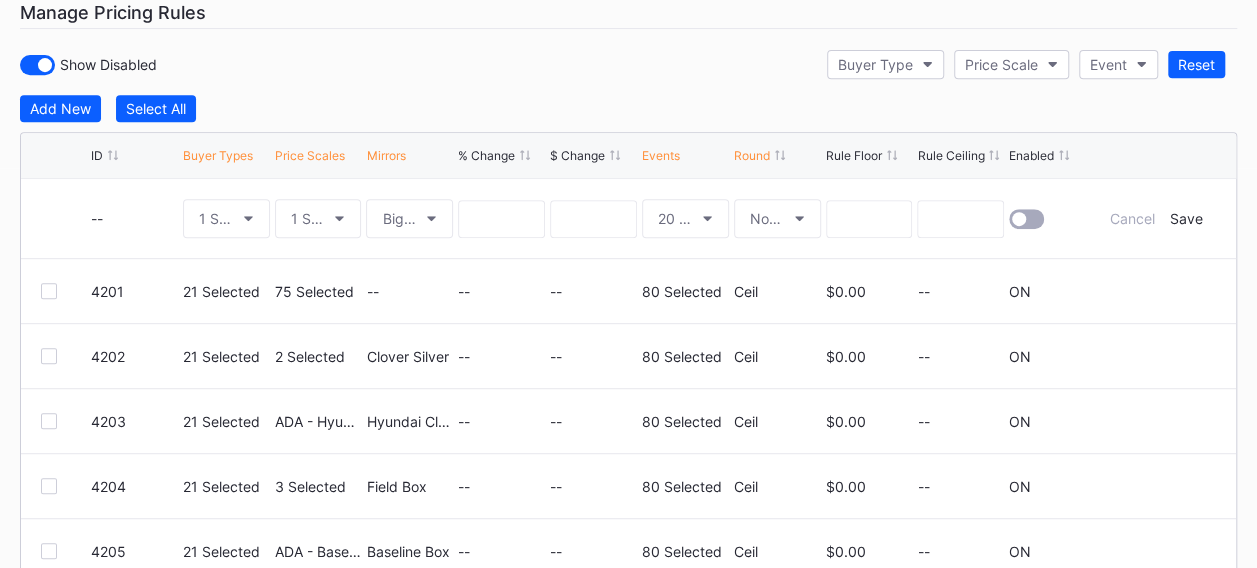 click at bounding box center [1026, 219] 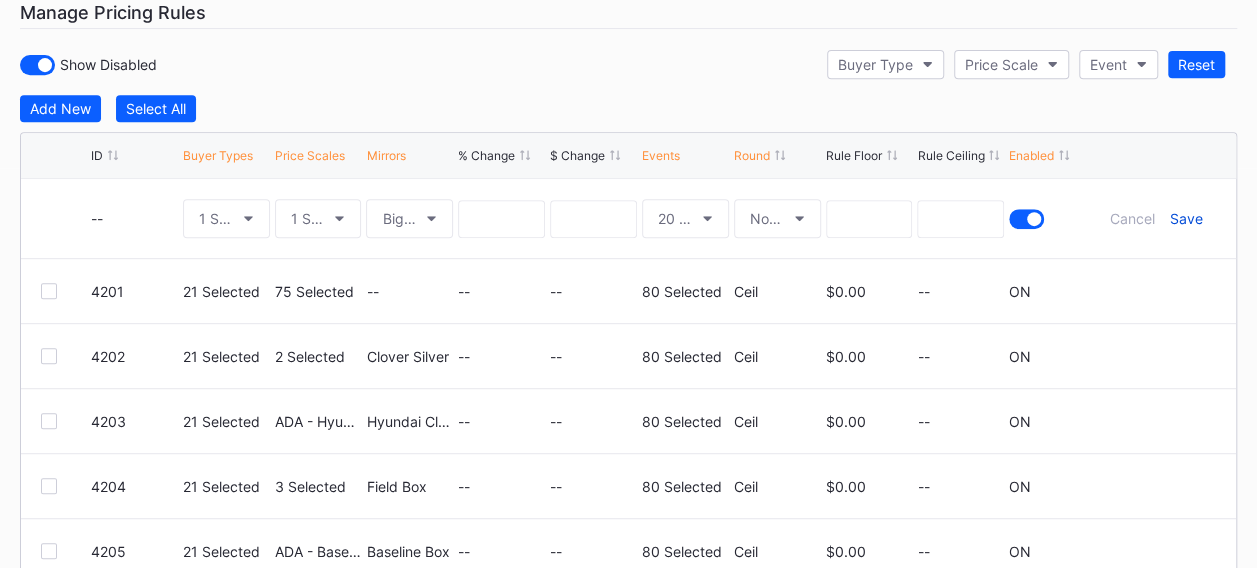 click on "Save" at bounding box center (1185, 218) 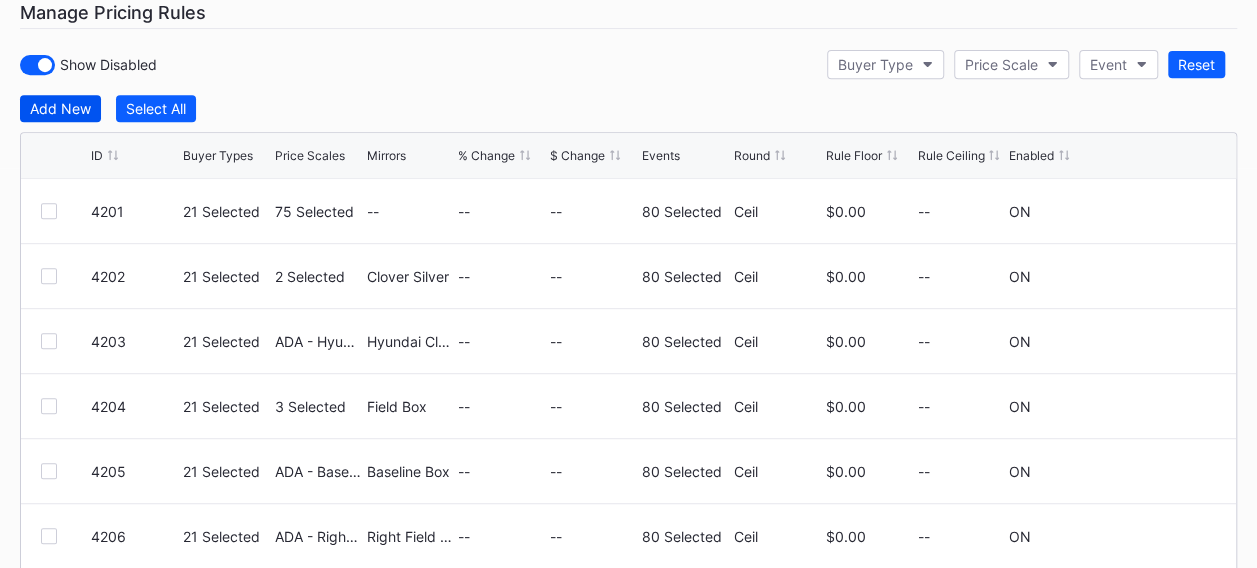 click on "Add New" at bounding box center [60, 108] 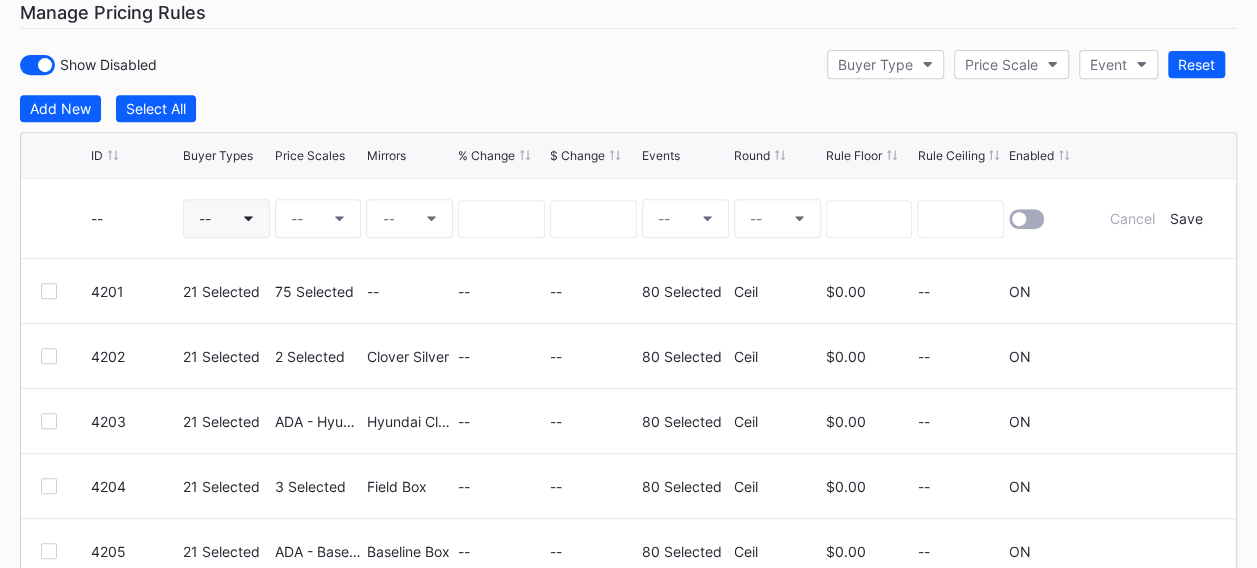 click on "--" at bounding box center (226, 218) 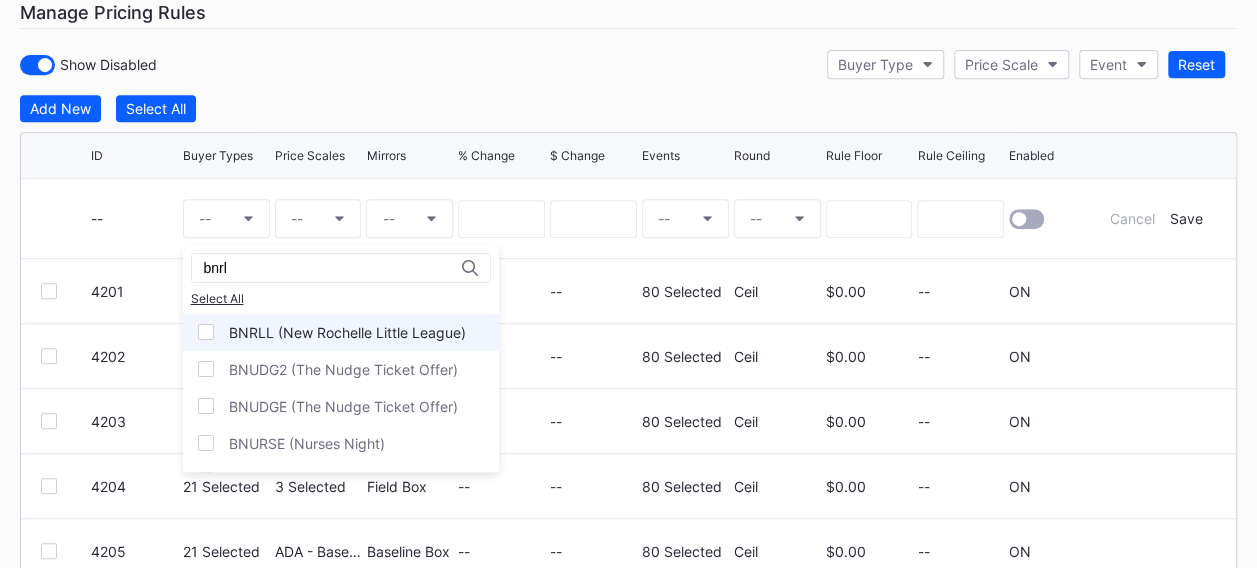 type on "bnrl" 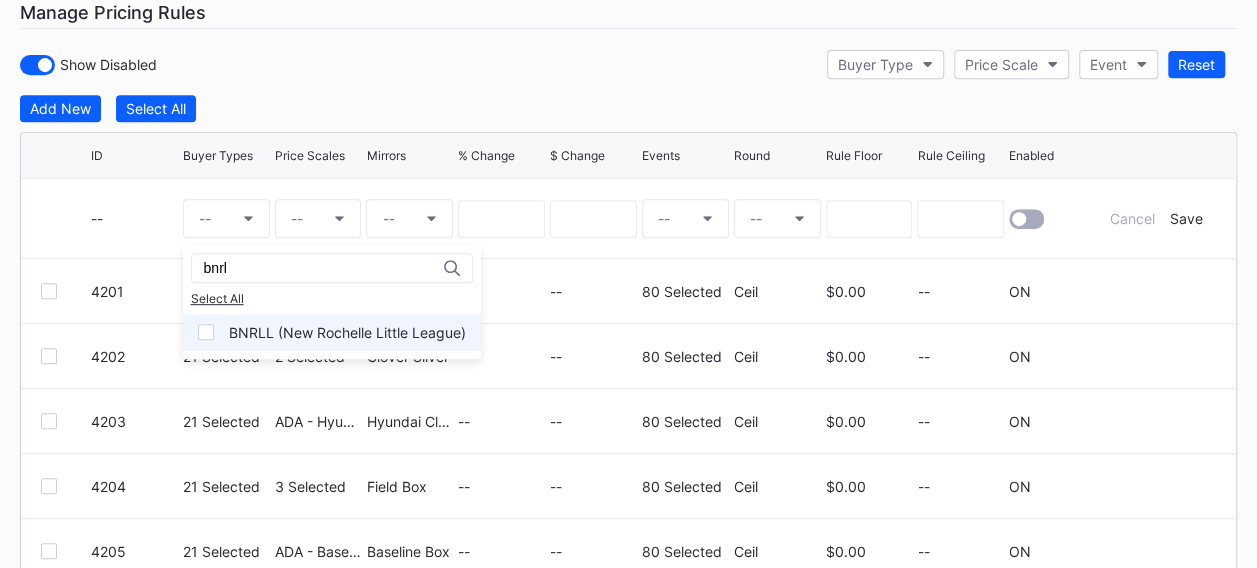 click on "BNRLL (New Rochelle Little League)" at bounding box center [347, 332] 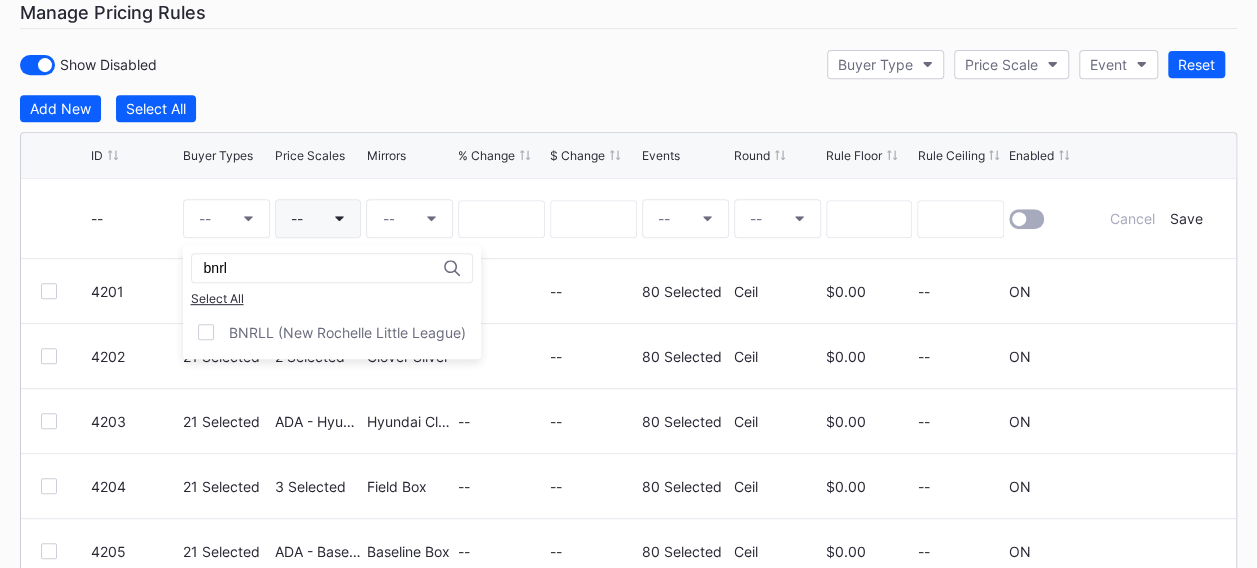 click on "--" at bounding box center [297, 218] 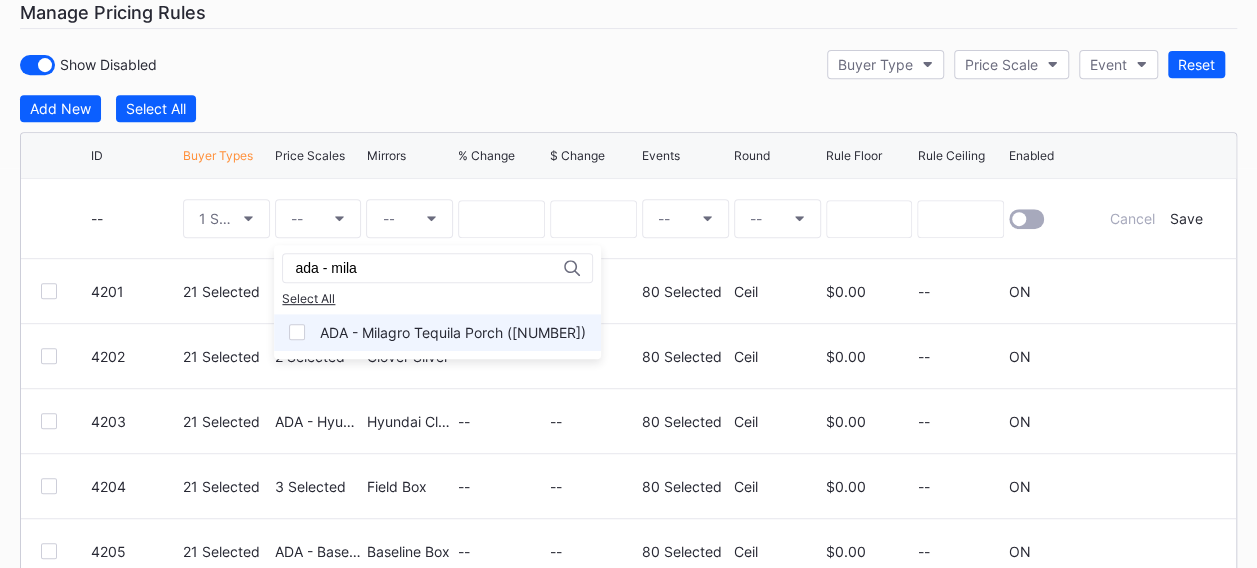 type on "ada - mila" 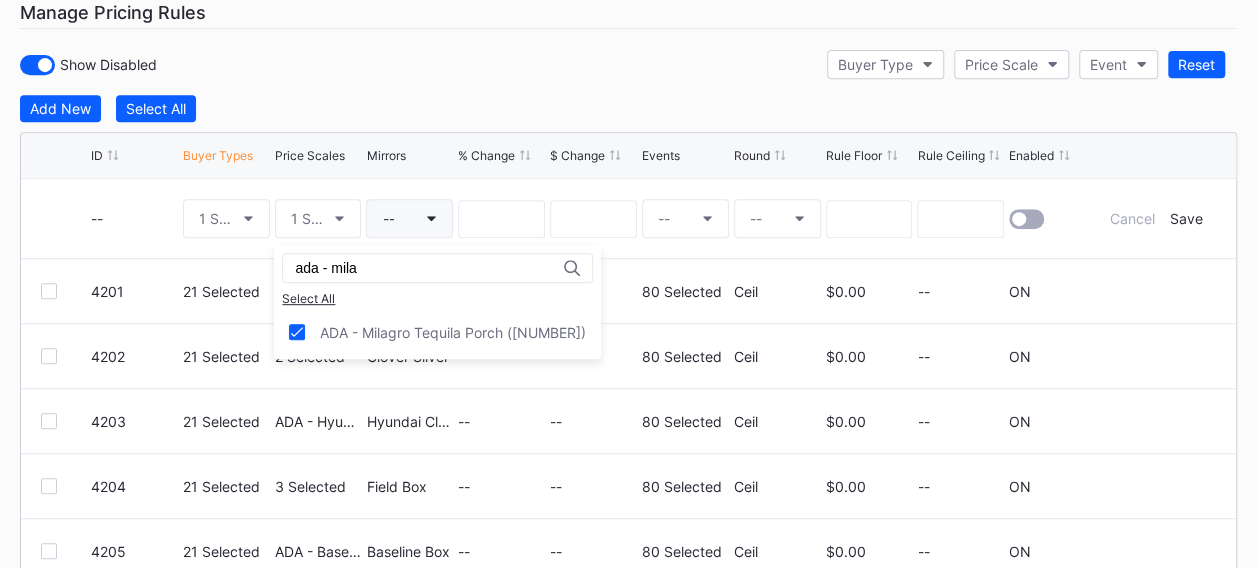 click on "--" at bounding box center (409, 218) 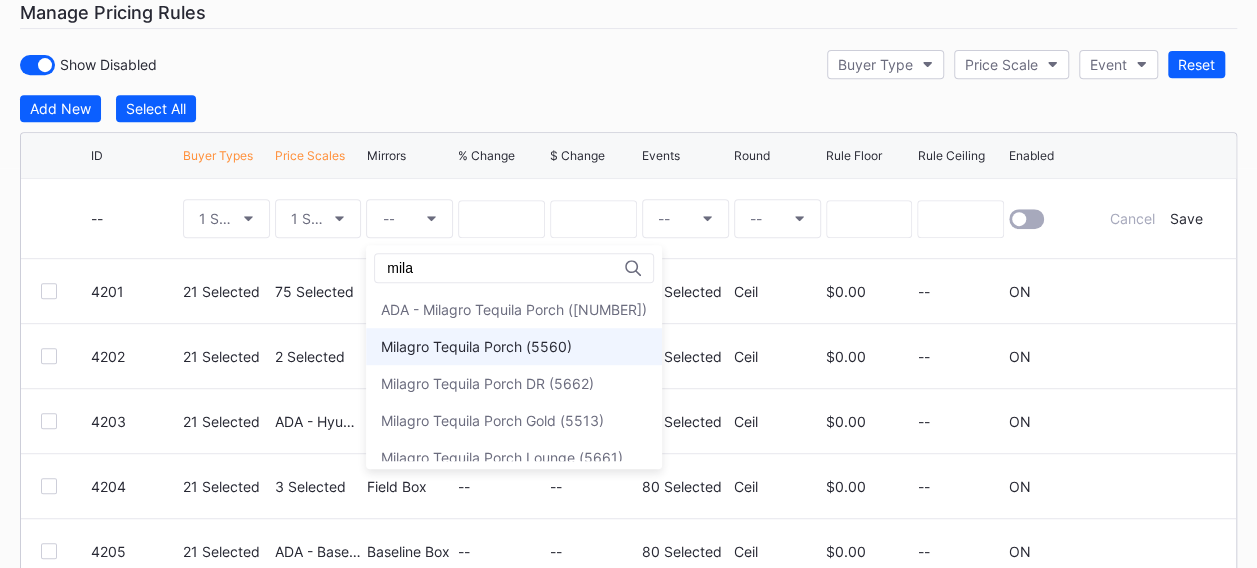 type on "mila" 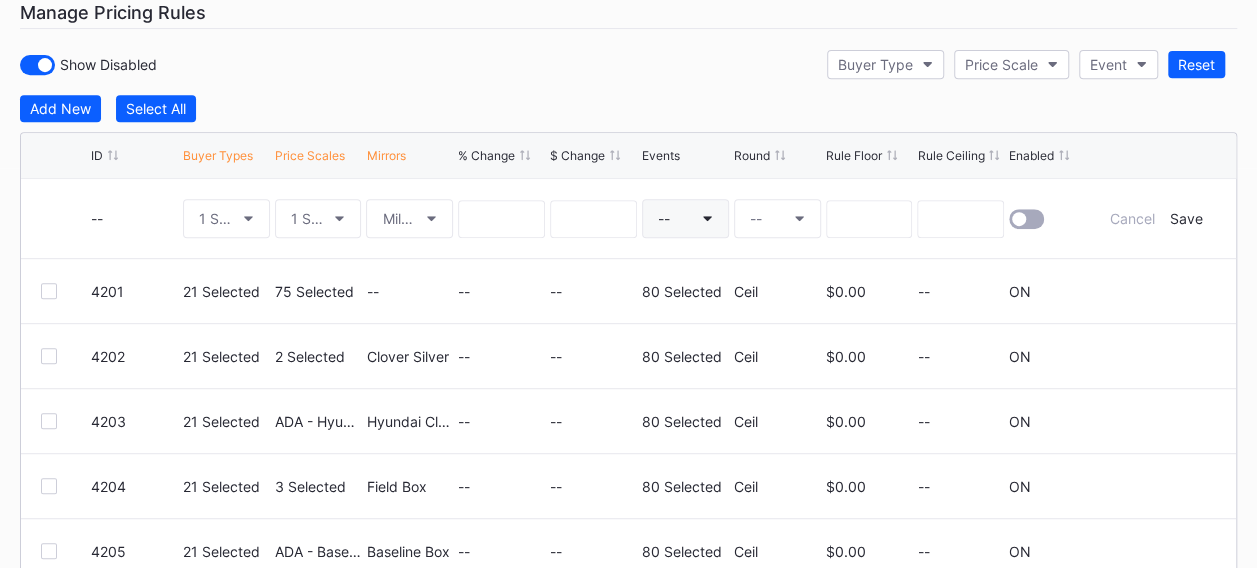 click on "--" at bounding box center [685, 218] 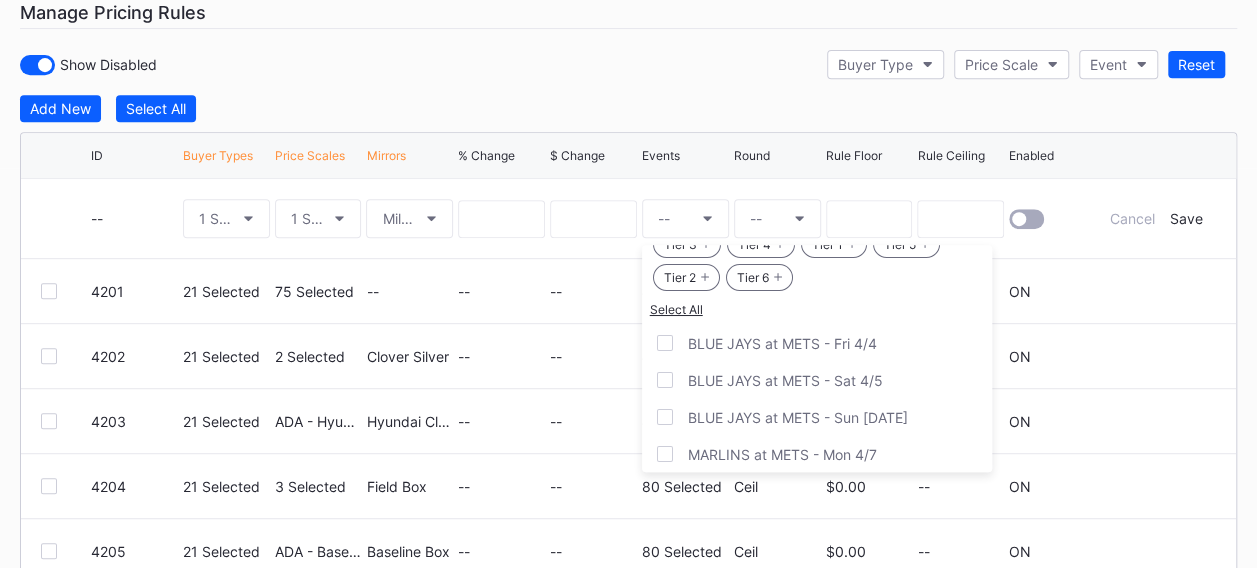 scroll, scrollTop: 89, scrollLeft: 0, axis: vertical 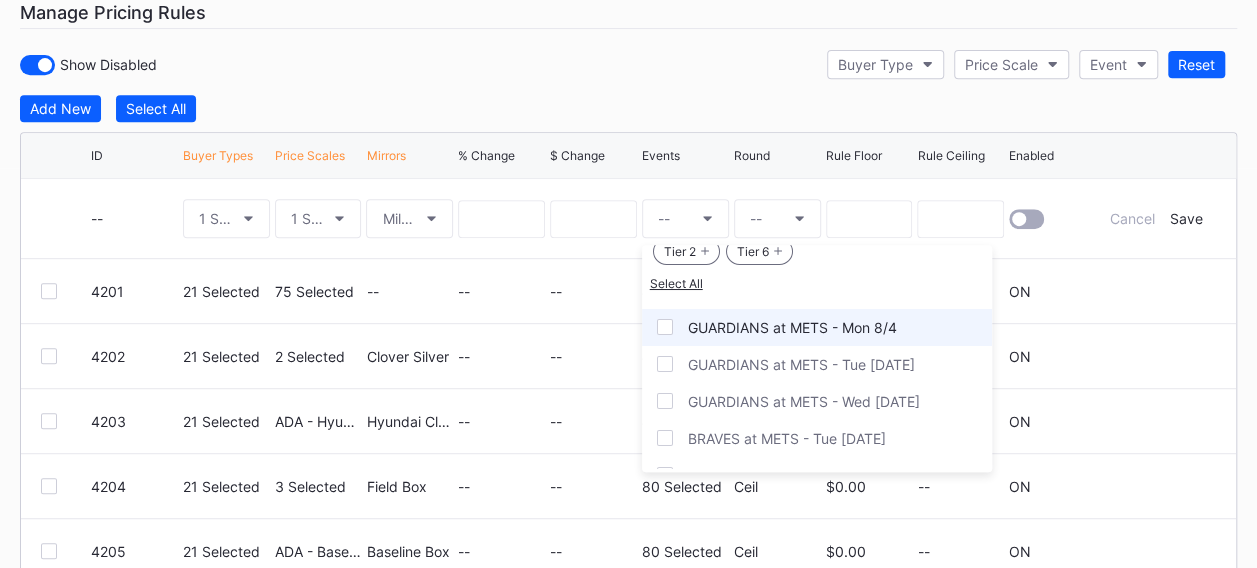 click at bounding box center (665, 327) 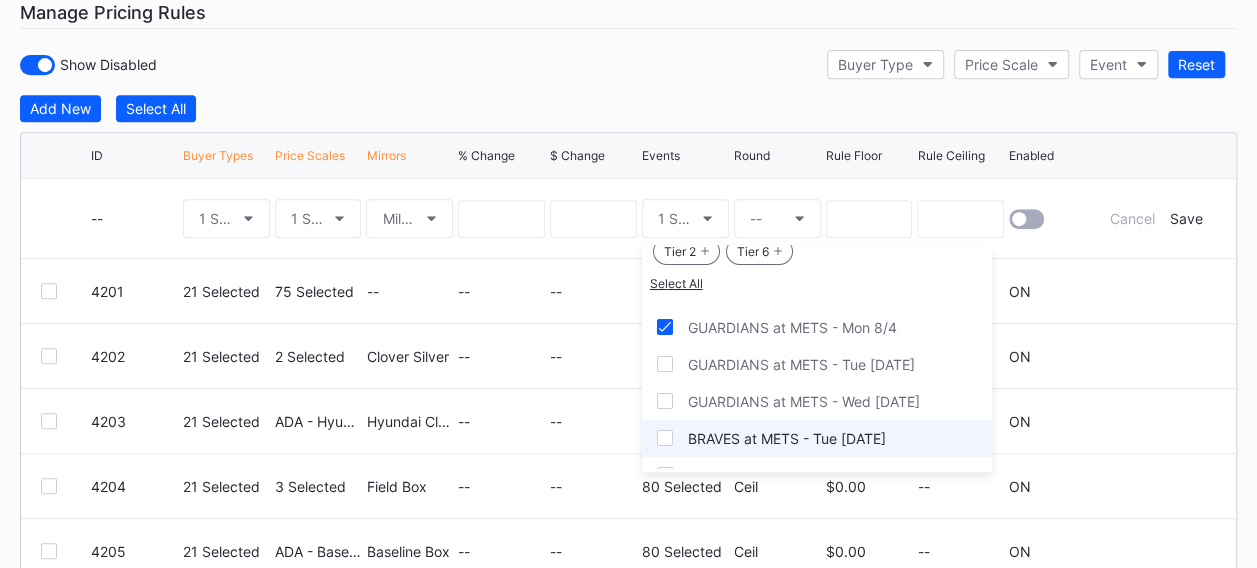 click on "GUARDIANS at METS - Tue [DATE]" at bounding box center (817, 364) 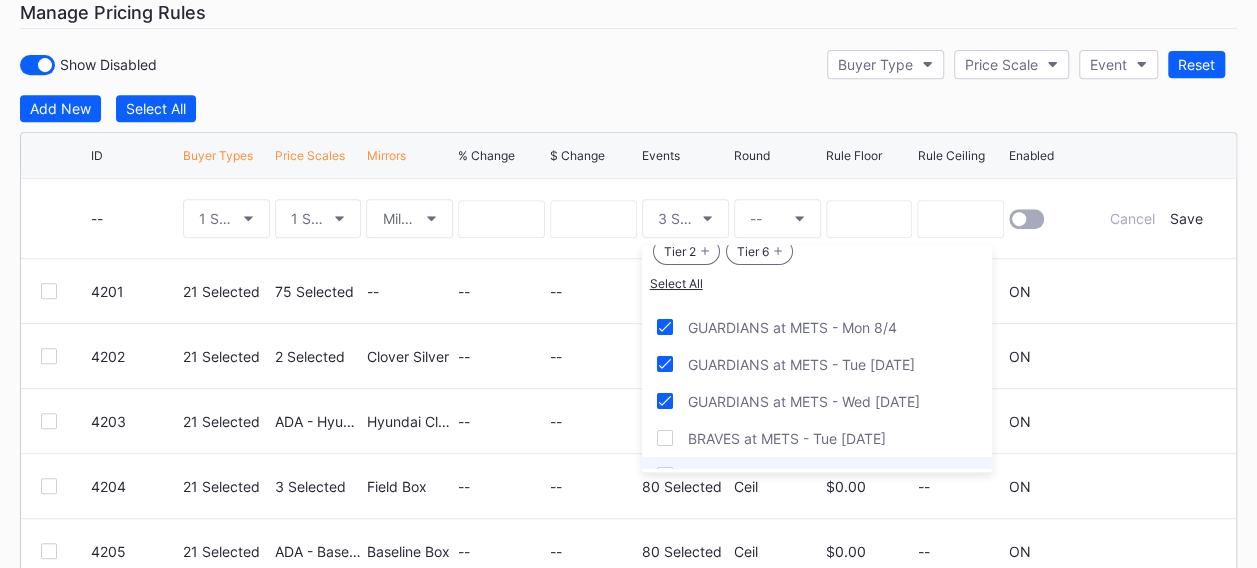 click at bounding box center (665, 438) 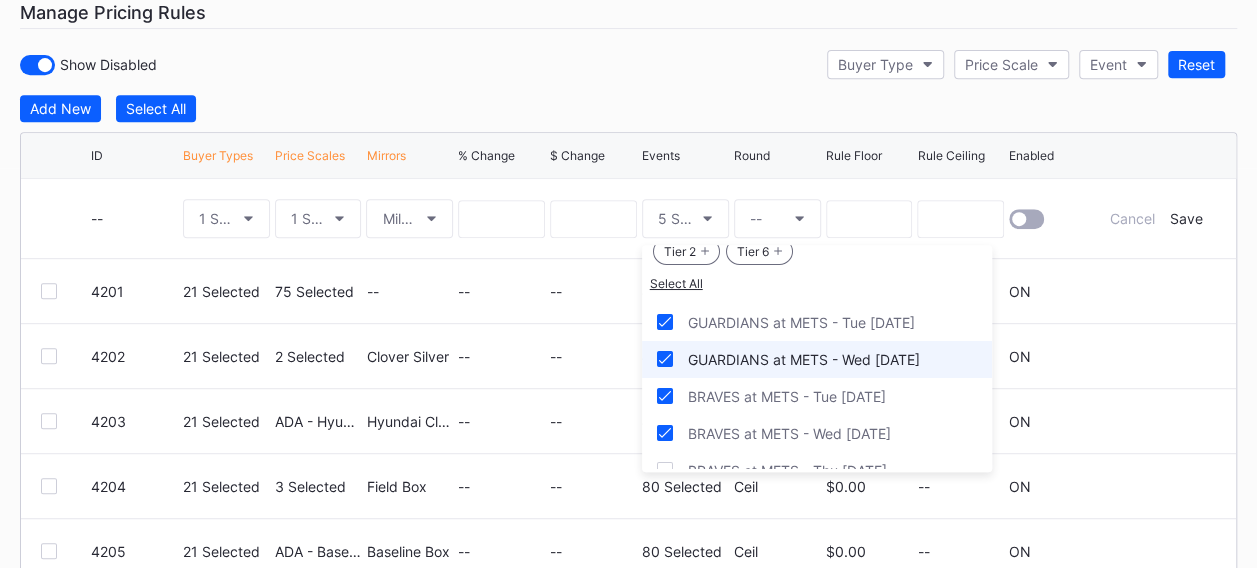scroll, scrollTop: 2162, scrollLeft: 0, axis: vertical 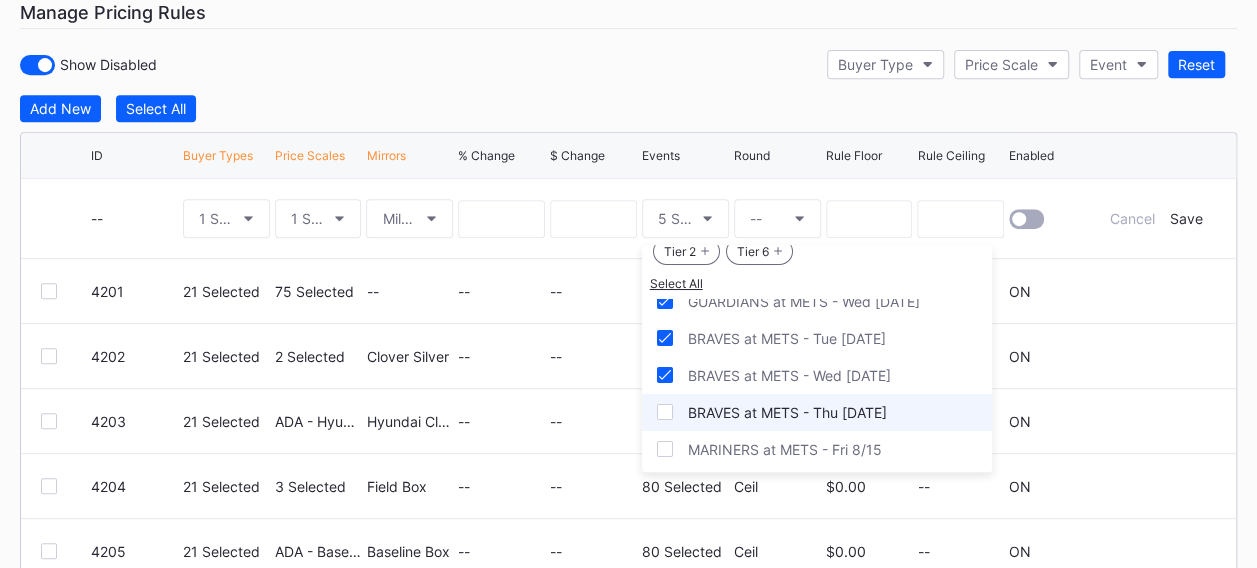 click at bounding box center (665, 412) 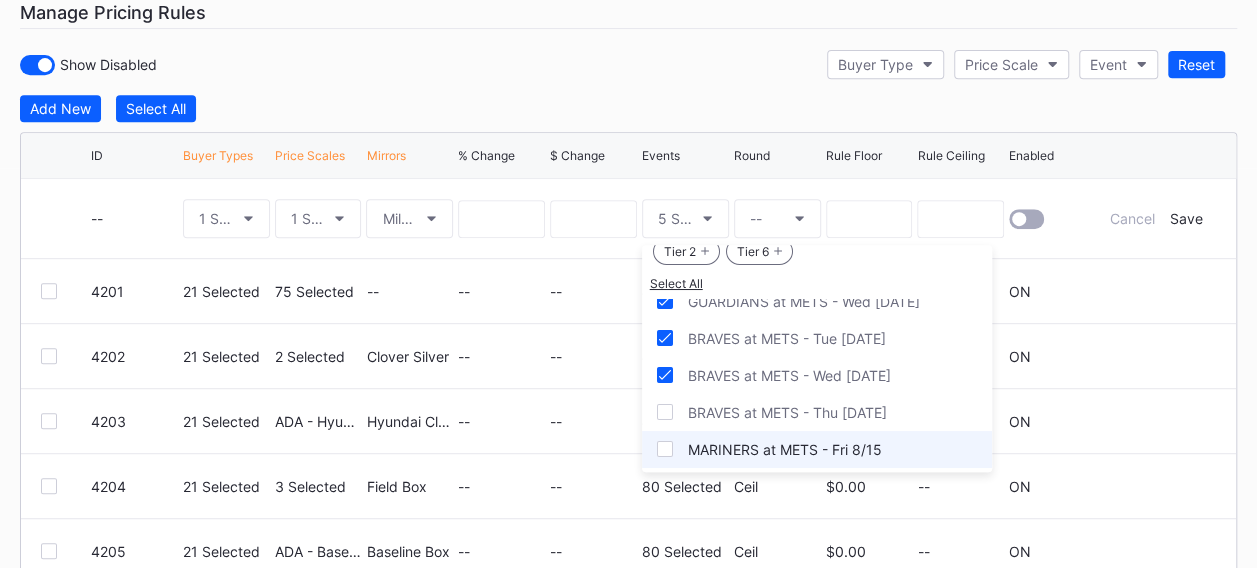 click at bounding box center (665, 449) 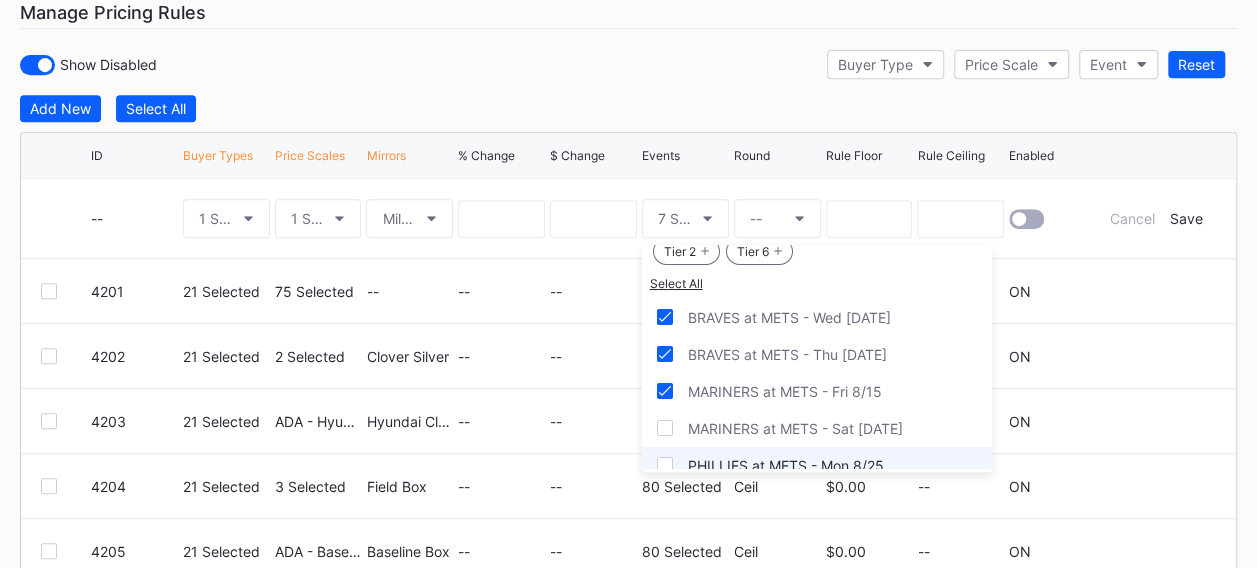 scroll, scrollTop: 2262, scrollLeft: 0, axis: vertical 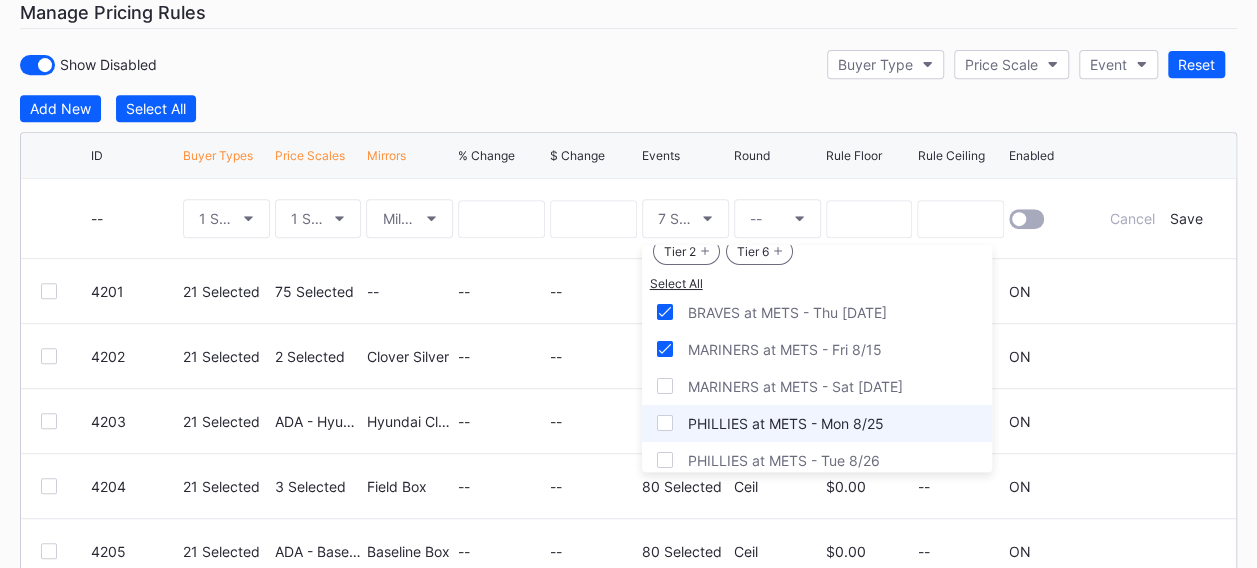 click on "PHILLIES at METS - Mon 8/25" at bounding box center (786, 423) 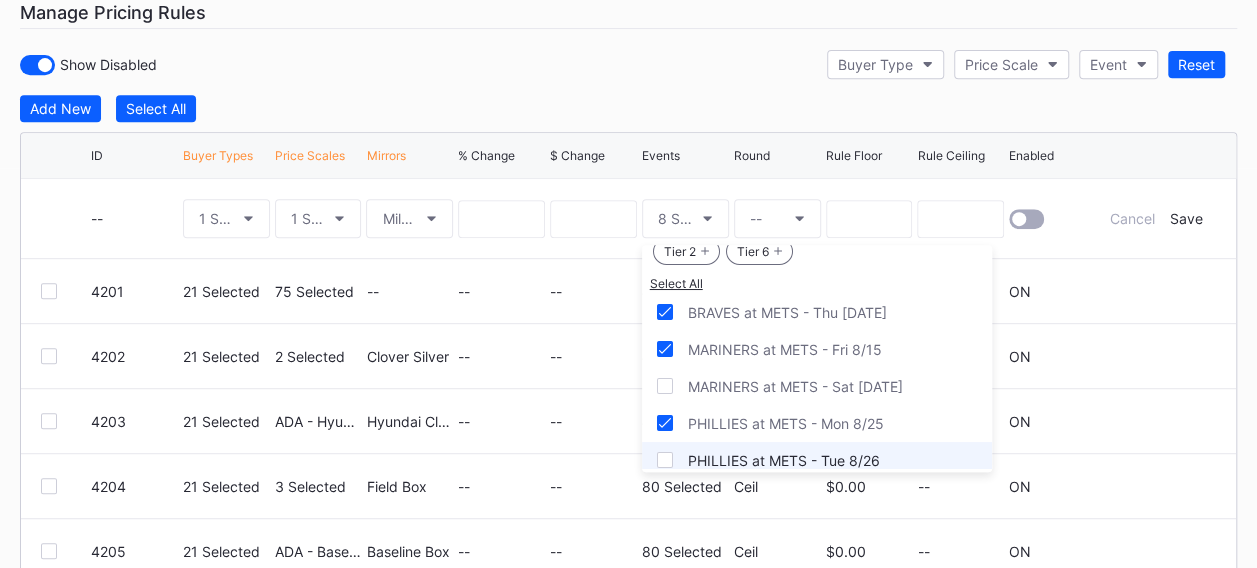 click on "PHILLIES at METS - Tue 8/26" at bounding box center [817, 460] 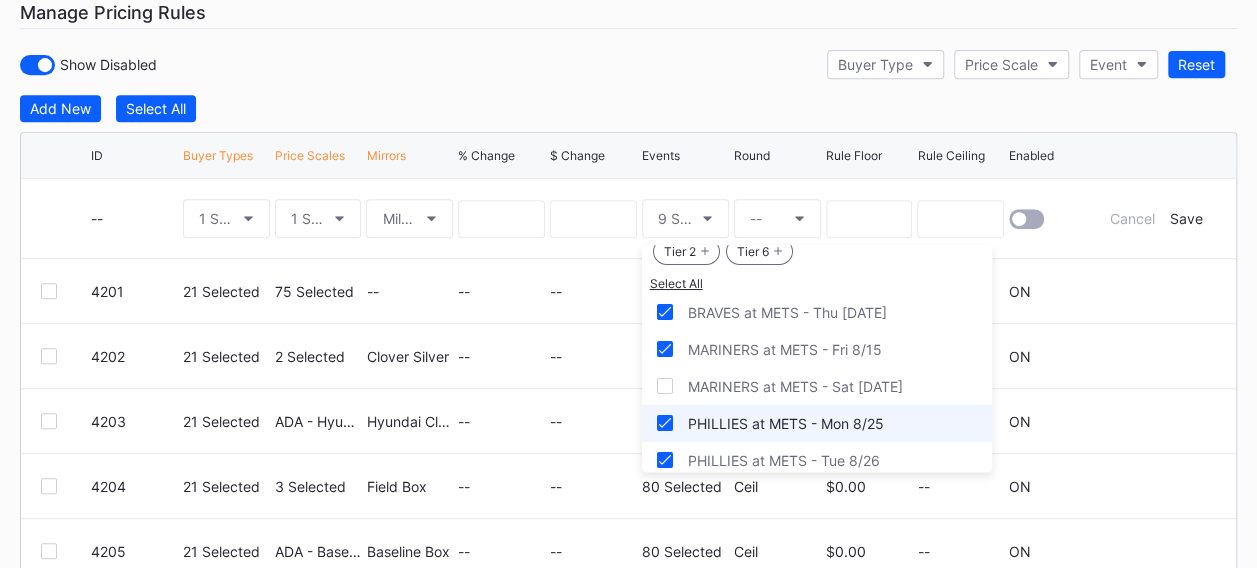 scroll, scrollTop: 2362, scrollLeft: 0, axis: vertical 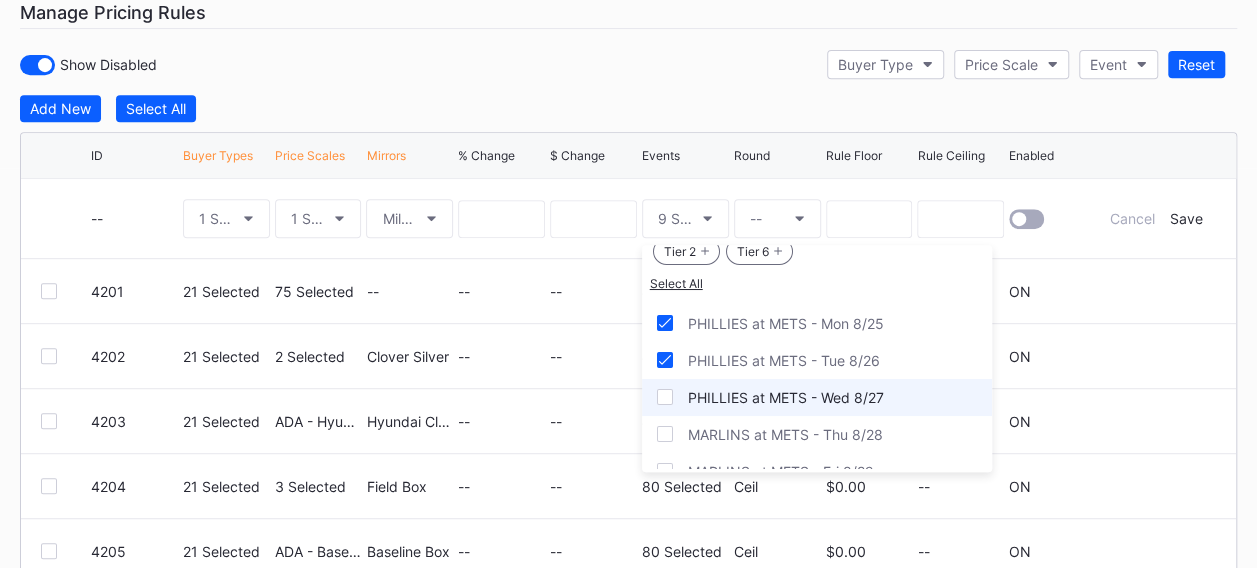 click on "PHILLIES at METS - Wed 8/27" at bounding box center [786, 397] 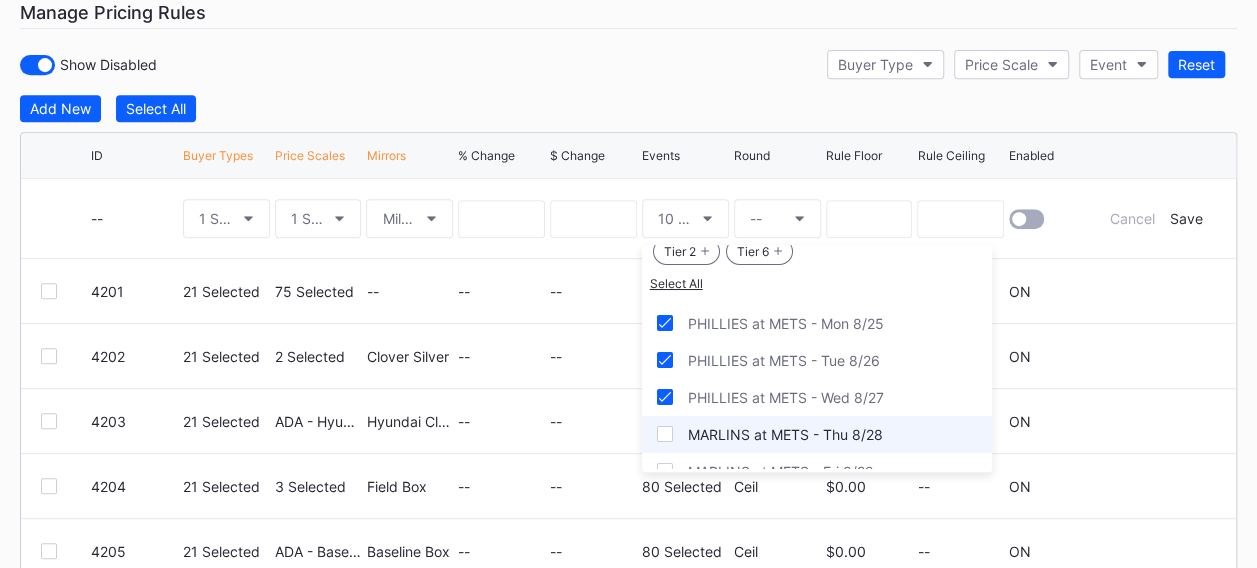 click on "MARLINS at METS - Thu 8/28" at bounding box center (817, 434) 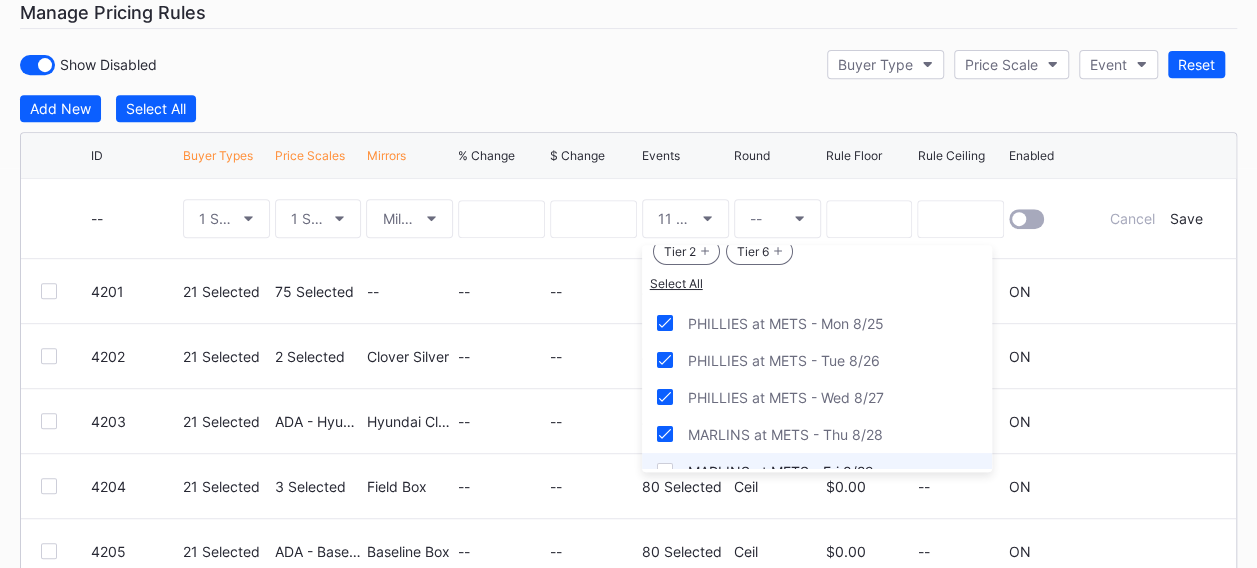 click on "MARLINS at METS - Fri 8/29" at bounding box center (817, 471) 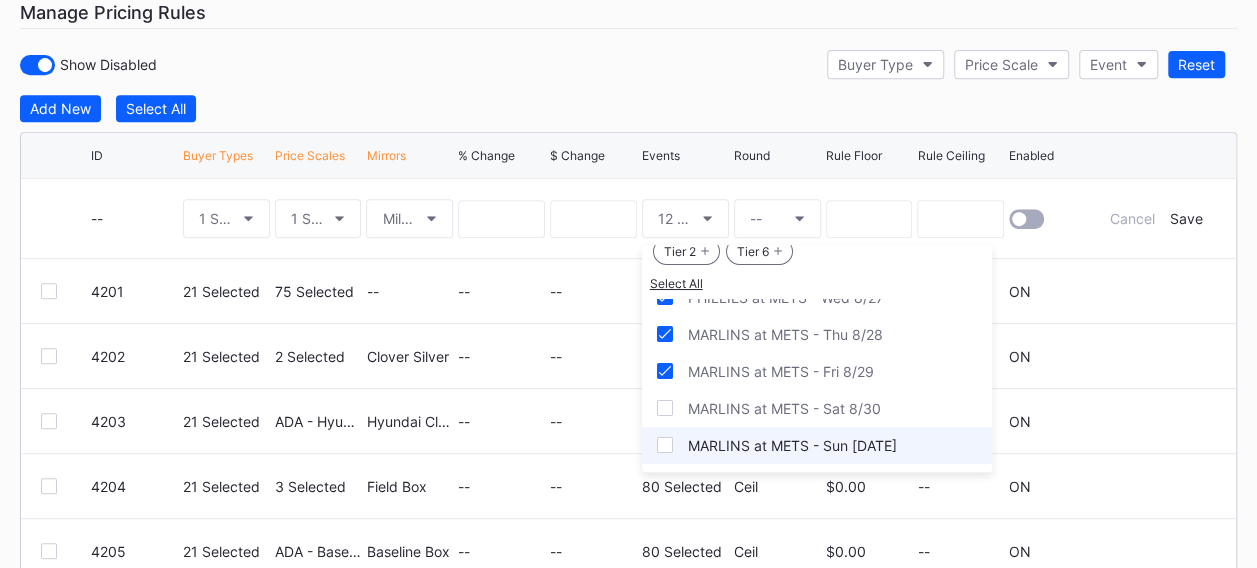 click on "MARLINS at METS - Sun [DATE]" at bounding box center (817, 445) 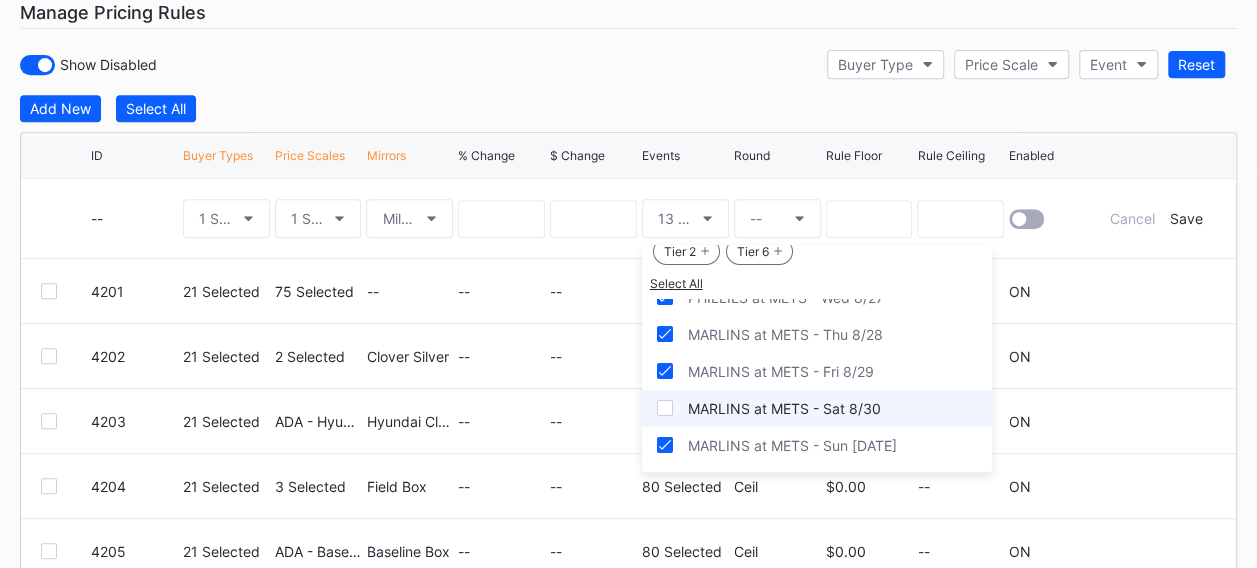 scroll, scrollTop: 2562, scrollLeft: 0, axis: vertical 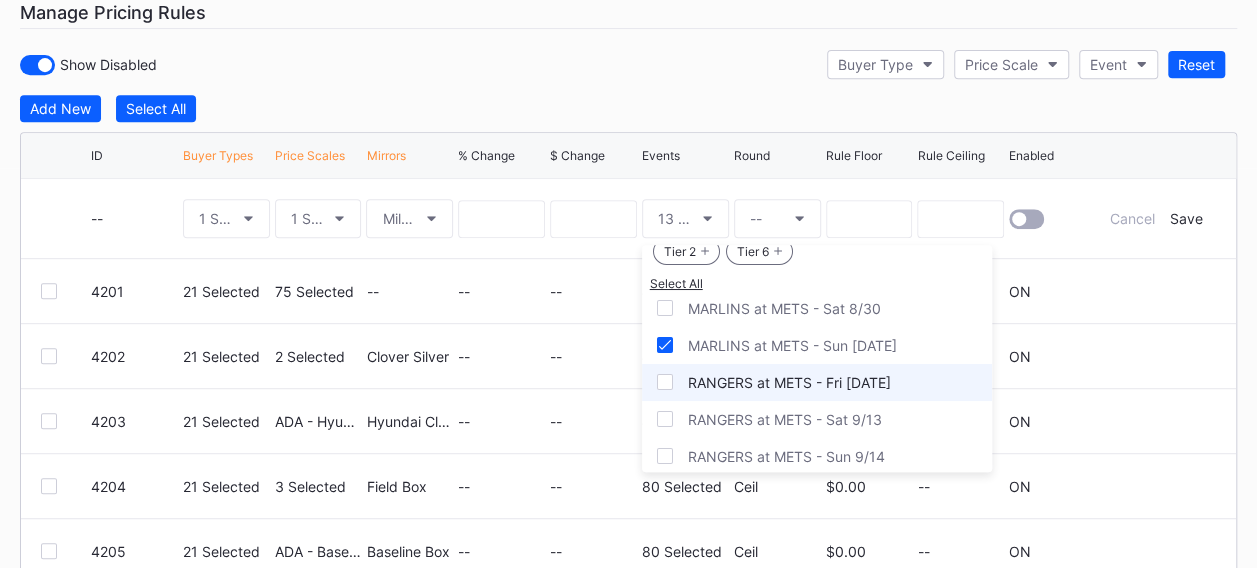 click on "RANGERS at METS - Fri [DATE]" at bounding box center [789, 382] 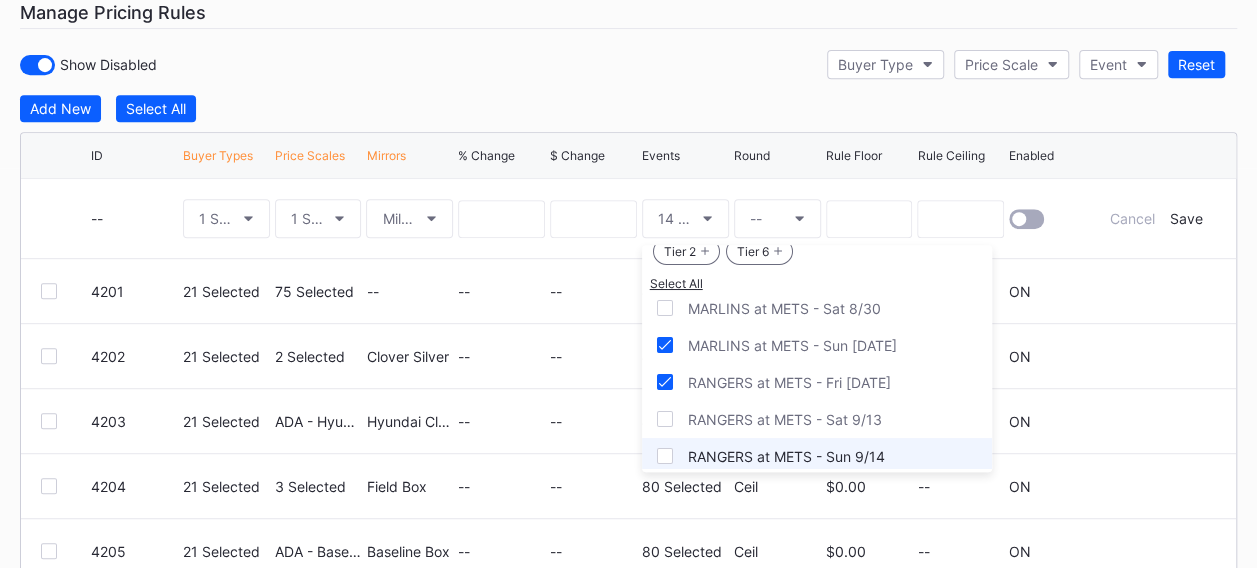 click on "RANGERS at METS - Sun 9/14" at bounding box center [786, 456] 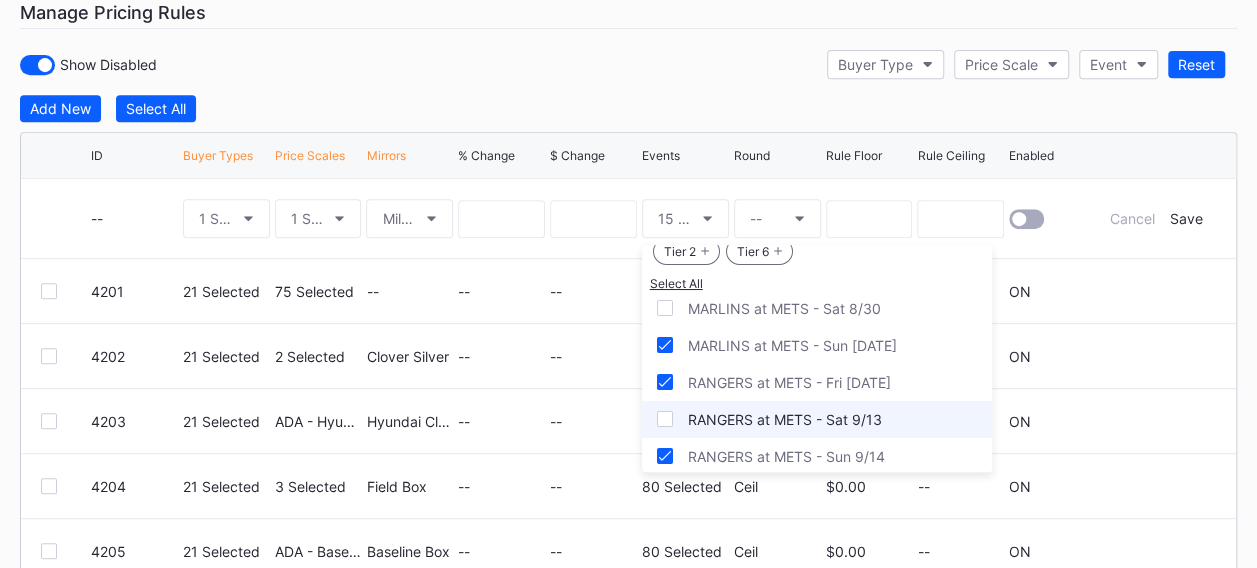scroll, scrollTop: 2662, scrollLeft: 0, axis: vertical 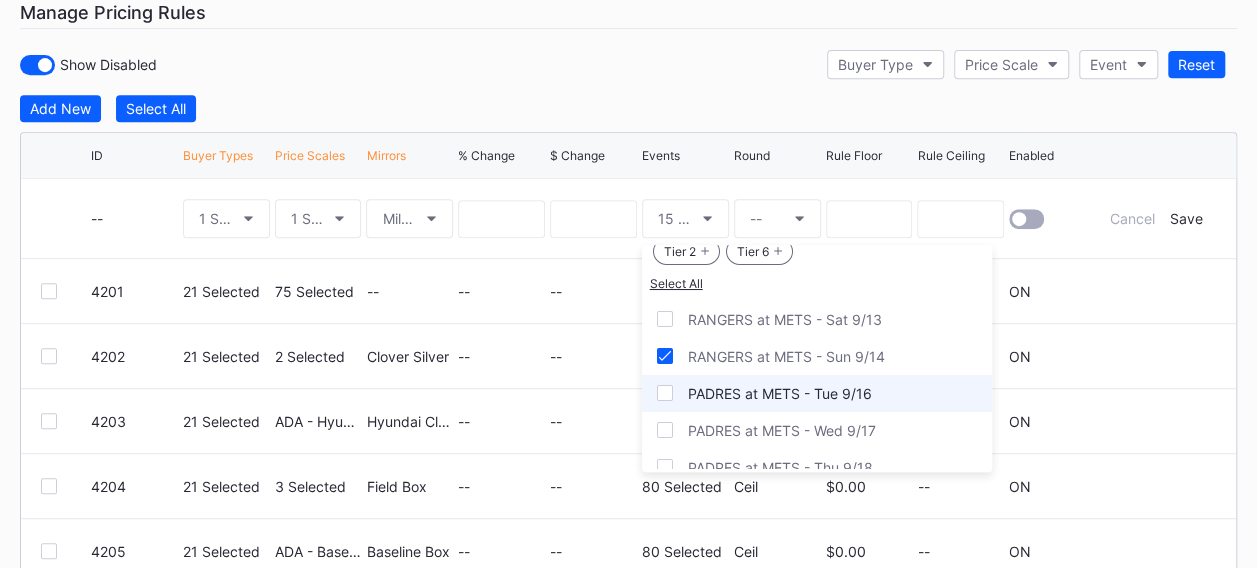 click on "PADRES at METS - Tue 9/16" at bounding box center [817, 393] 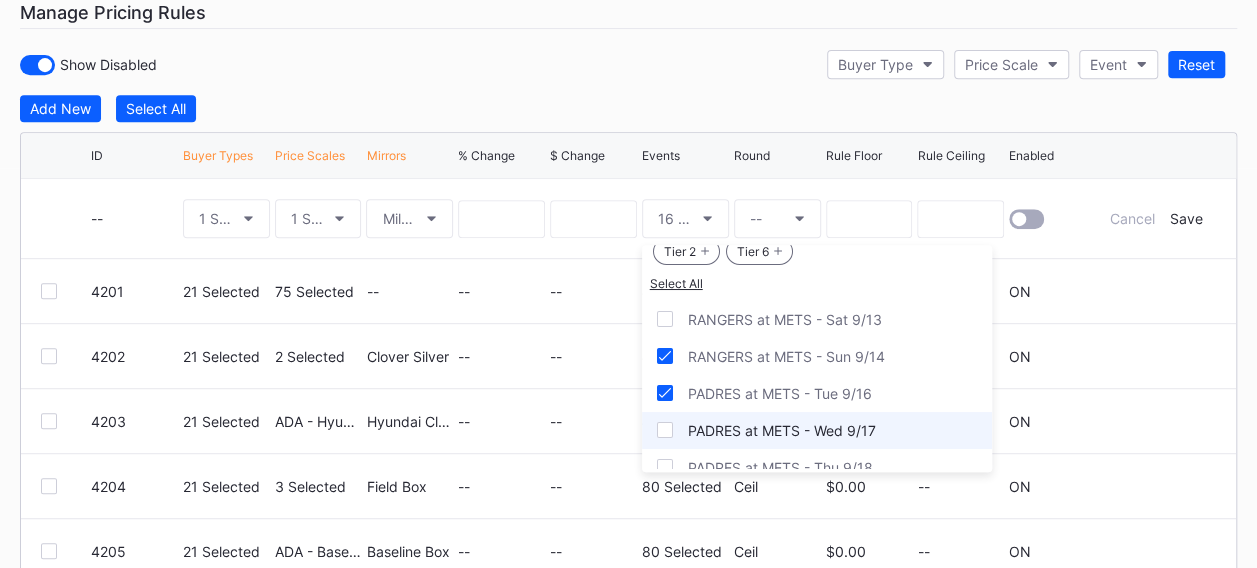 click on "PADRES at METS - Wed 9/17" at bounding box center (817, 430) 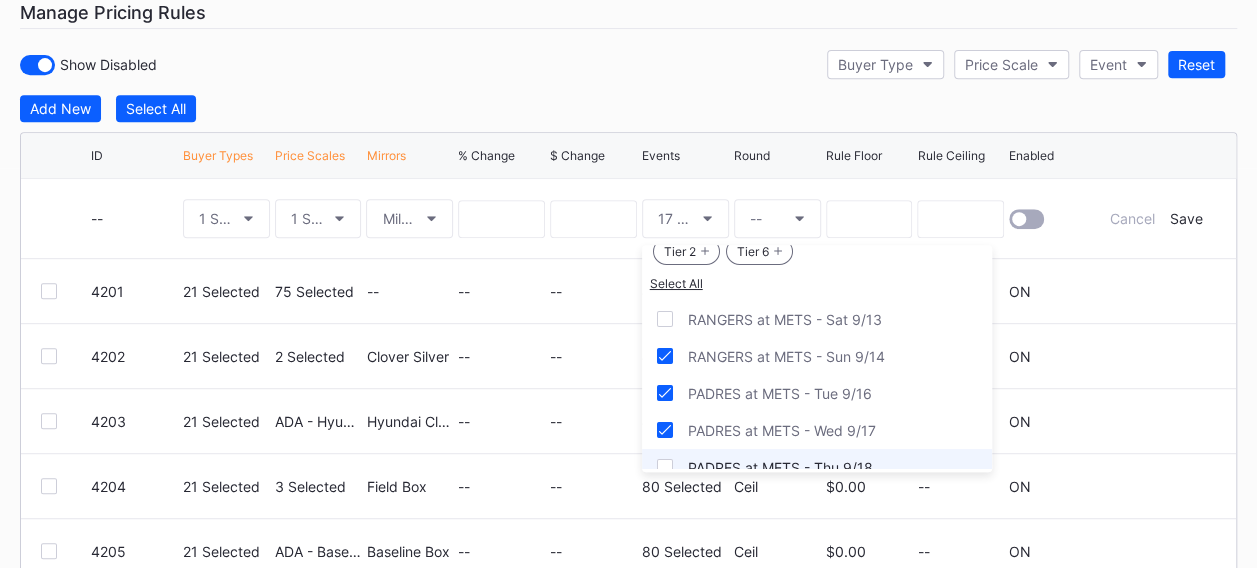 click on "PADRES at METS - Thu 9/18" at bounding box center [817, 467] 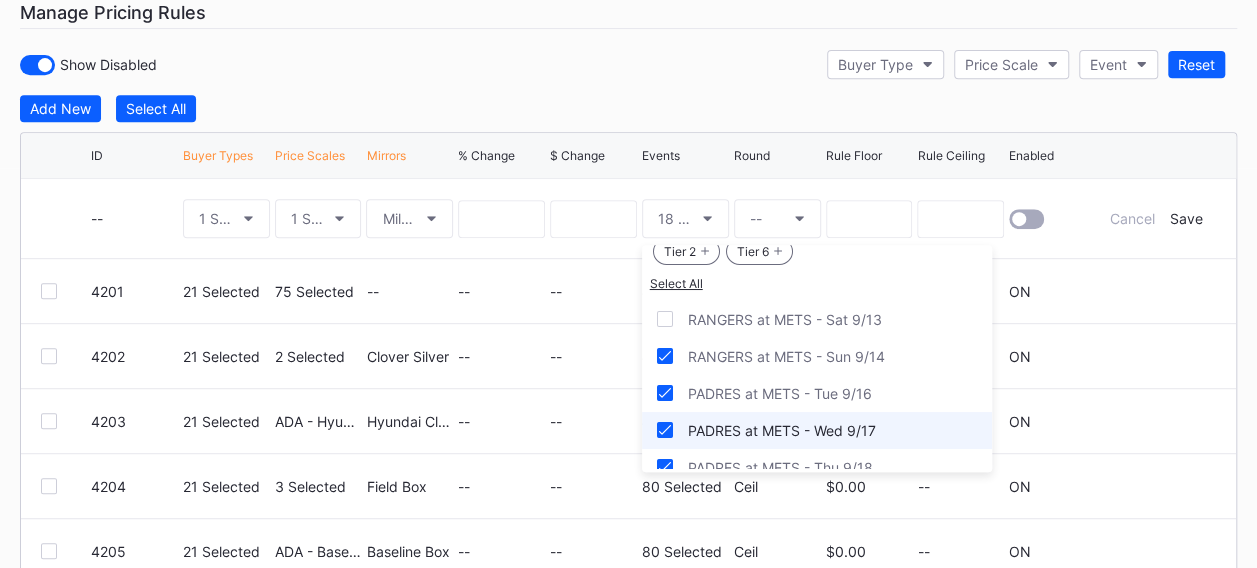 scroll, scrollTop: 2762, scrollLeft: 0, axis: vertical 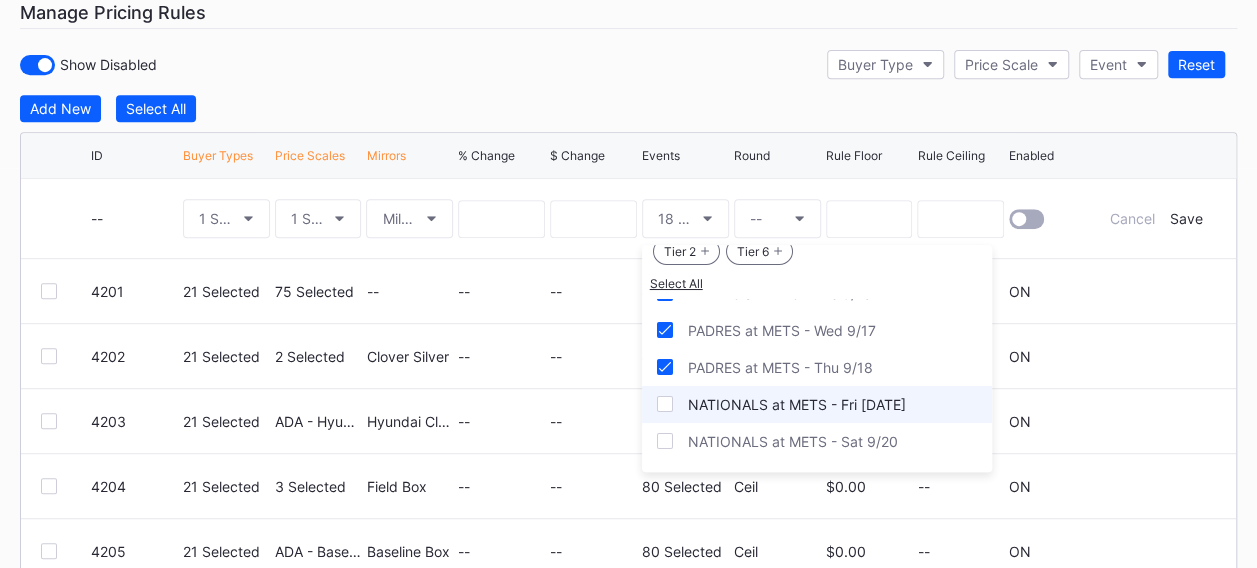 click on "NATIONALS at METS - Fri [DATE]" at bounding box center [797, 404] 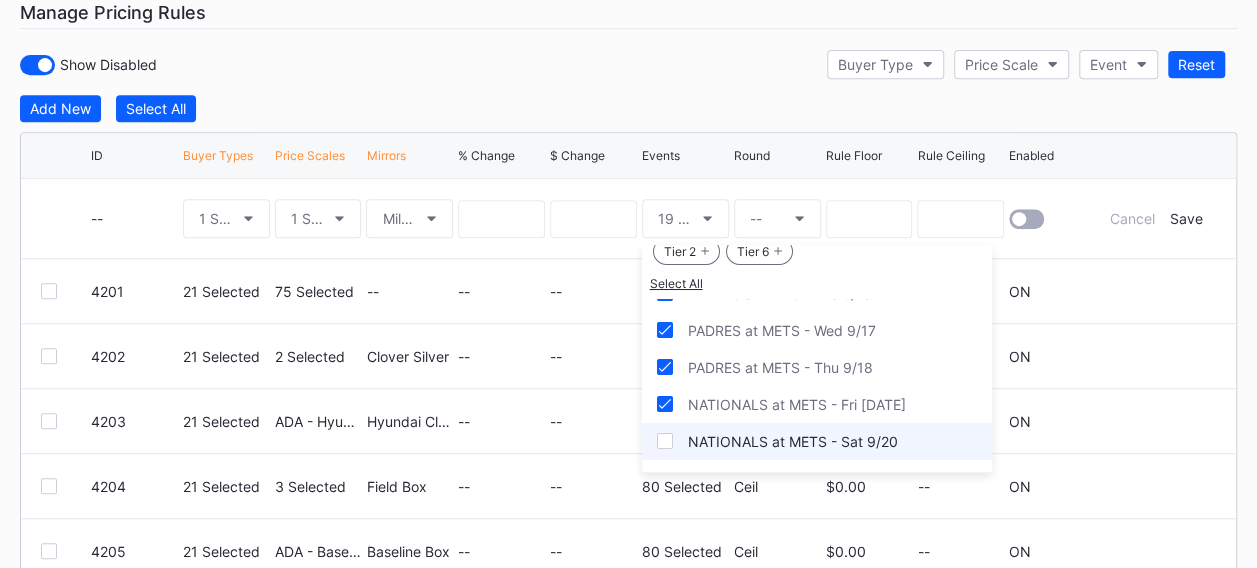 click on "NATIONALS at METS - Sat 9/20" at bounding box center (793, 441) 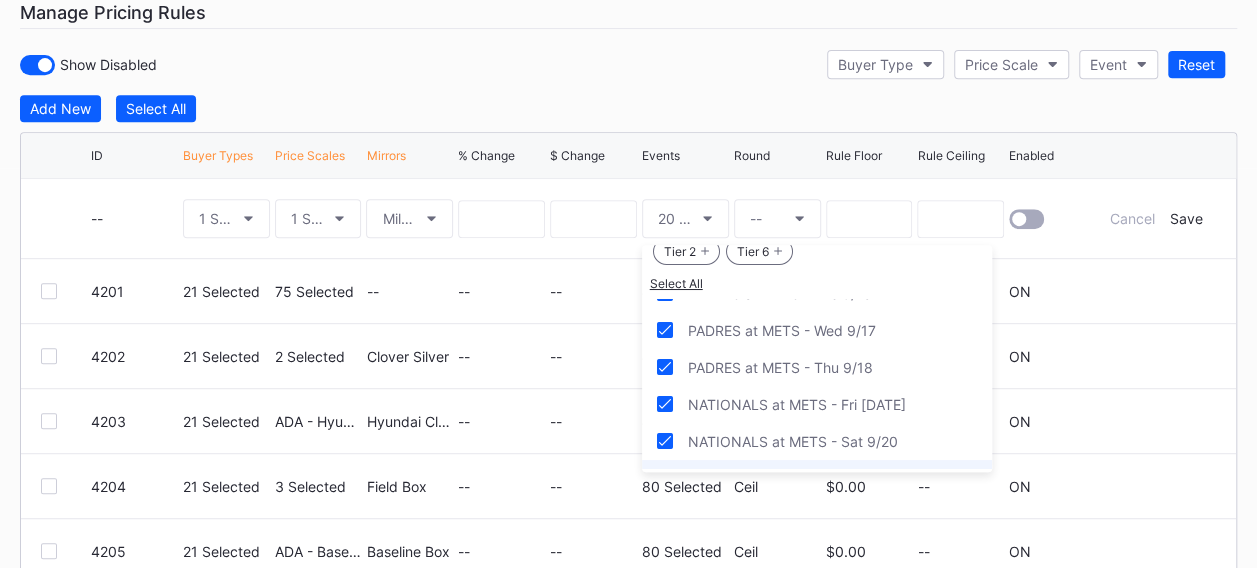 click on "NATIONALS at METS - Sun [DATE]" at bounding box center (817, 478) 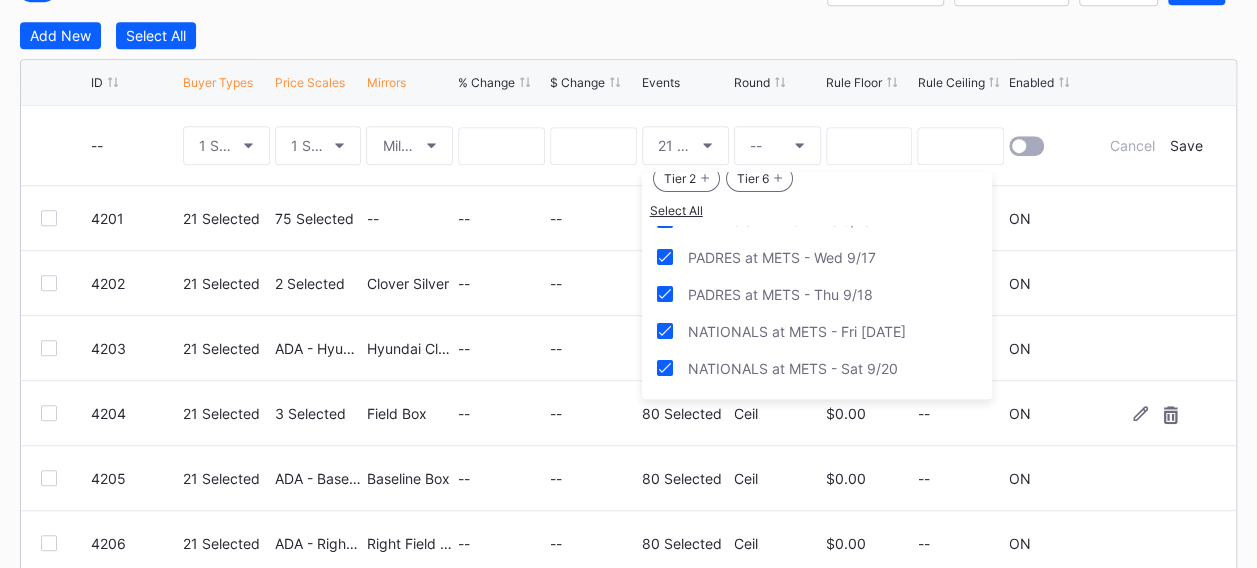 scroll, scrollTop: 500, scrollLeft: 0, axis: vertical 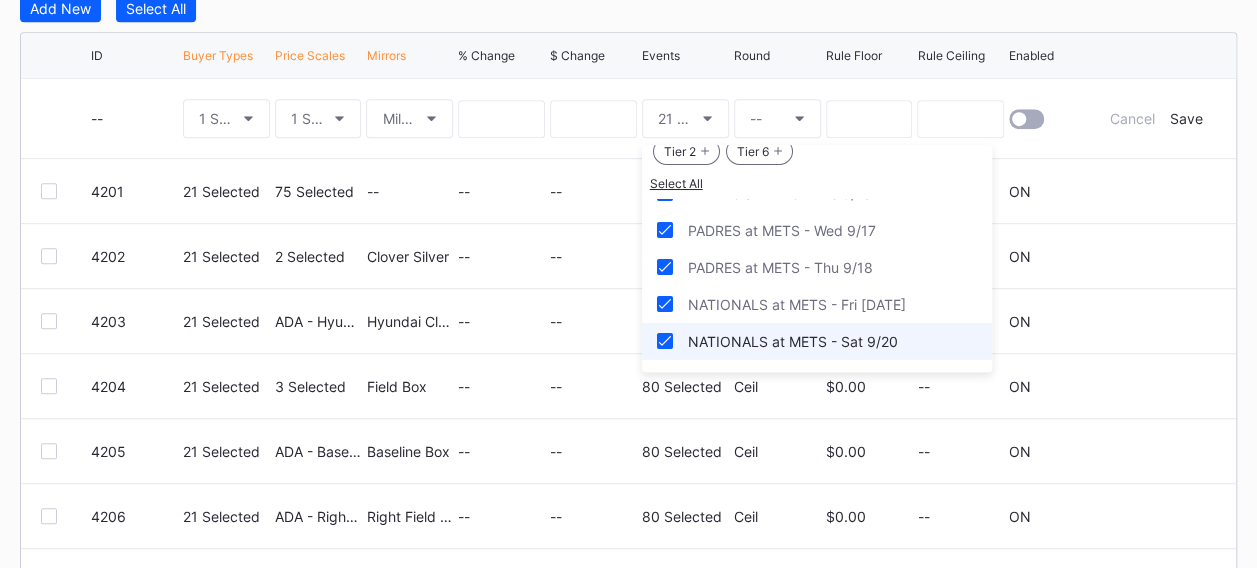 click on "NATIONALS at METS - Sat 9/20" at bounding box center [817, 341] 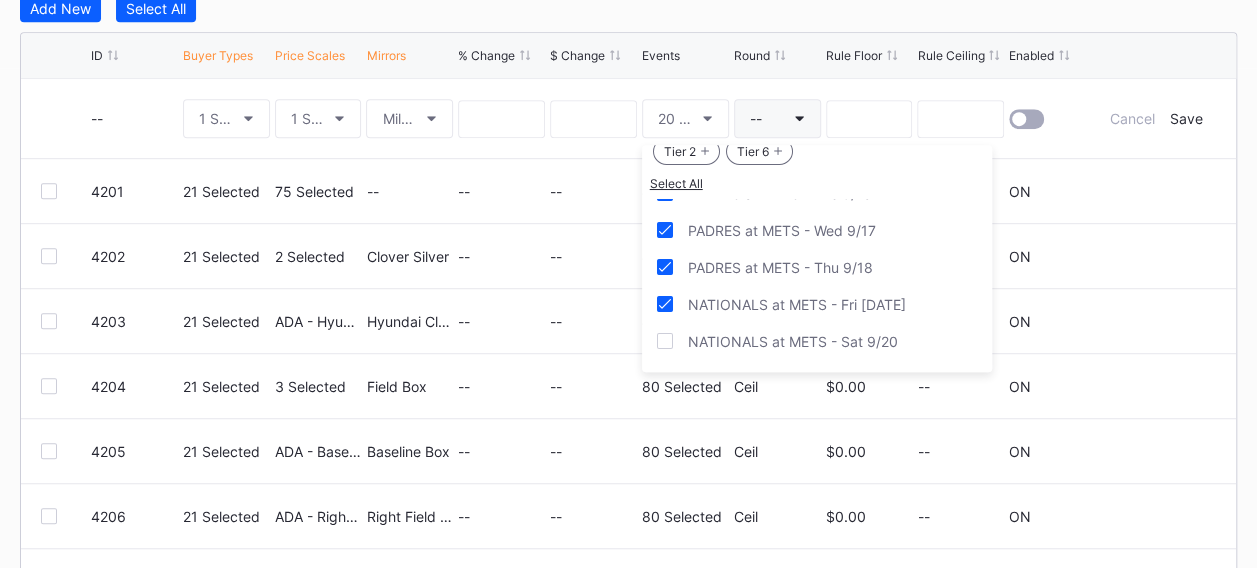 click on "--" at bounding box center (777, 118) 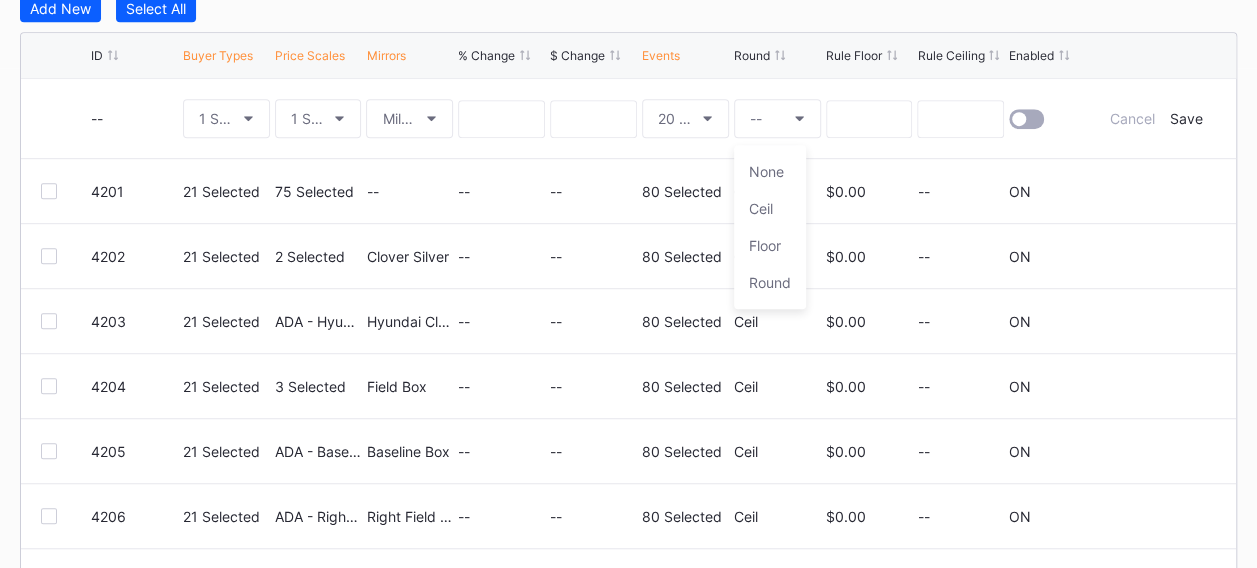 click on "None" at bounding box center (766, 171) 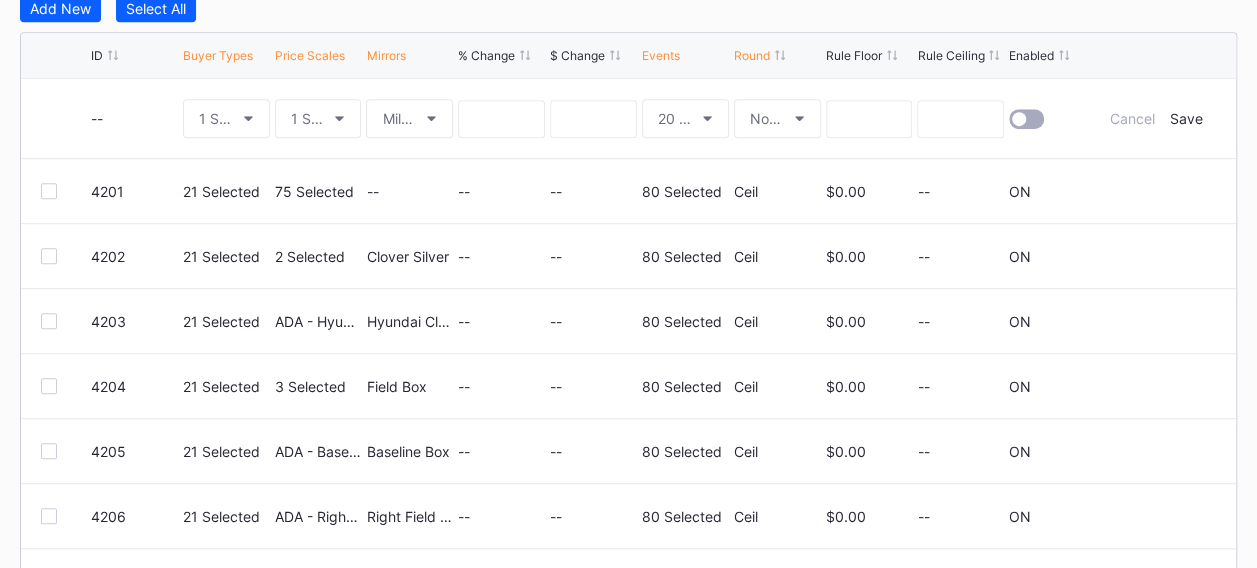 click at bounding box center [1026, 119] 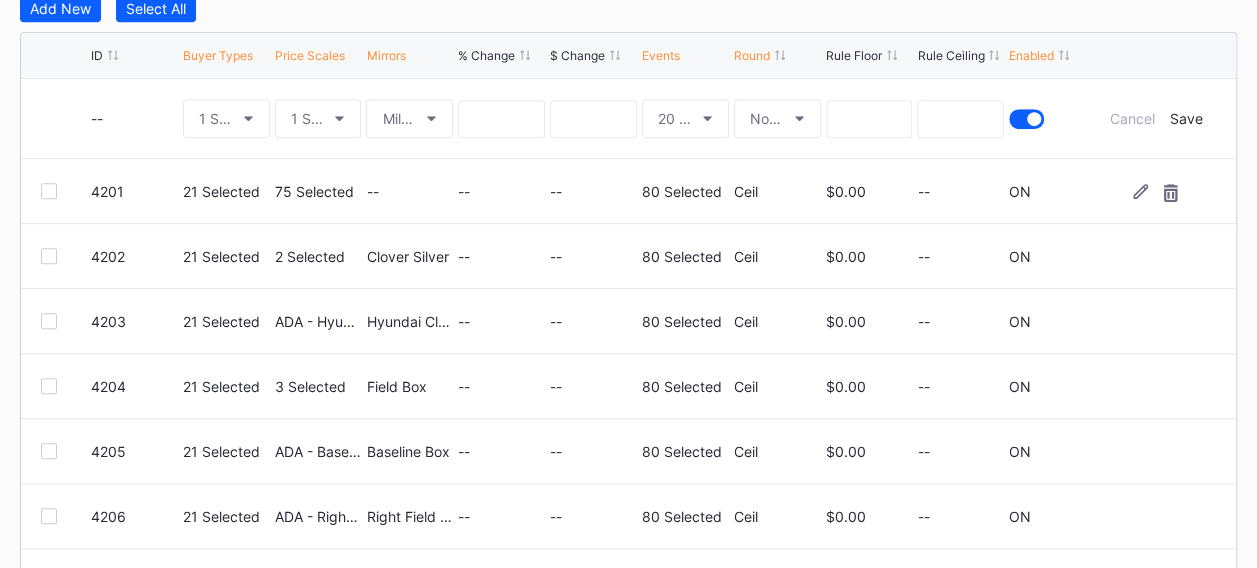click on "Save" at bounding box center [1185, 118] 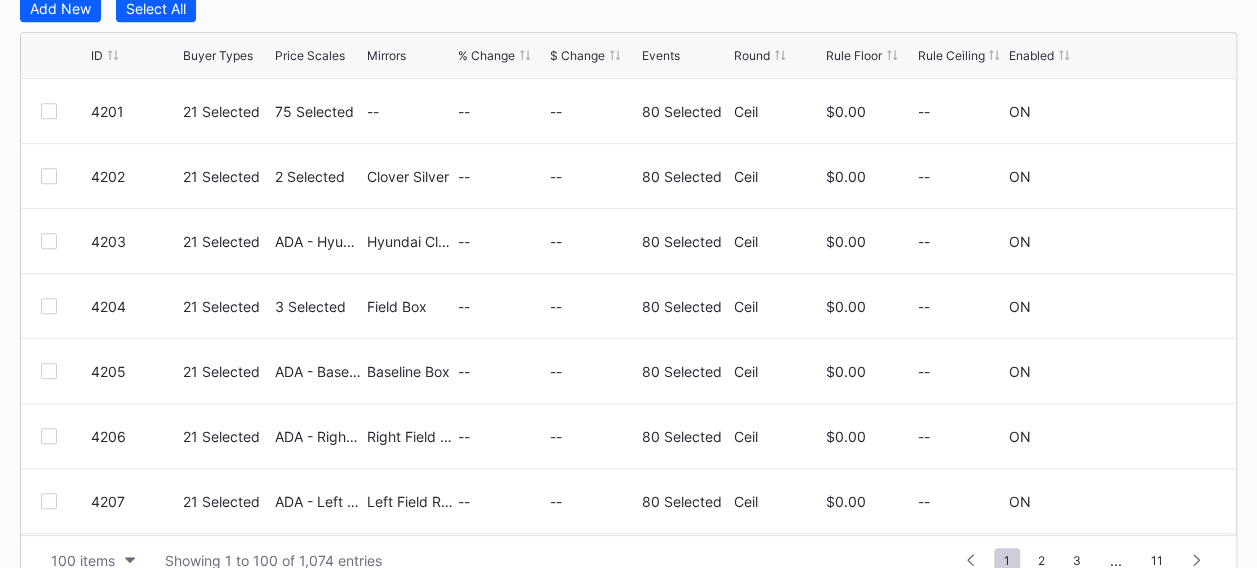 scroll, scrollTop: 400, scrollLeft: 0, axis: vertical 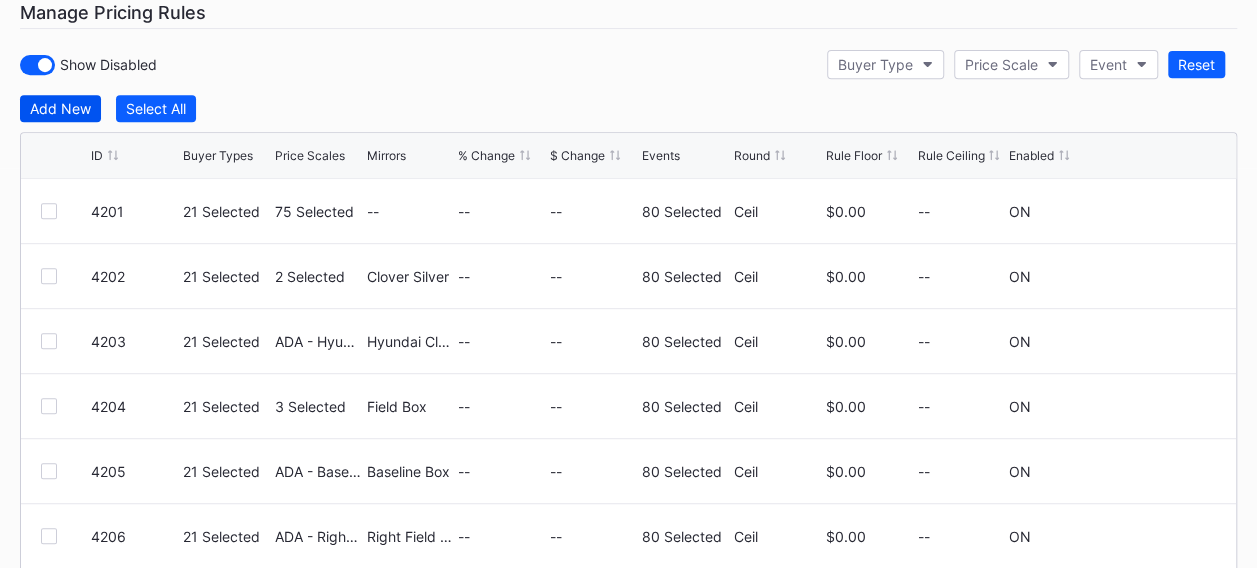 click on "Add New" at bounding box center [60, 108] 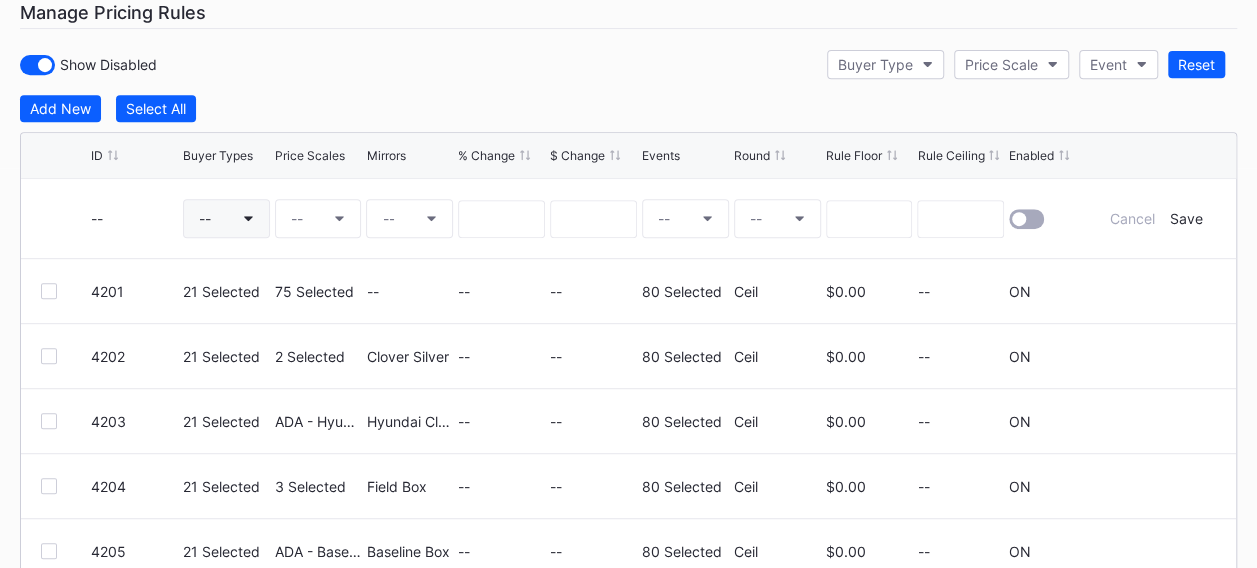 click on "--" at bounding box center [205, 218] 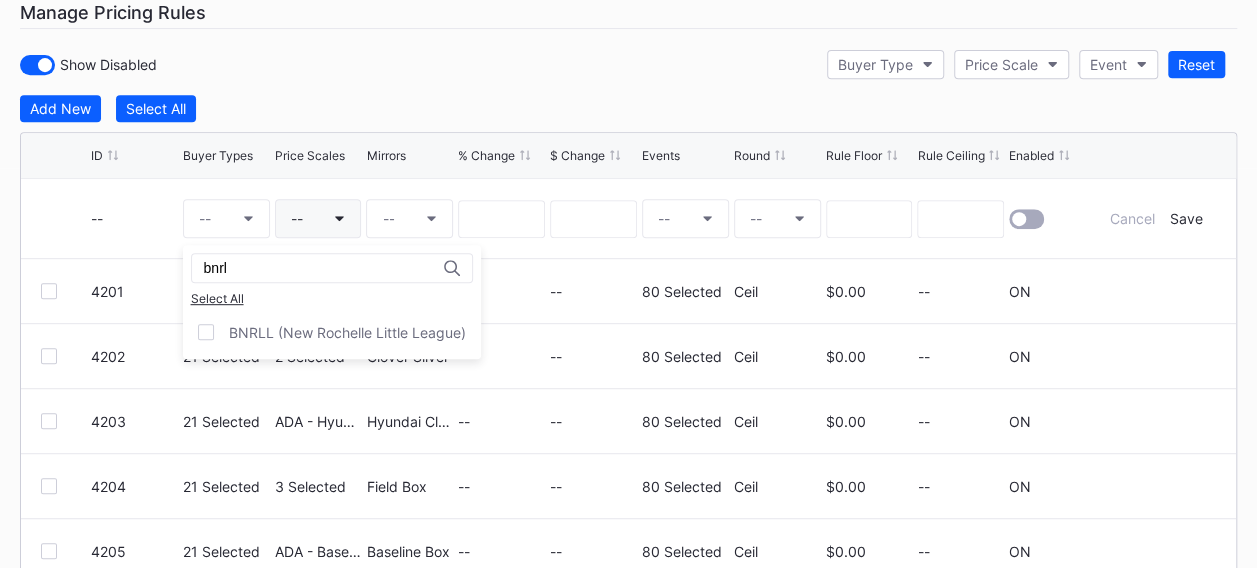 type on "bnrl" 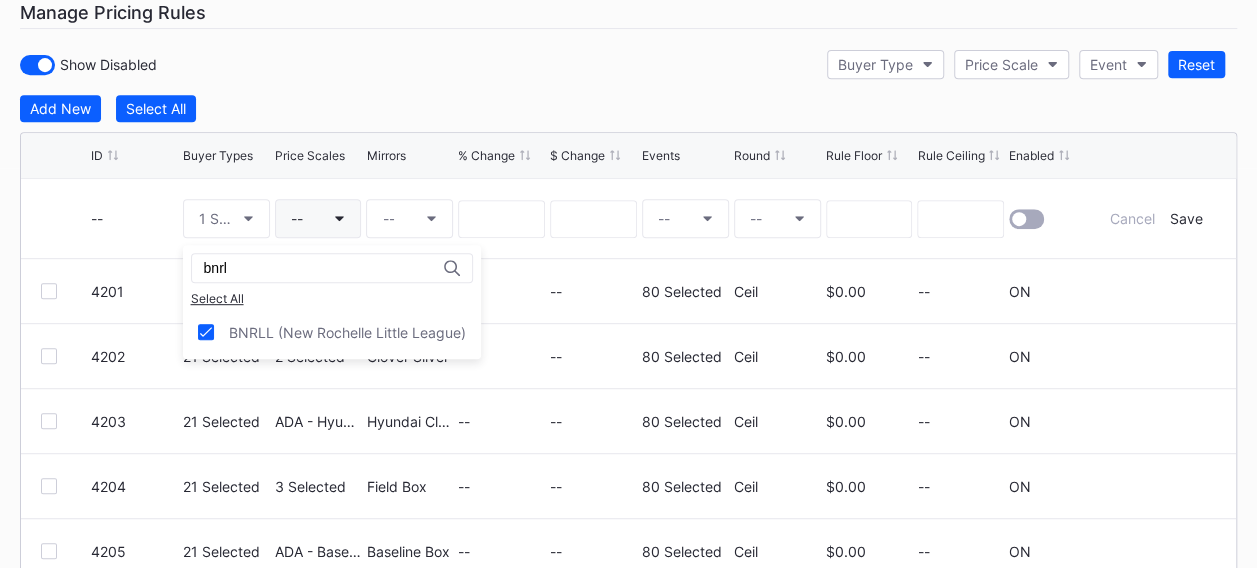 click on "--" at bounding box center [318, 218] 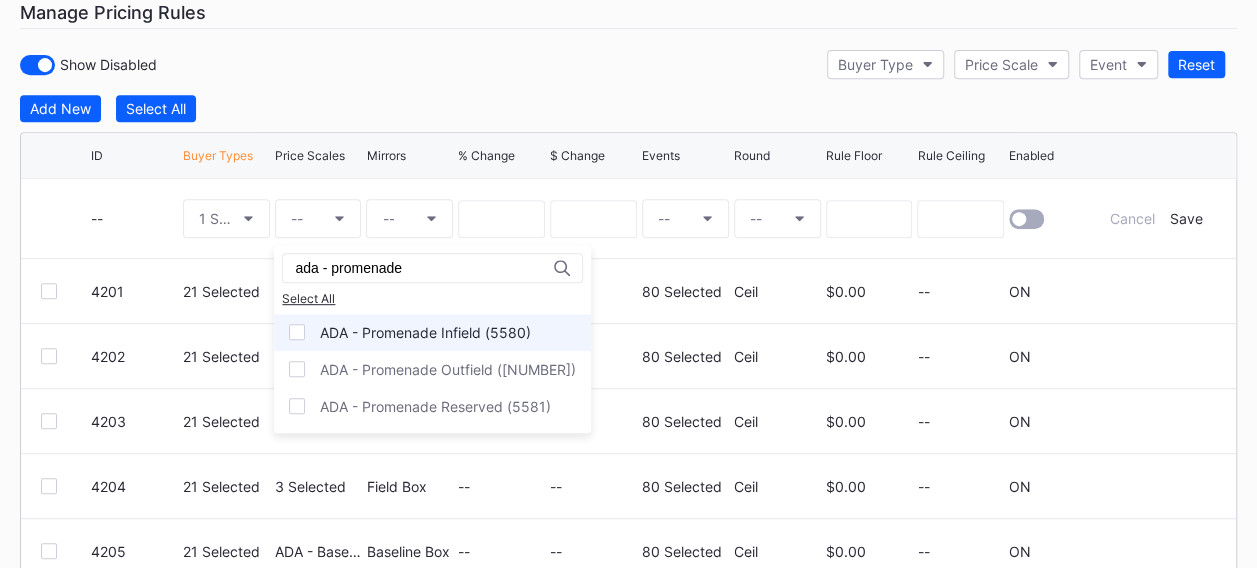 type on "ada - promenade" 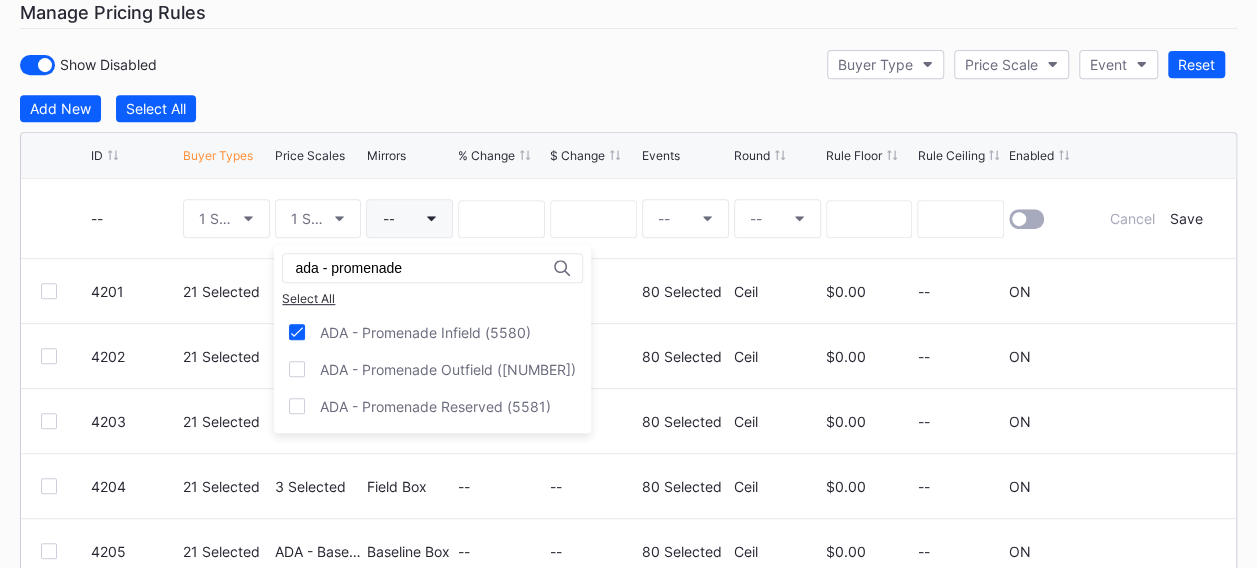 click on "--" at bounding box center [409, 218] 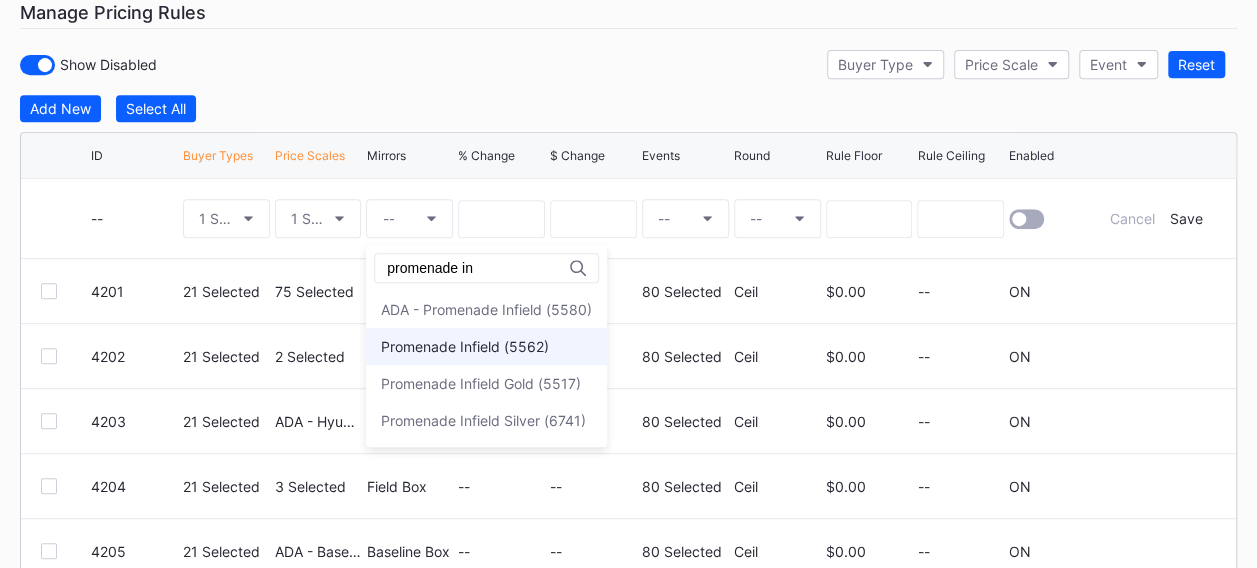 type on "promenade in" 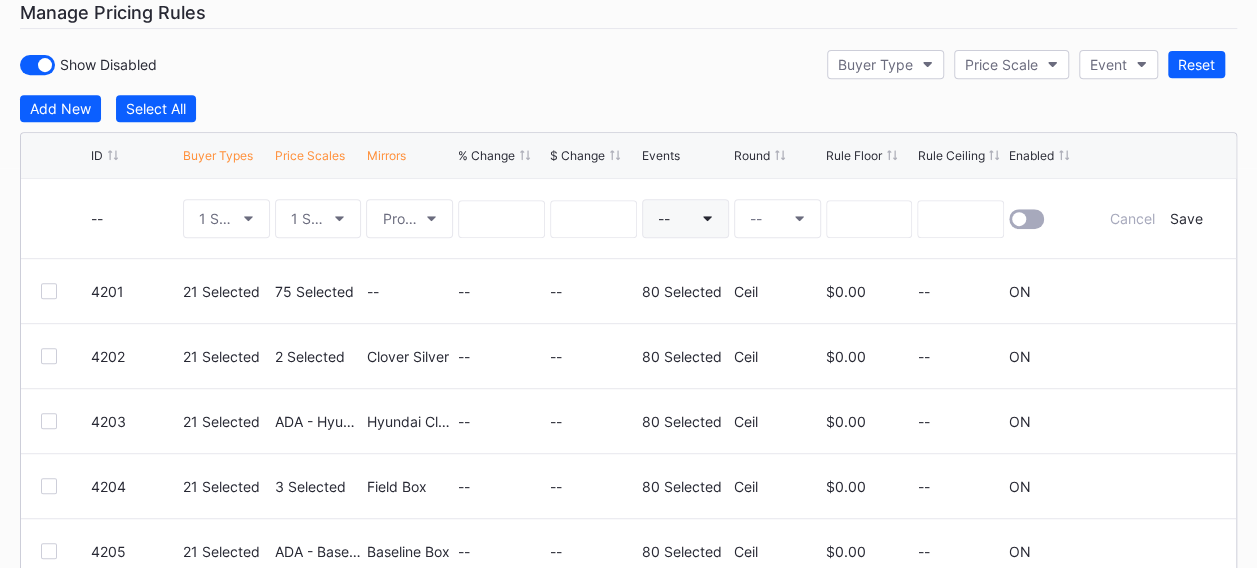 click on "--" at bounding box center [685, 218] 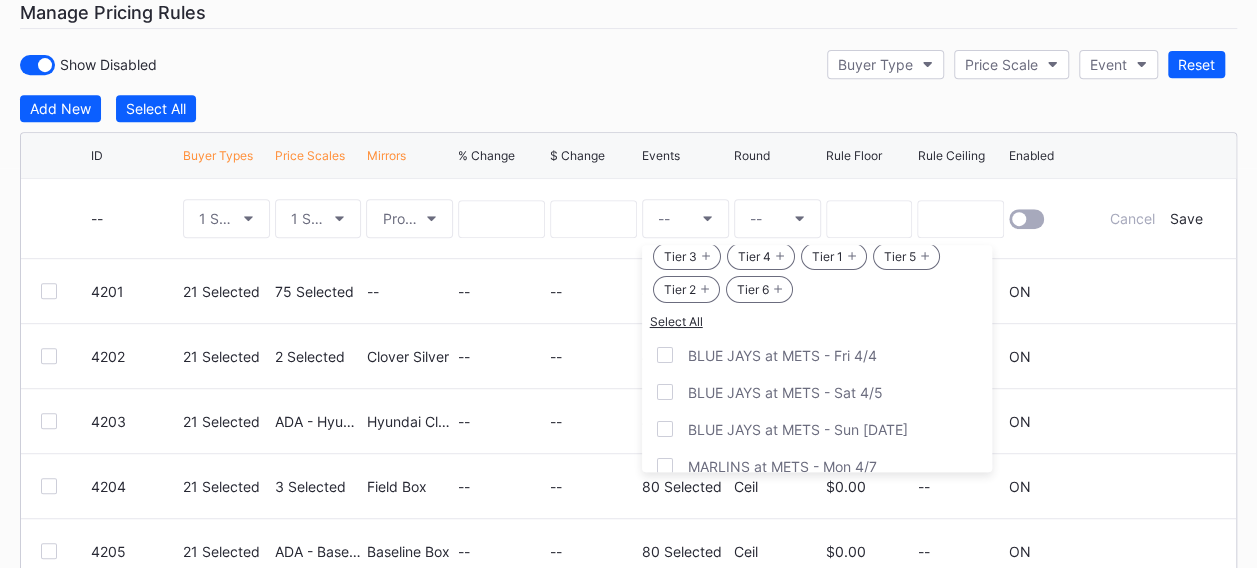 scroll, scrollTop: 89, scrollLeft: 0, axis: vertical 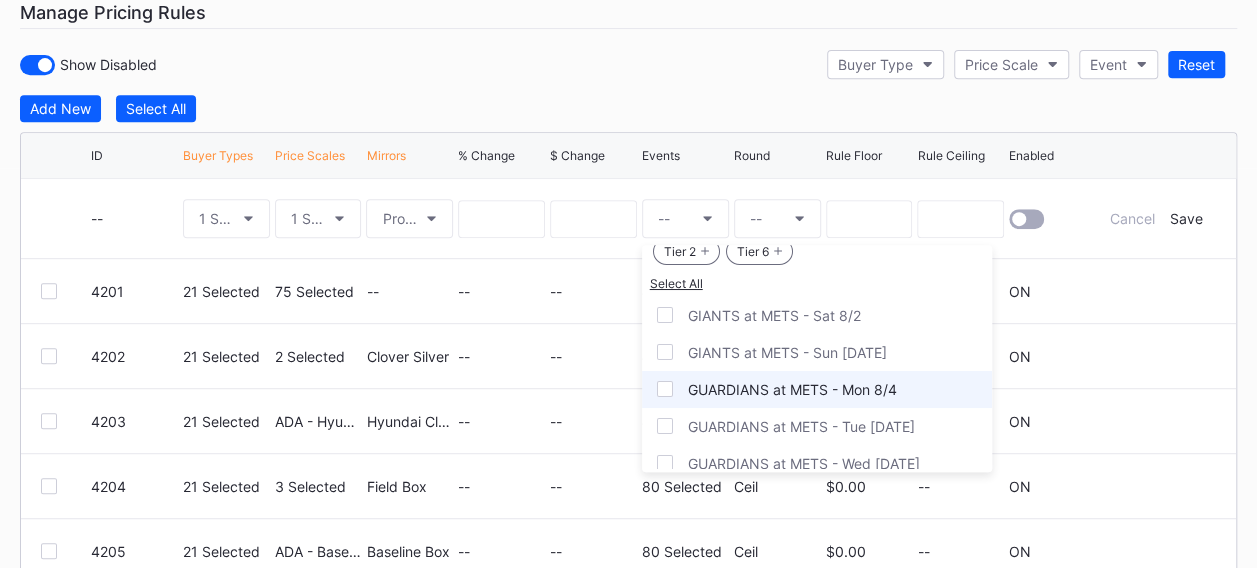 click on "GUARDIANS at METS - Mon 8/4" at bounding box center (792, 389) 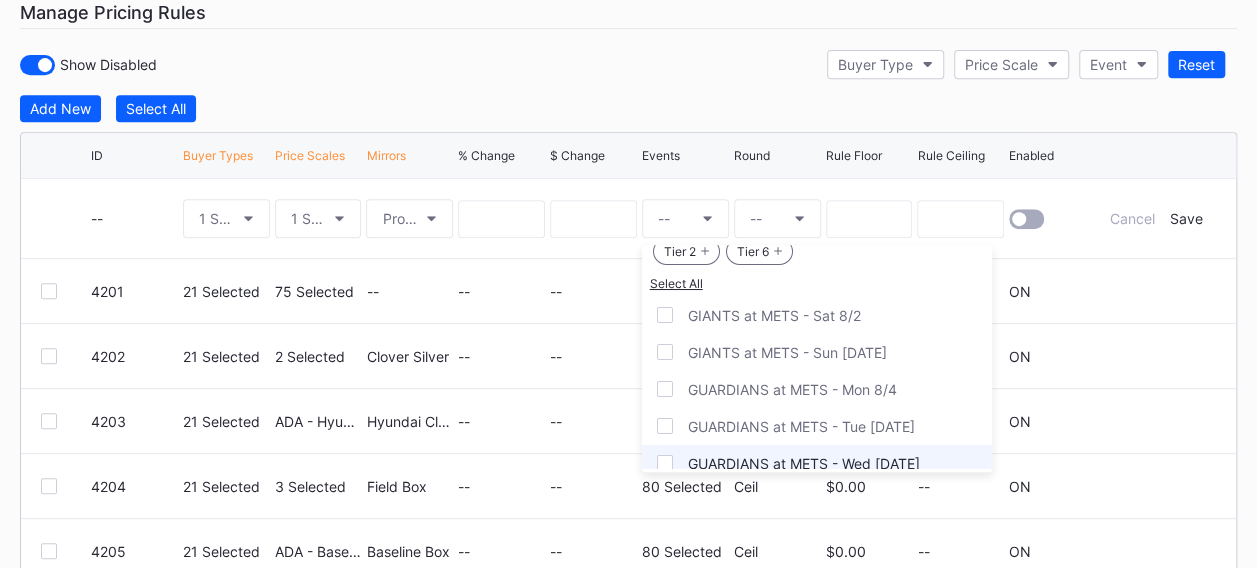 click on "GUARDIANS at METS - Tue [DATE]" at bounding box center [801, 426] 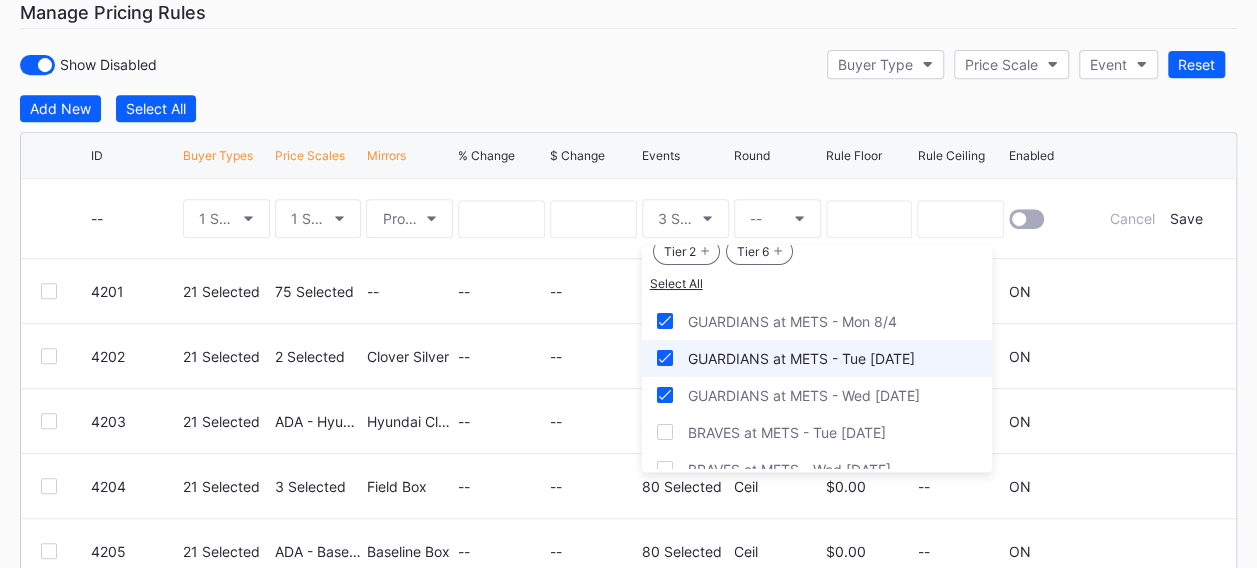 scroll, scrollTop: 2100, scrollLeft: 0, axis: vertical 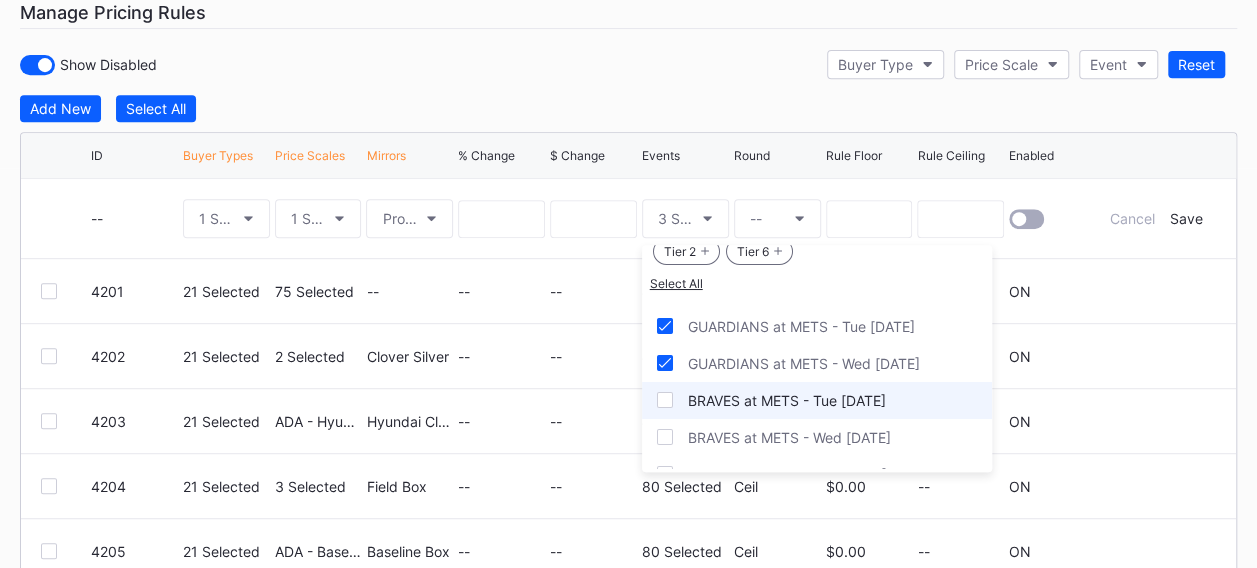 click on "BRAVES at METS - Tue [DATE]" at bounding box center [787, 400] 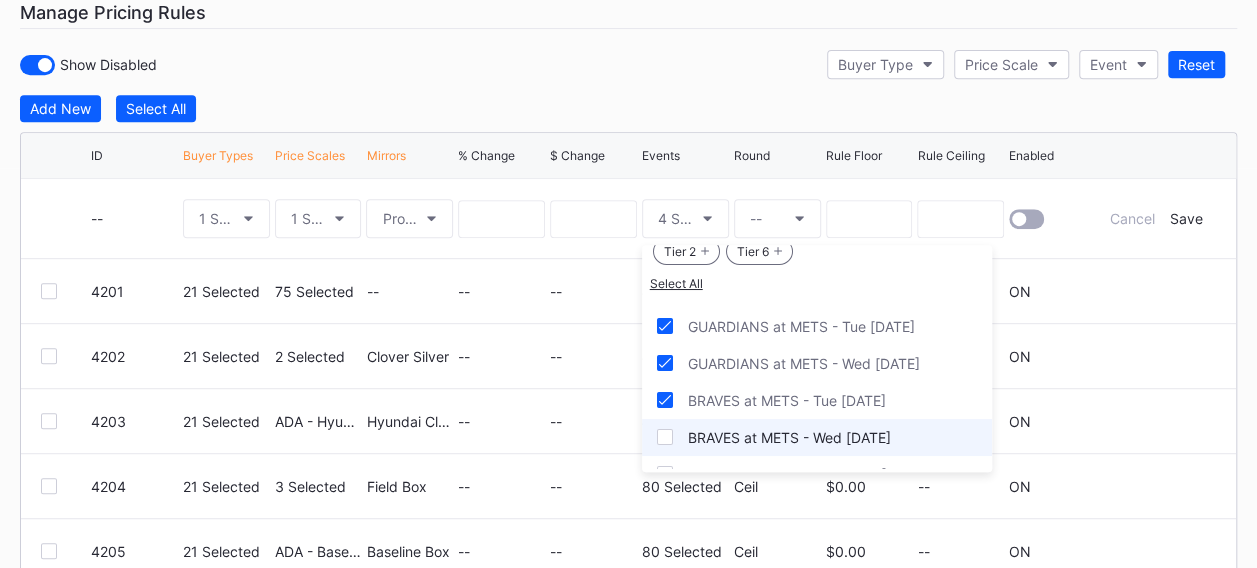 click on "BRAVES at METS - Wed [DATE]" at bounding box center [789, 437] 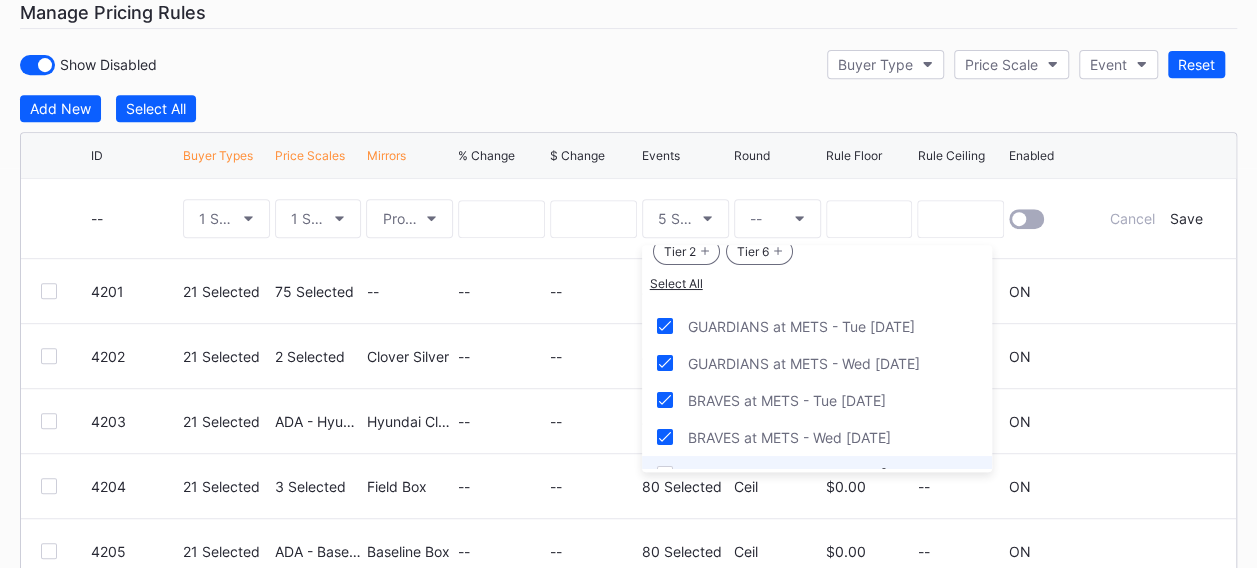 click on "BRAVES at METS - Thu [DATE]" at bounding box center (817, 474) 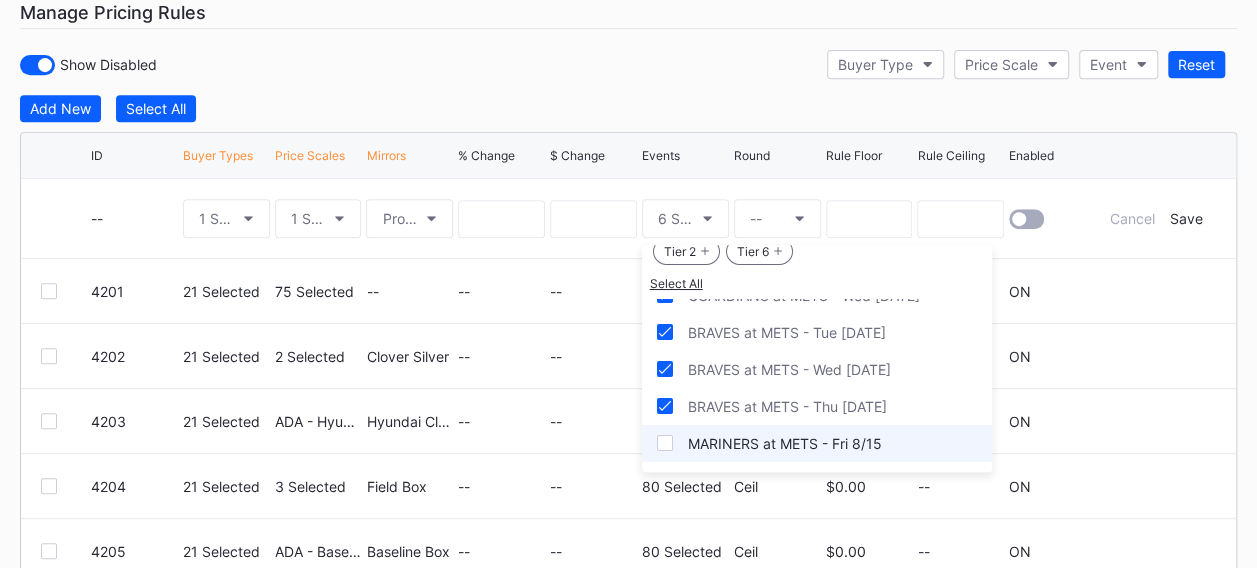 scroll, scrollTop: 2200, scrollLeft: 0, axis: vertical 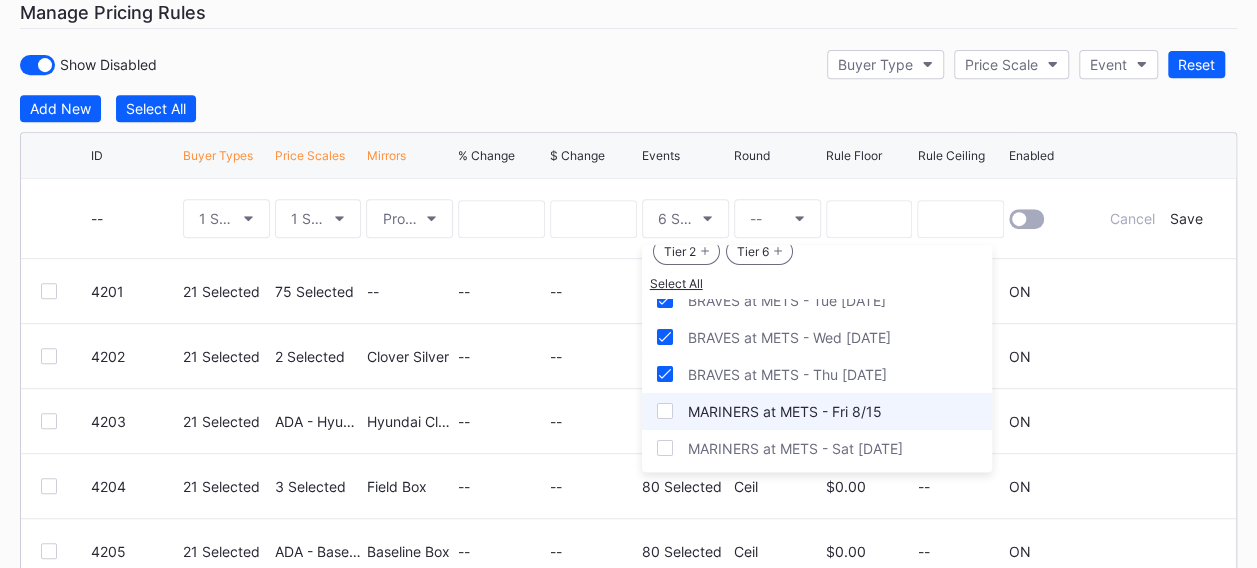click on "MARINERS at METS - Fri 8/15" at bounding box center (785, 411) 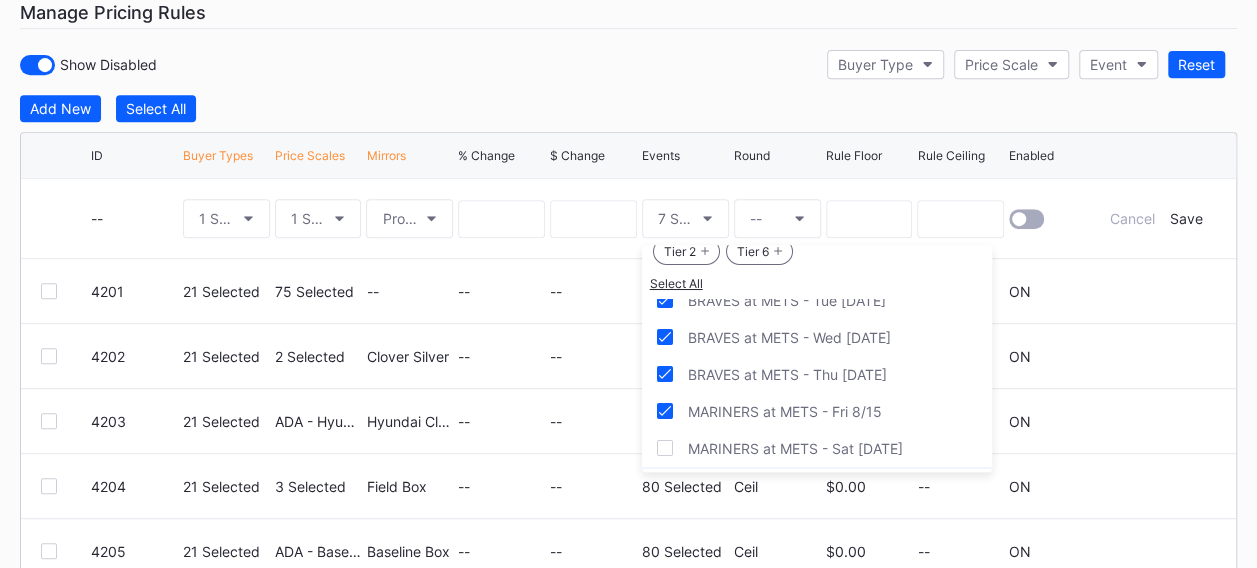 click on "PHILLIES at METS - Mon 8/25" at bounding box center [817, 485] 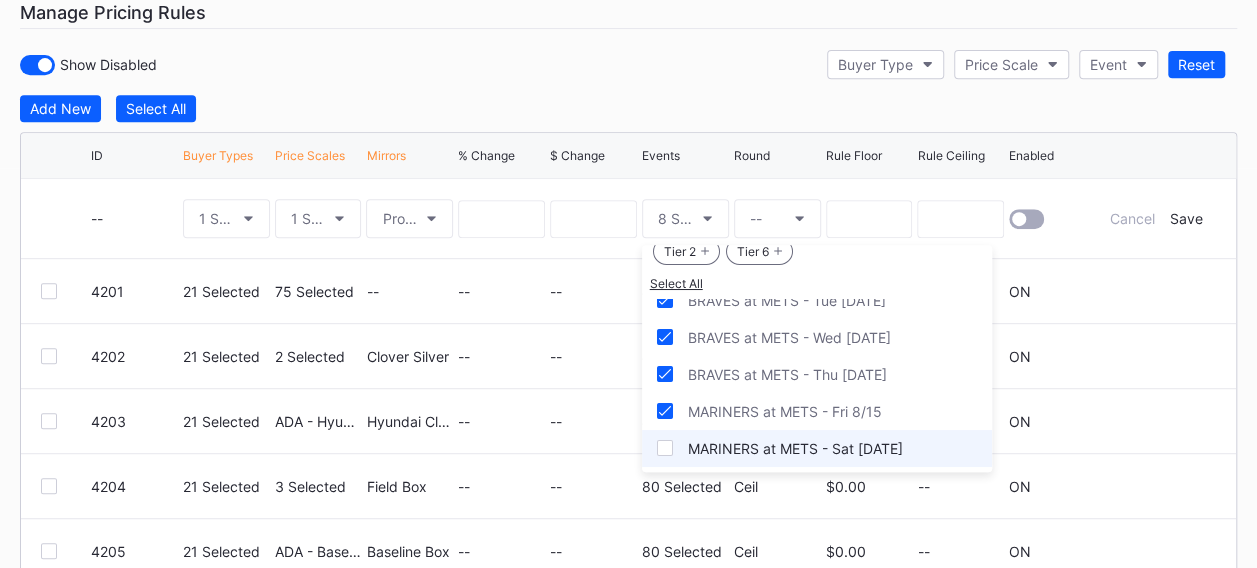 scroll, scrollTop: 2300, scrollLeft: 0, axis: vertical 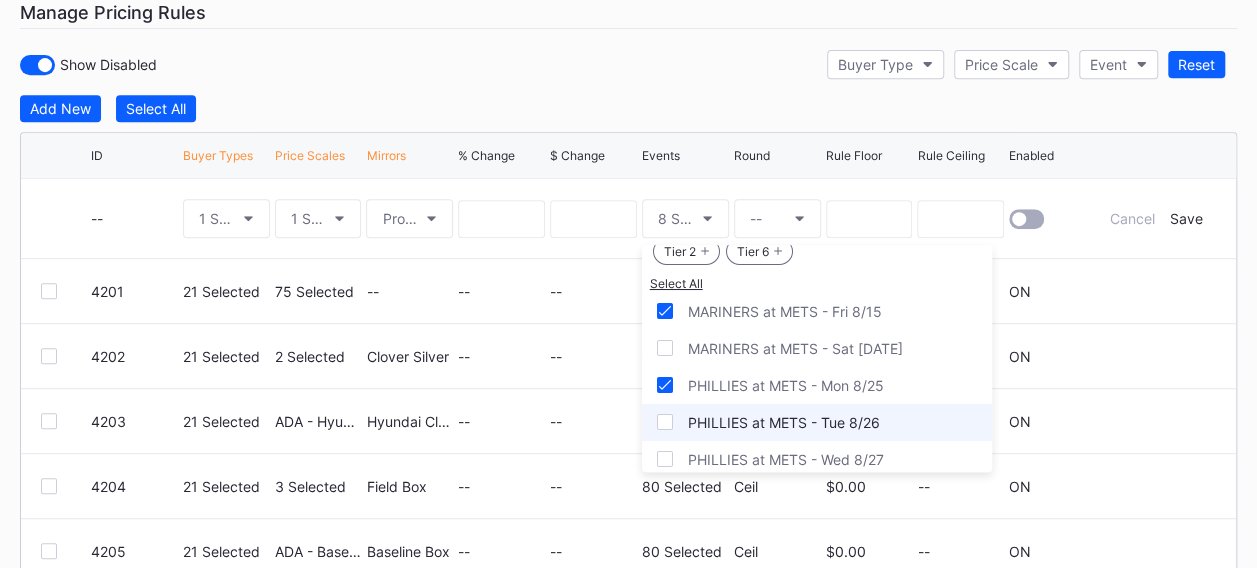 click on "PHILLIES at METS - Tue 8/26" at bounding box center [817, 422] 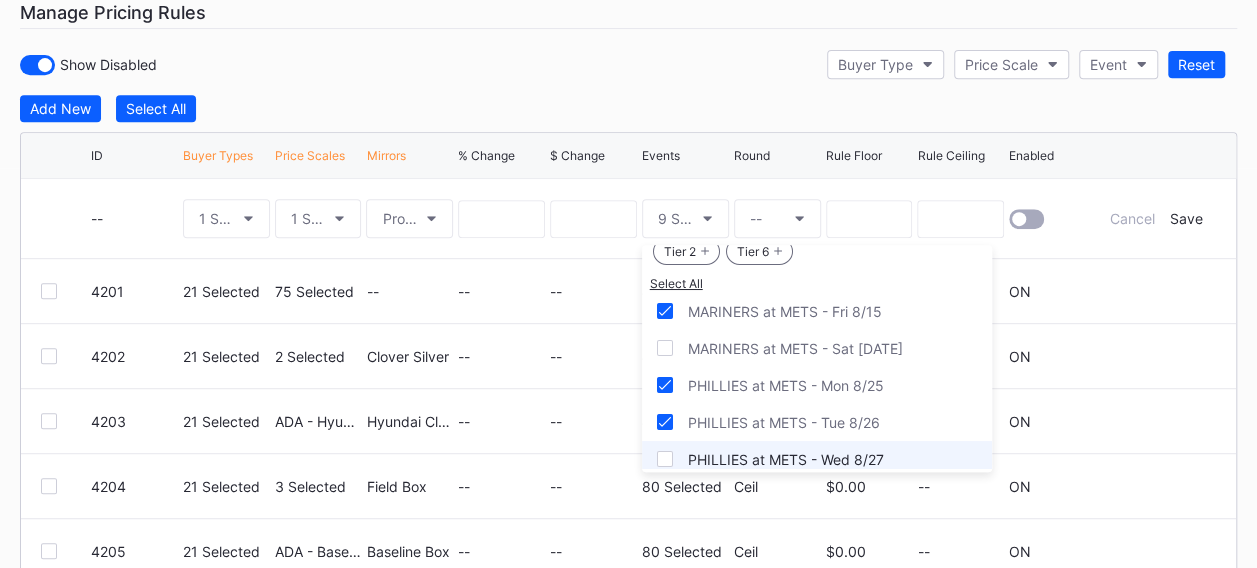 click on "PHILLIES at METS - Wed 8/27" at bounding box center (817, 459) 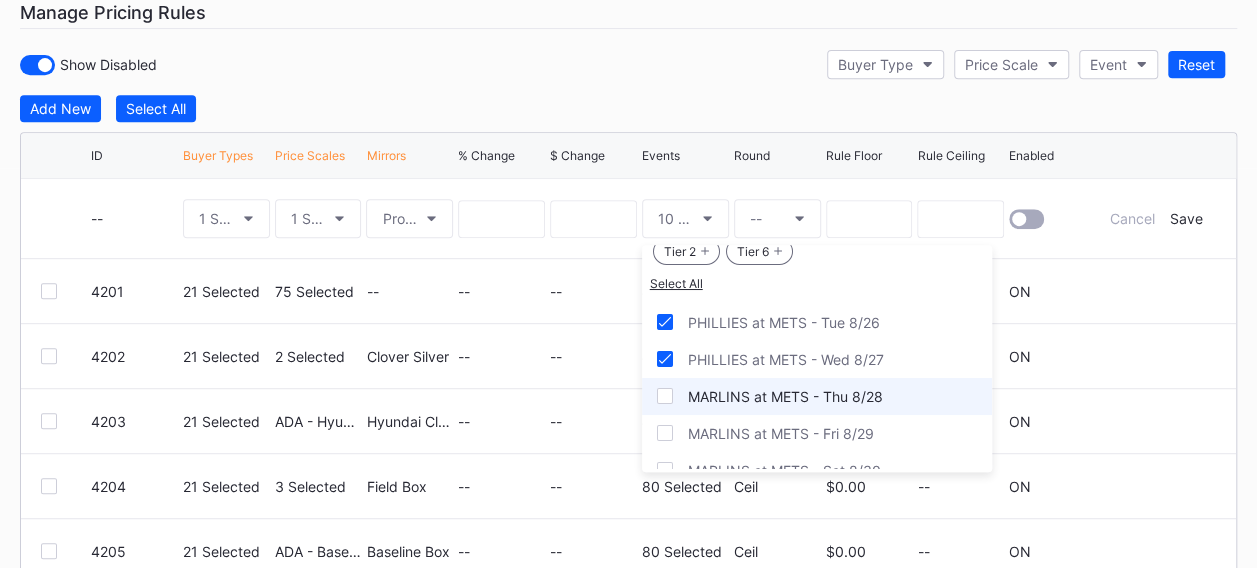 click on "MARLINS at METS - Thu 8/28" at bounding box center (785, 396) 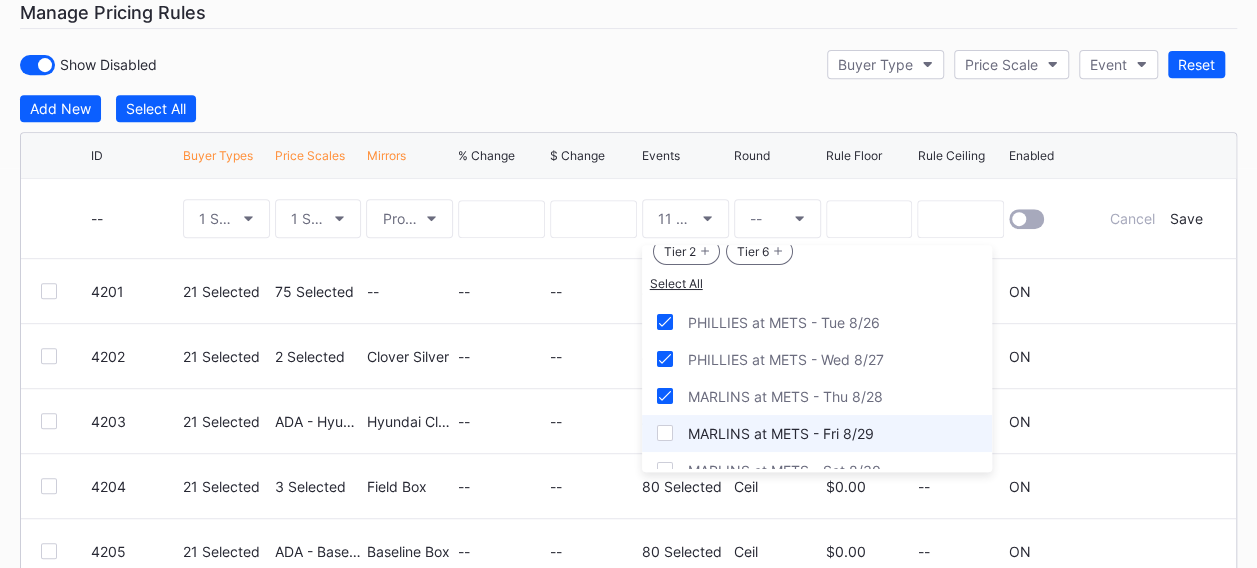 click on "MARLINS at METS - Fri 8/29" at bounding box center [781, 433] 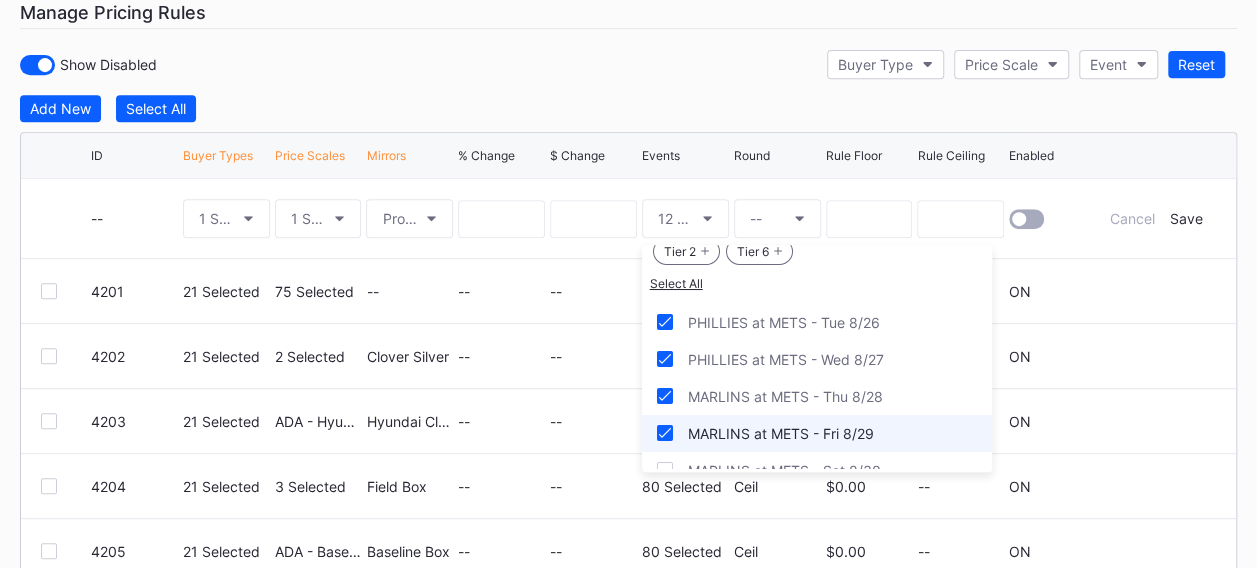 scroll, scrollTop: 2500, scrollLeft: 0, axis: vertical 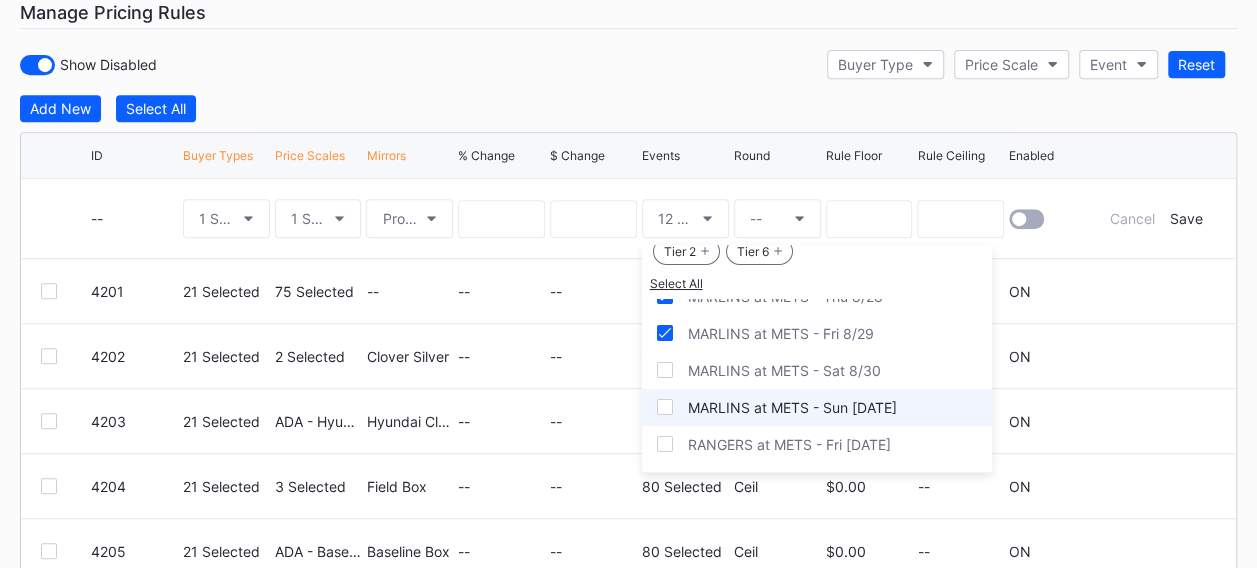 click on "MARLINS at METS - Sun [DATE]" at bounding box center [817, 407] 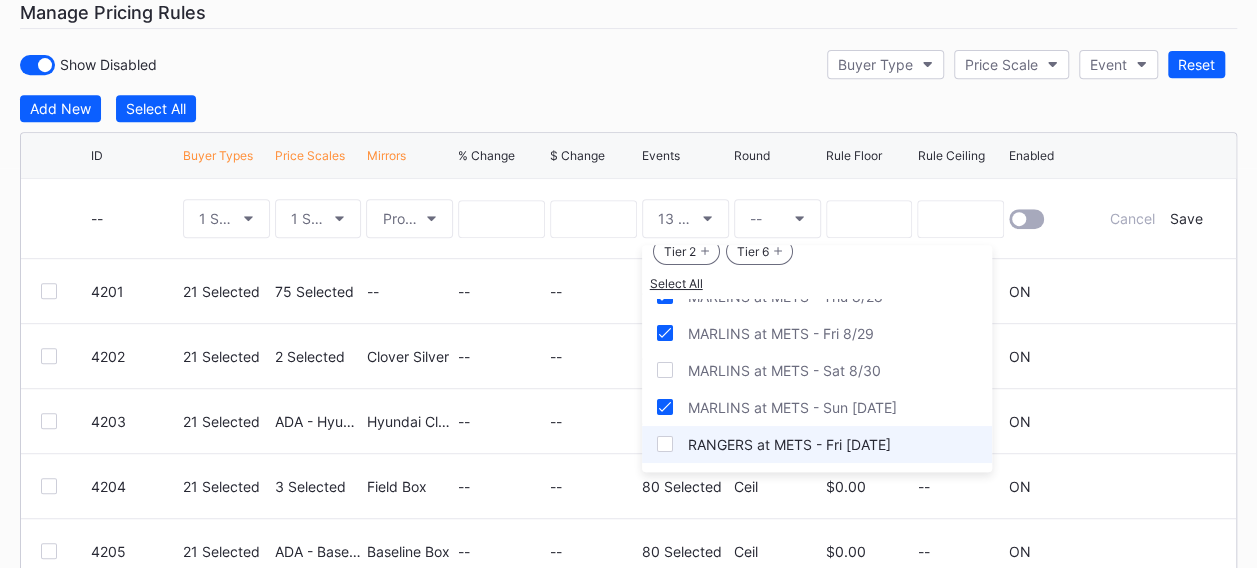 click on "RANGERS at METS - Fri [DATE]" at bounding box center (817, 444) 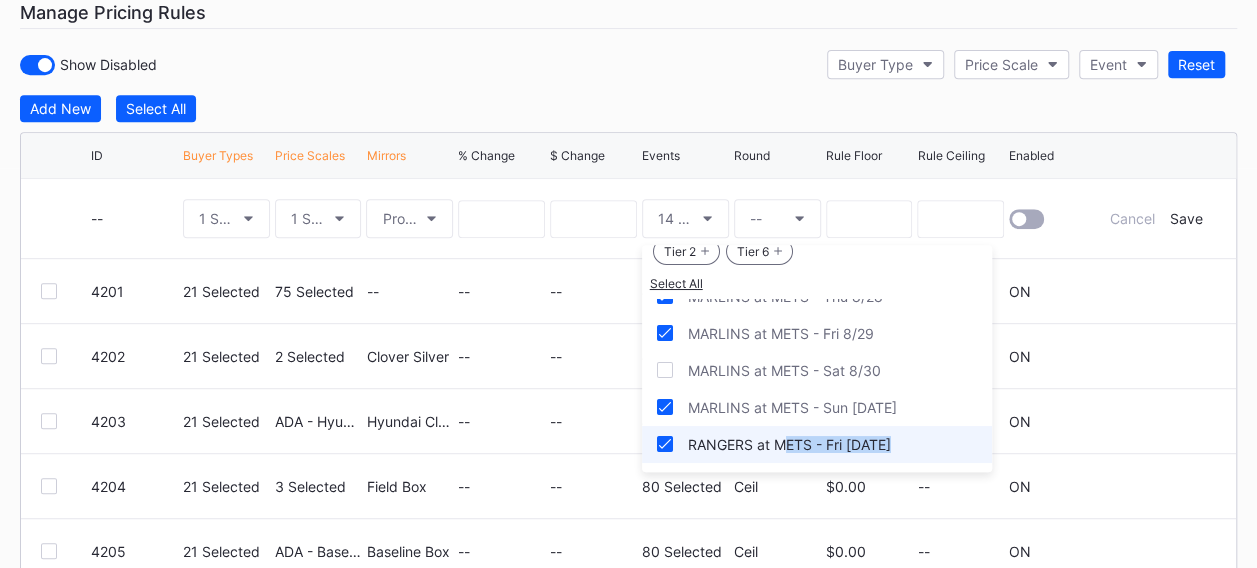 drag, startPoint x: 766, startPoint y: 446, endPoint x: 782, endPoint y: 414, distance: 35.77709 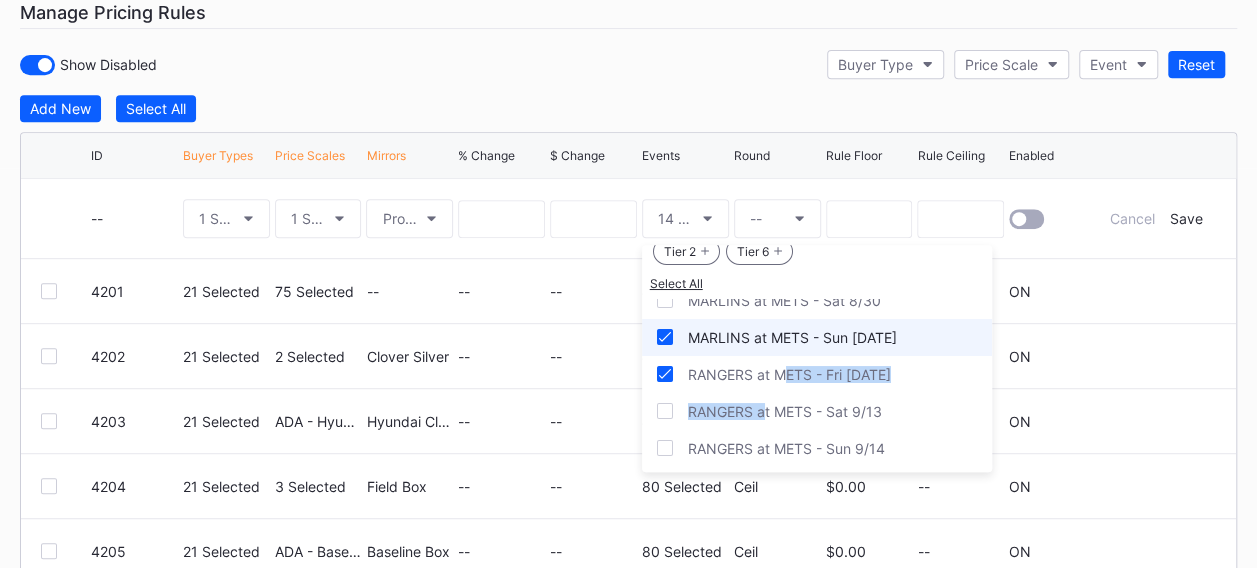 scroll, scrollTop: 2600, scrollLeft: 0, axis: vertical 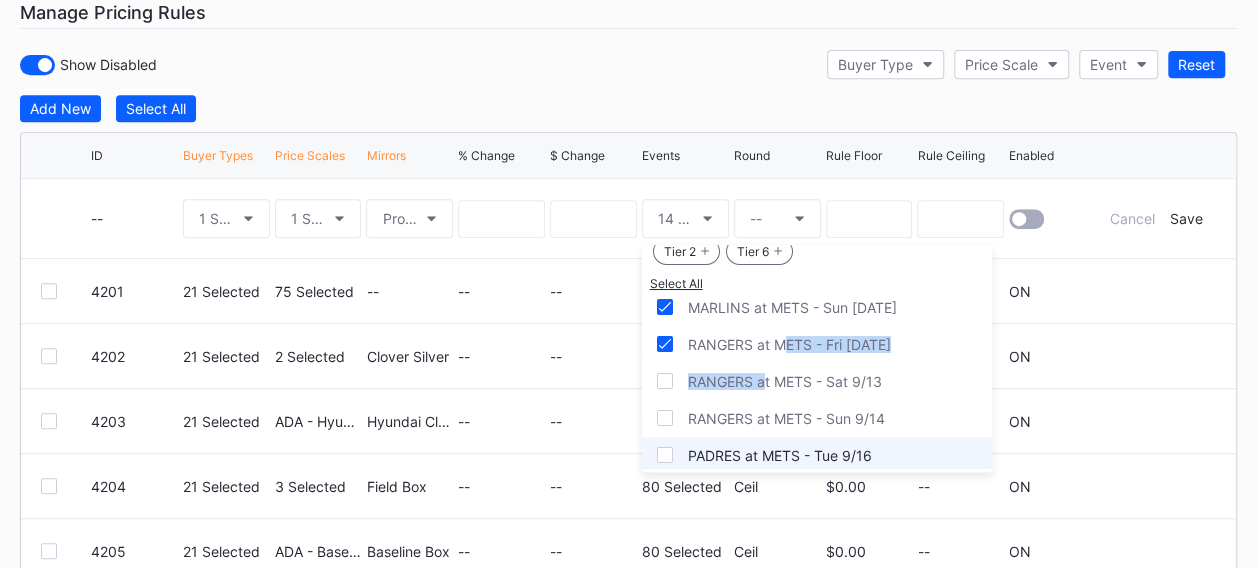 click on "RANGERS at METS - Sun 9/14" at bounding box center (786, 418) 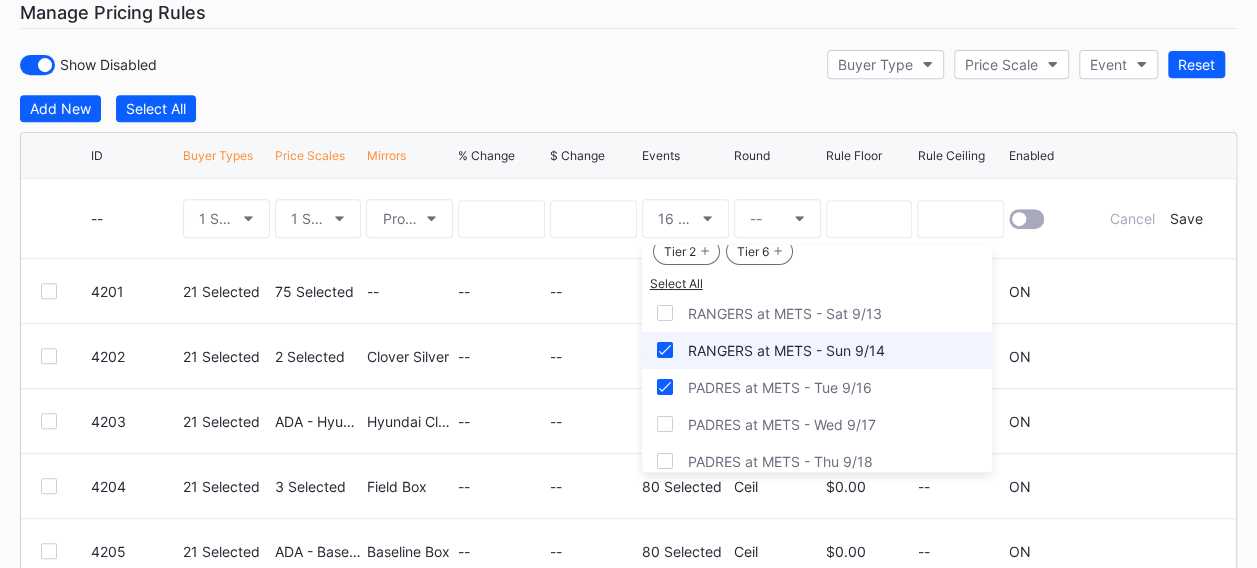 scroll, scrollTop: 2700, scrollLeft: 0, axis: vertical 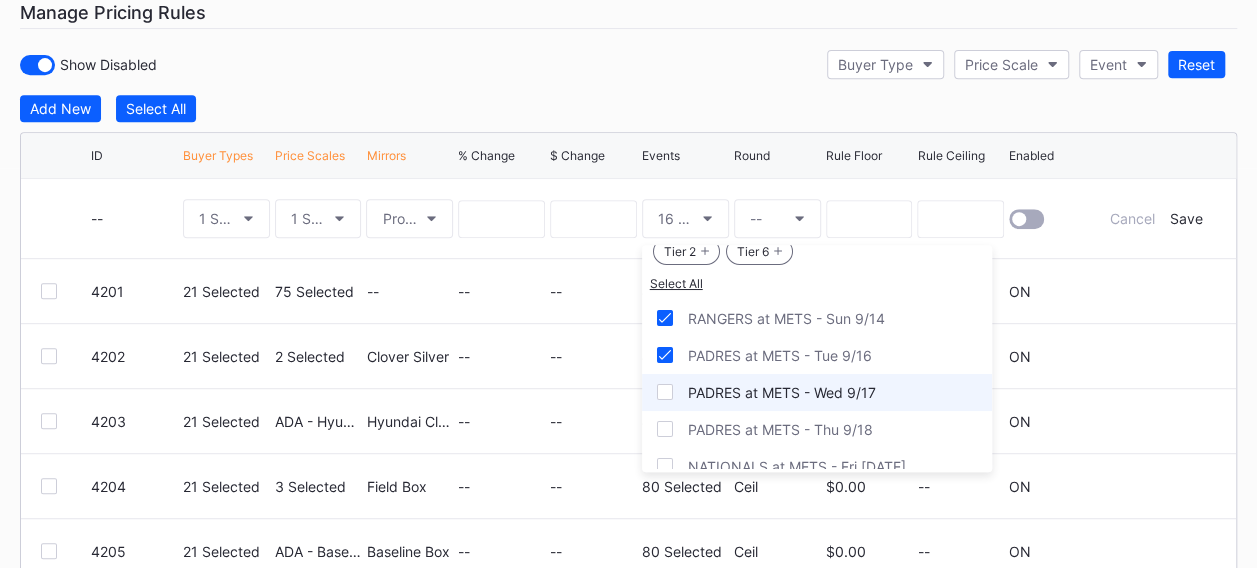 click on "PADRES at METS - Wed 9/17" at bounding box center [782, 392] 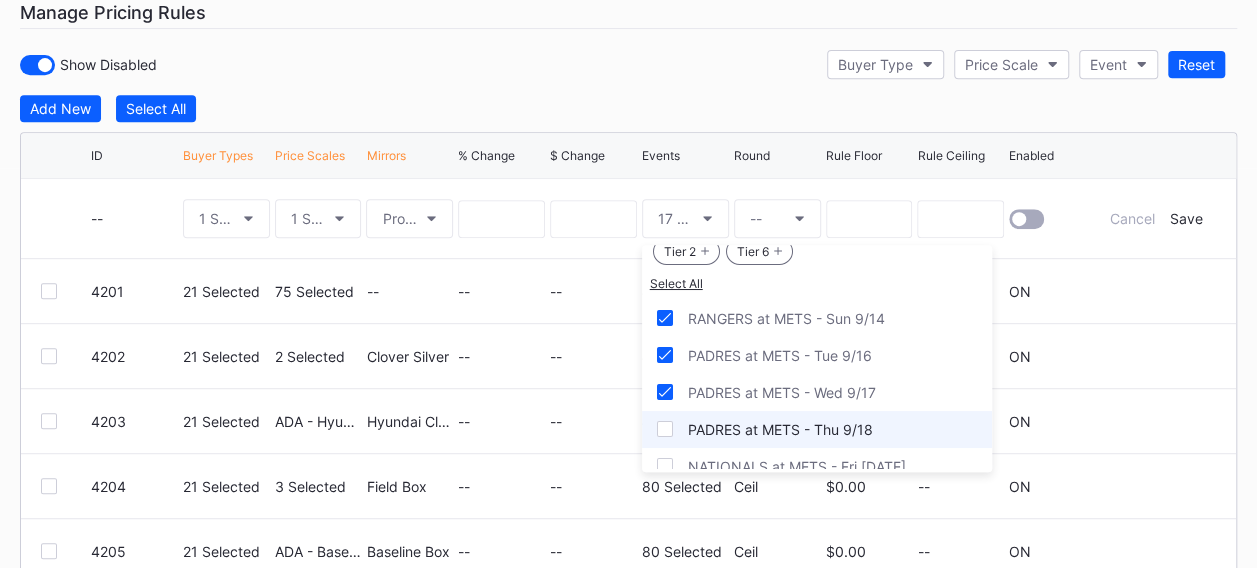 click on "PADRES at METS - Thu 9/18" at bounding box center (780, 429) 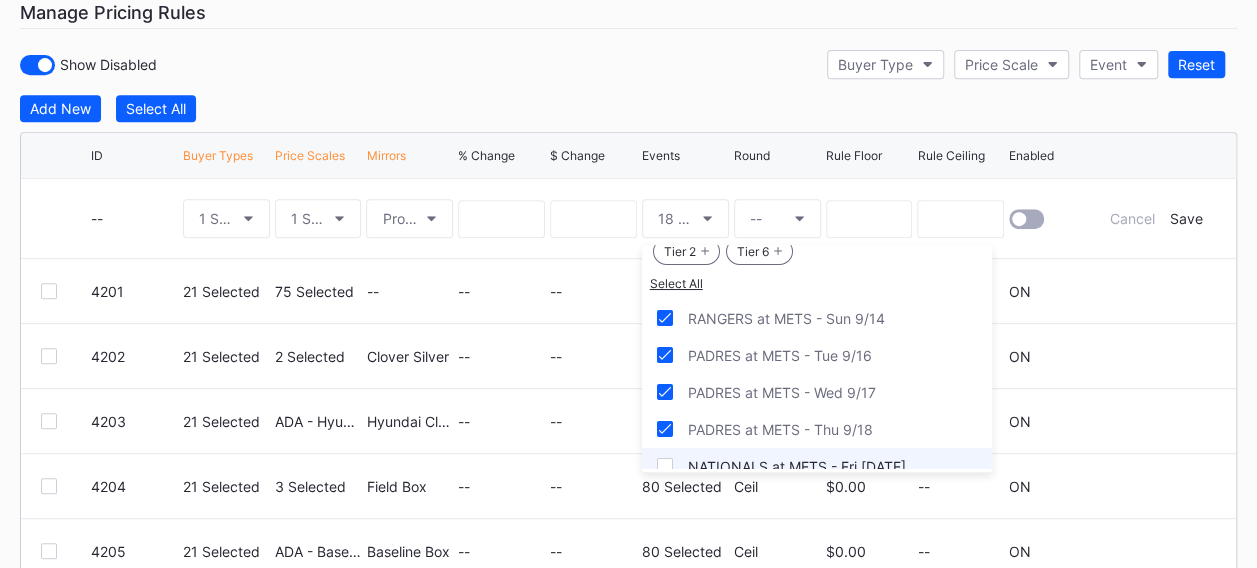 click on "NATIONALS at METS - Fri [DATE]" at bounding box center [797, 466] 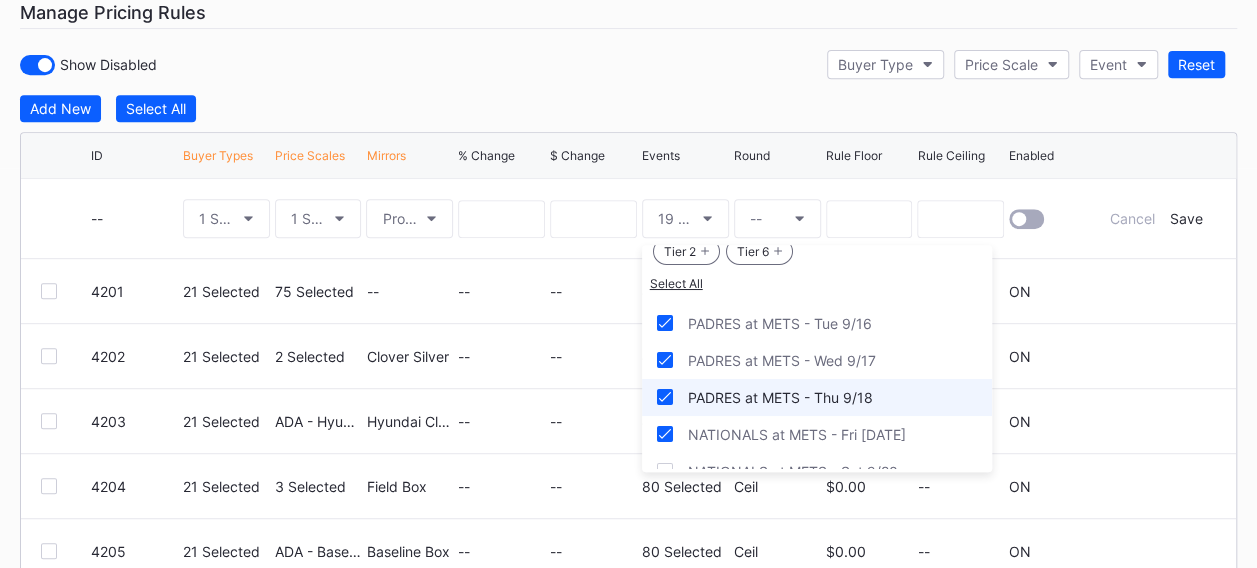scroll, scrollTop: 2762, scrollLeft: 0, axis: vertical 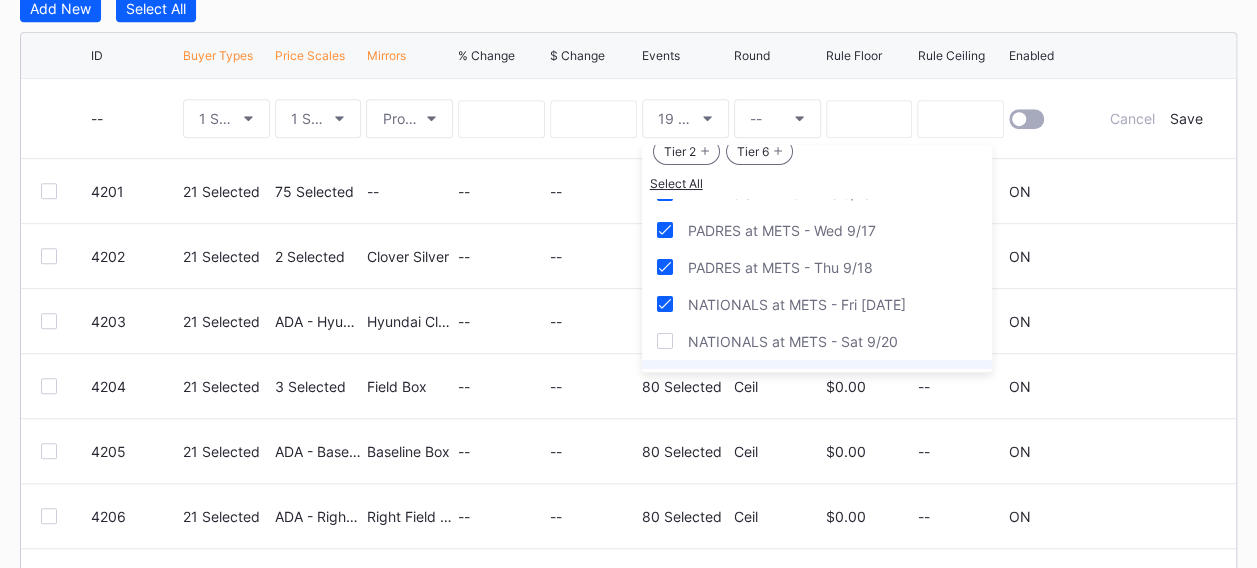 click on "NATIONALS at METS - Sun [DATE]" at bounding box center [801, 378] 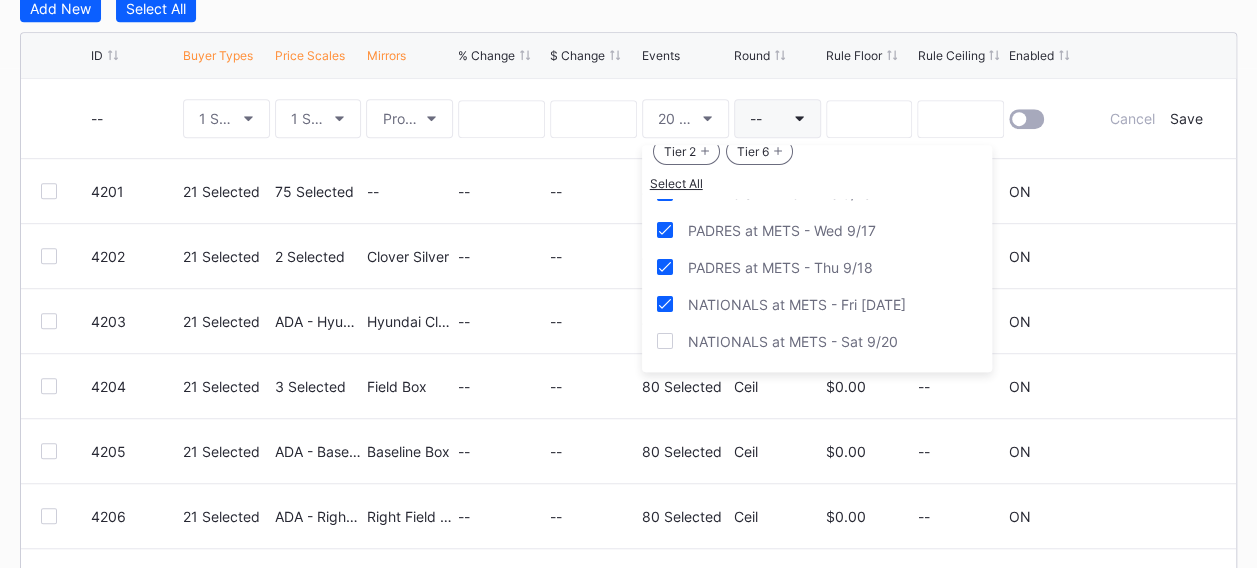 click on "--" at bounding box center (777, 118) 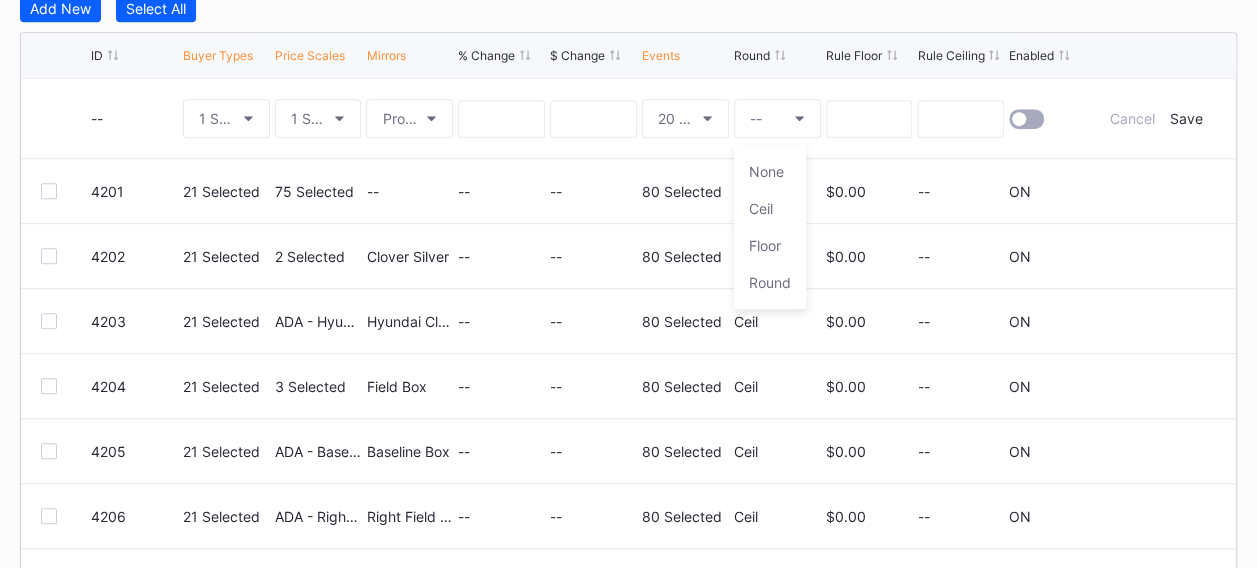 click on "None" at bounding box center (766, 171) 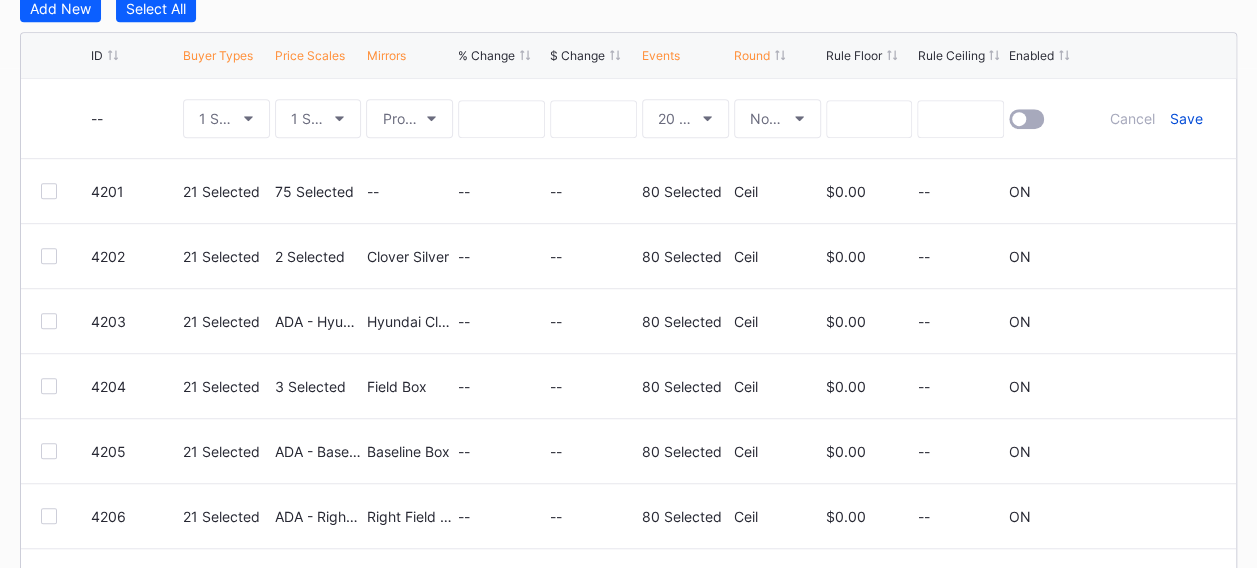 click at bounding box center (1026, 119) 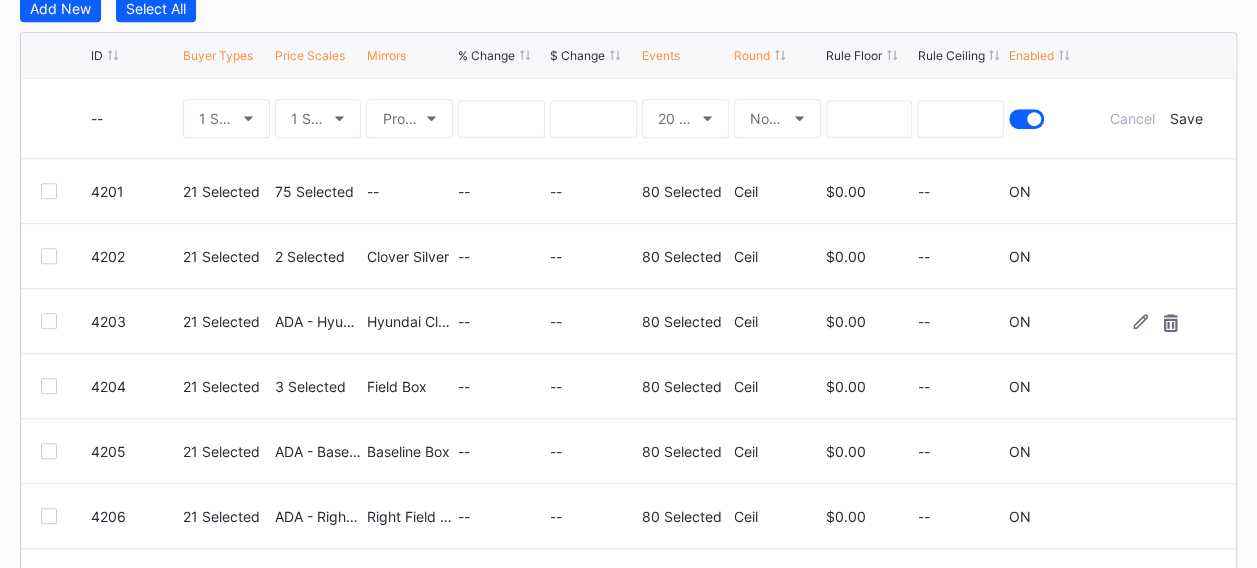 click on "Save" at bounding box center (1185, 118) 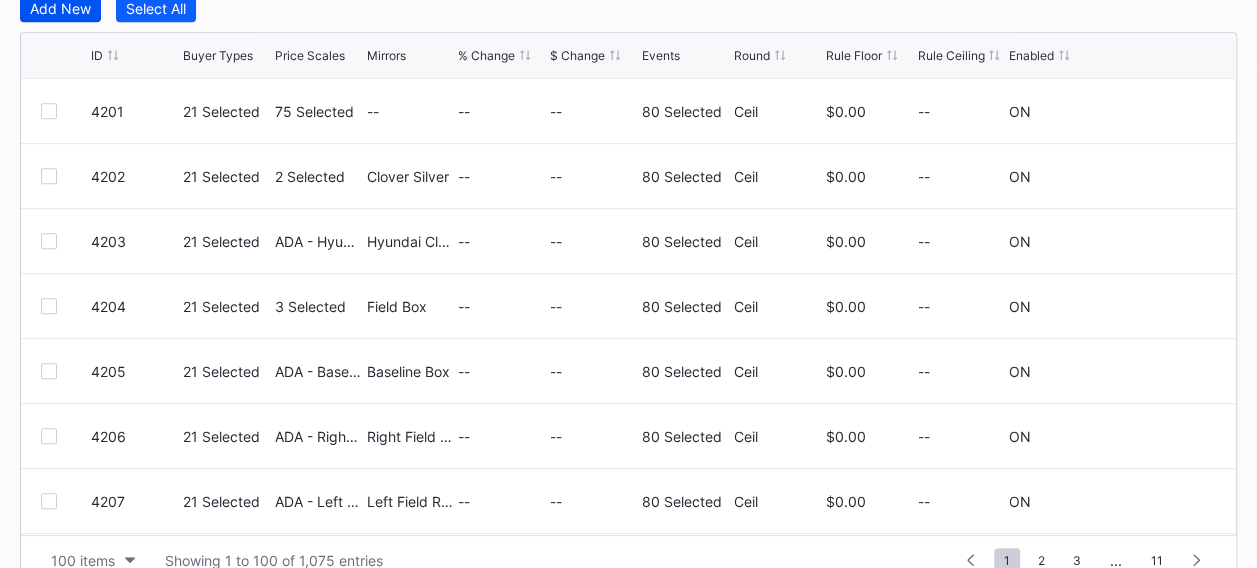 click on "Add New" at bounding box center [60, 8] 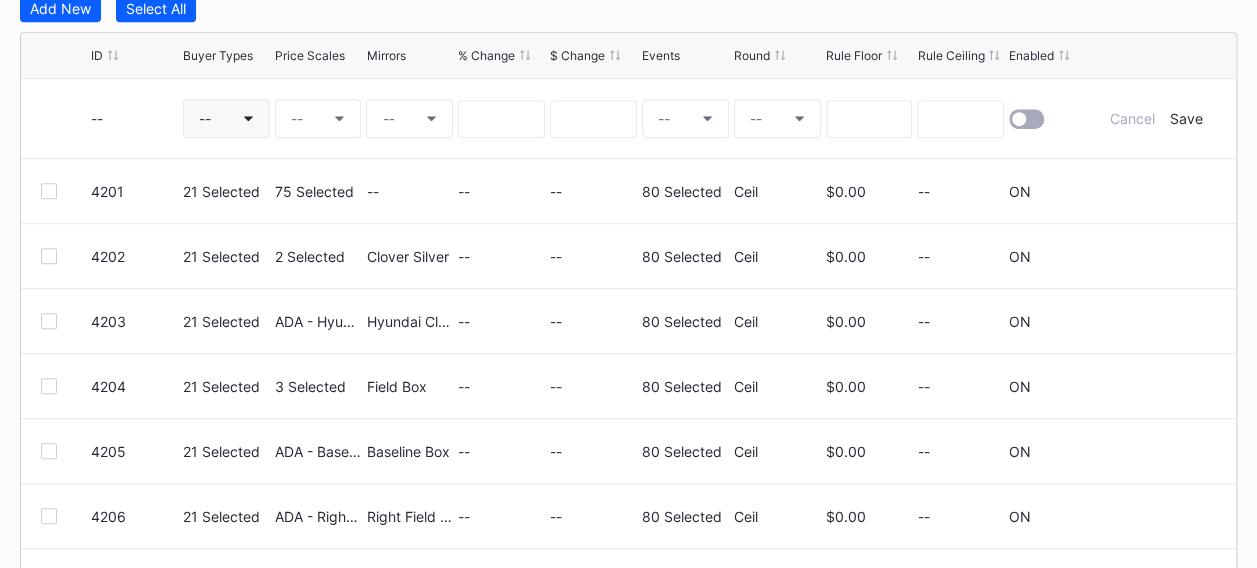 click on "--" at bounding box center [226, 118] 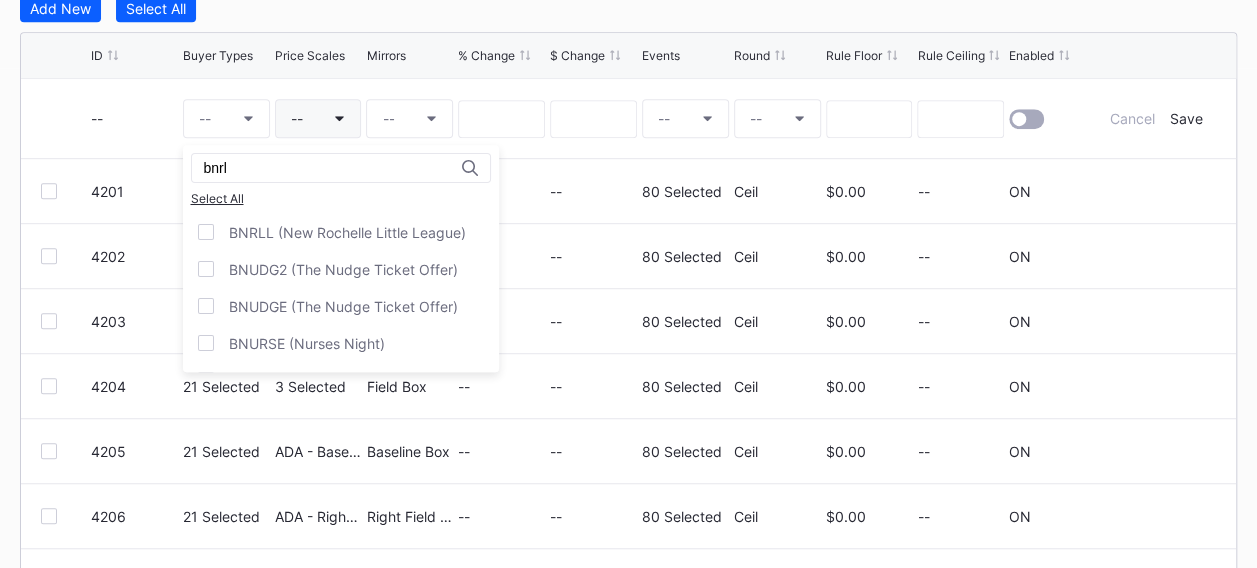 type on "bnrl" 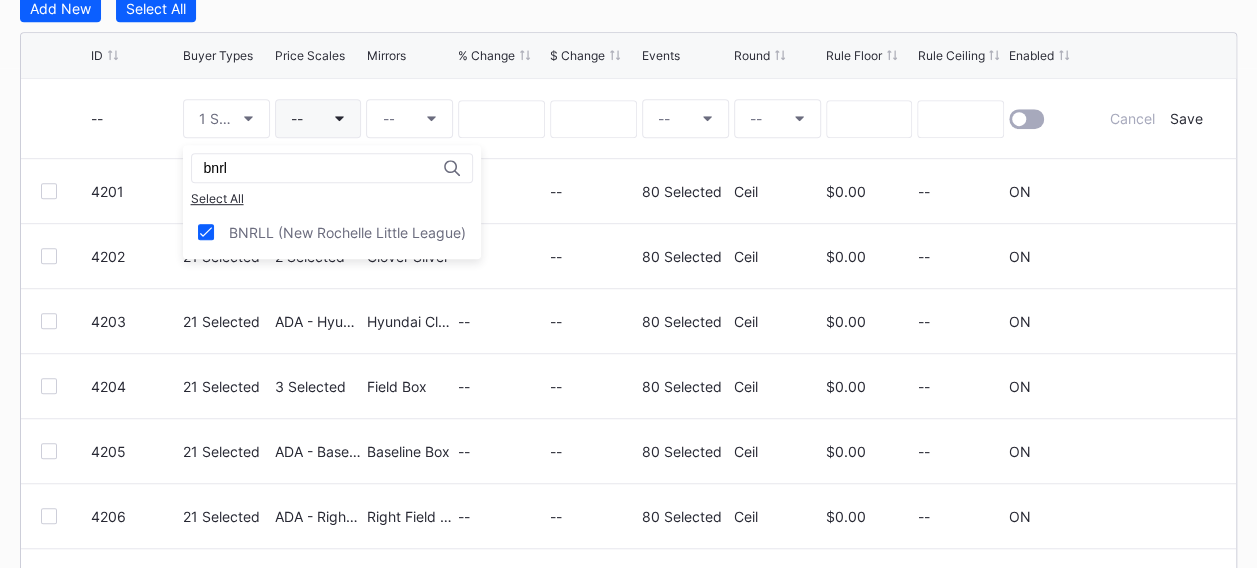 click on "--" at bounding box center (318, 118) 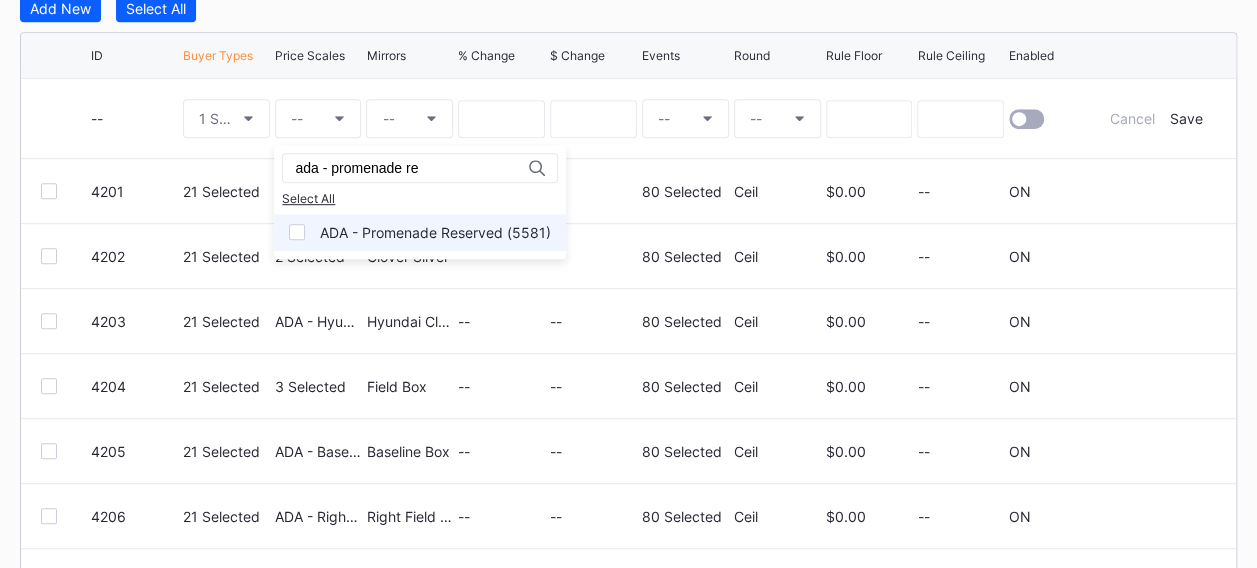 type on "ada - promenade re" 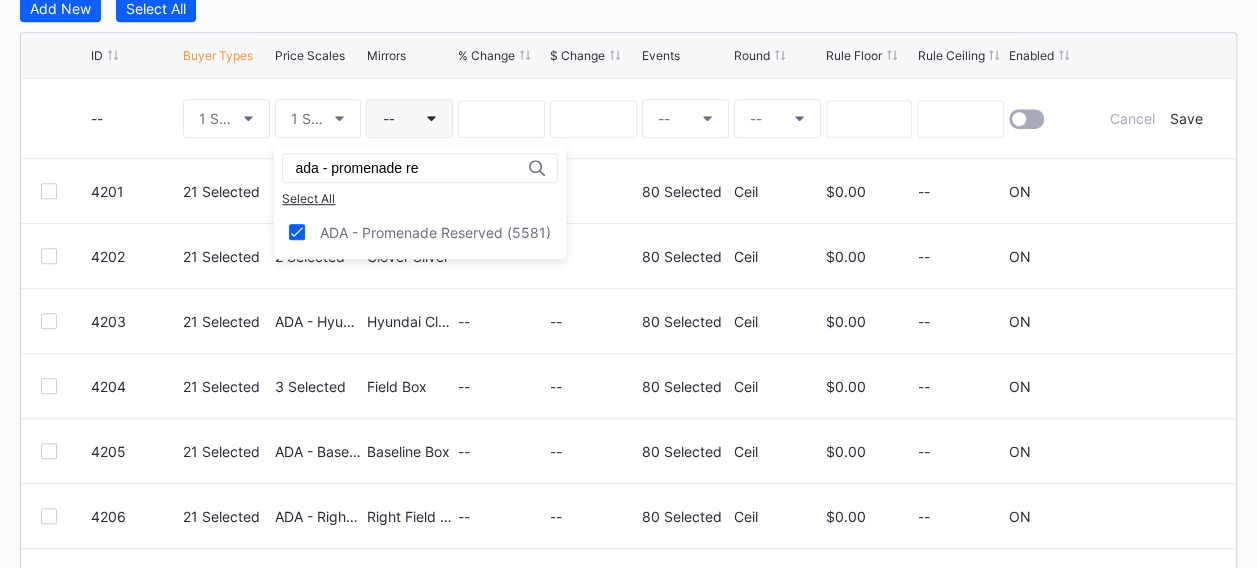 click on "--" at bounding box center (388, 118) 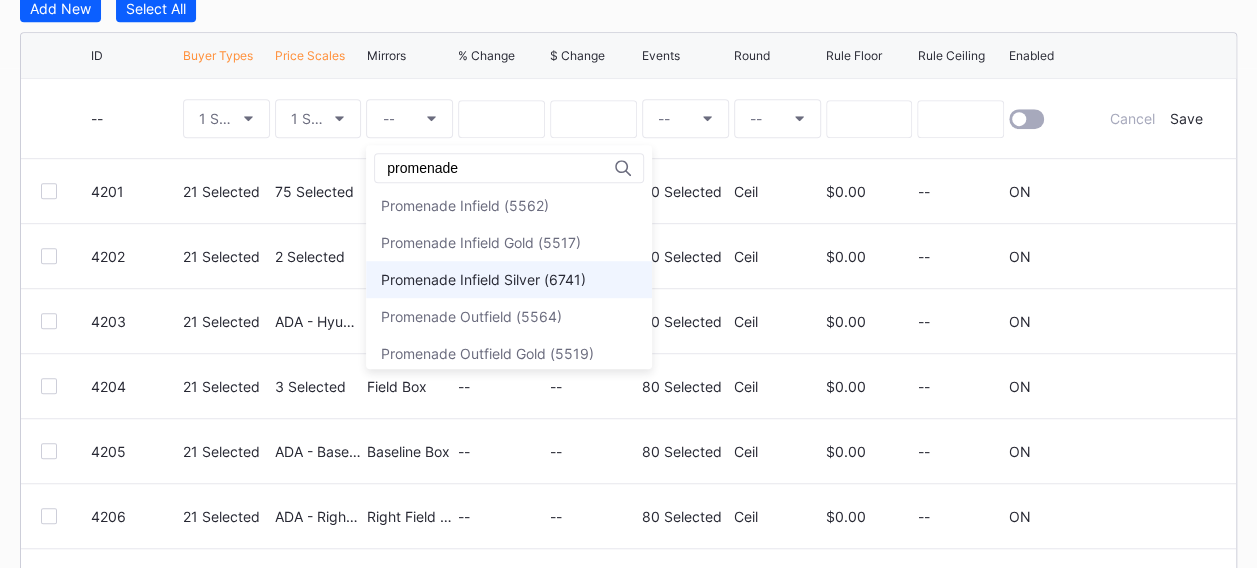 scroll, scrollTop: 400, scrollLeft: 0, axis: vertical 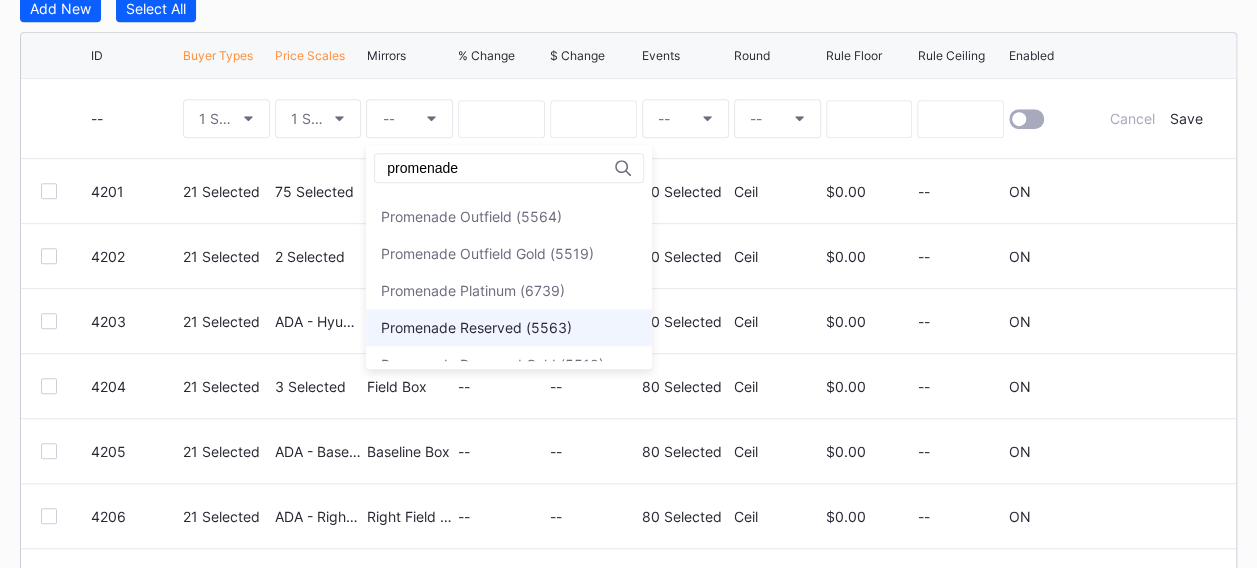 type on "promenade" 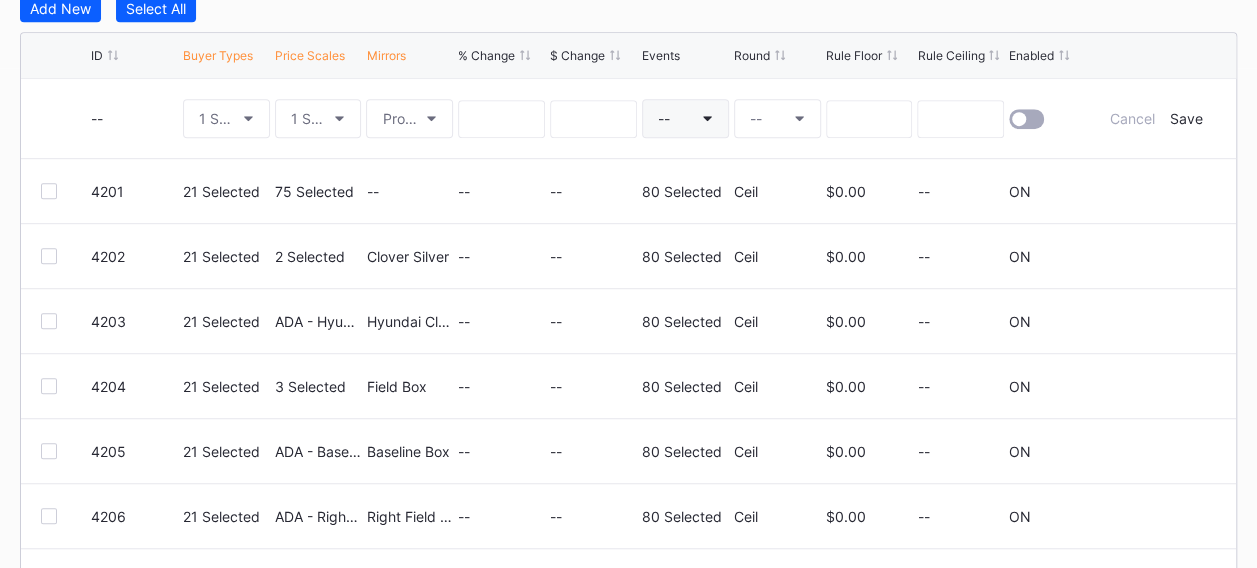 click on "--" at bounding box center (685, 118) 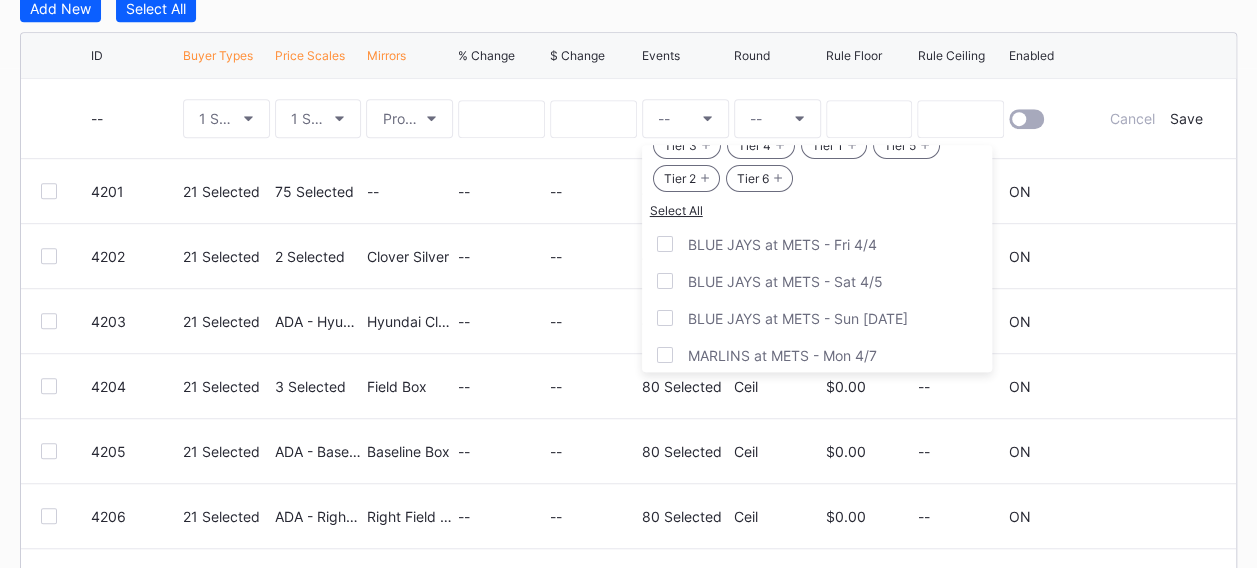 scroll, scrollTop: 89, scrollLeft: 0, axis: vertical 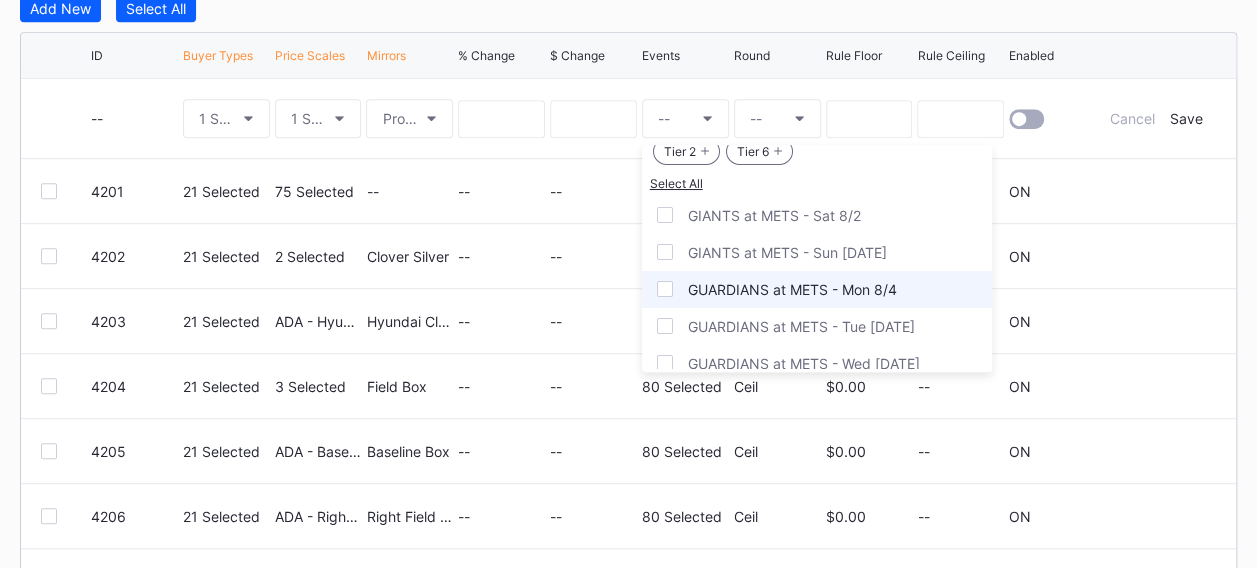 click on "GUARDIANS at METS - Mon 8/4" at bounding box center [792, 289] 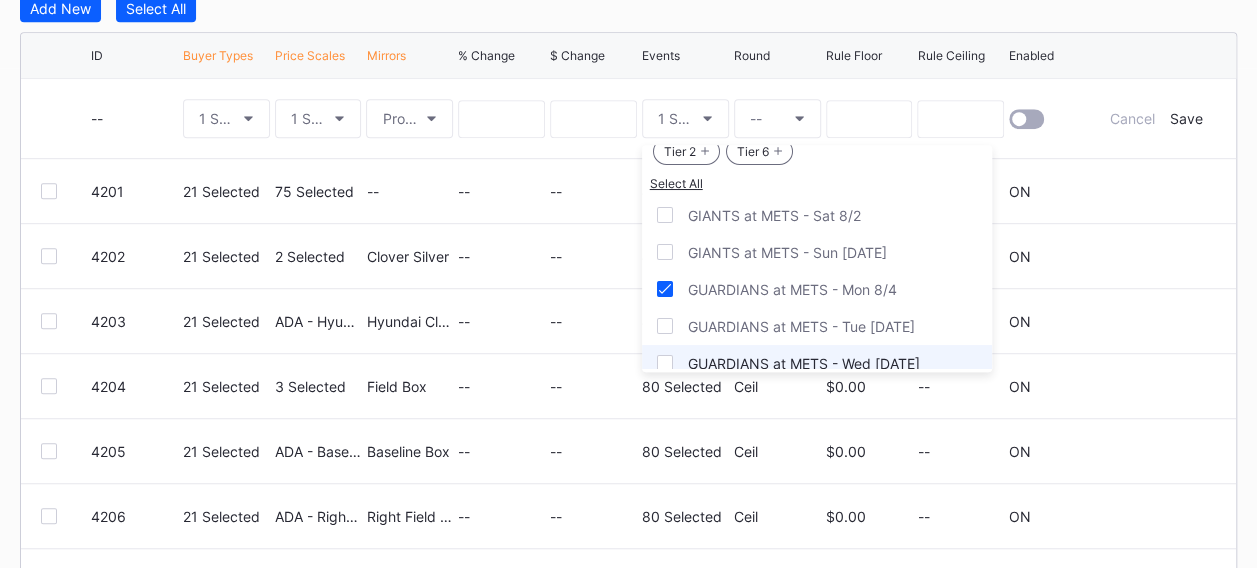 click at bounding box center [665, 326] 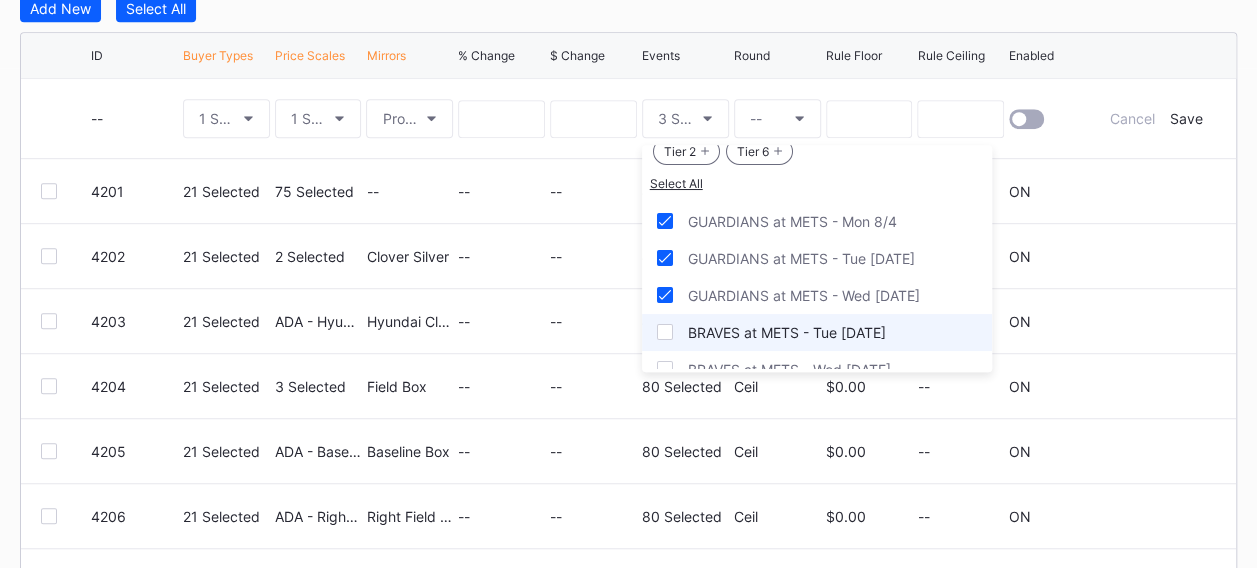 scroll, scrollTop: 2100, scrollLeft: 0, axis: vertical 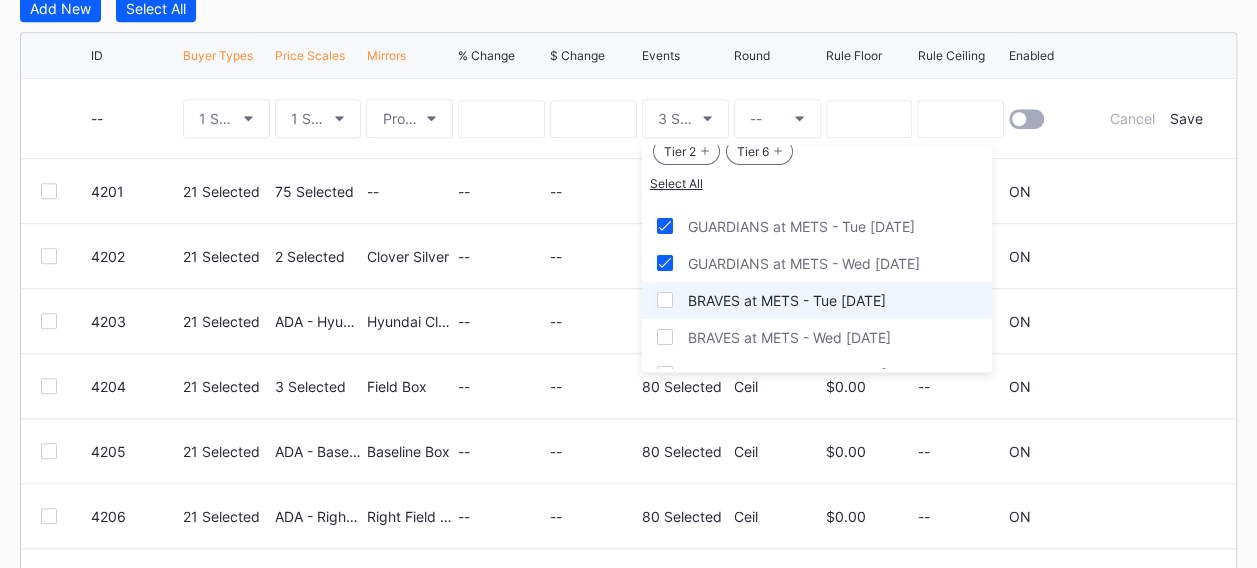 click on "BRAVES at METS - Tue [DATE]" at bounding box center [817, 300] 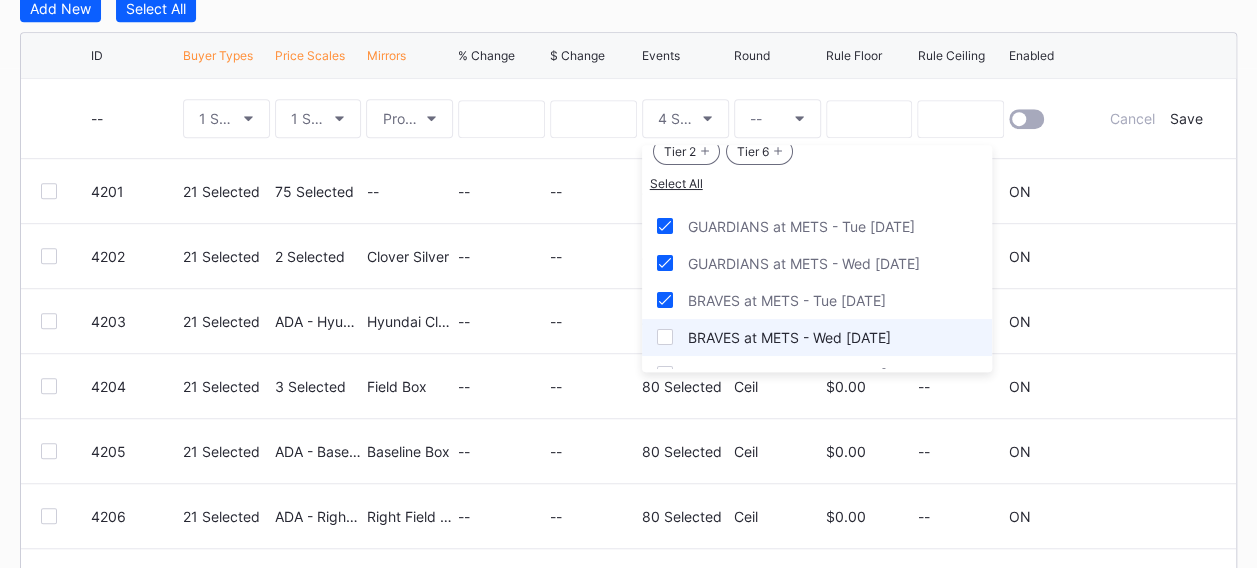 click at bounding box center [665, 337] 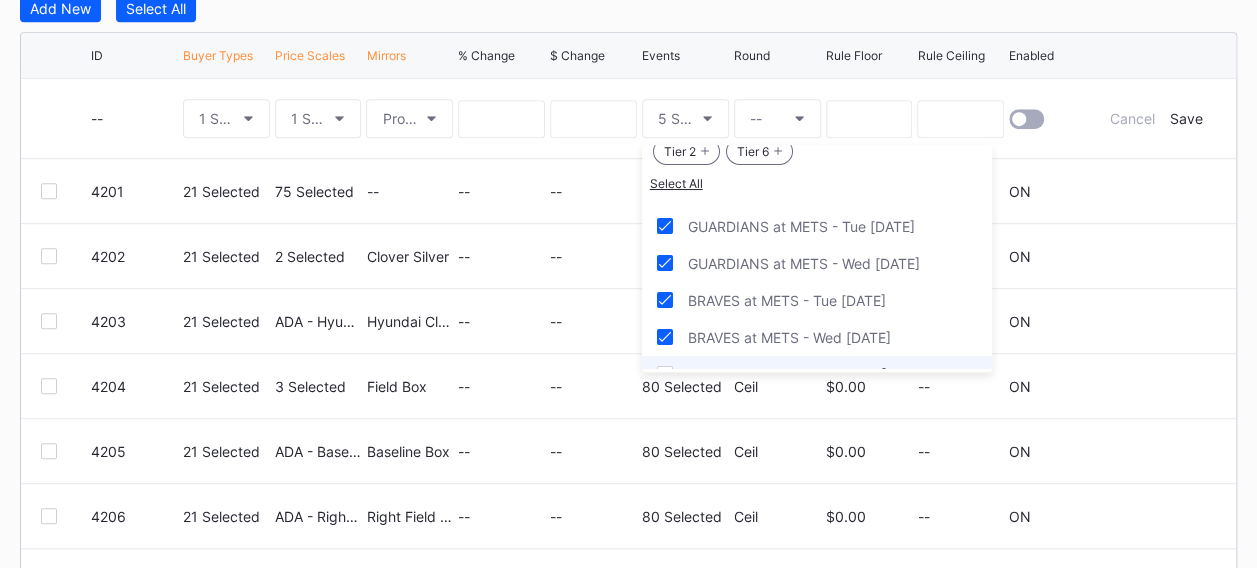 click on "BRAVES at METS - Thu [DATE]" at bounding box center (817, 374) 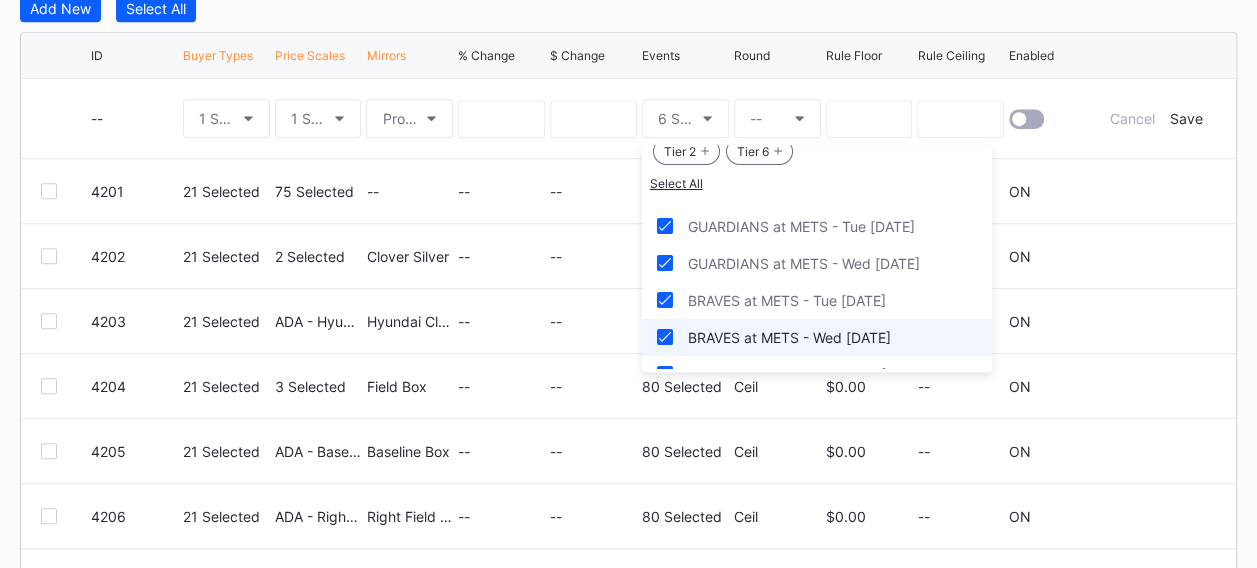 scroll, scrollTop: 2200, scrollLeft: 0, axis: vertical 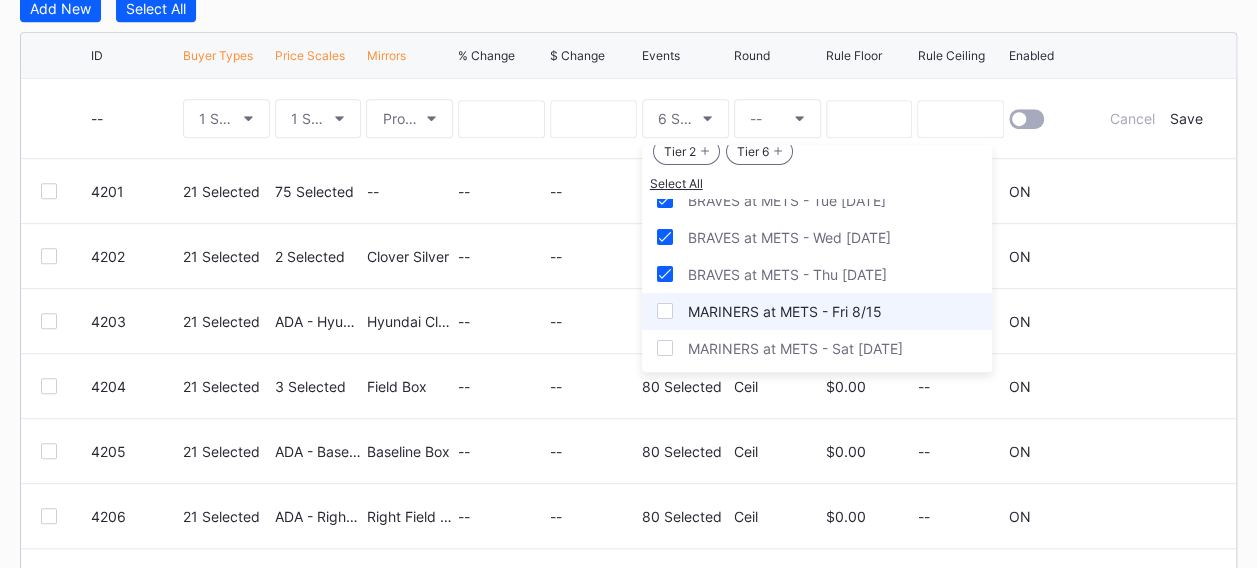 click on "MARINERS at METS - Fri 8/15" at bounding box center [817, 311] 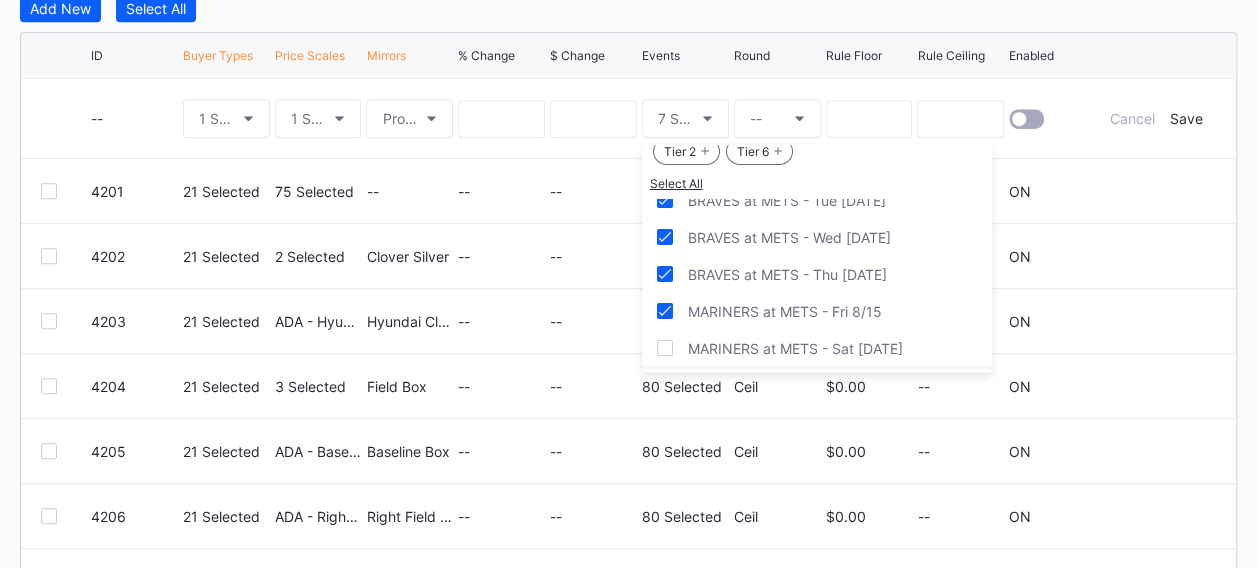 click on "PHILLIES at METS - Mon 8/25" at bounding box center (817, 385) 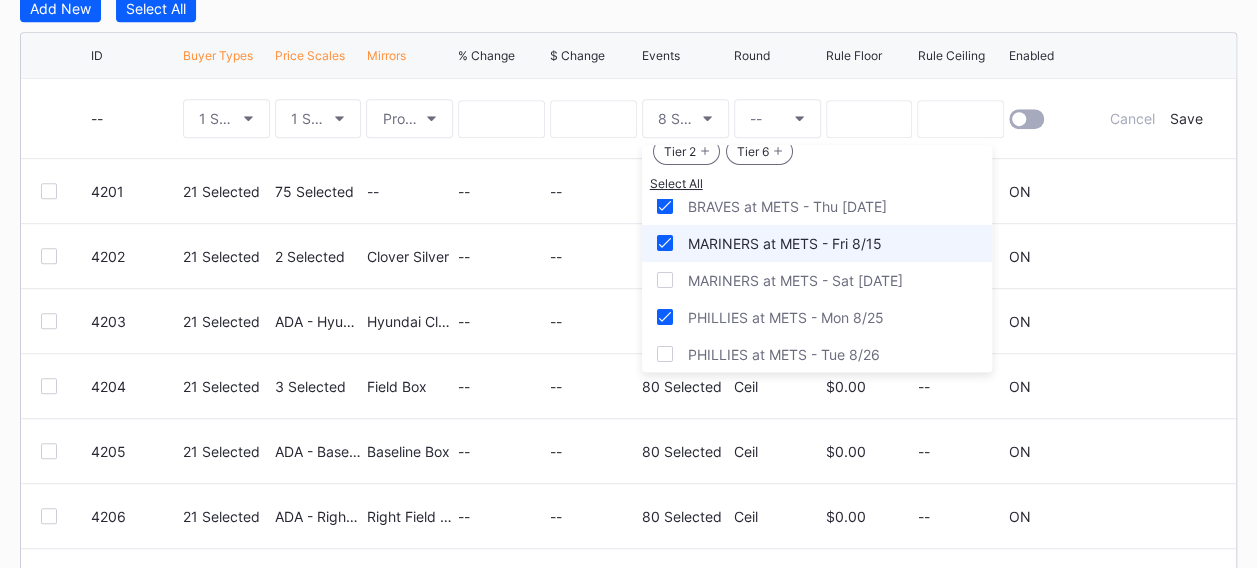 scroll, scrollTop: 2300, scrollLeft: 0, axis: vertical 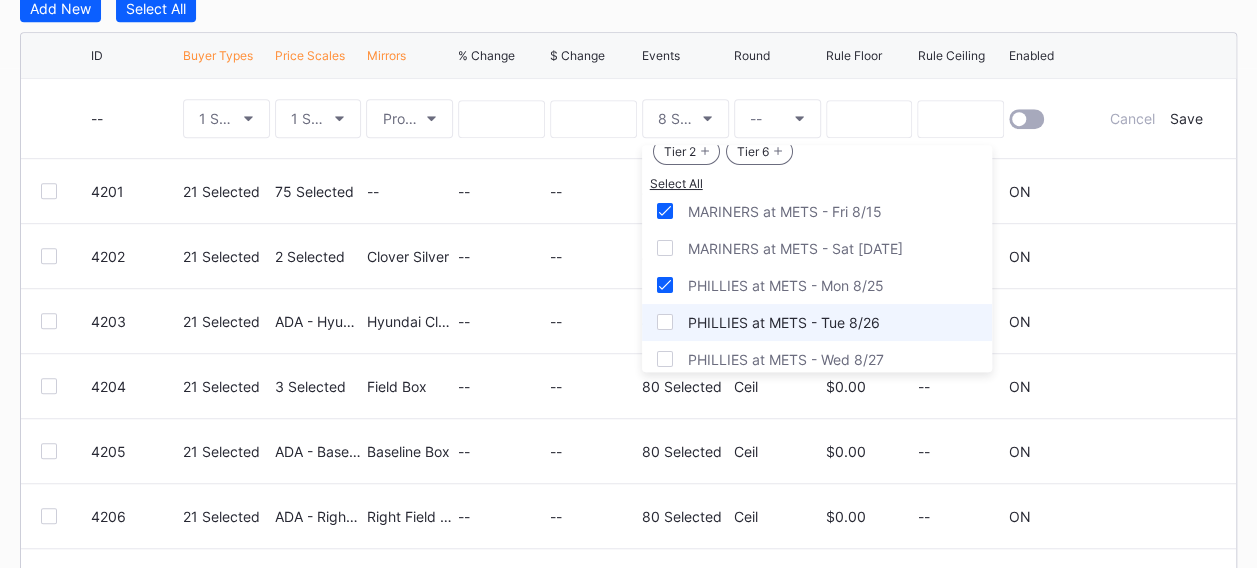 click on "PHILLIES at METS - Tue 8/26" at bounding box center [817, 322] 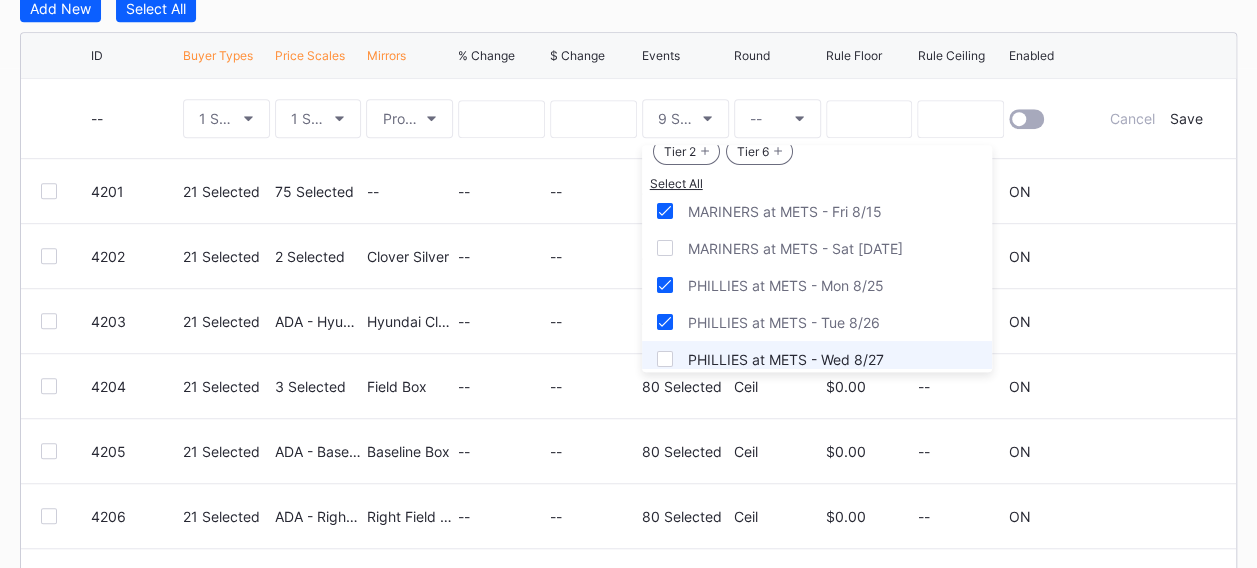 click on "PHILLIES at METS - Wed 8/27" at bounding box center [817, 359] 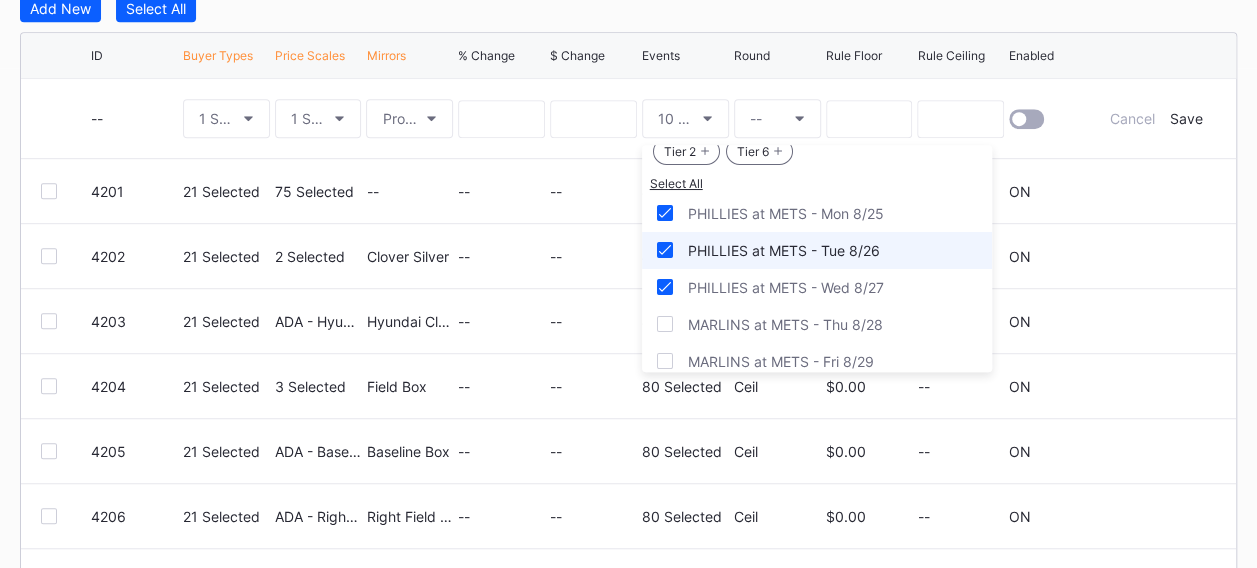 scroll, scrollTop: 2400, scrollLeft: 0, axis: vertical 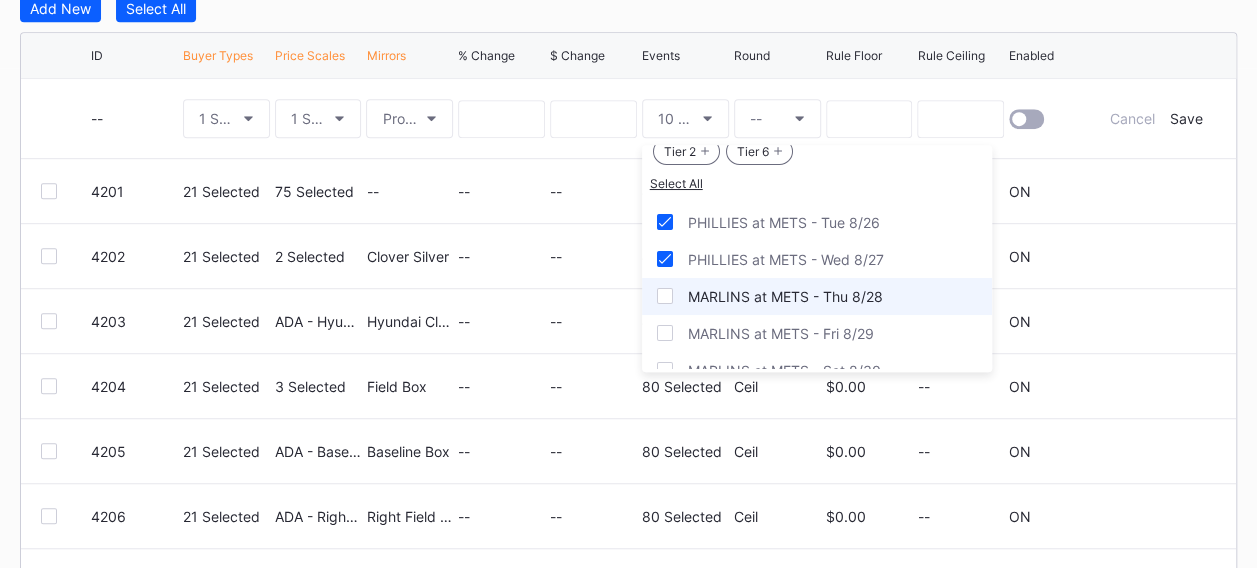 click on "MARLINS at METS - Thu 8/28" at bounding box center (817, 296) 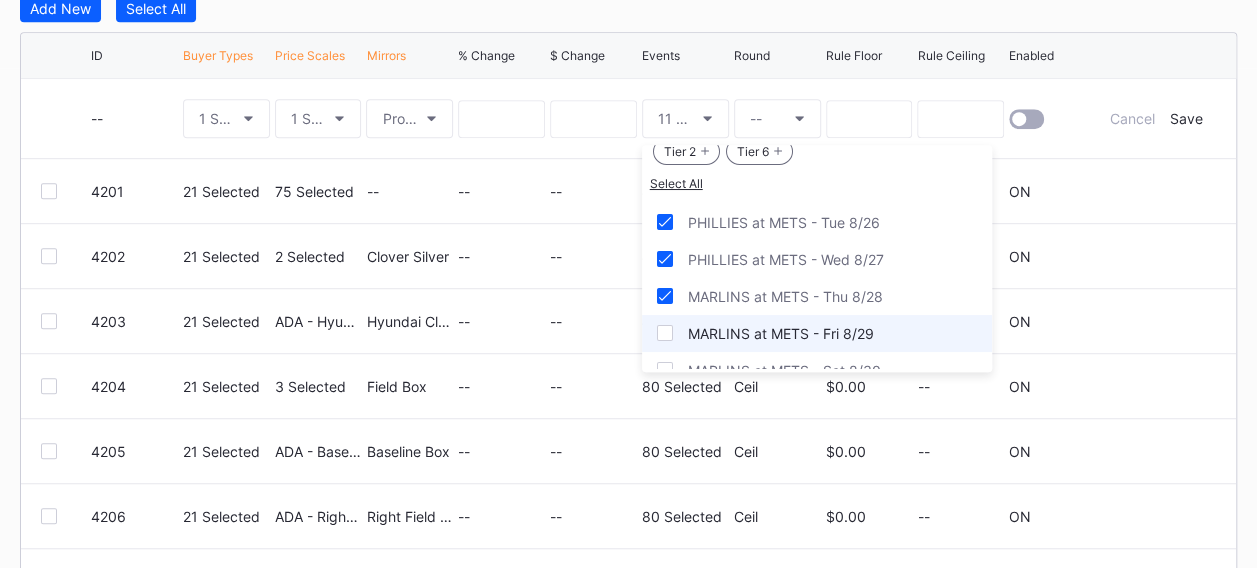 click on "MARLINS at METS - Fri 8/29" at bounding box center [781, 333] 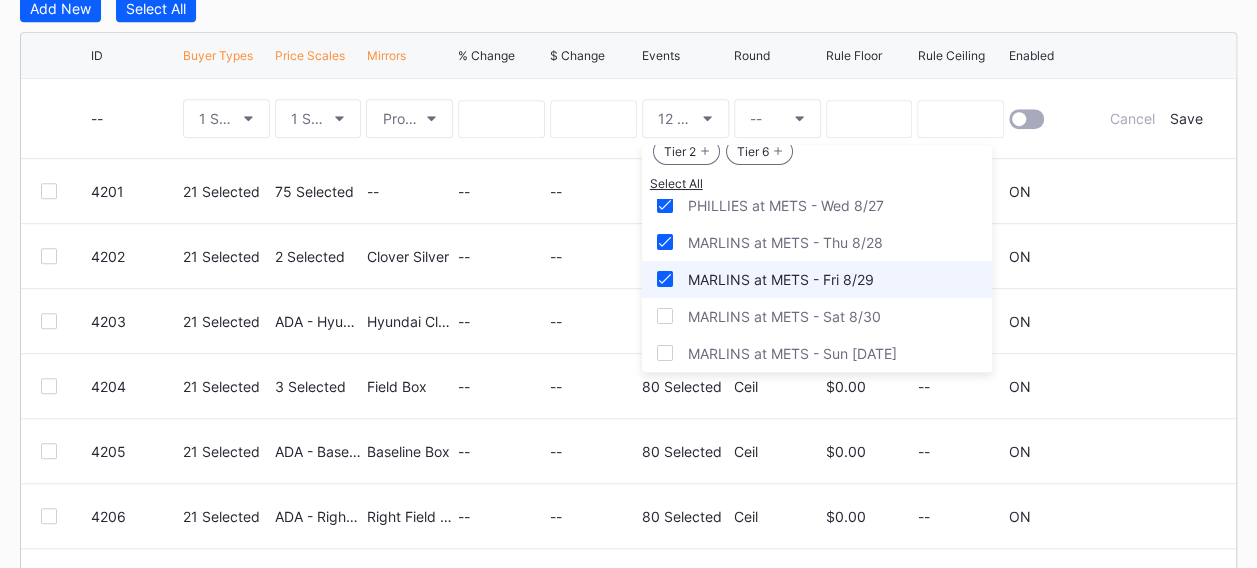 scroll, scrollTop: 2500, scrollLeft: 0, axis: vertical 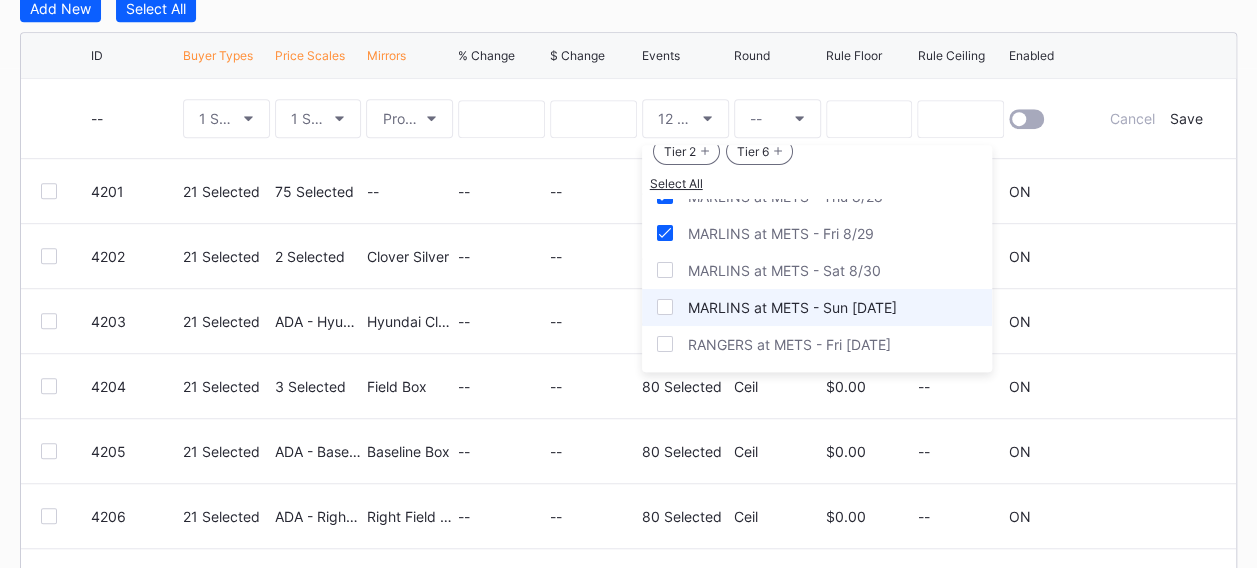 click on "MARLINS at METS - Sun [DATE]" at bounding box center [817, 307] 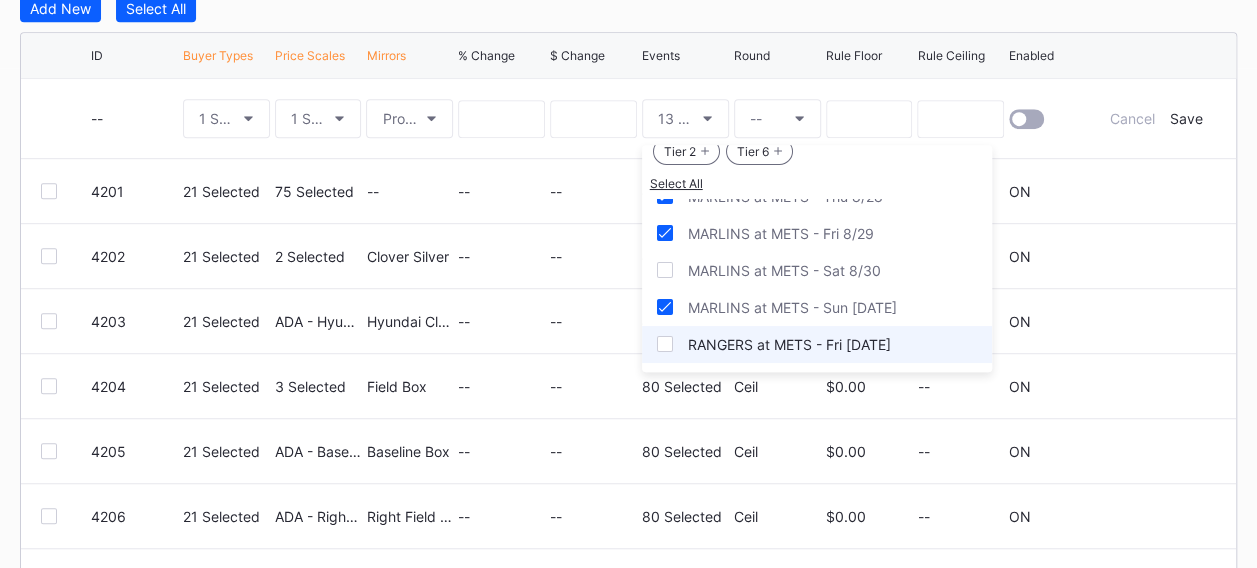 click on "RANGERS at METS - Fri [DATE]" at bounding box center [789, 344] 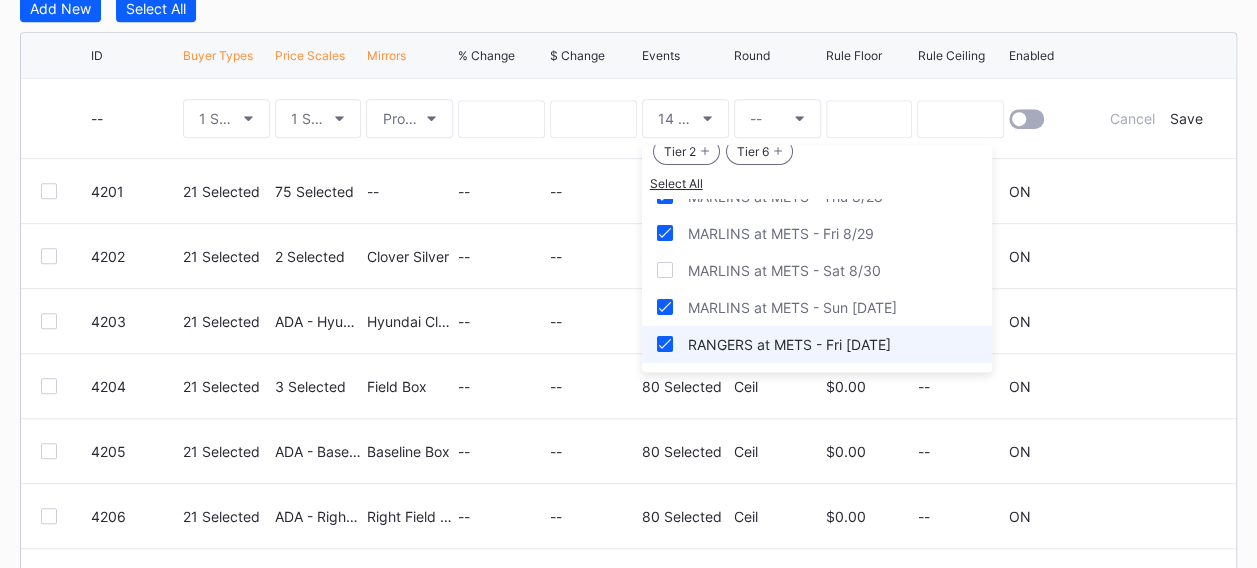 scroll, scrollTop: 2600, scrollLeft: 0, axis: vertical 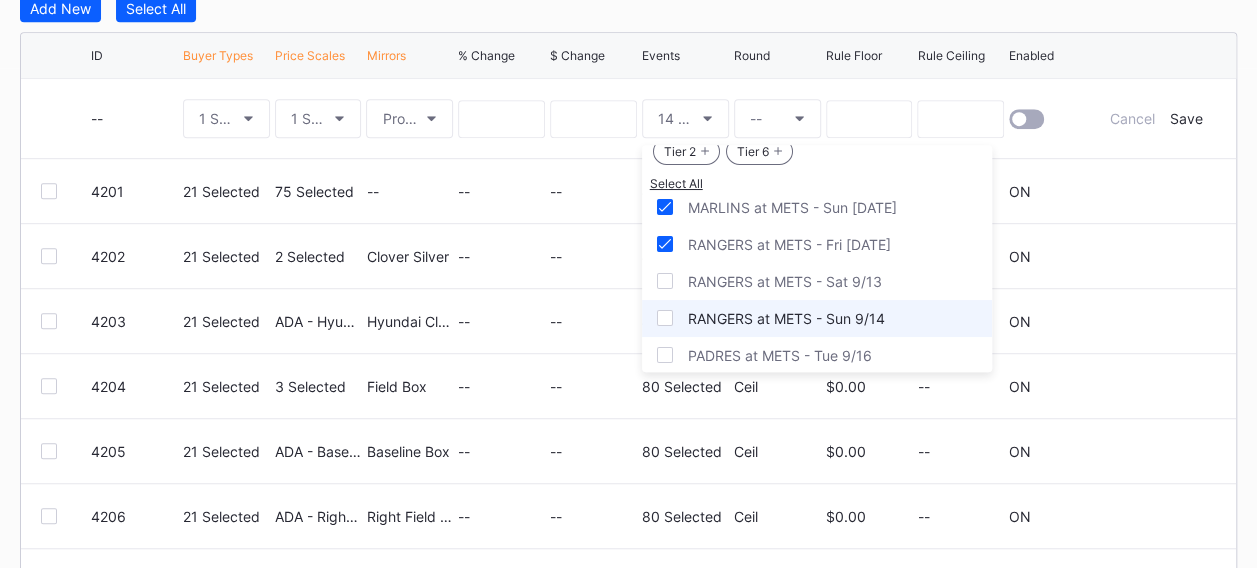 click on "RANGERS at METS - Sun 9/14" at bounding box center [817, 318] 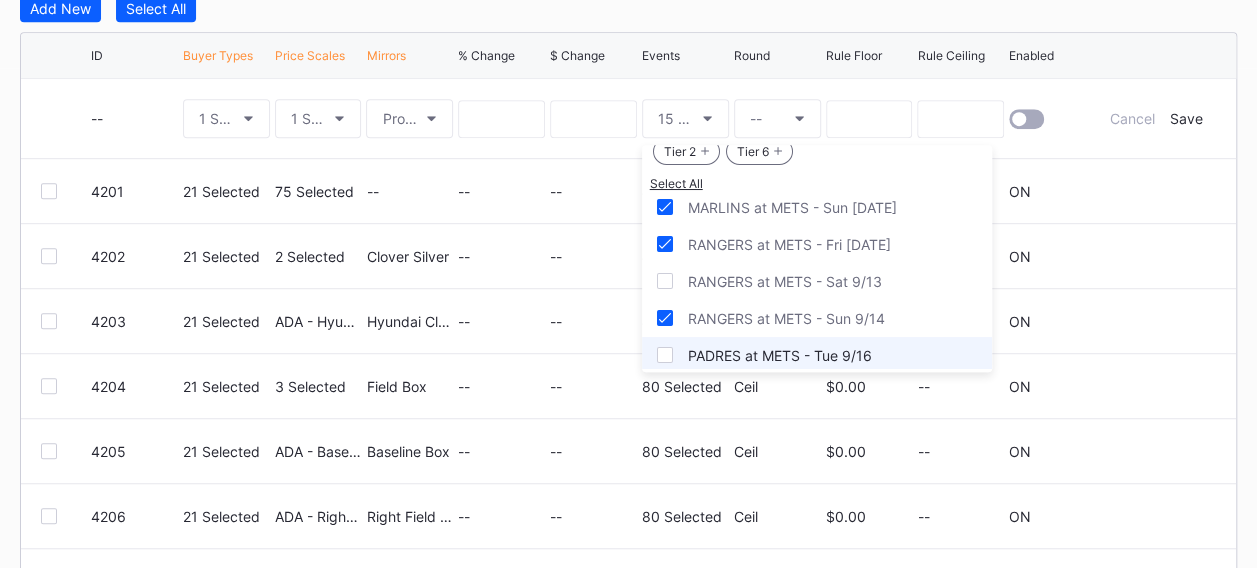 click on "PADRES at METS - Tue 9/16" at bounding box center [780, 355] 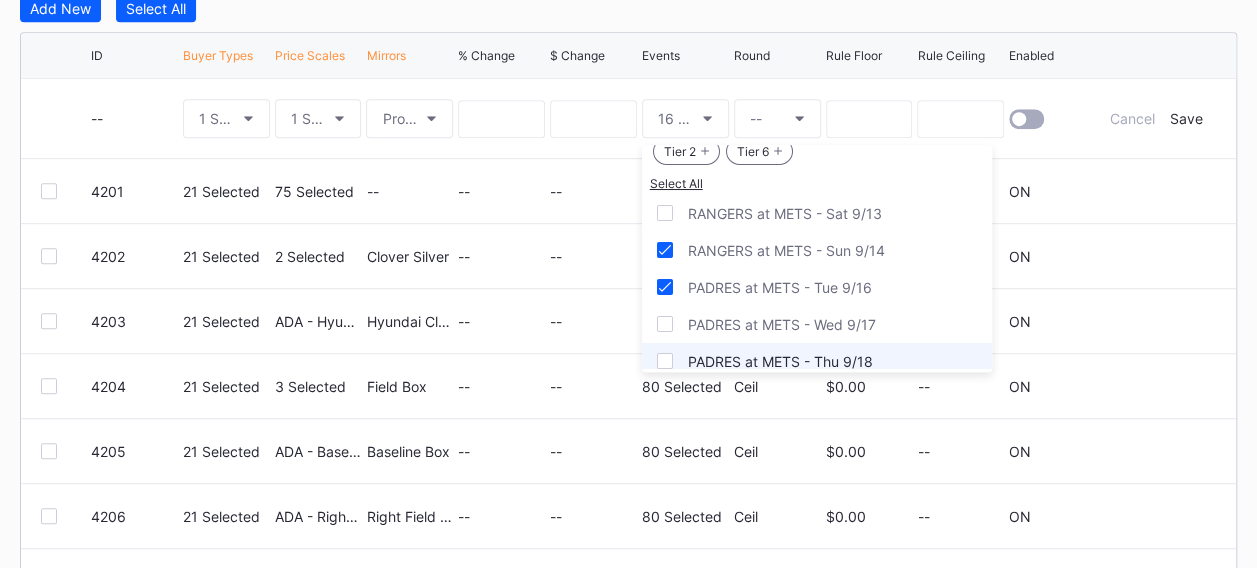 scroll, scrollTop: 2700, scrollLeft: 0, axis: vertical 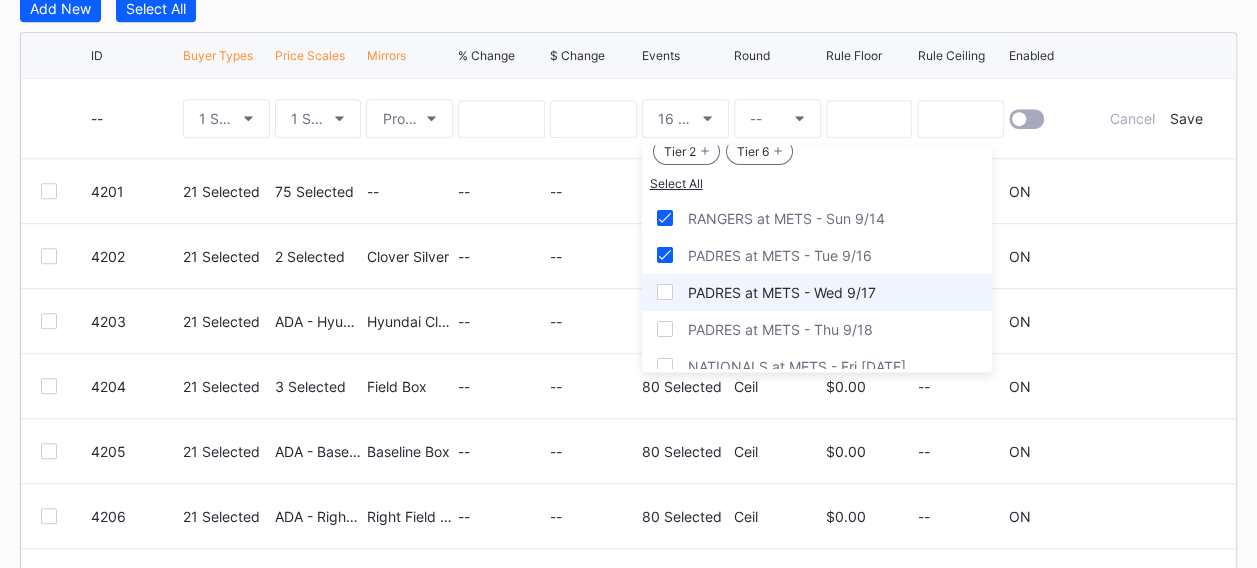 click on "PADRES at METS - Wed 9/17" at bounding box center [782, 292] 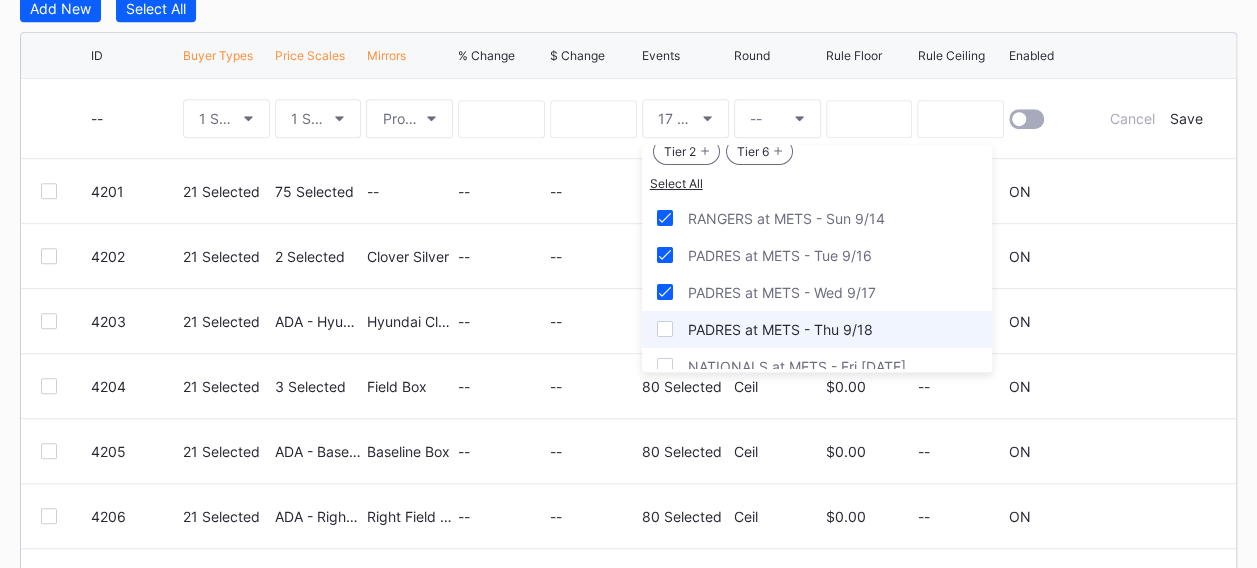 click on "PADRES at METS - Thu 9/18" at bounding box center (817, 329) 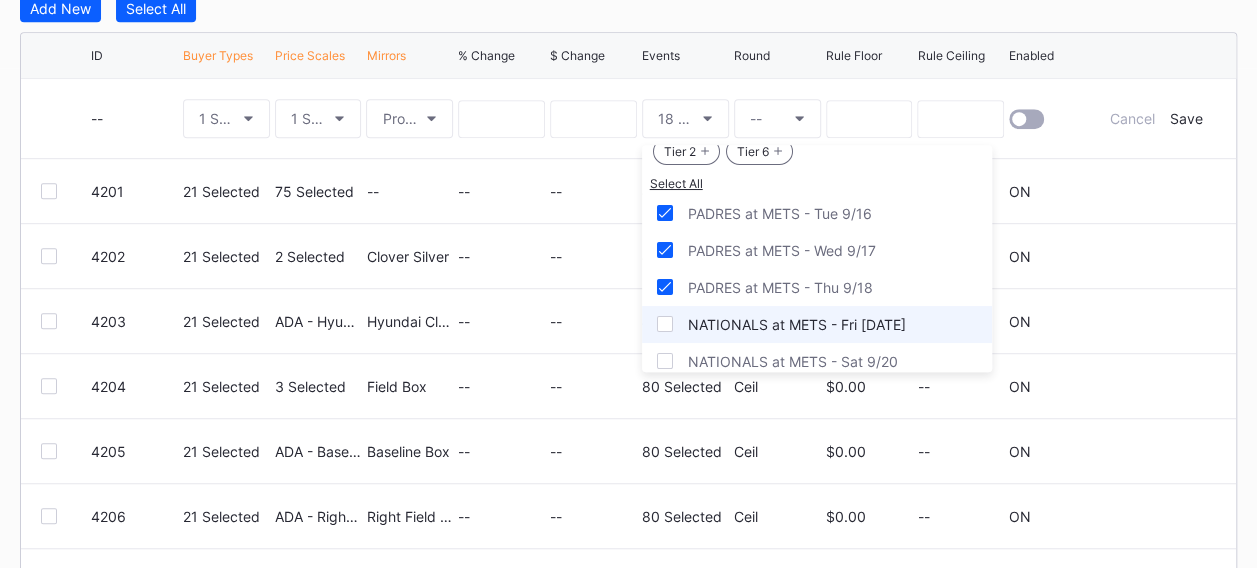 scroll, scrollTop: 2762, scrollLeft: 0, axis: vertical 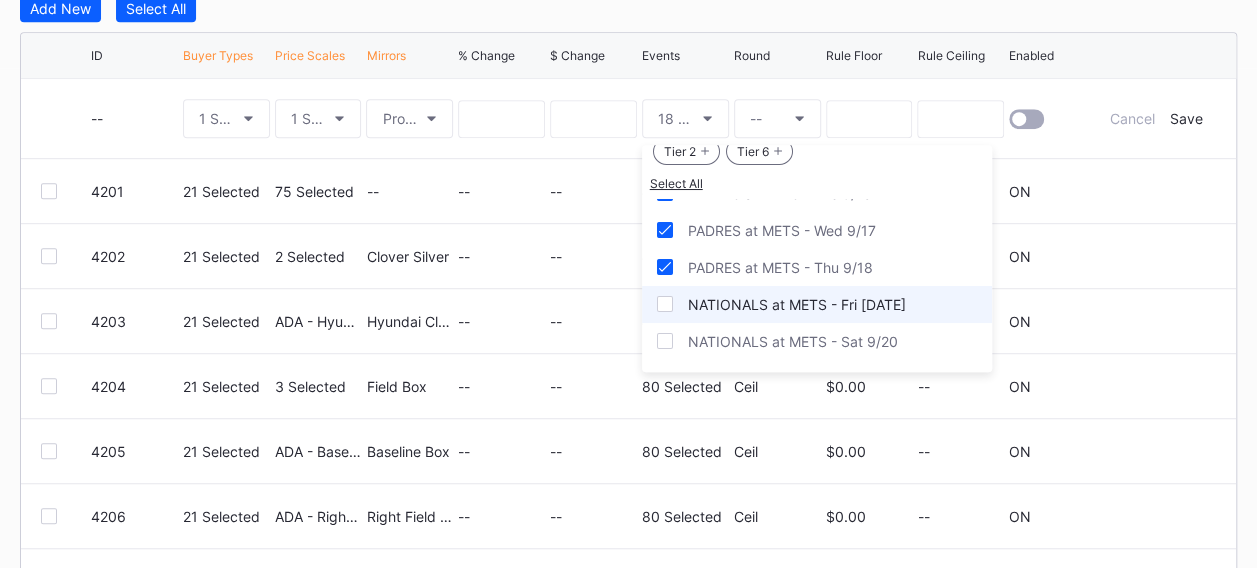 click on "NATIONALS at METS - Fri [DATE]" at bounding box center (797, 304) 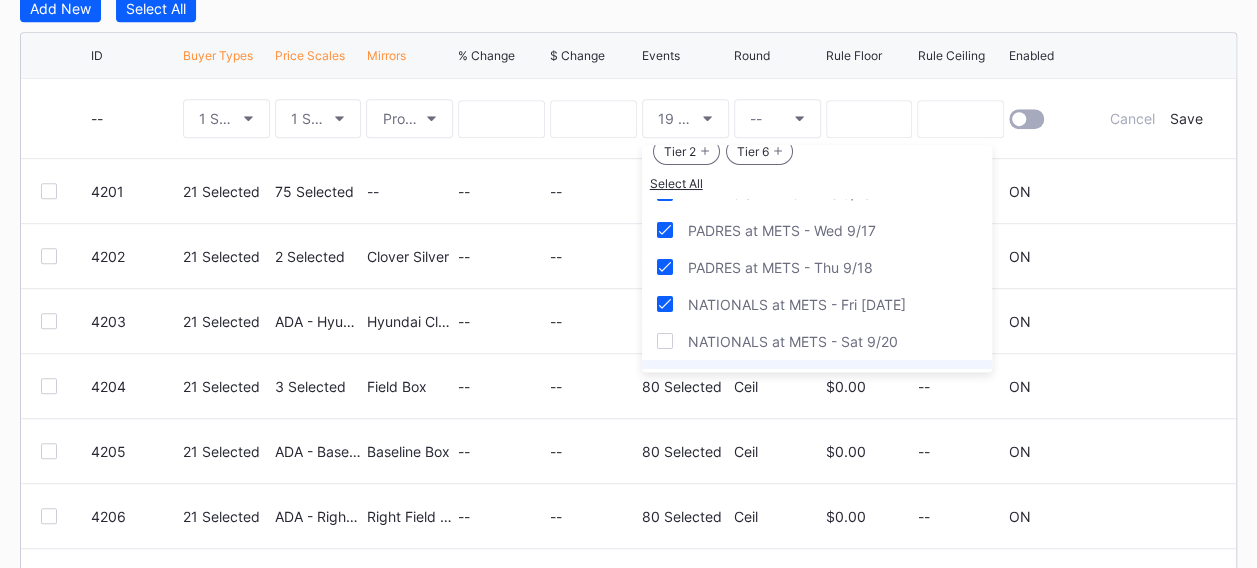 click on "NATIONALS at METS - Sun [DATE]" at bounding box center [817, 378] 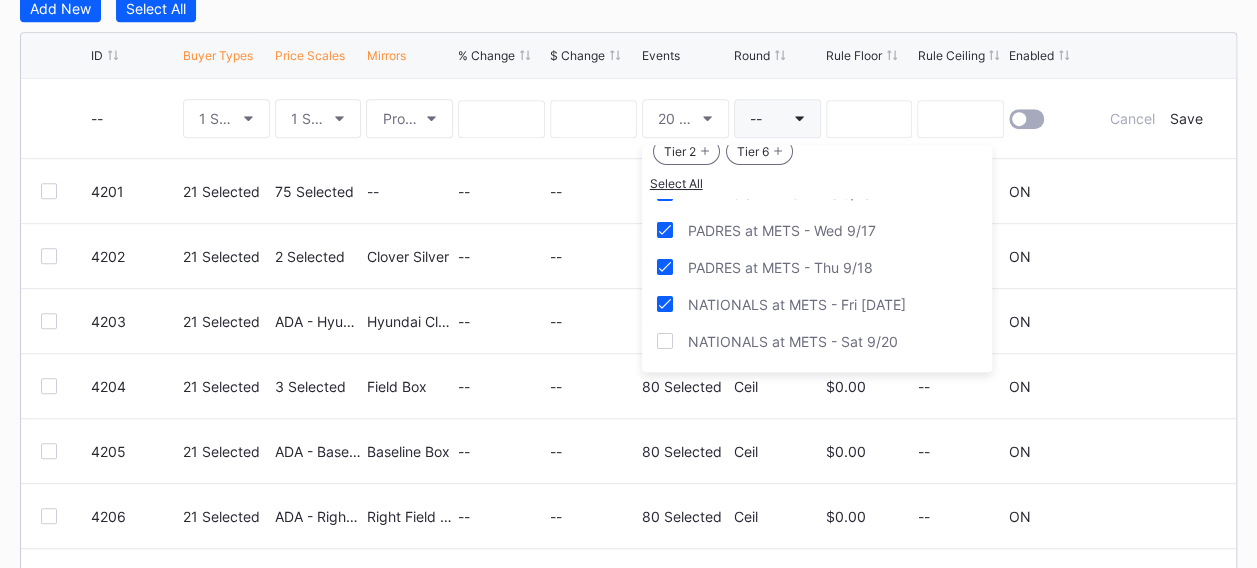 click on "--" at bounding box center (777, 118) 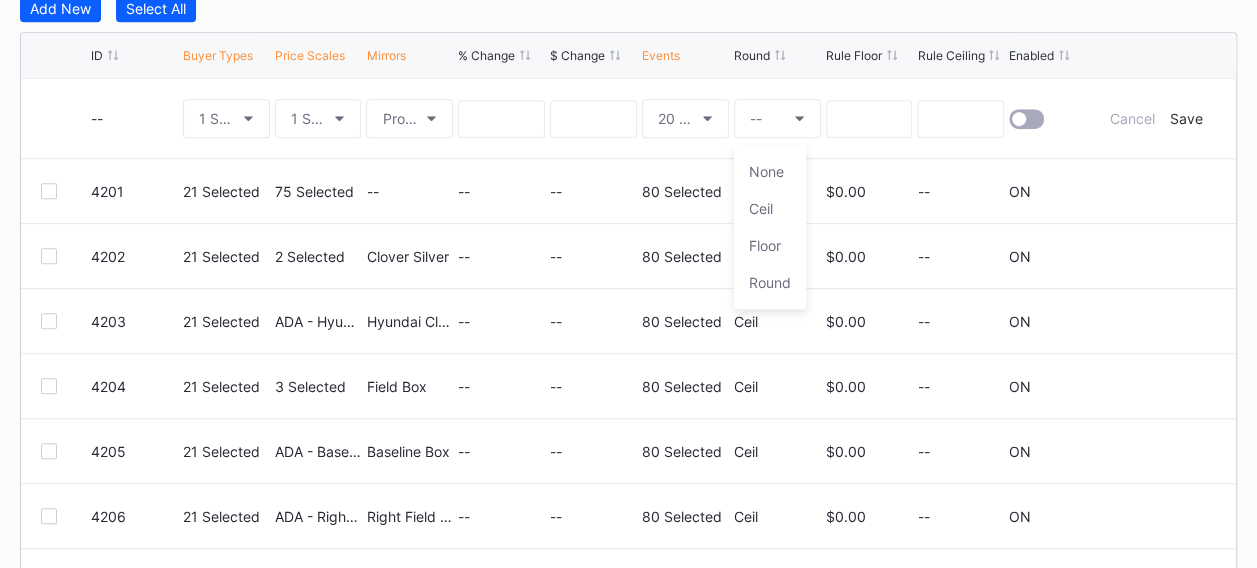 click on "None" at bounding box center [766, 171] 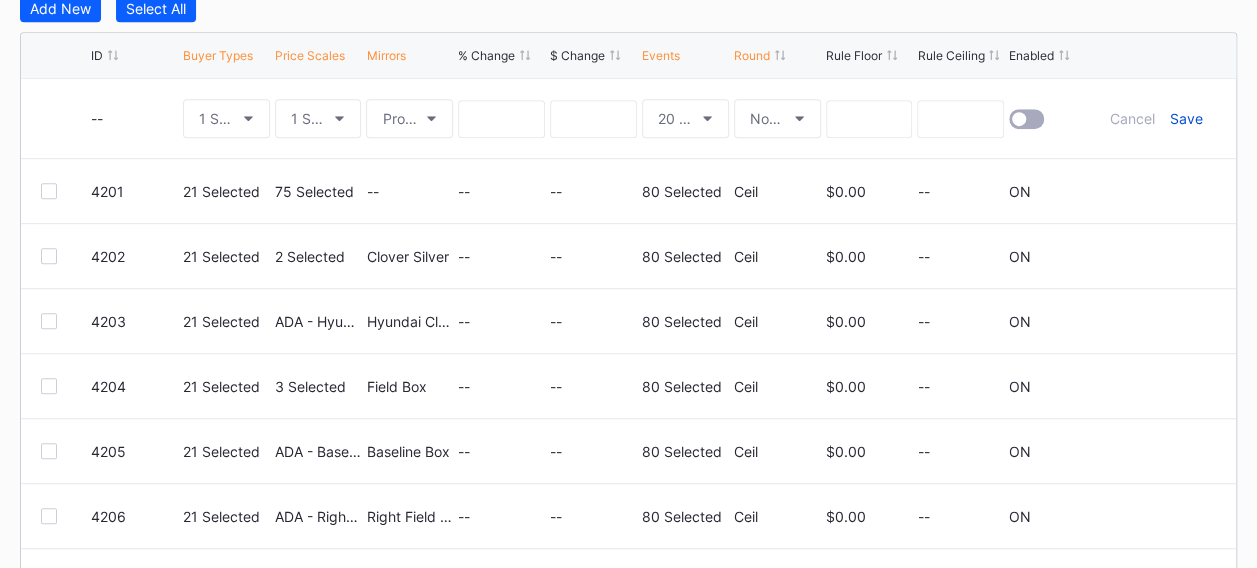 click at bounding box center [1026, 119] 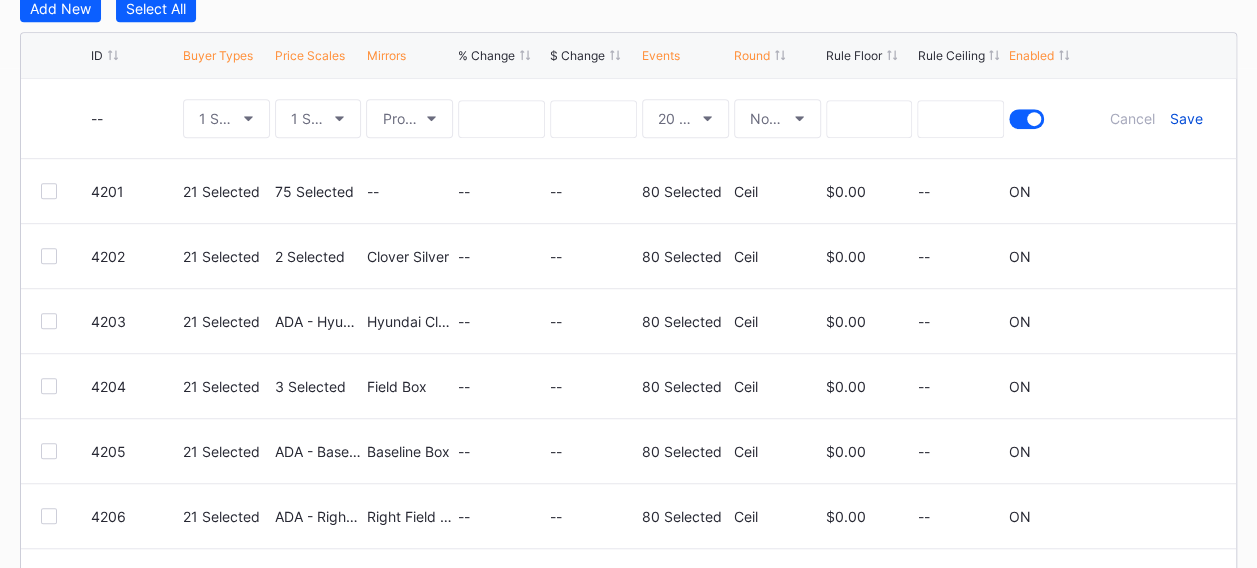 click on "Save" at bounding box center (1185, 118) 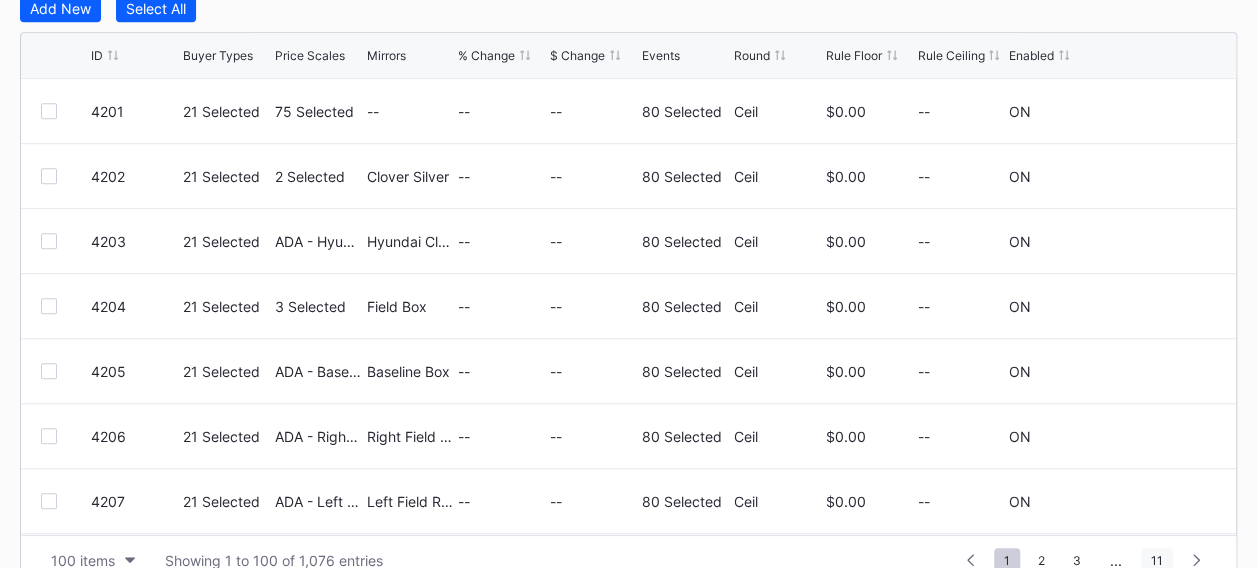click on "11" at bounding box center [1157, 560] 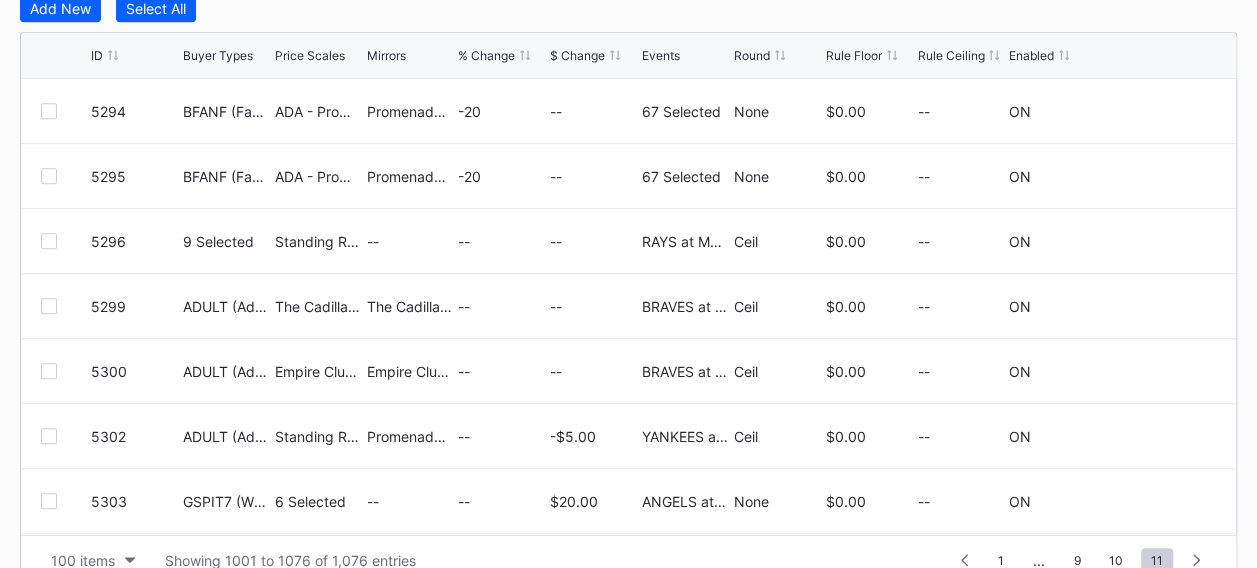 scroll, scrollTop: 4484, scrollLeft: 0, axis: vertical 